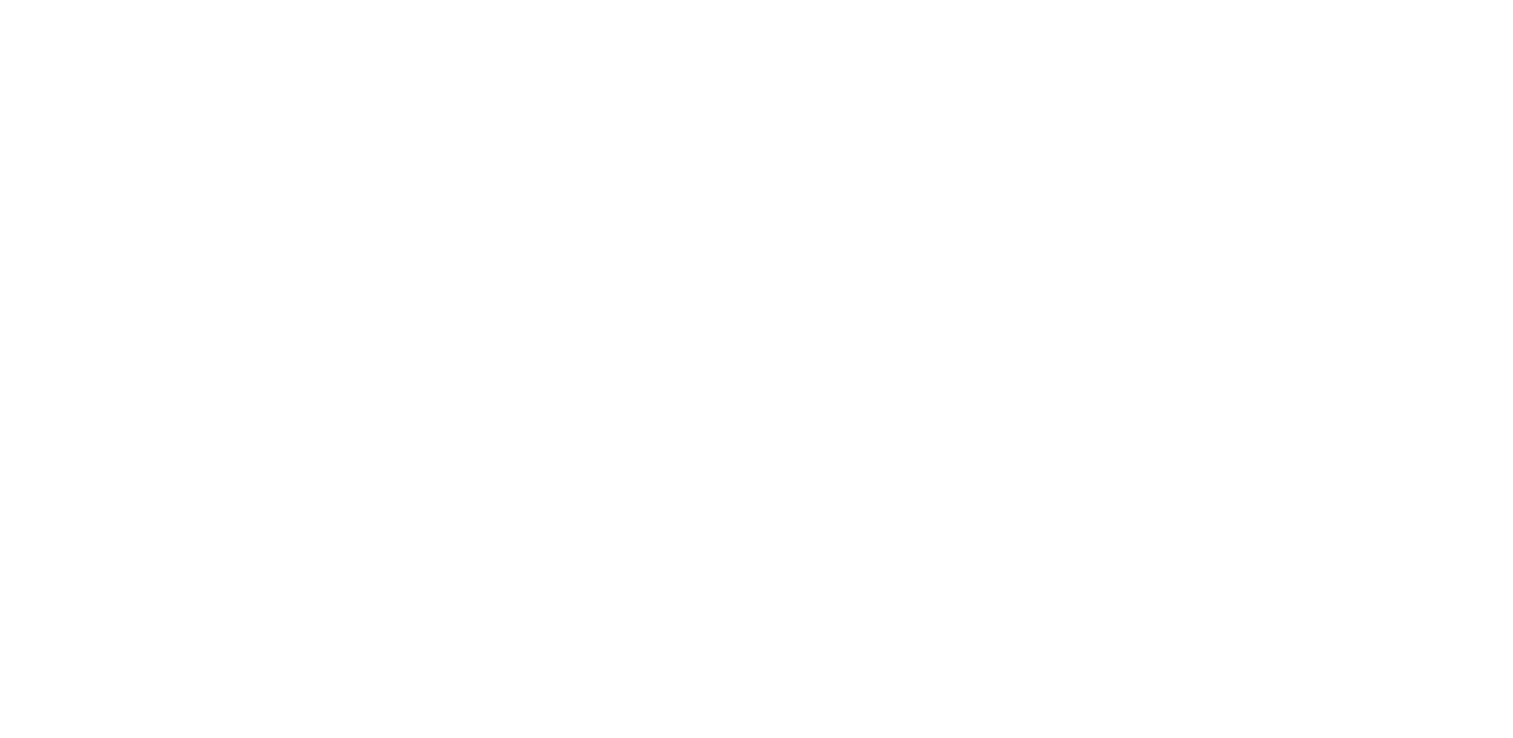 scroll, scrollTop: 0, scrollLeft: 0, axis: both 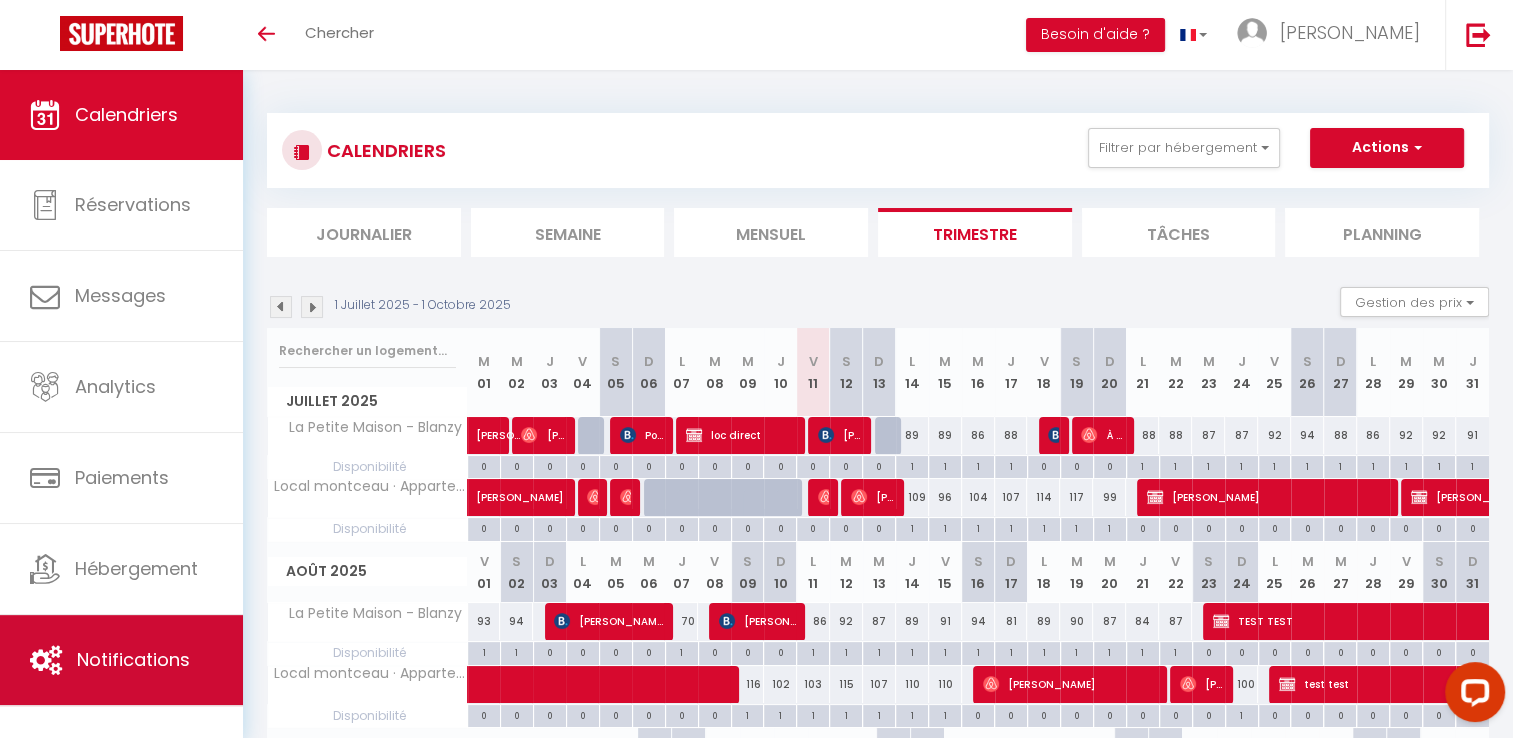 click on "Notifications" at bounding box center [121, 660] 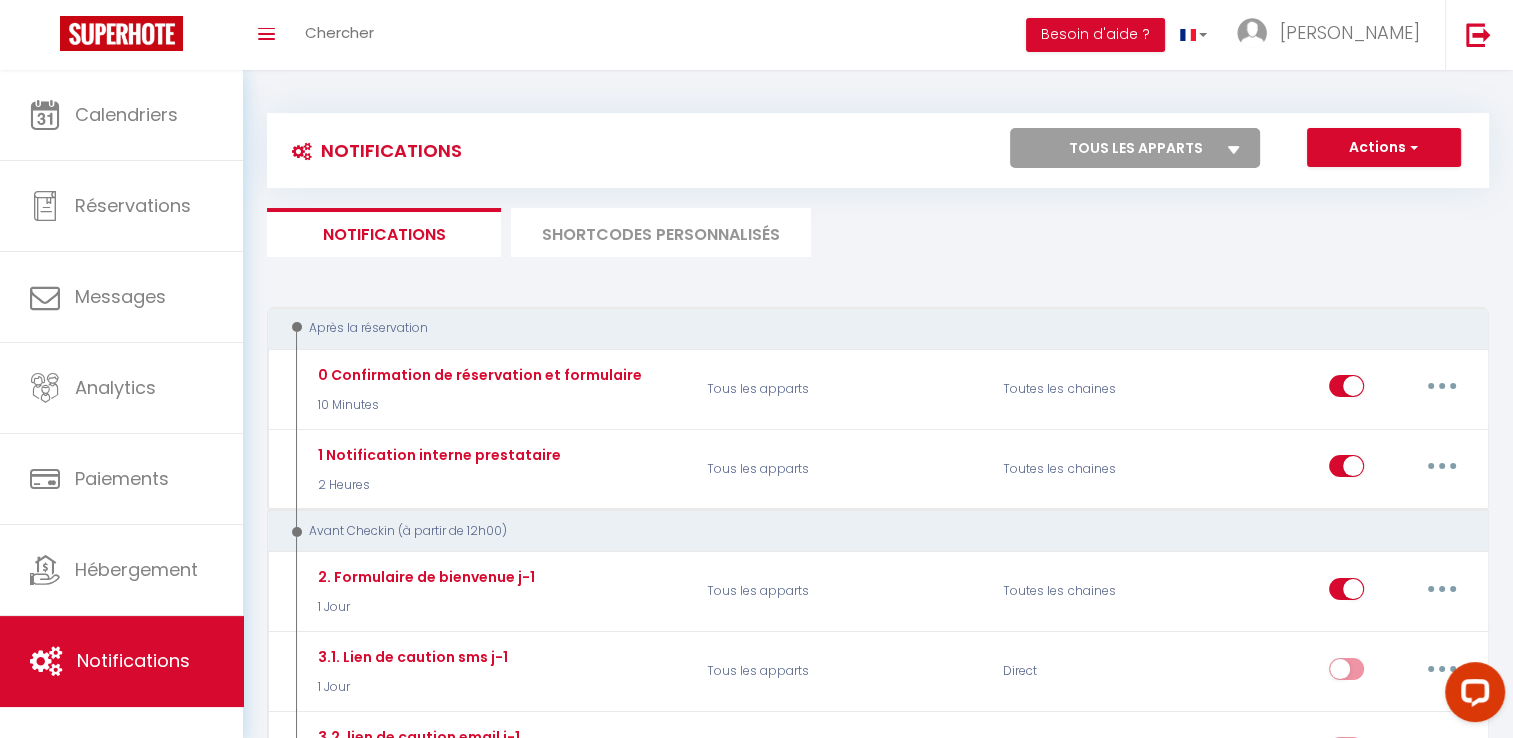 click at bounding box center (1234, 150) 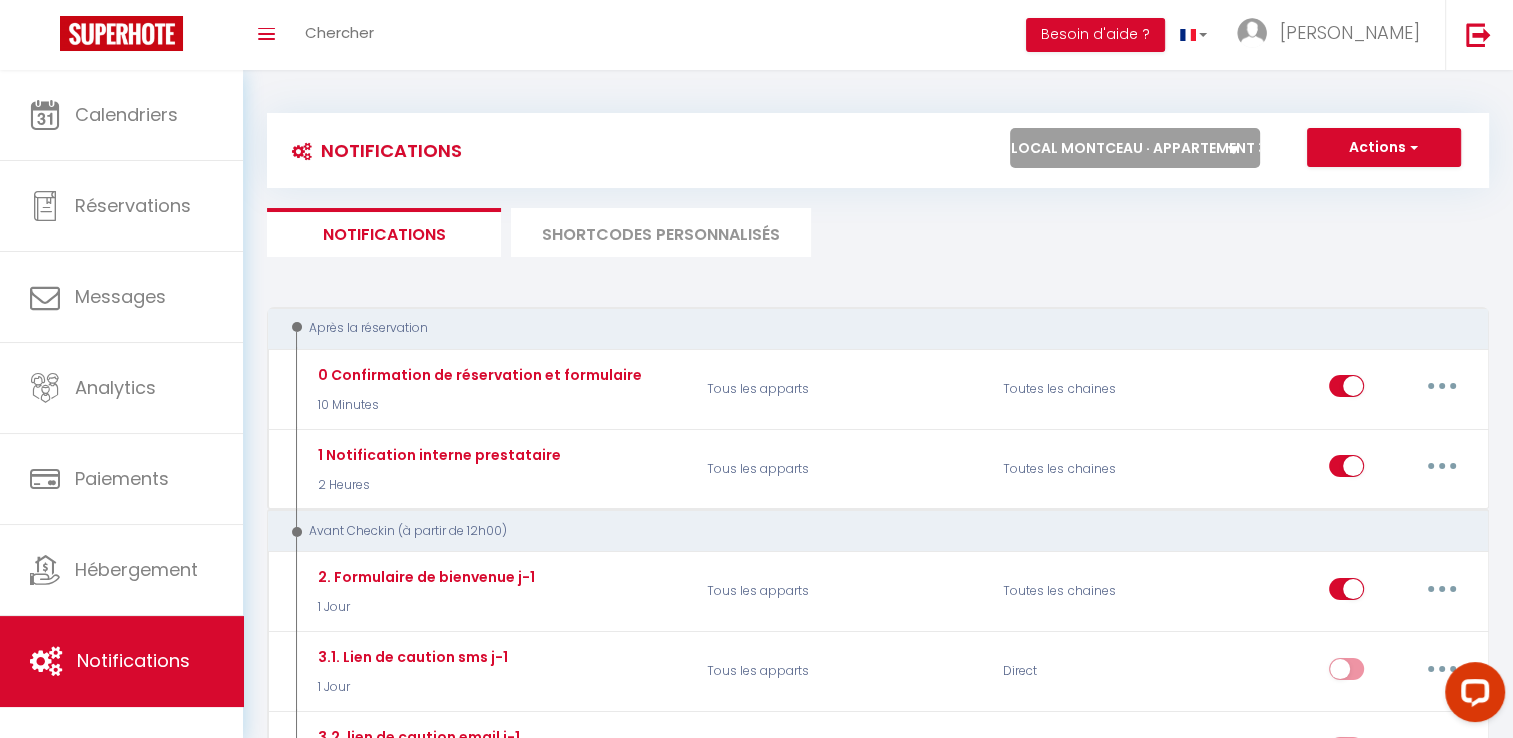 click on "Tous les apparts    Local montceau · Appartement 3 chambres [GEOGRAPHIC_DATA]" at bounding box center [1135, 148] 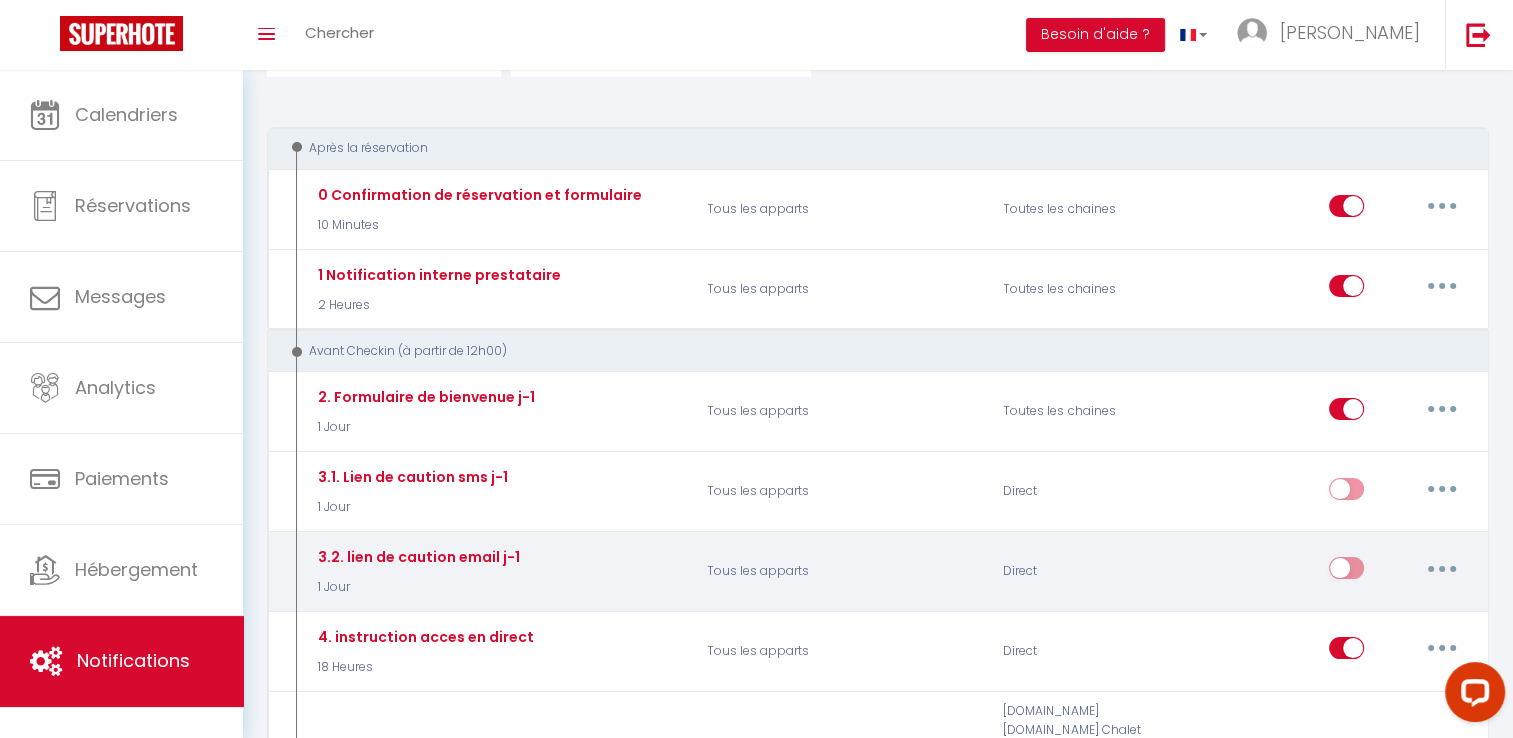 scroll, scrollTop: 0, scrollLeft: 0, axis: both 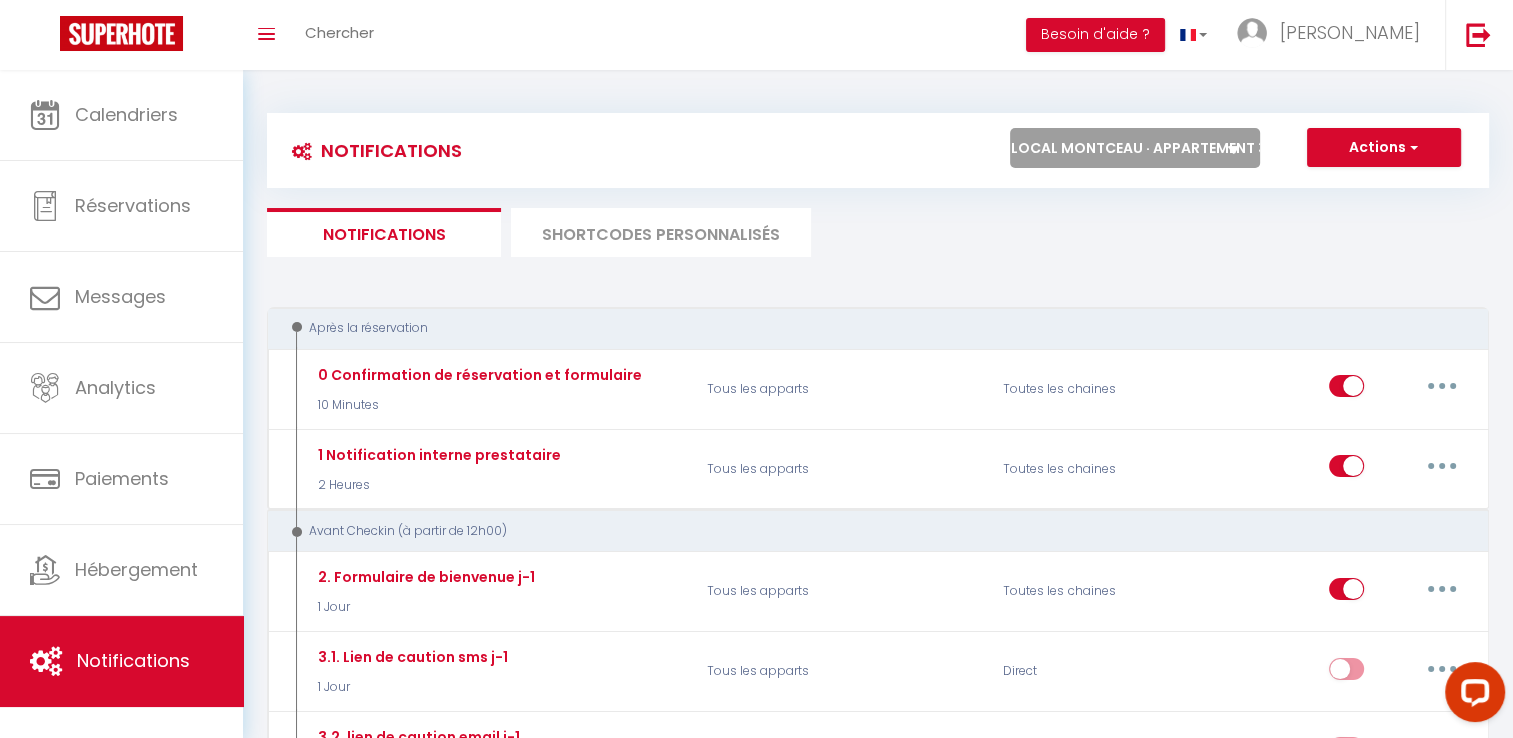 click on "Tous les apparts    Local montceau · Appartement 3 chambres [GEOGRAPHIC_DATA]" at bounding box center [1135, 148] 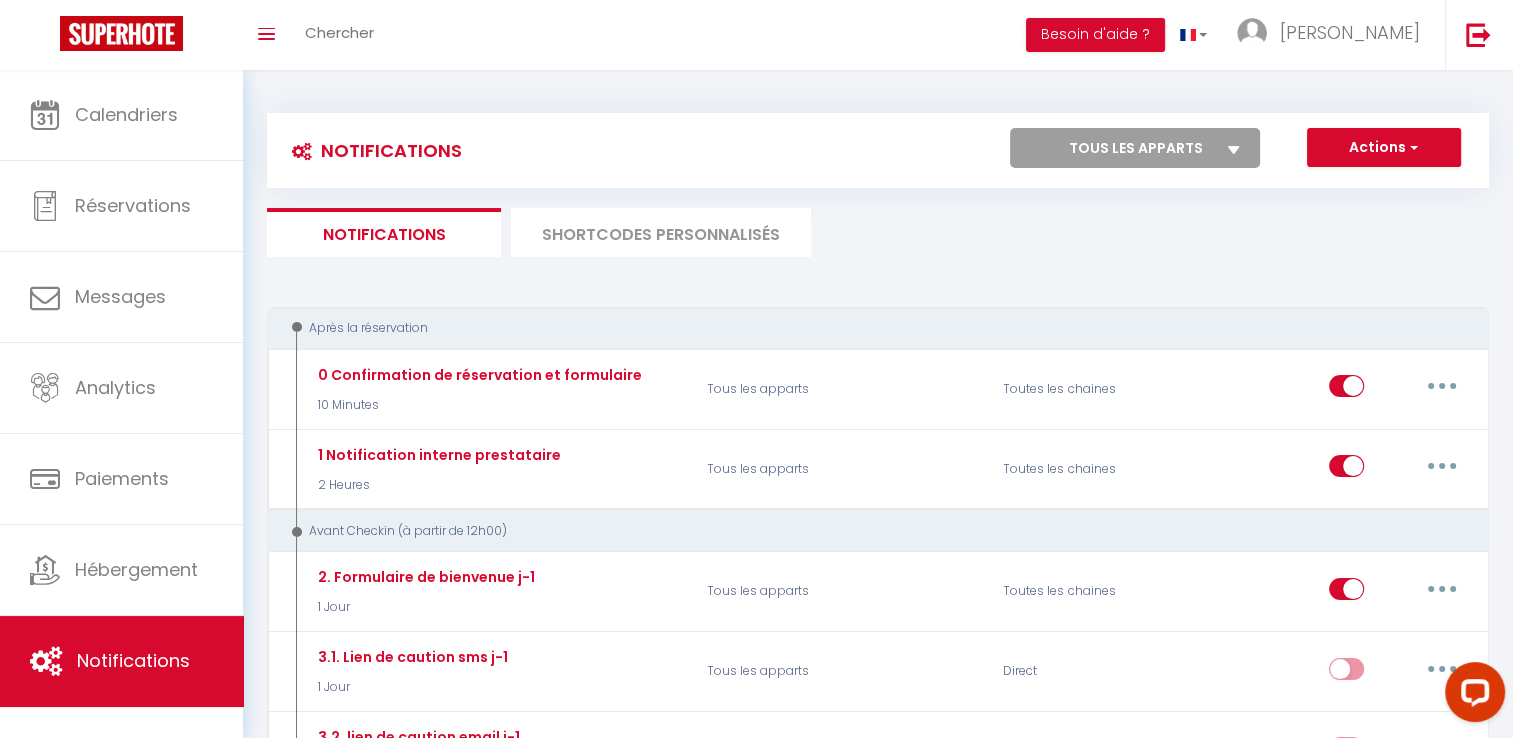 click on "Tous les apparts    Local montceau · Appartement 3 chambres [GEOGRAPHIC_DATA]" at bounding box center (1135, 148) 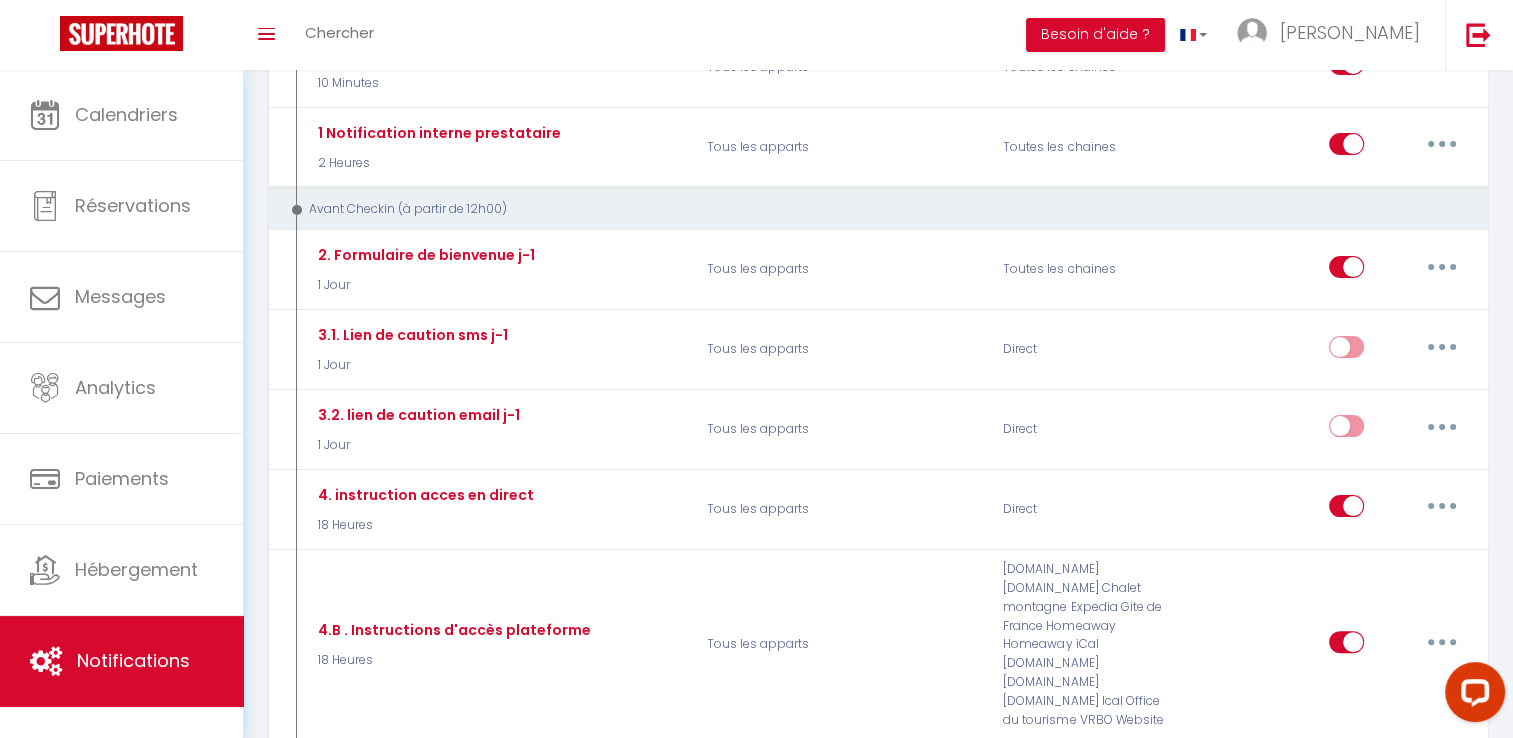 scroll, scrollTop: 0, scrollLeft: 0, axis: both 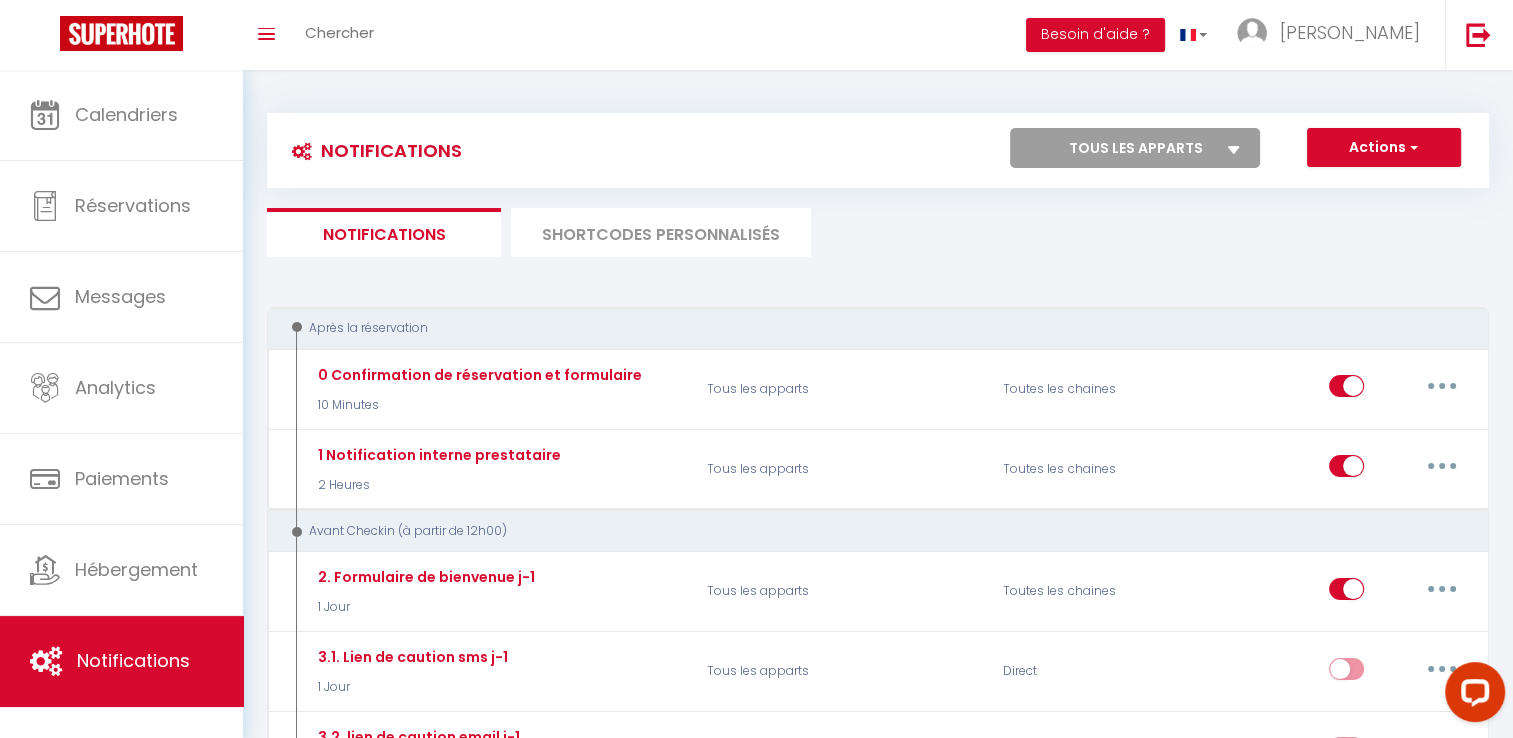 click on "Tous les apparts    Local montceau · Appartement 3 chambres [GEOGRAPHIC_DATA]" at bounding box center (1135, 148) 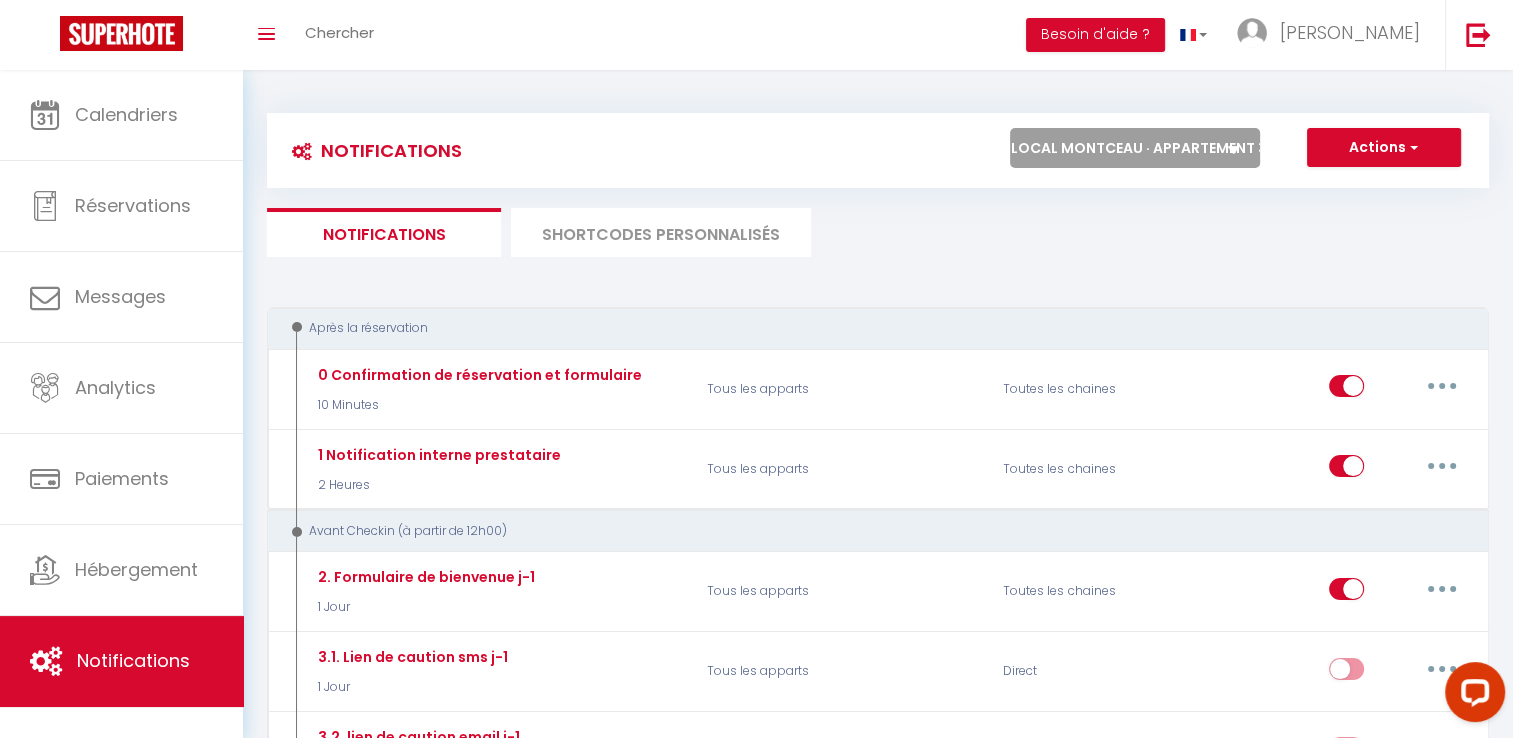 click on "Tous les apparts    Local montceau · Appartement 3 chambres [GEOGRAPHIC_DATA]" at bounding box center [1135, 148] 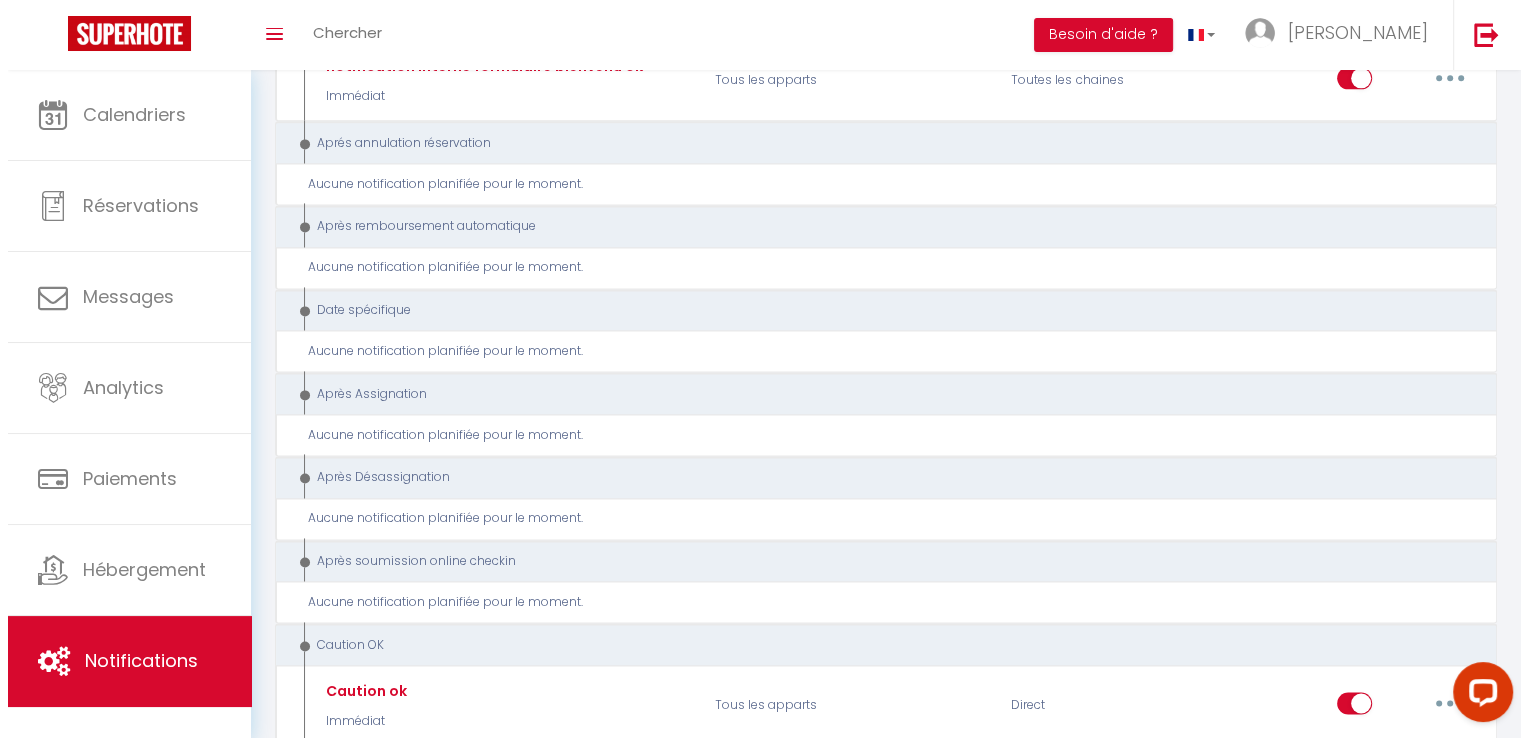 scroll, scrollTop: 2741, scrollLeft: 0, axis: vertical 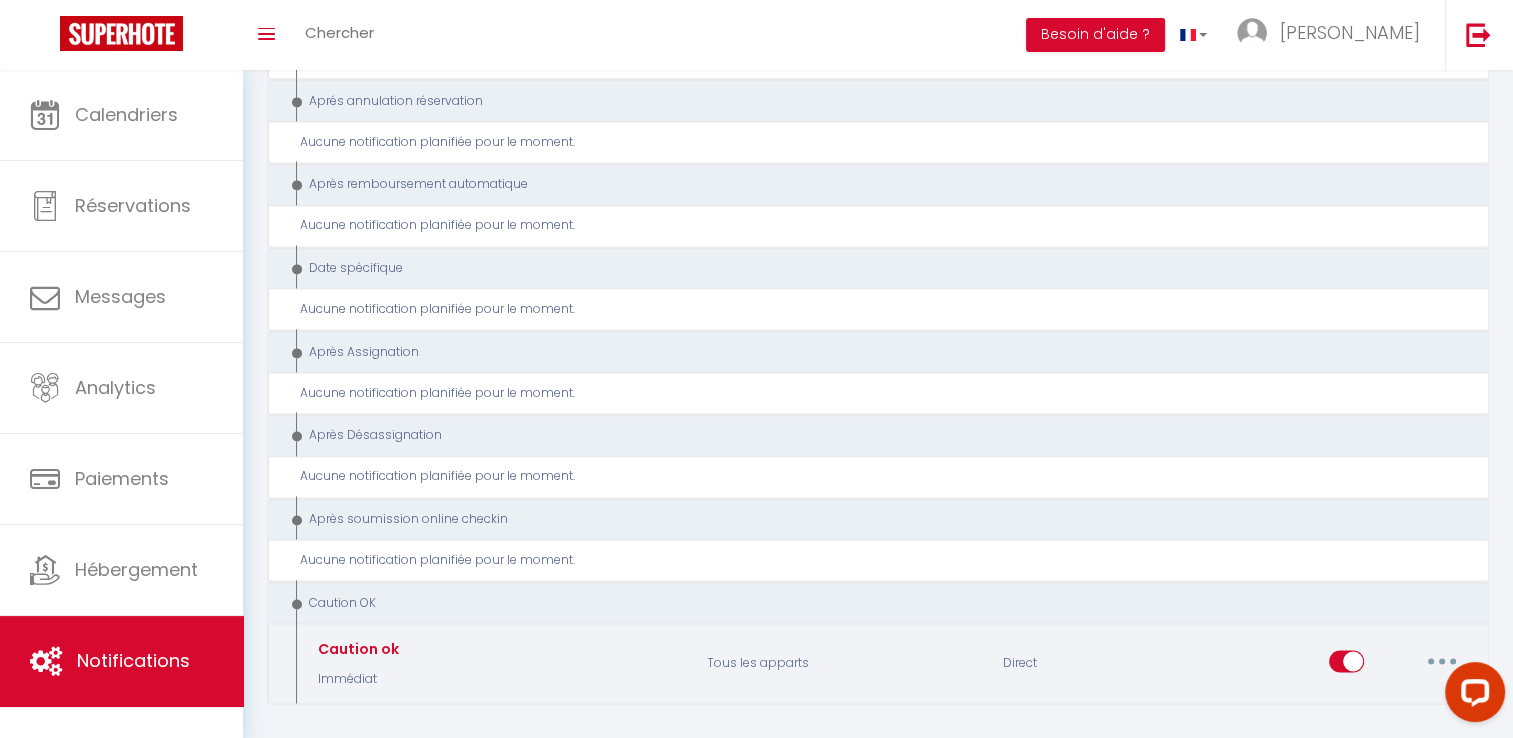 click at bounding box center (1442, 661) 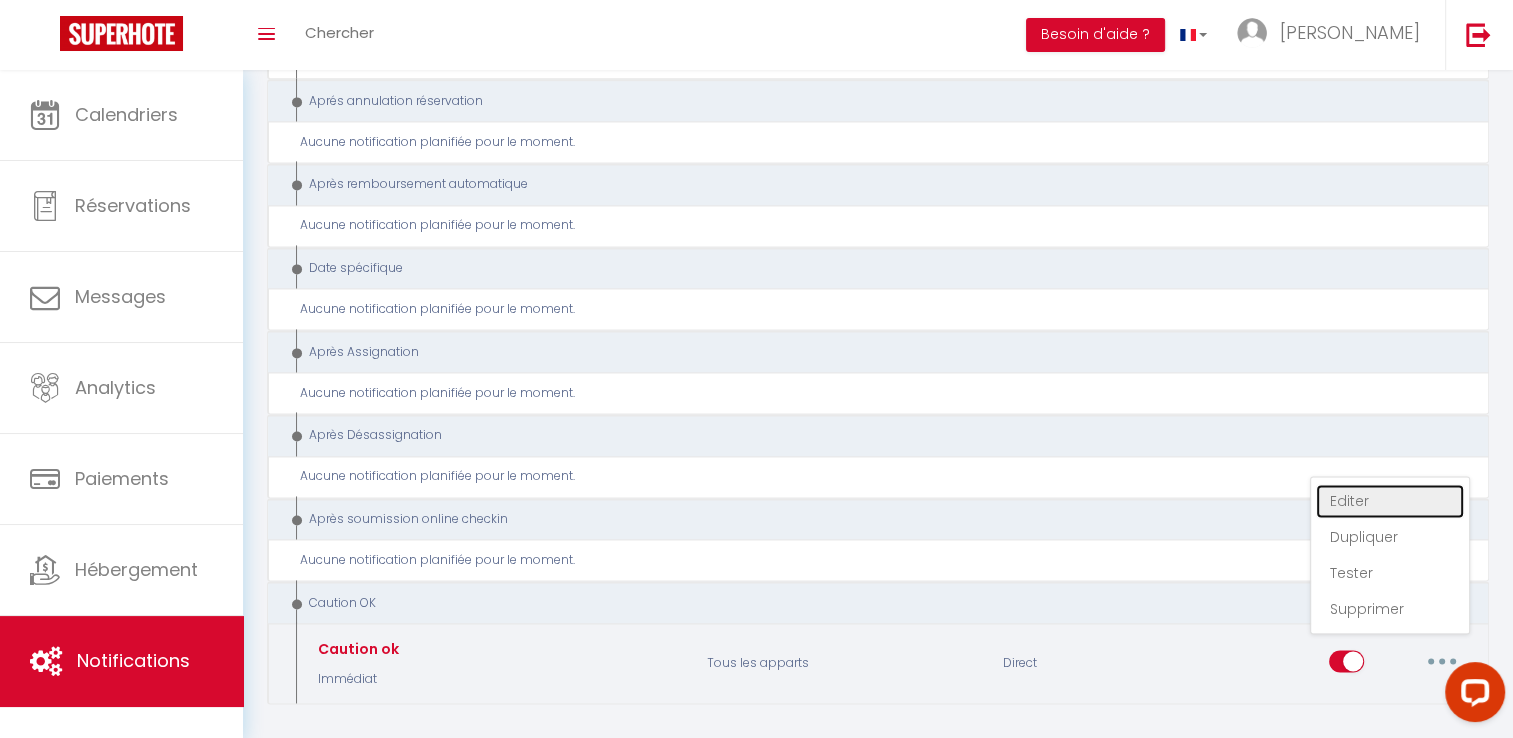 click on "Editer" at bounding box center [1390, 501] 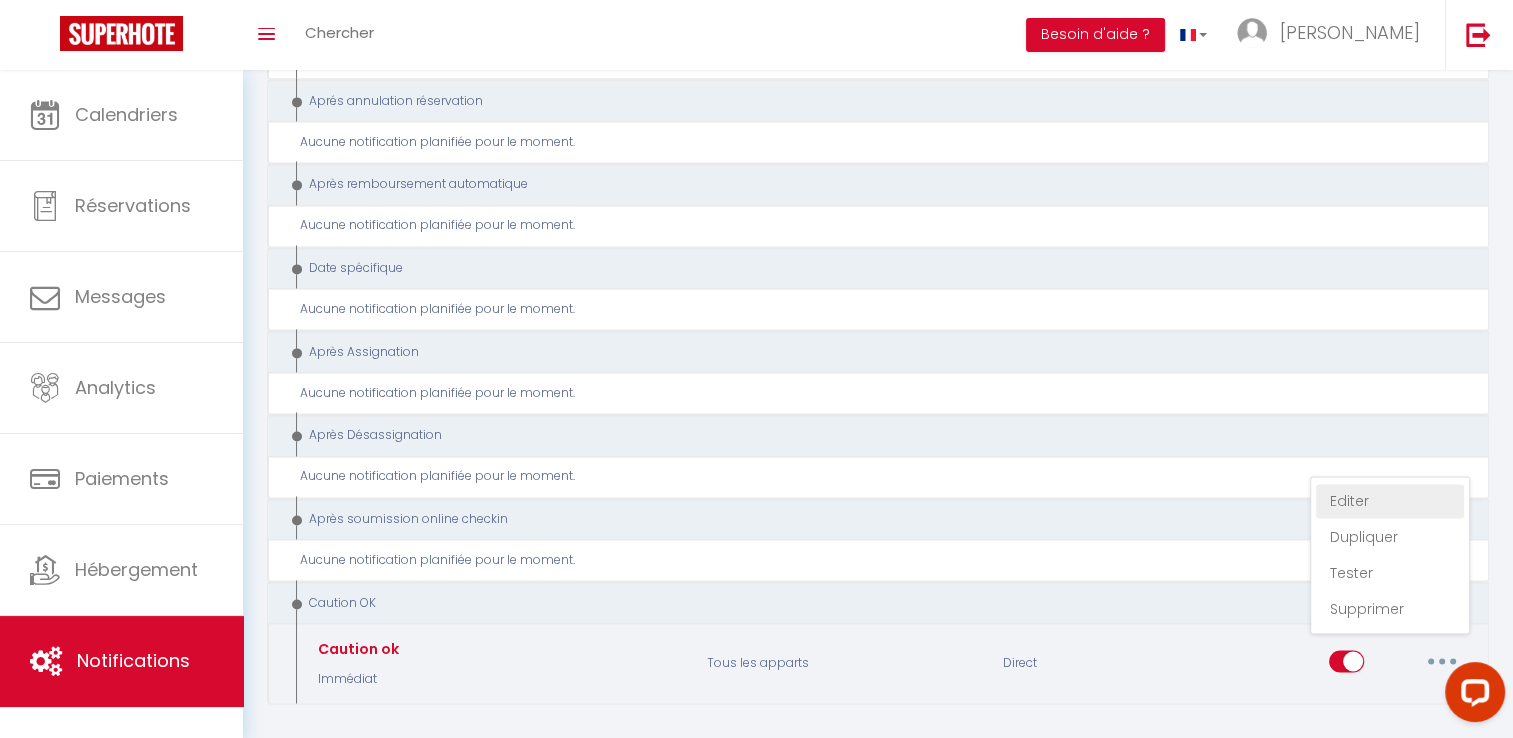 type on "Caution ok" 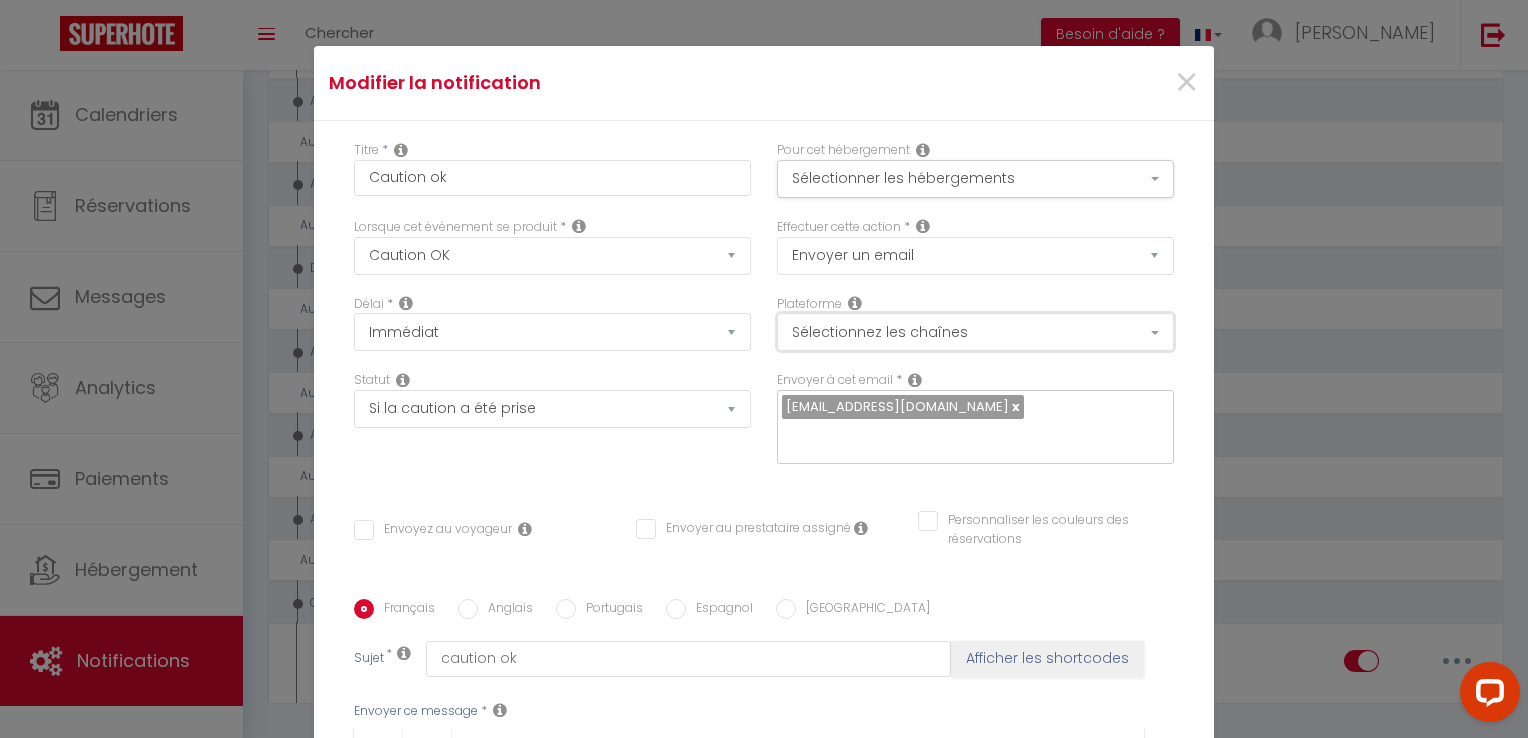 click on "Sélectionnez les chaînes" at bounding box center [975, 332] 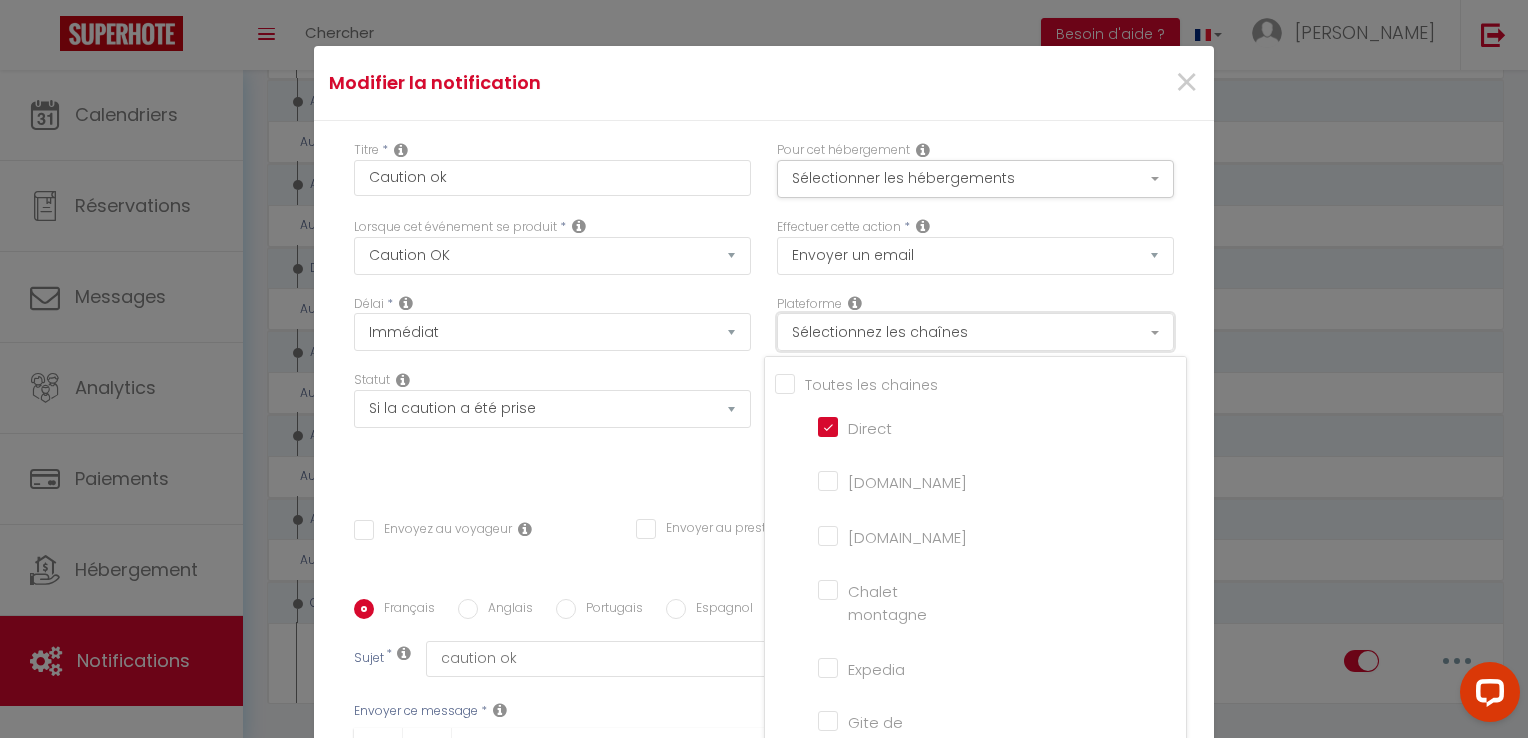 click on "Sélectionnez les chaînes" at bounding box center [975, 332] 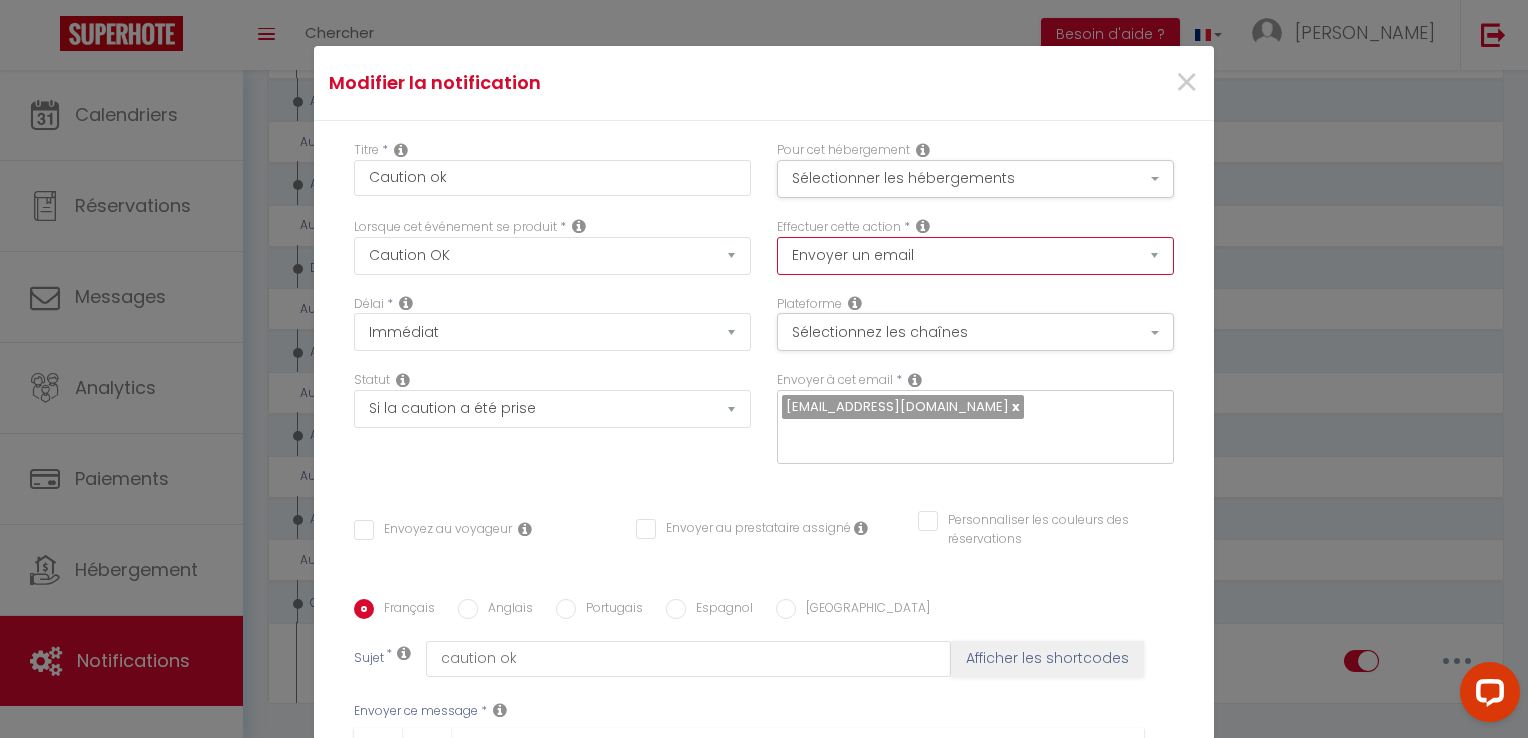 click on "Envoyer un email   Envoyer un SMS   Envoyer une notification push" at bounding box center (975, 256) 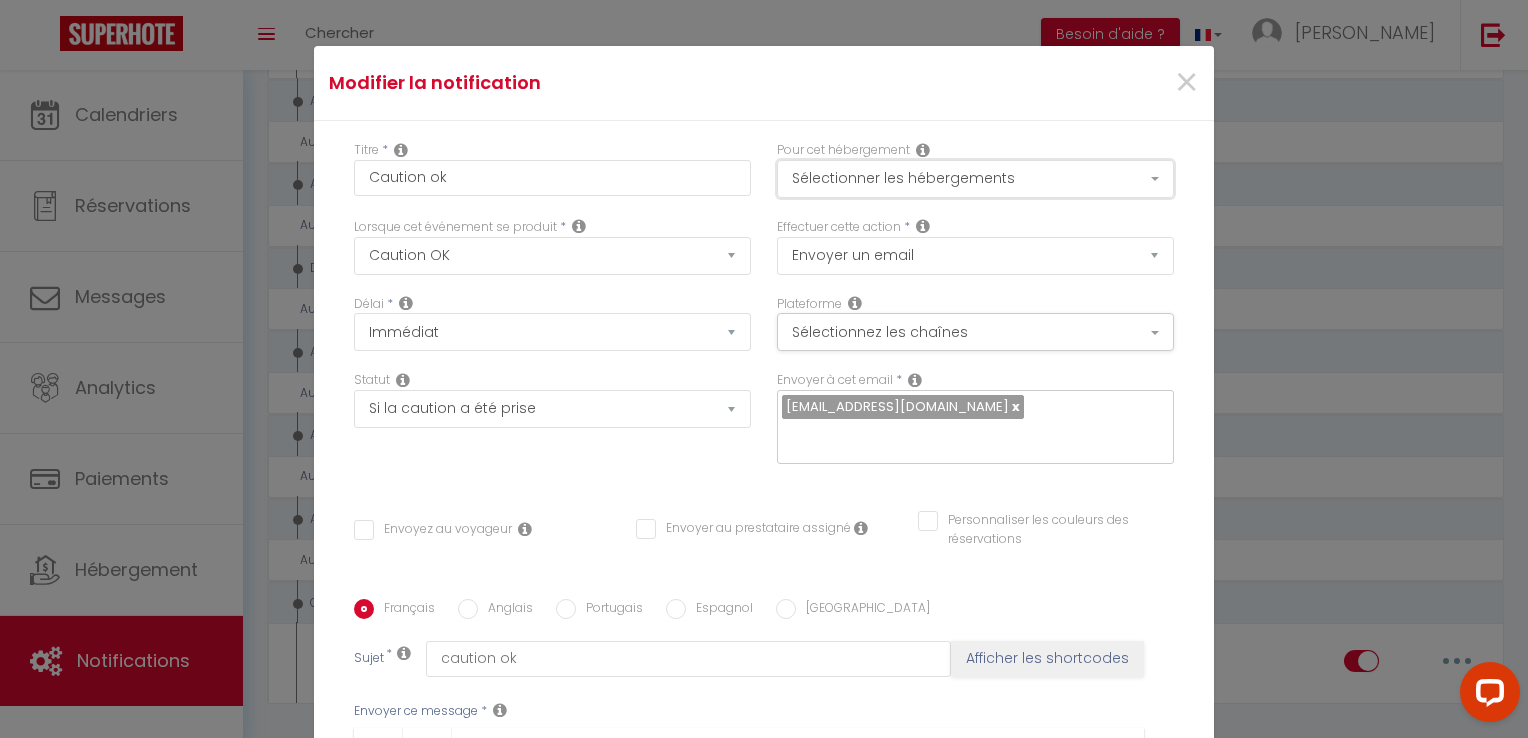 click on "Sélectionner les hébergements" at bounding box center (975, 179) 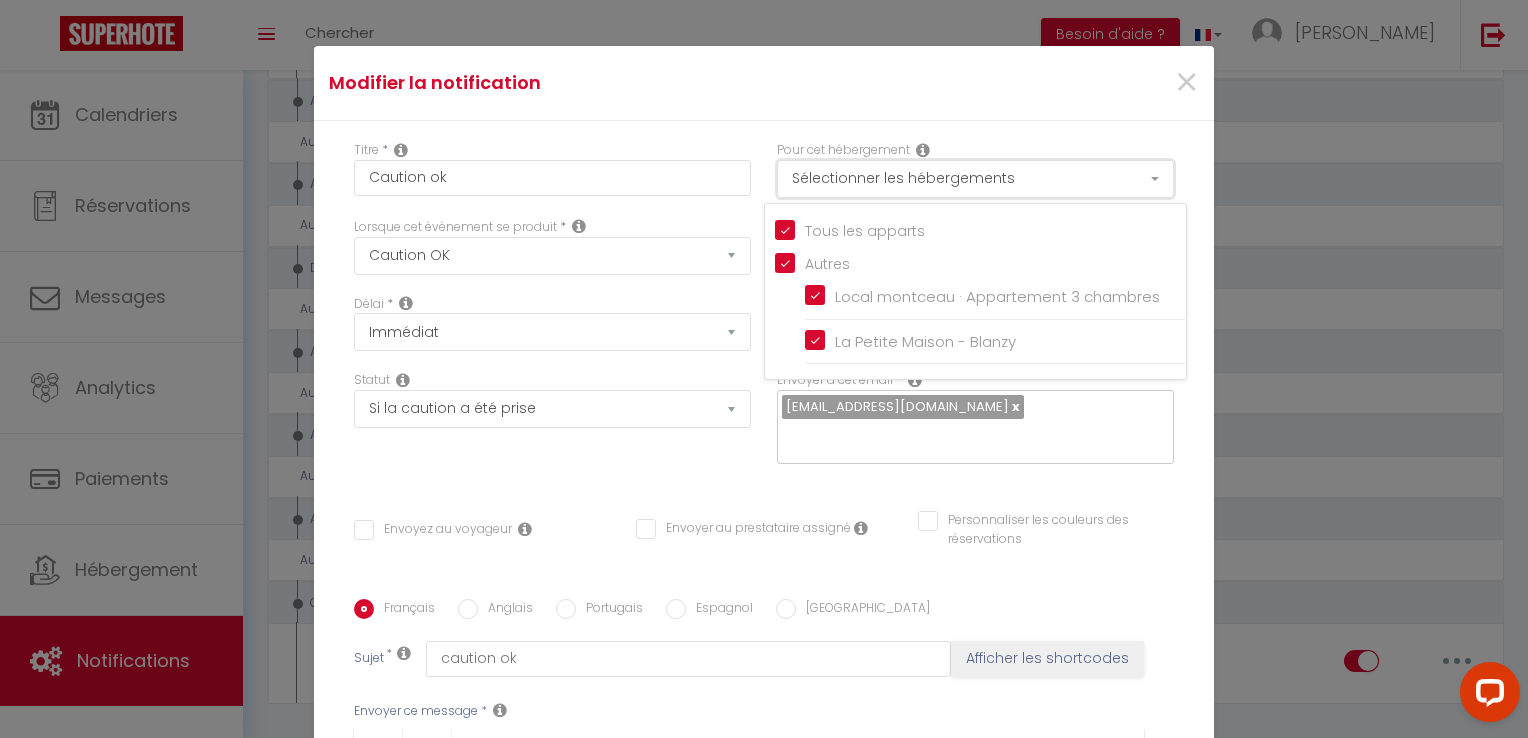 click on "Sélectionner les hébergements" at bounding box center (975, 179) 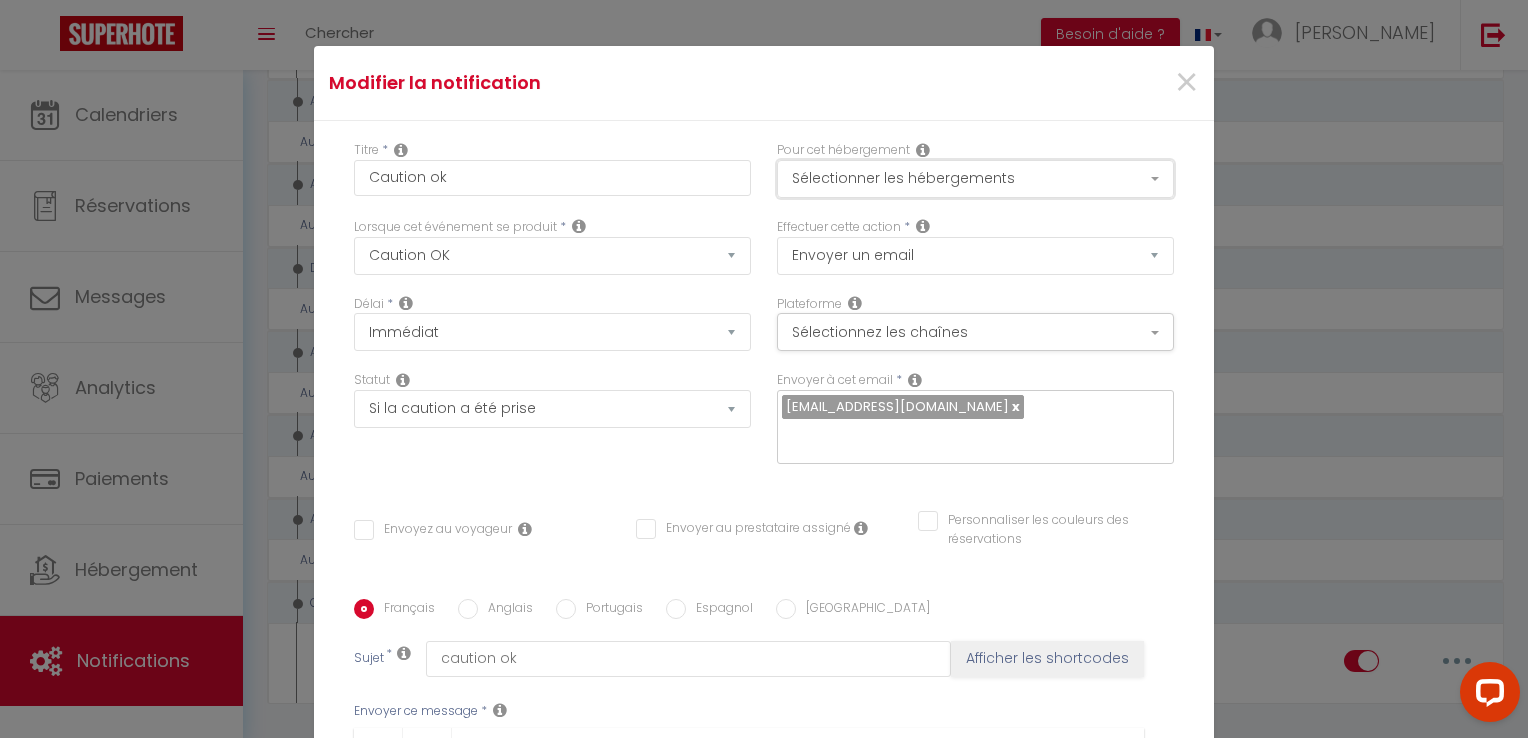 click on "Sélectionner les hébergements" at bounding box center [975, 179] 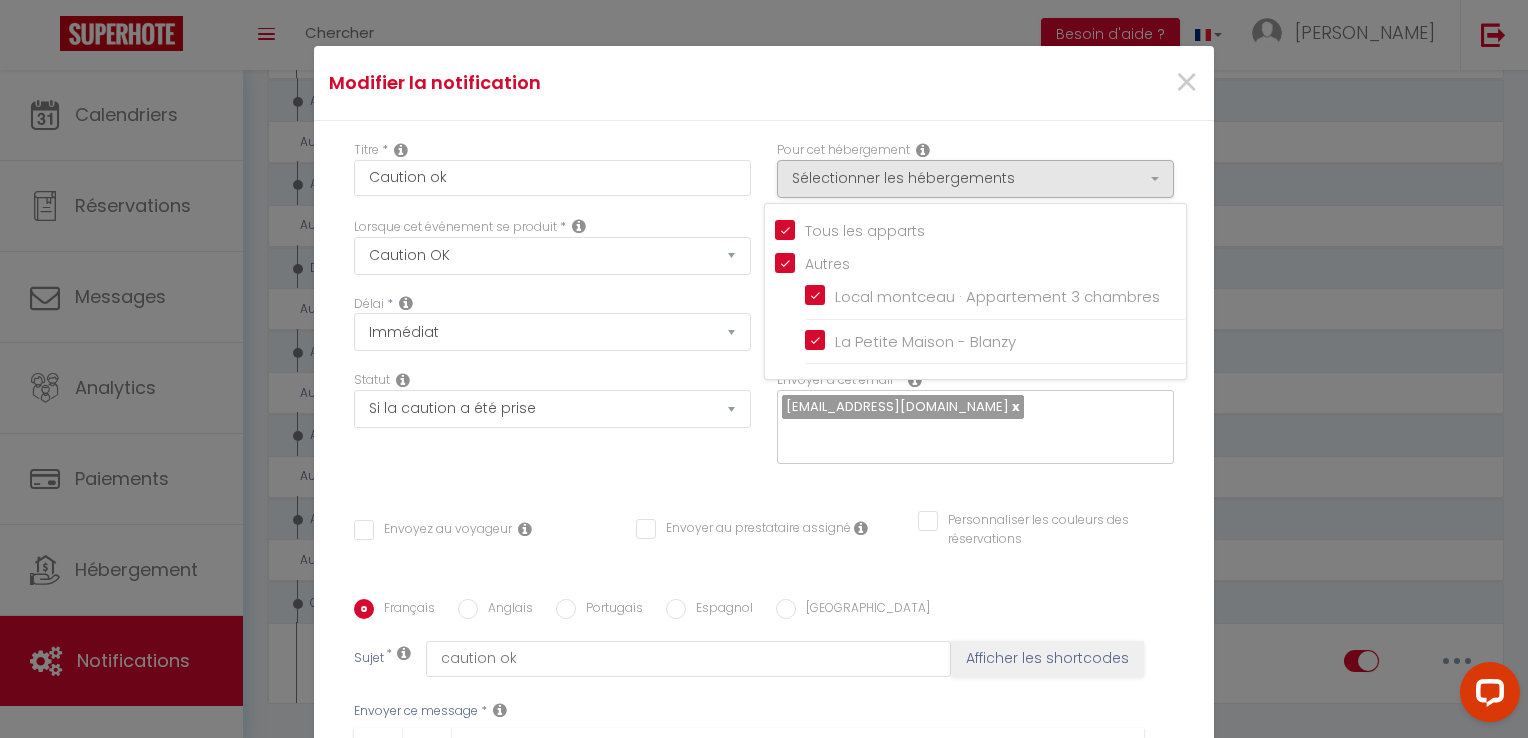 click on "Pour cet hébergement
Sélectionner les hébergements
Tous les apparts
Autres
Local montceau · Appartement 3 chambres
La [GEOGRAPHIC_DATA]" at bounding box center [975, 179] 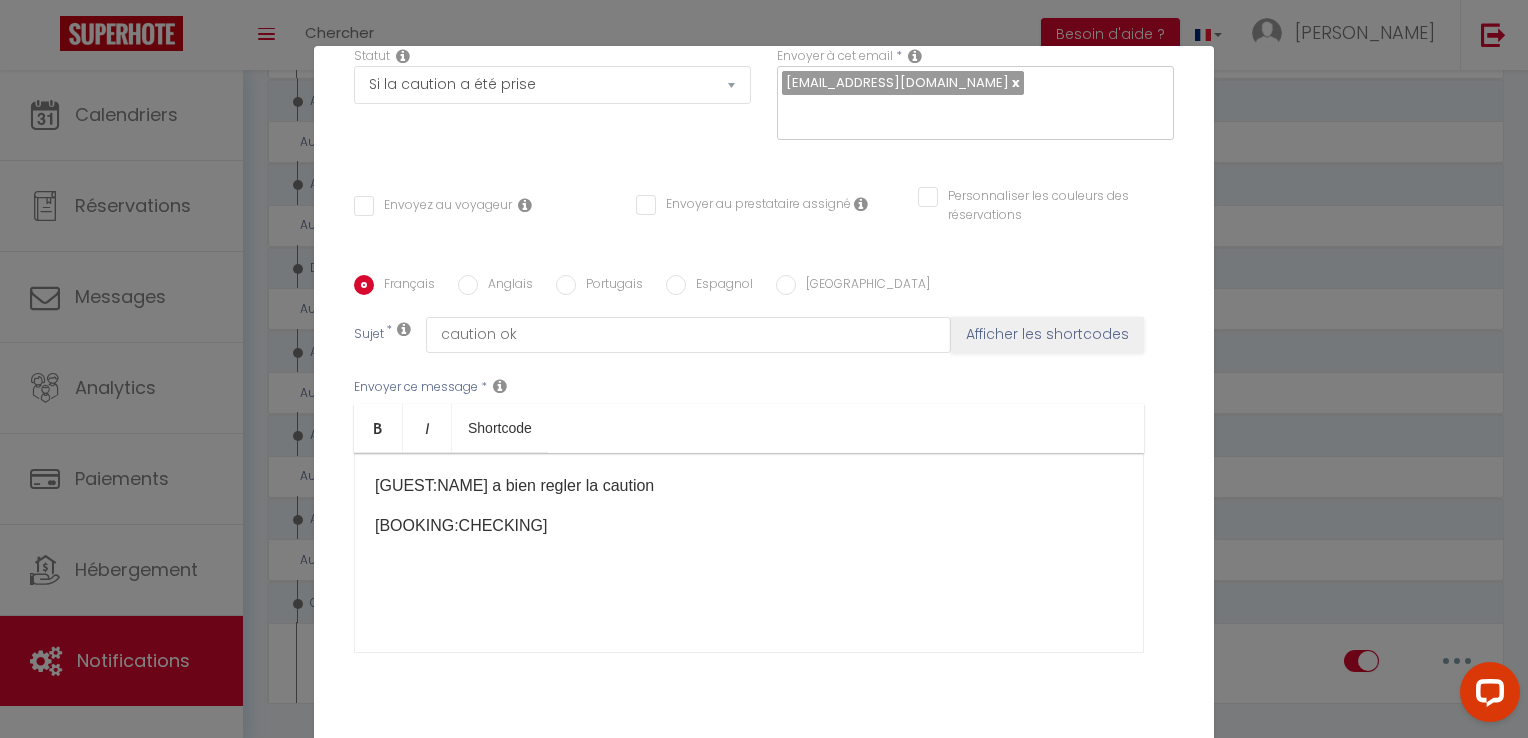 scroll, scrollTop: 325, scrollLeft: 0, axis: vertical 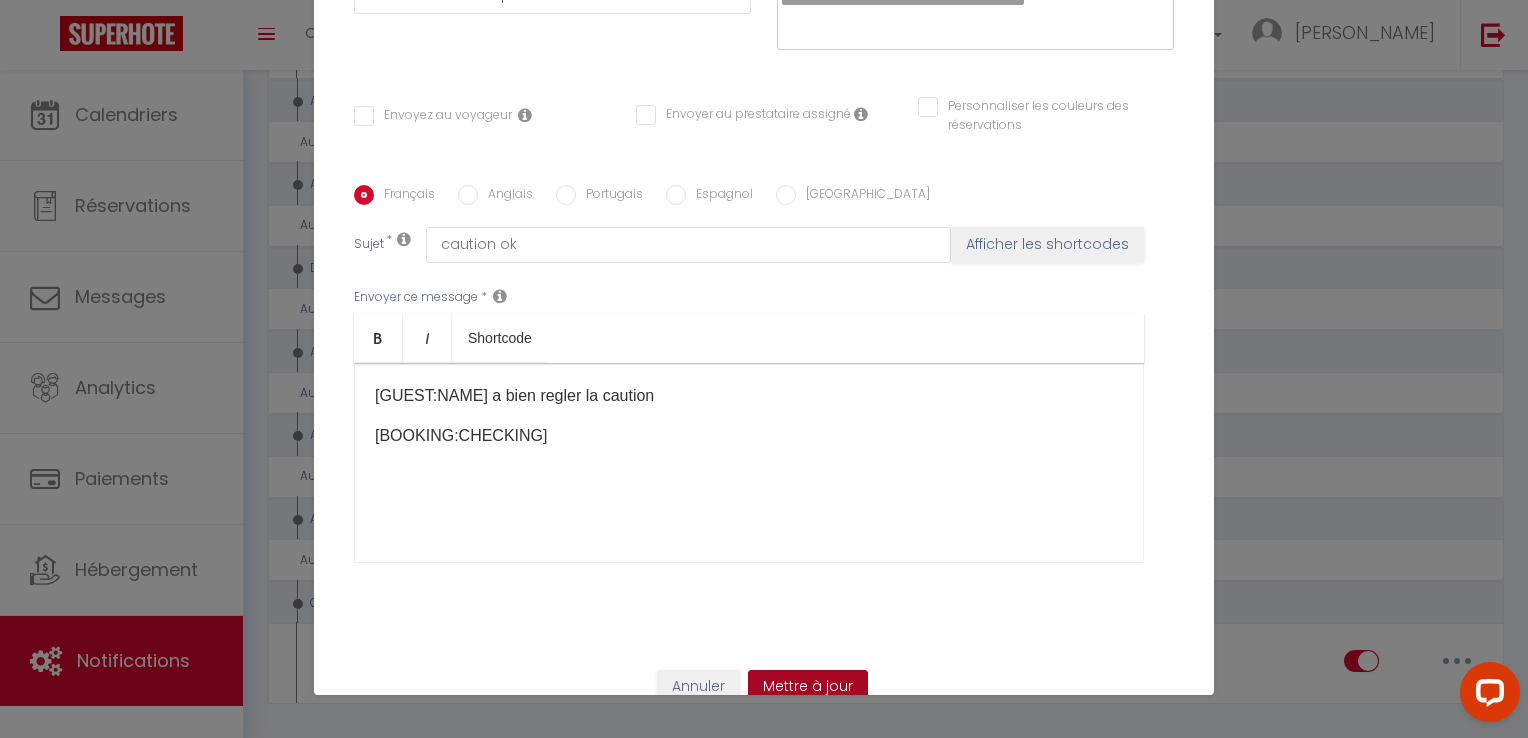click on "Mettre à jour" at bounding box center (808, 687) 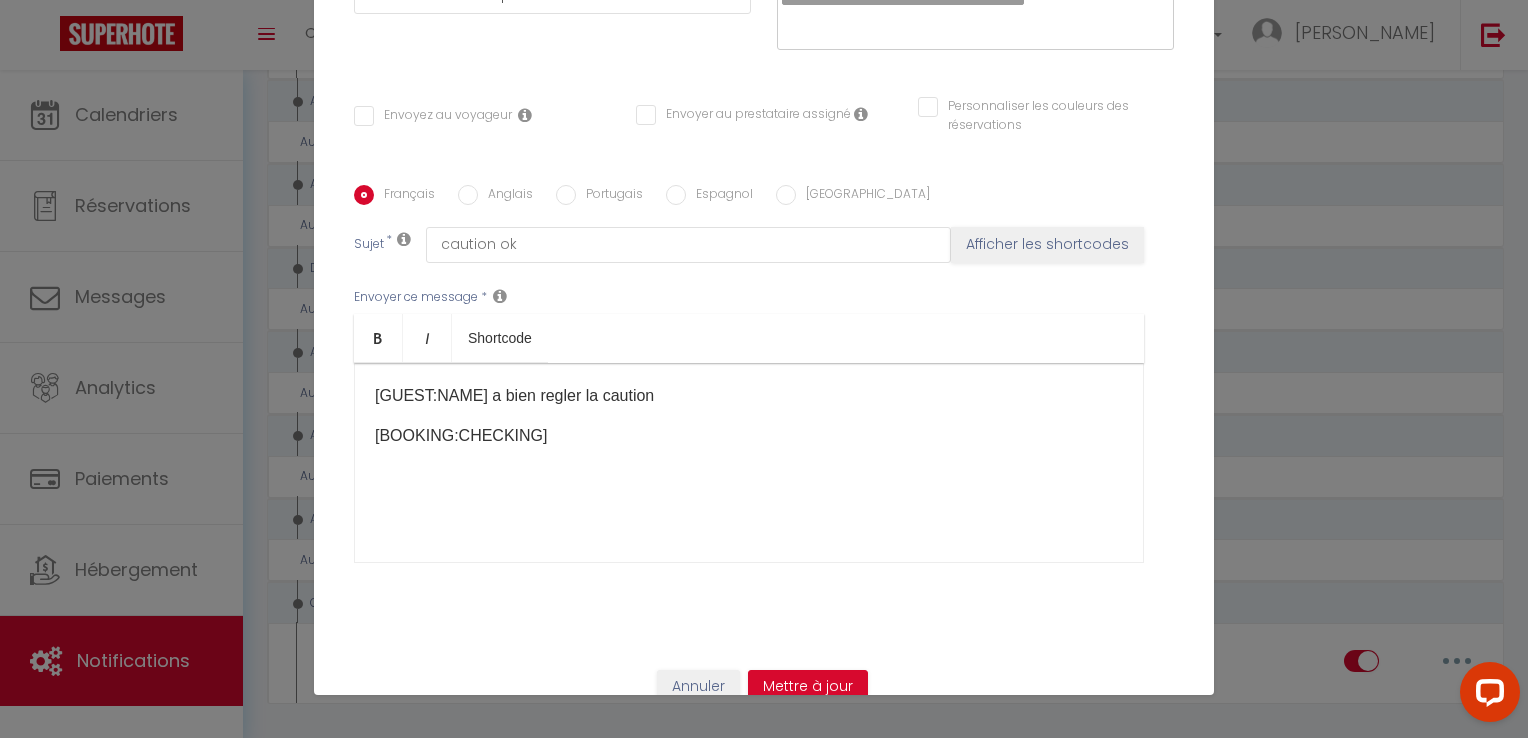 checkbox on "false" 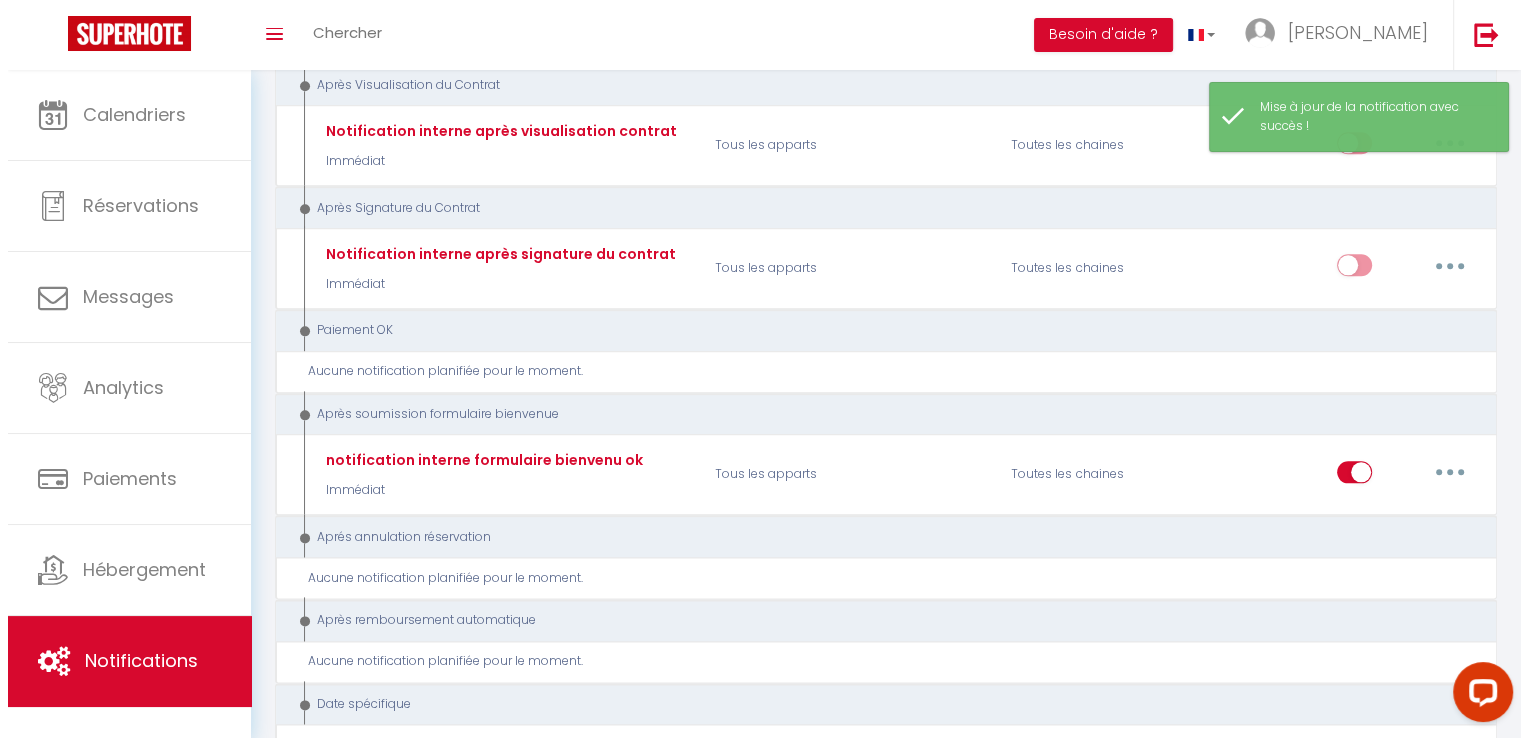 scroll, scrollTop: 2236, scrollLeft: 0, axis: vertical 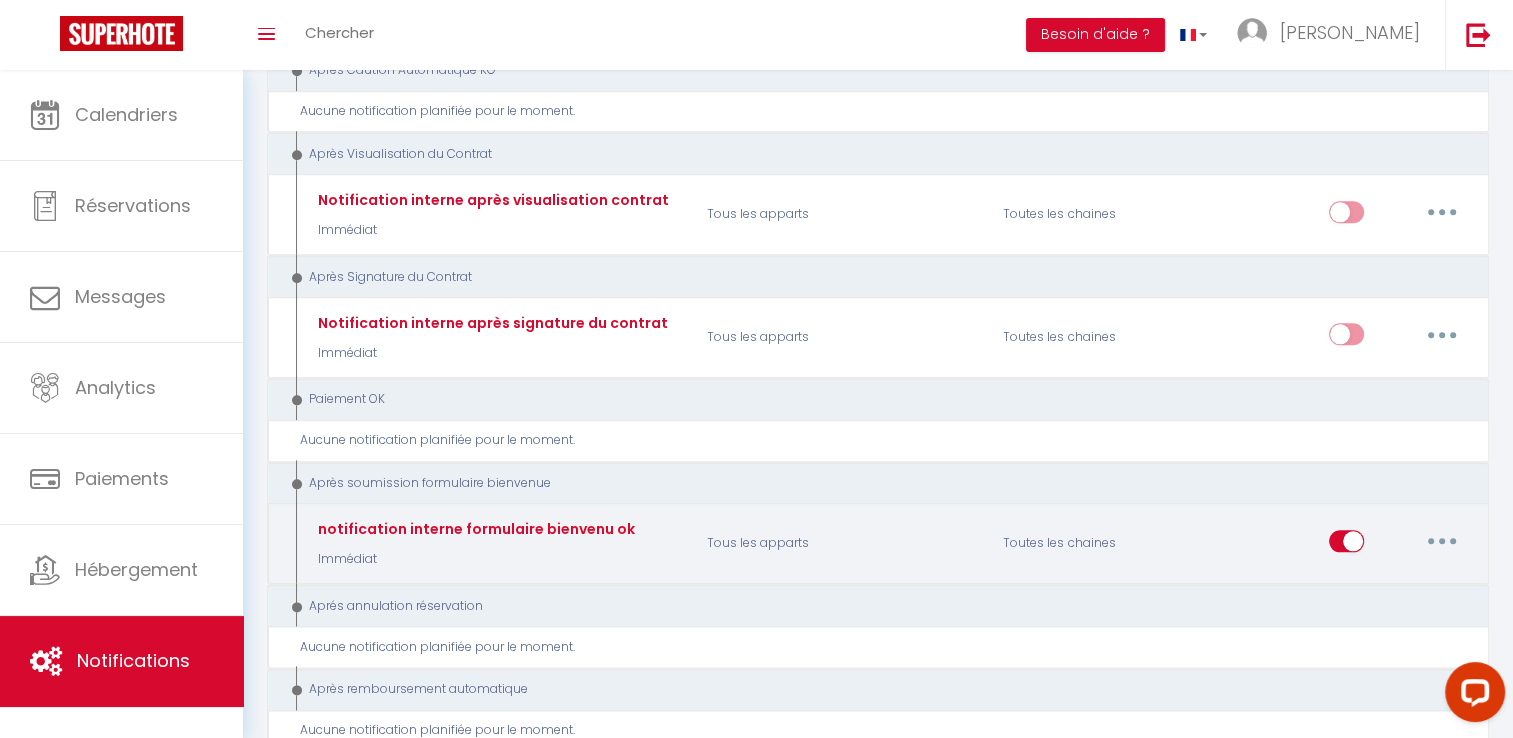 click at bounding box center [1442, 541] 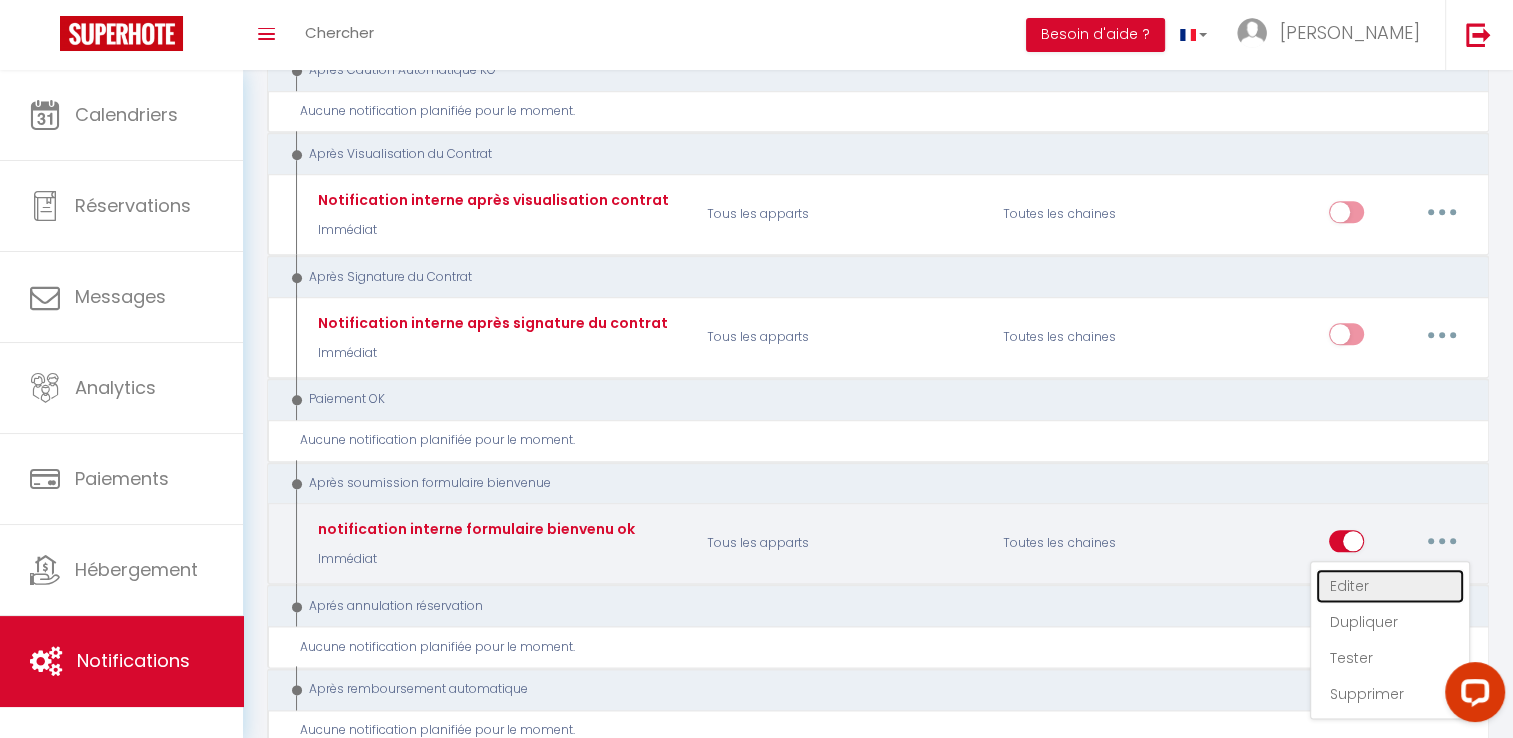 click on "Editer" at bounding box center [1390, 586] 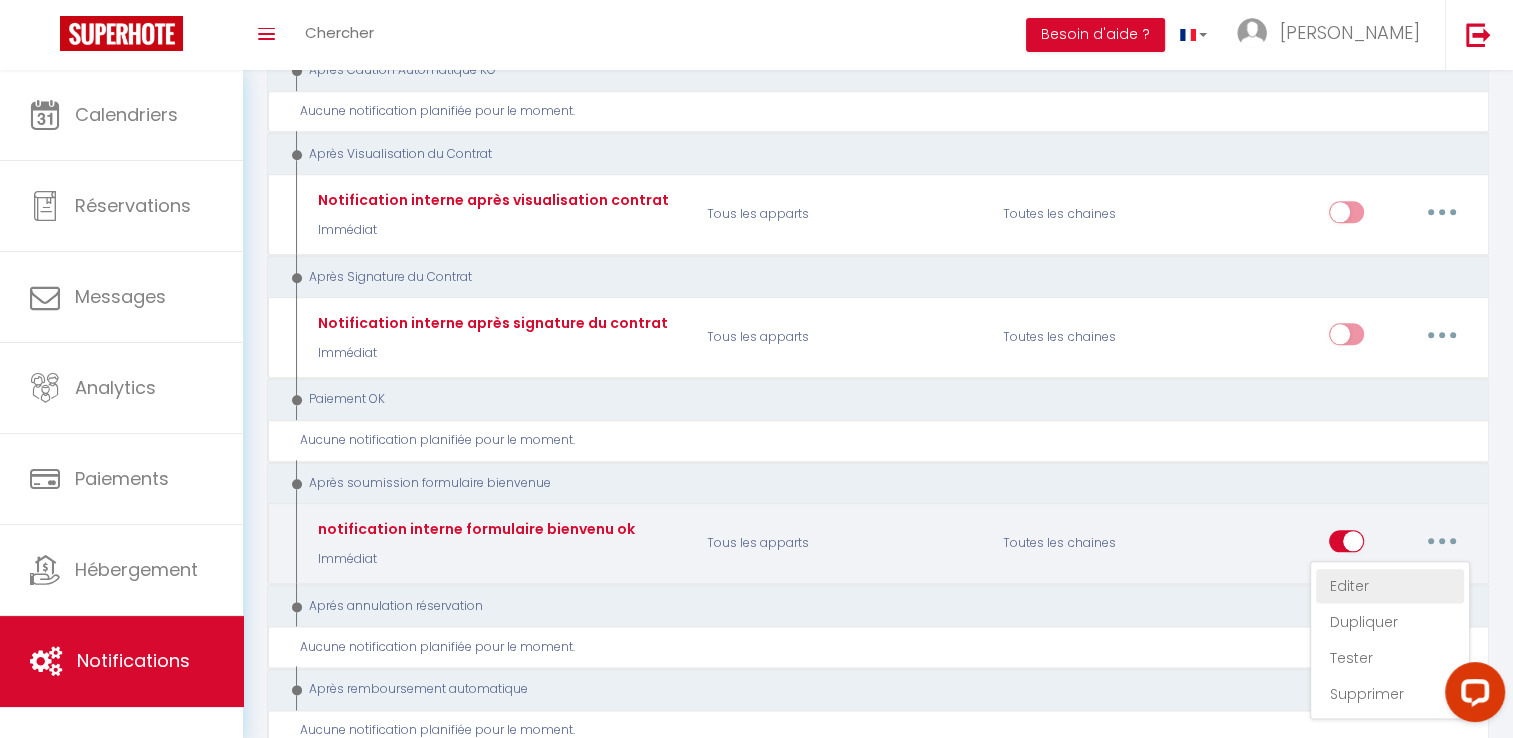 type on "notification interne formulaire bienvenu ok" 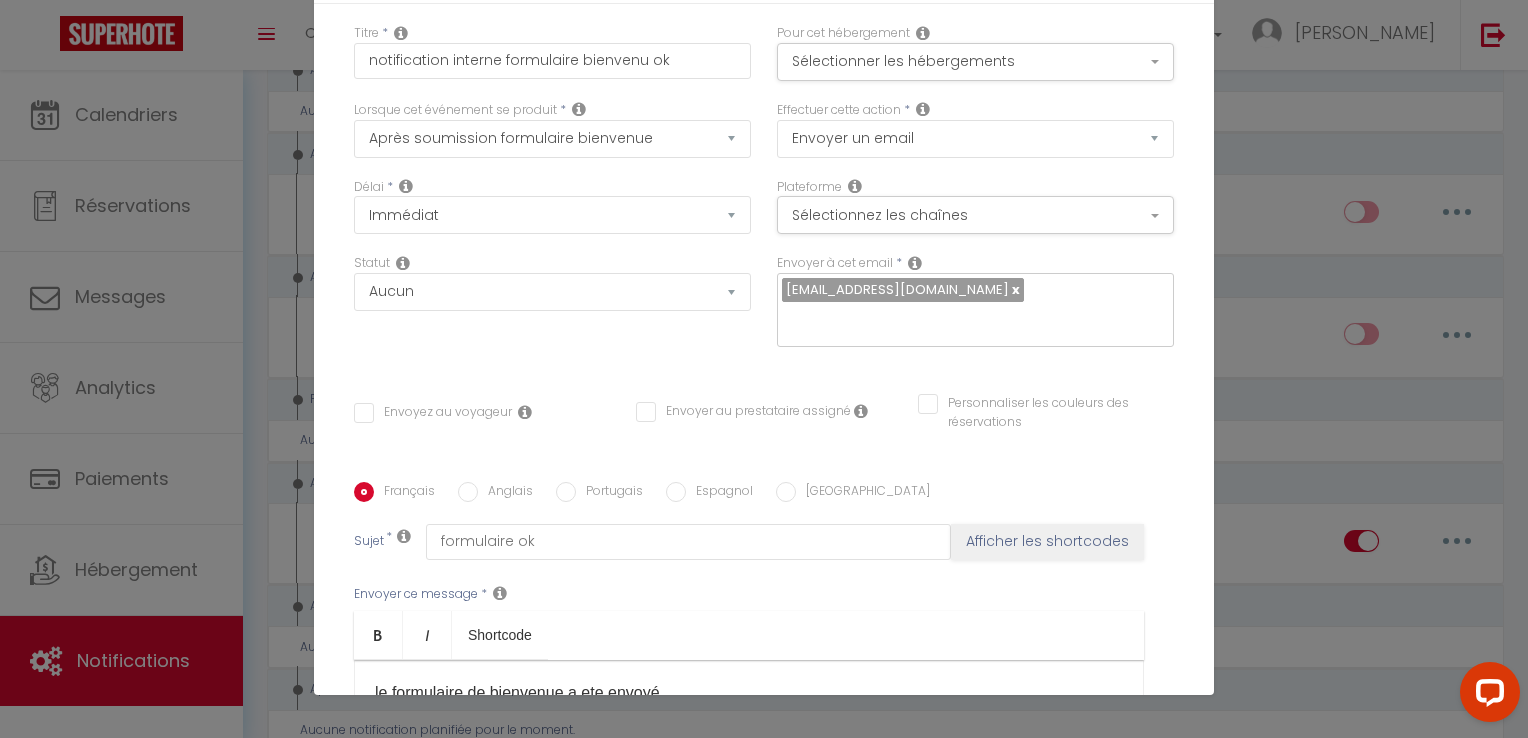 scroll, scrollTop: 0, scrollLeft: 0, axis: both 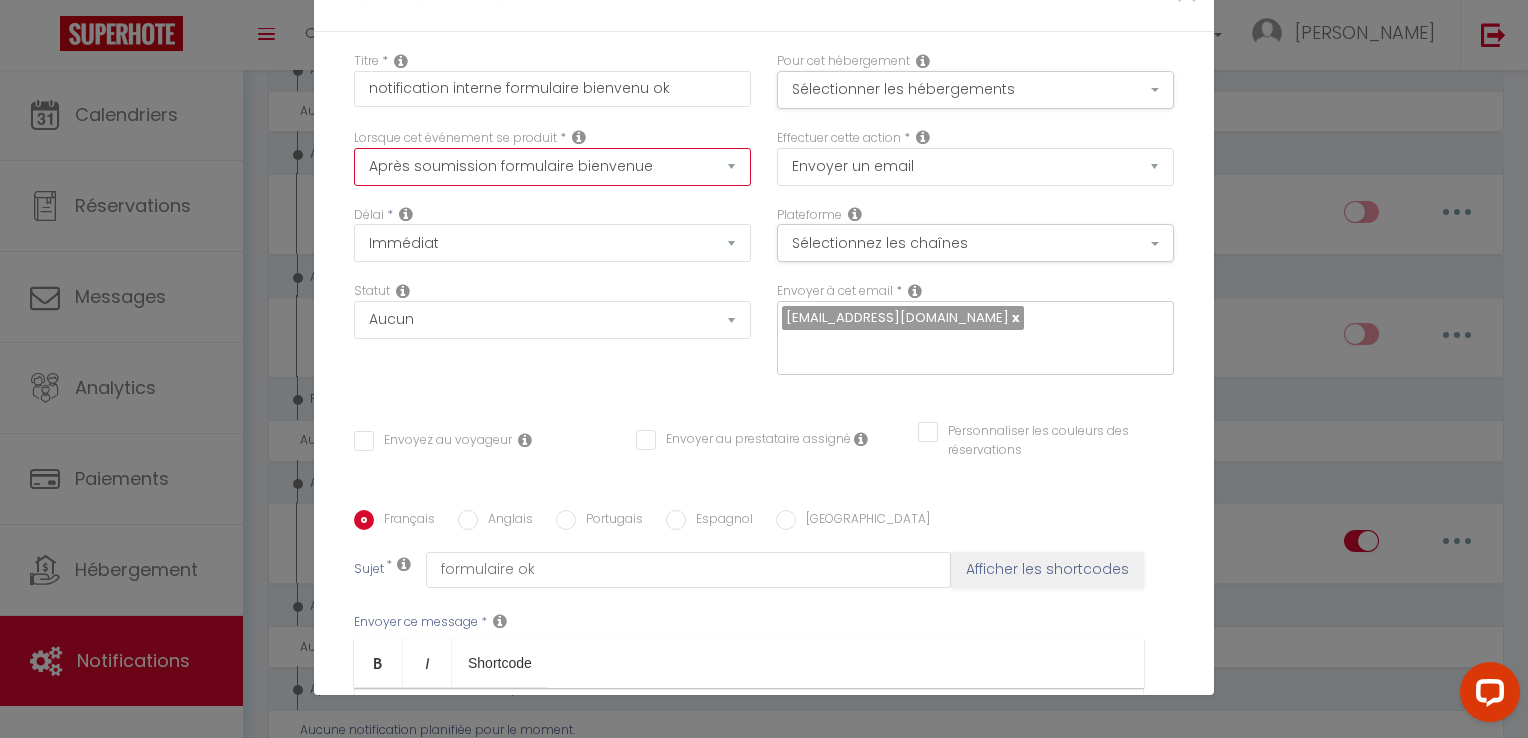 click on "Après la réservation   Avant Checkin (à partir de 12h00)   Après Checkin (à partir de 12h00)   Avant Checkout (à partir de 12h00)   Après Checkout (à partir de 12h00)   Température   Co2   Bruit sonore   Après visualisation lien paiement   Après Paiement Lien KO   Après Caution Lien KO   Après Paiement Automatique KO   Après Caution Automatique KO   Après Visualisation du Contrat   Après Signature du Contrat   Paiement OK   Après soumission formulaire bienvenue   Aprés annulation réservation   Après remboursement automatique   Date spécifique   Après Assignation   Après Désassignation   Après soumission online checkin   Caution OK" at bounding box center (552, 167) 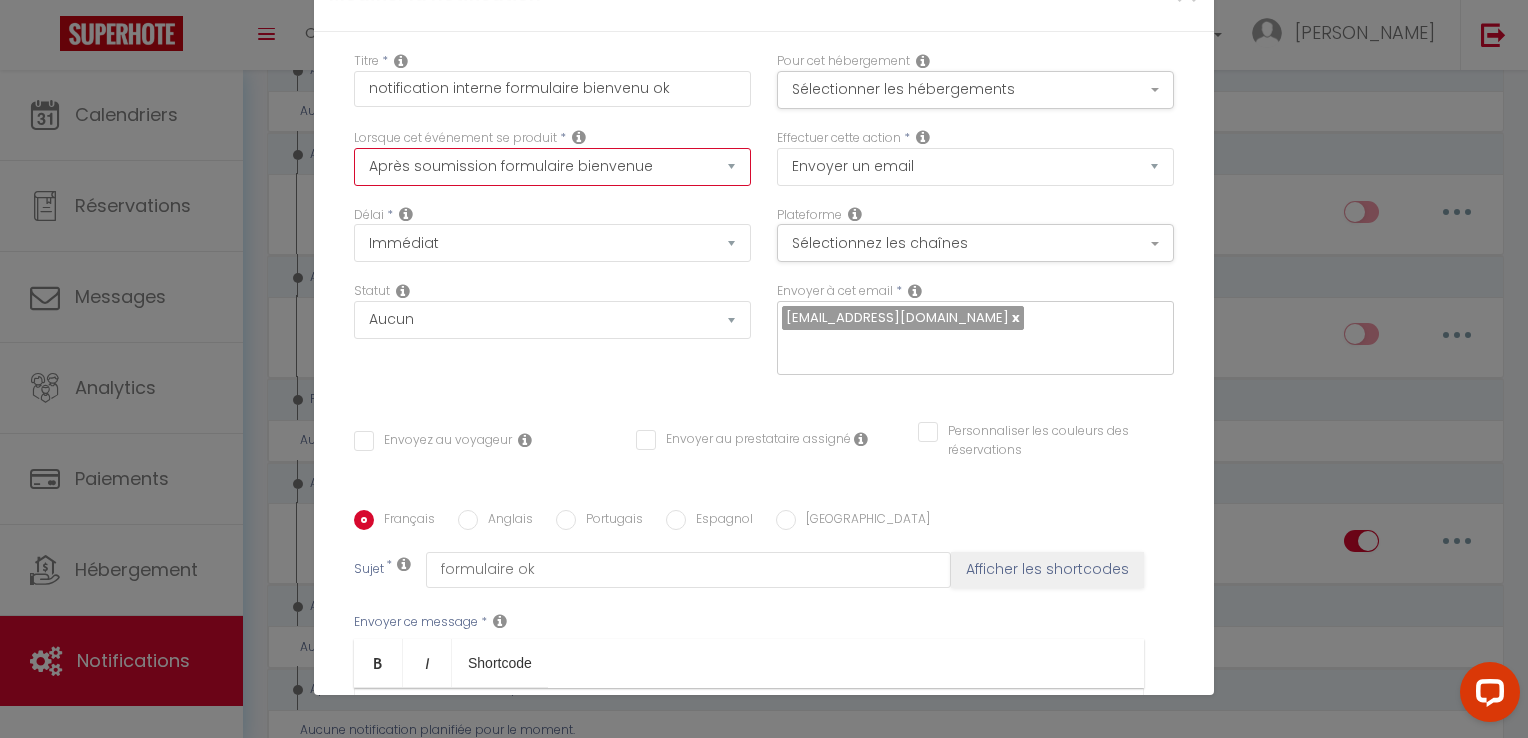 select on "19" 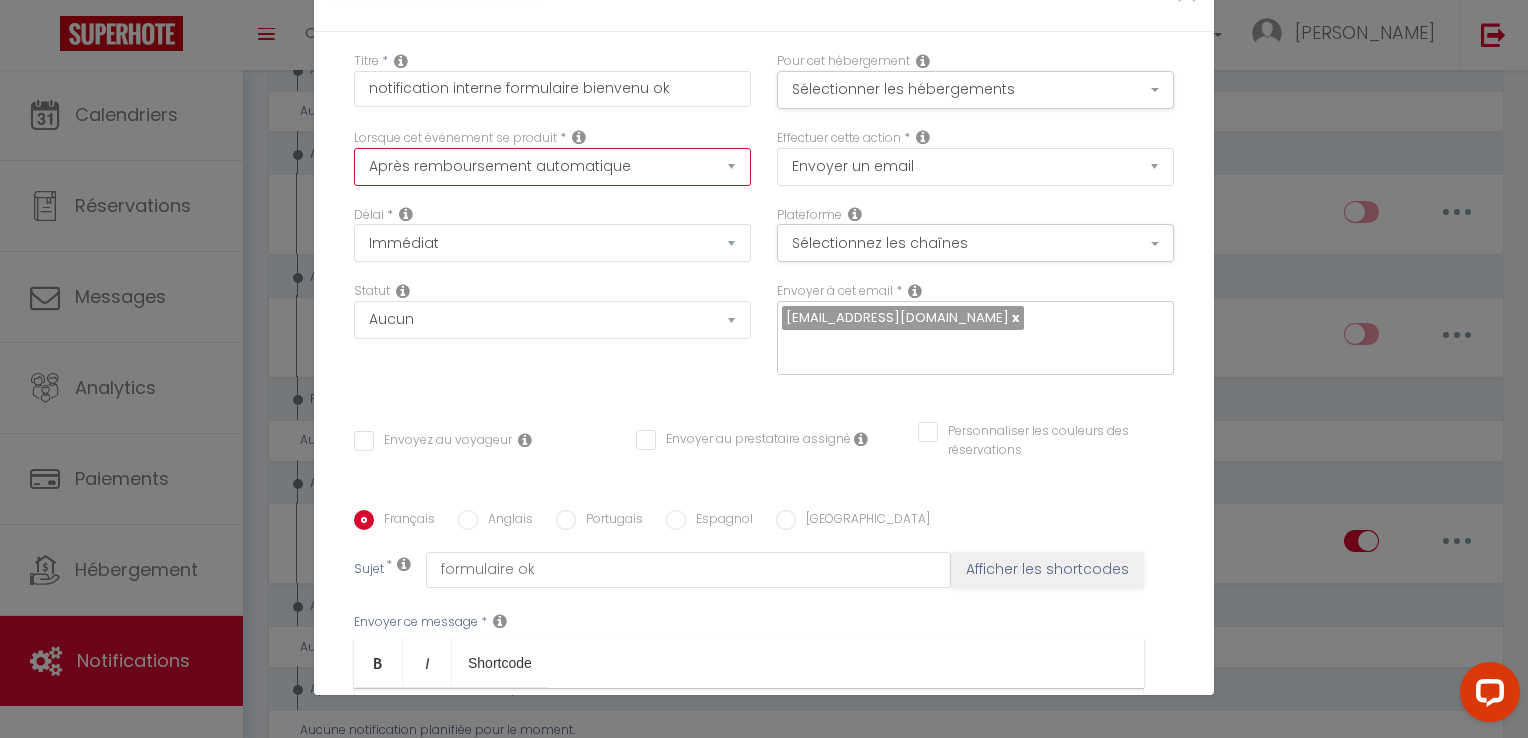 click on "Après la réservation   Avant Checkin (à partir de 12h00)   Après Checkin (à partir de 12h00)   Avant Checkout (à partir de 12h00)   Après Checkout (à partir de 12h00)   Température   Co2   Bruit sonore   Après visualisation lien paiement   Après Paiement Lien KO   Après Caution Lien KO   Après Paiement Automatique KO   Après Caution Automatique KO   Après Visualisation du Contrat   Après Signature du Contrat   Paiement OK   Après soumission formulaire bienvenue   Aprés annulation réservation   Après remboursement automatique   Date spécifique   Après Assignation   Après Désassignation   Après soumission online checkin   Caution OK" at bounding box center (552, 167) 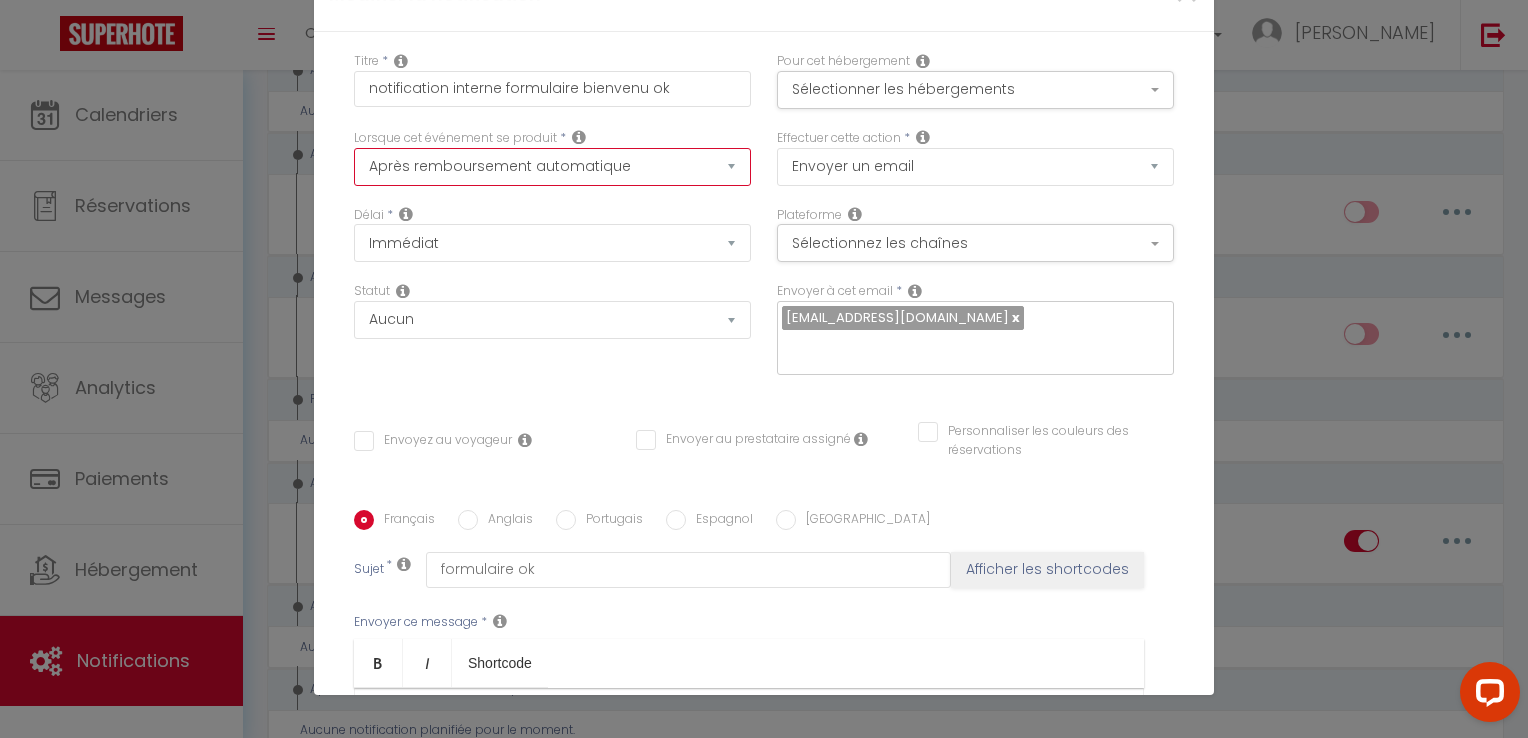 checkbox on "false" 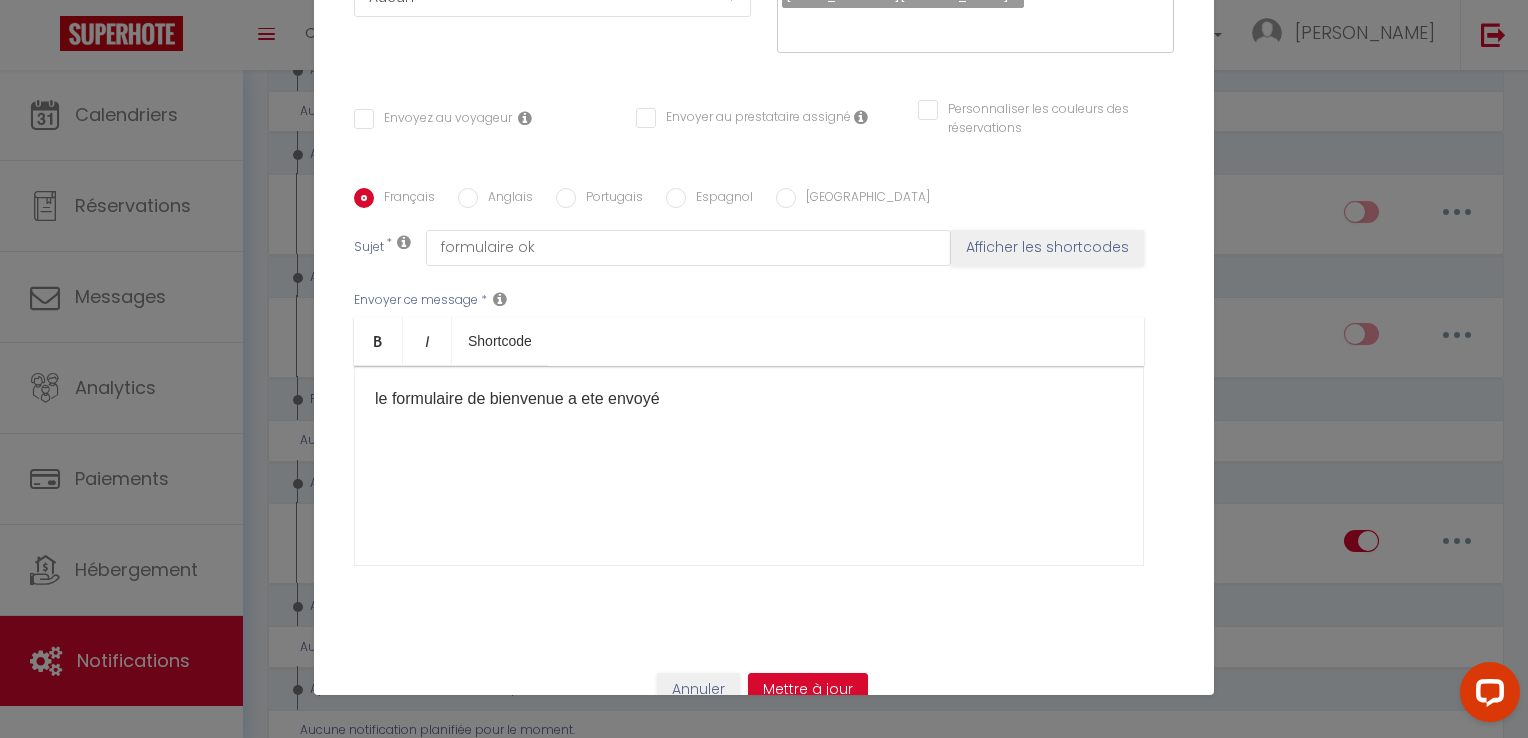 scroll, scrollTop: 0, scrollLeft: 0, axis: both 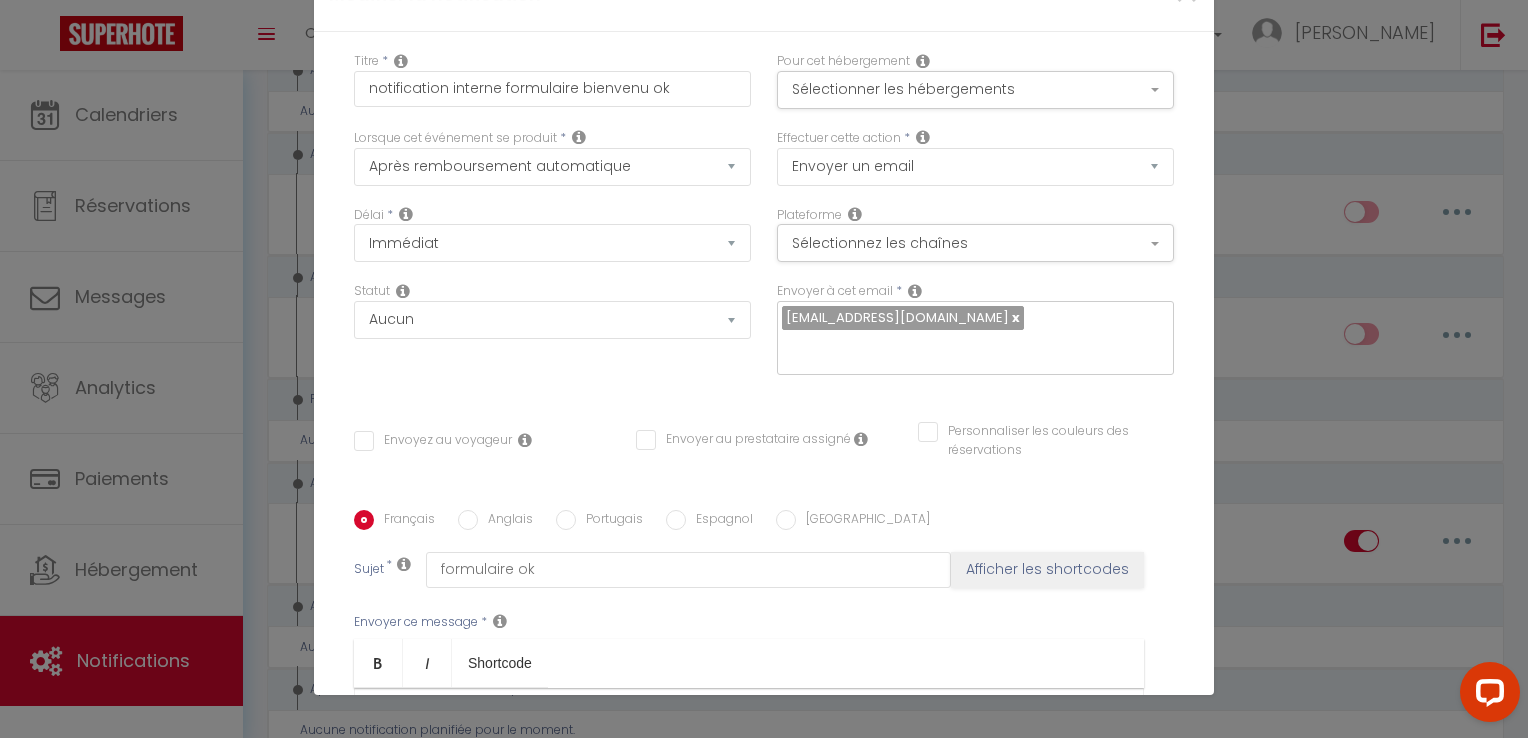 click on "Lorsque cet événement se produit   *      Après la réservation   Avant Checkin (à partir de 12h00)   Après Checkin (à partir de 12h00)   Avant Checkout (à partir de 12h00)   Après Checkout (à partir de 12h00)   Température   Co2   [MEDICAL_DATA] sonore   Après visualisation lien paiement   Après Paiement Lien KO   Après Caution Lien KO   Après Paiement Automatique KO   Après Caution Automatique KO   Après Visualisation du Contrat   Après Signature du Contrat   Paiement OK   Après soumission formulaire bienvenue   Aprés annulation réservation   Après remboursement automatique   Date spécifique   Après Assignation   Après Désassignation   Après soumission online checkin   Caution OK" at bounding box center [552, 157] 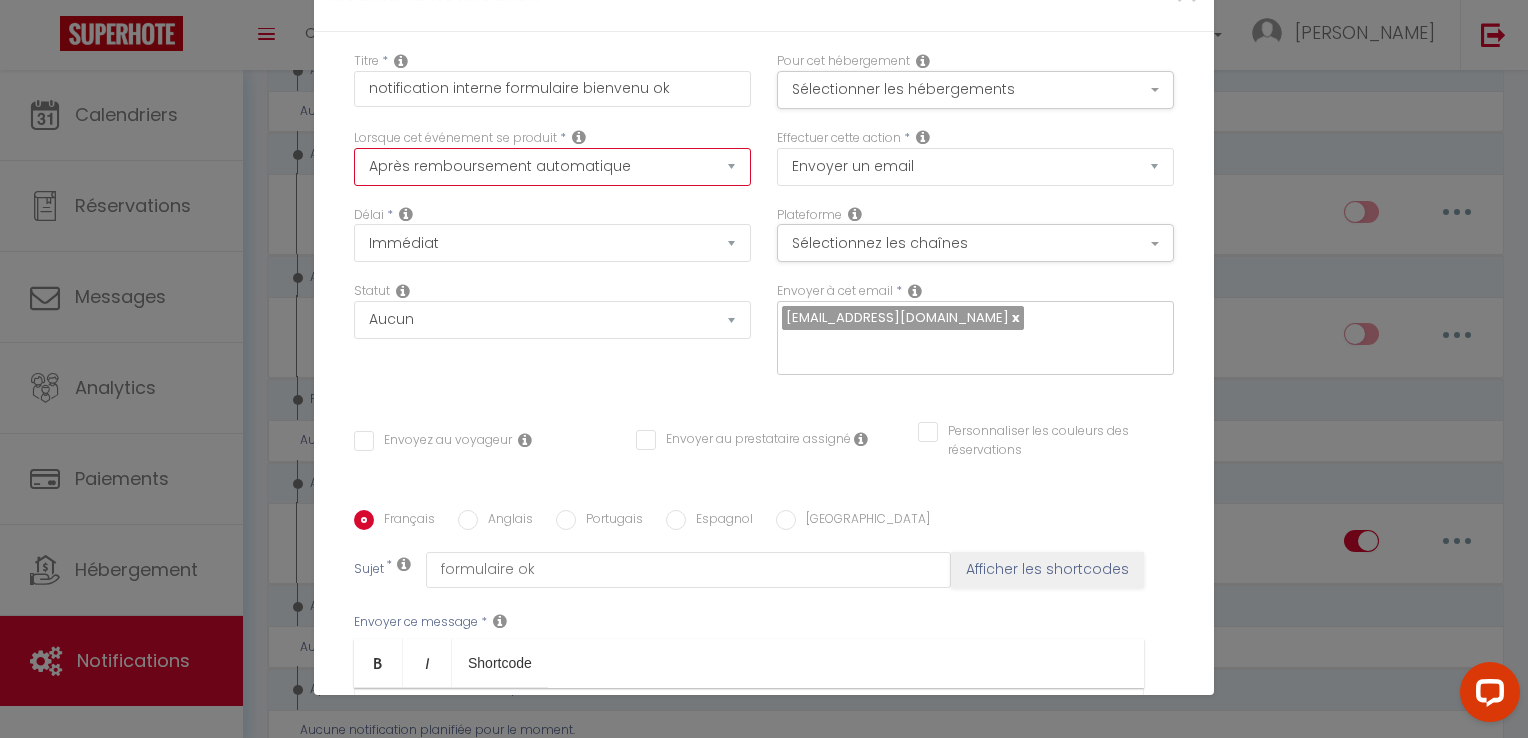 click on "Après la réservation   Avant Checkin (à partir de 12h00)   Après Checkin (à partir de 12h00)   Avant Checkout (à partir de 12h00)   Après Checkout (à partir de 12h00)   Température   Co2   Bruit sonore   Après visualisation lien paiement   Après Paiement Lien KO   Après Caution Lien KO   Après Paiement Automatique KO   Après Caution Automatique KO   Après Visualisation du Contrat   Après Signature du Contrat   Paiement OK   Après soumission formulaire bienvenue   Aprés annulation réservation   Après remboursement automatique   Date spécifique   Après Assignation   Après Désassignation   Après soumission online checkin   Caution OK" at bounding box center [552, 167] 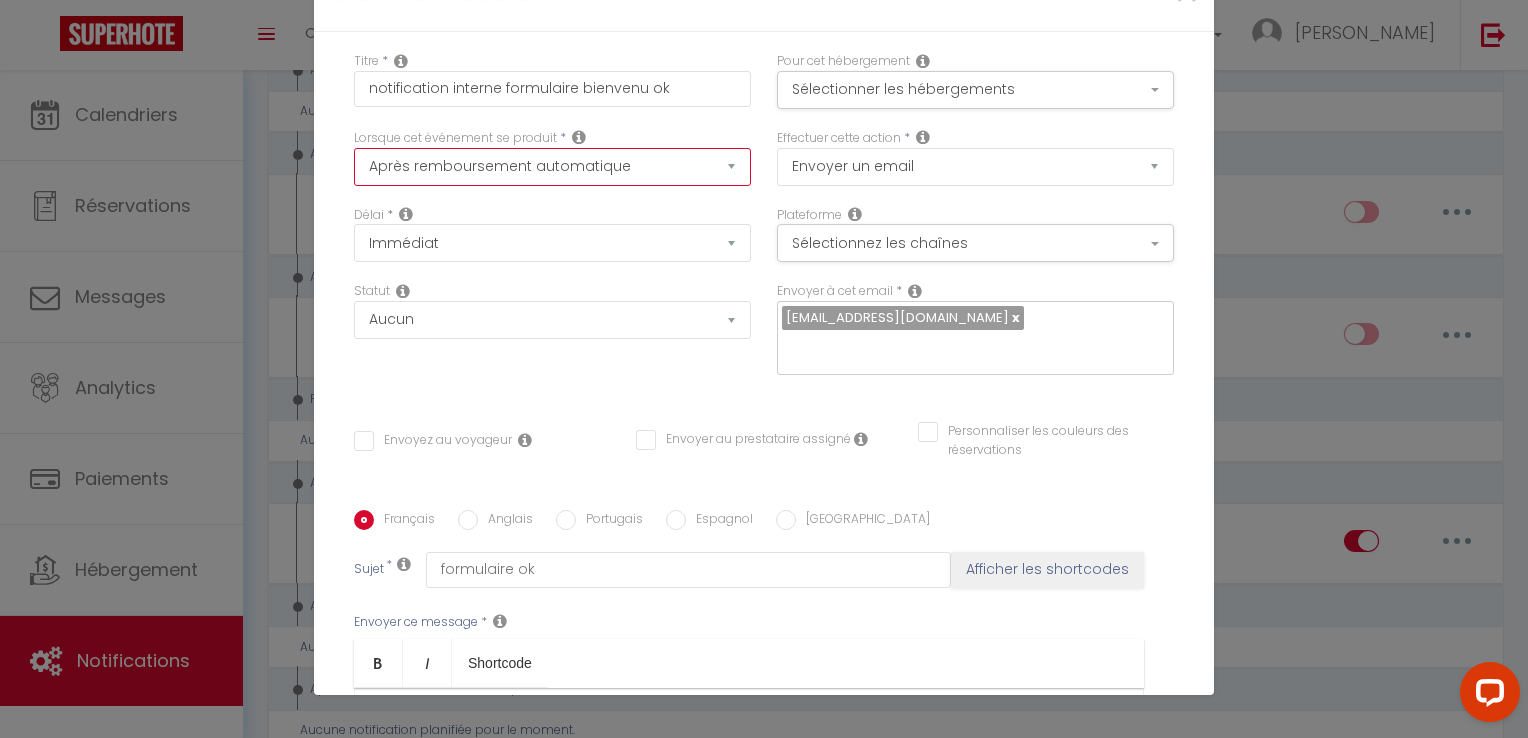 select on "17" 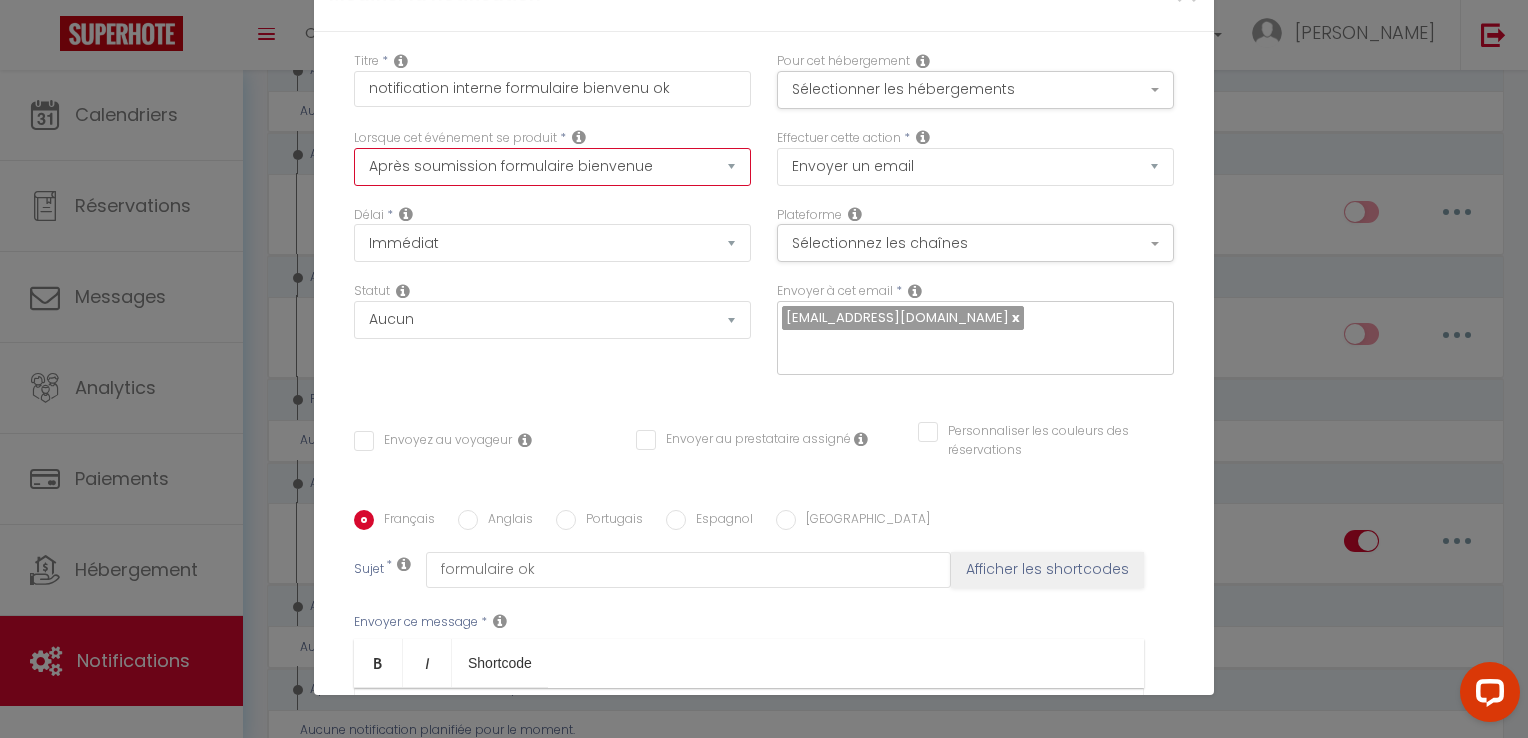 click on "Après la réservation   Avant Checkin (à partir de 12h00)   Après Checkin (à partir de 12h00)   Avant Checkout (à partir de 12h00)   Après Checkout (à partir de 12h00)   Température   Co2   Bruit sonore   Après visualisation lien paiement   Après Paiement Lien KO   Après Caution Lien KO   Après Paiement Automatique KO   Après Caution Automatique KO   Après Visualisation du Contrat   Après Signature du Contrat   Paiement OK   Après soumission formulaire bienvenue   Aprés annulation réservation   Après remboursement automatique   Date spécifique   Après Assignation   Après Désassignation   Après soumission online checkin   Caution OK" at bounding box center (552, 167) 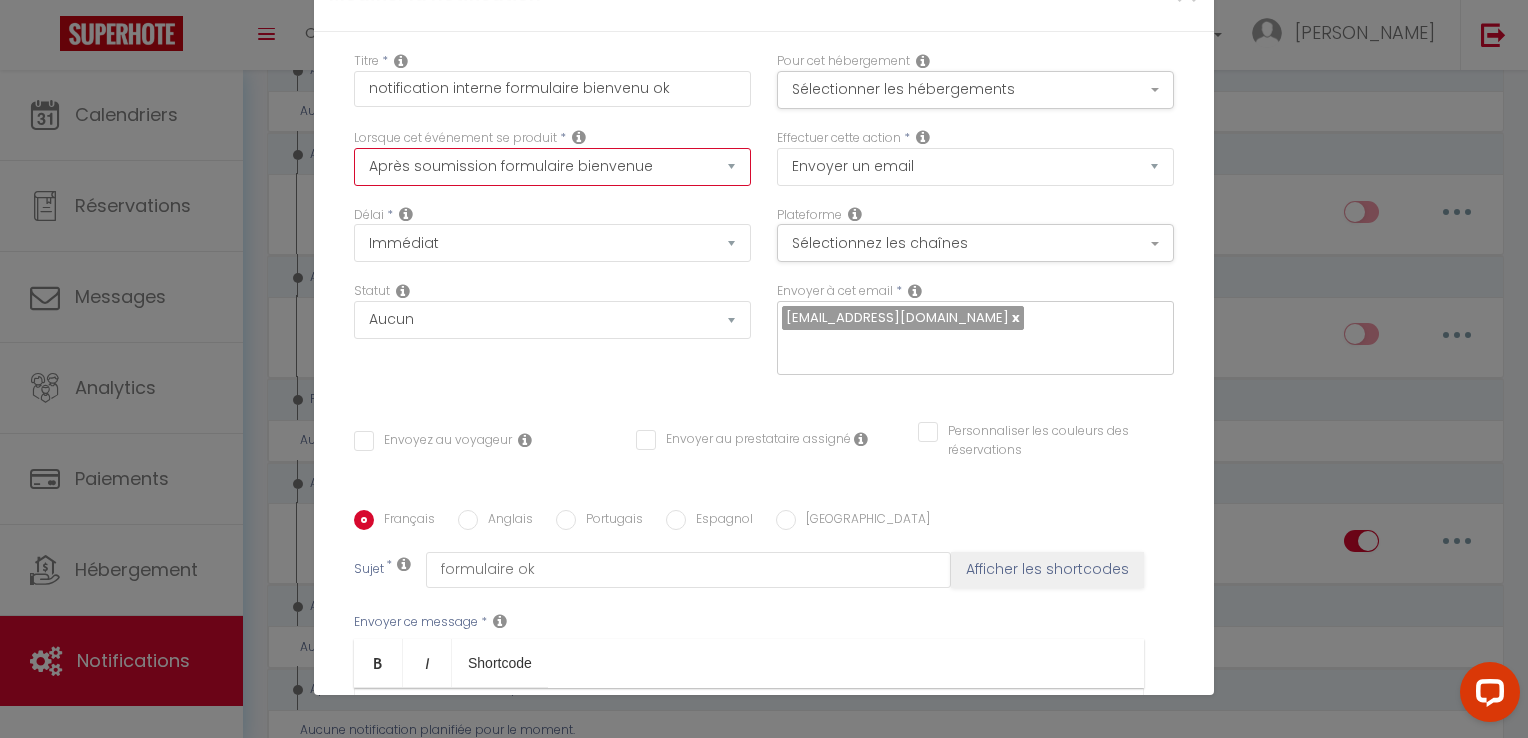 checkbox on "false" 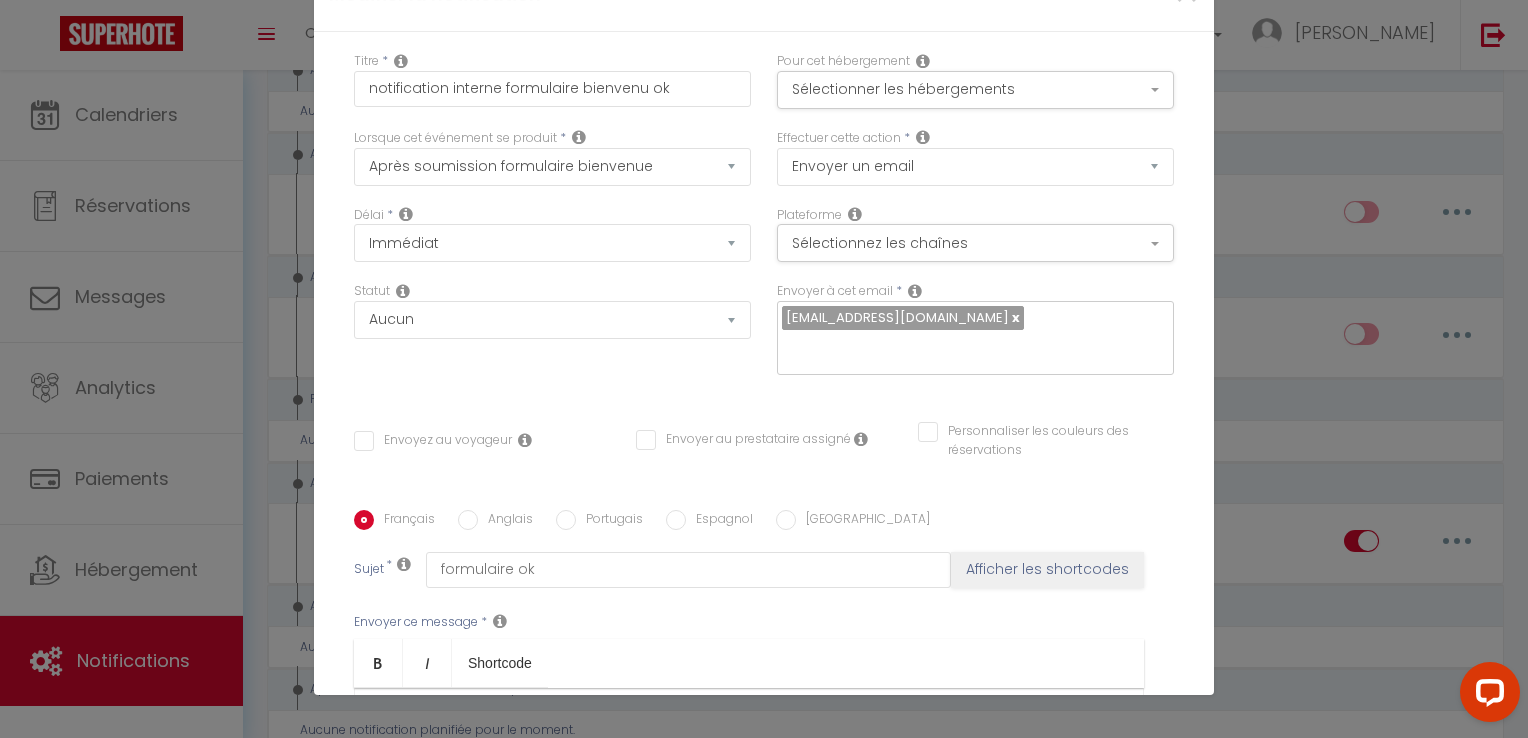 click on "Envoyez au voyageur      Envoyer au prestataire assigné       Personnaliser les couleurs des réservations" at bounding box center [764, 451] 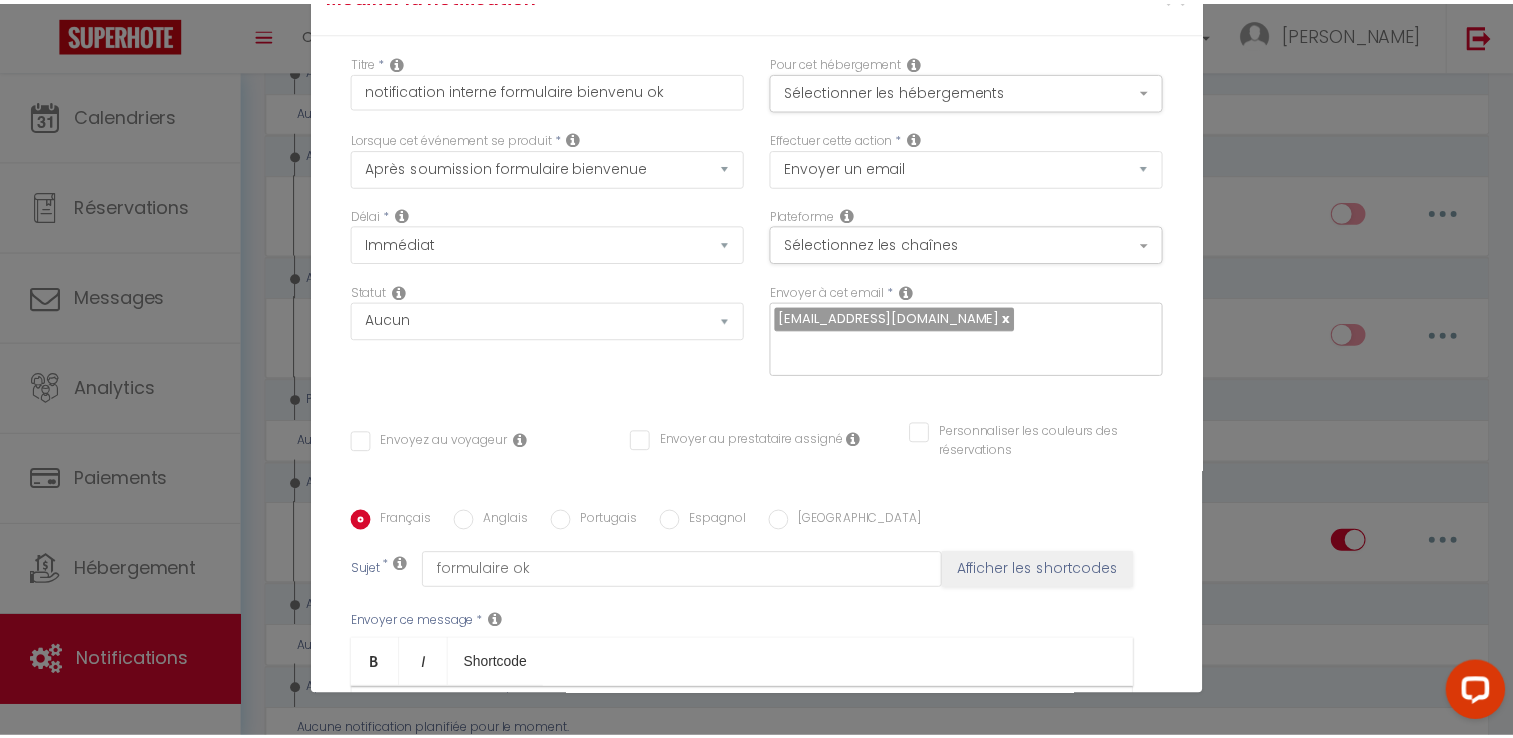 scroll, scrollTop: 325, scrollLeft: 0, axis: vertical 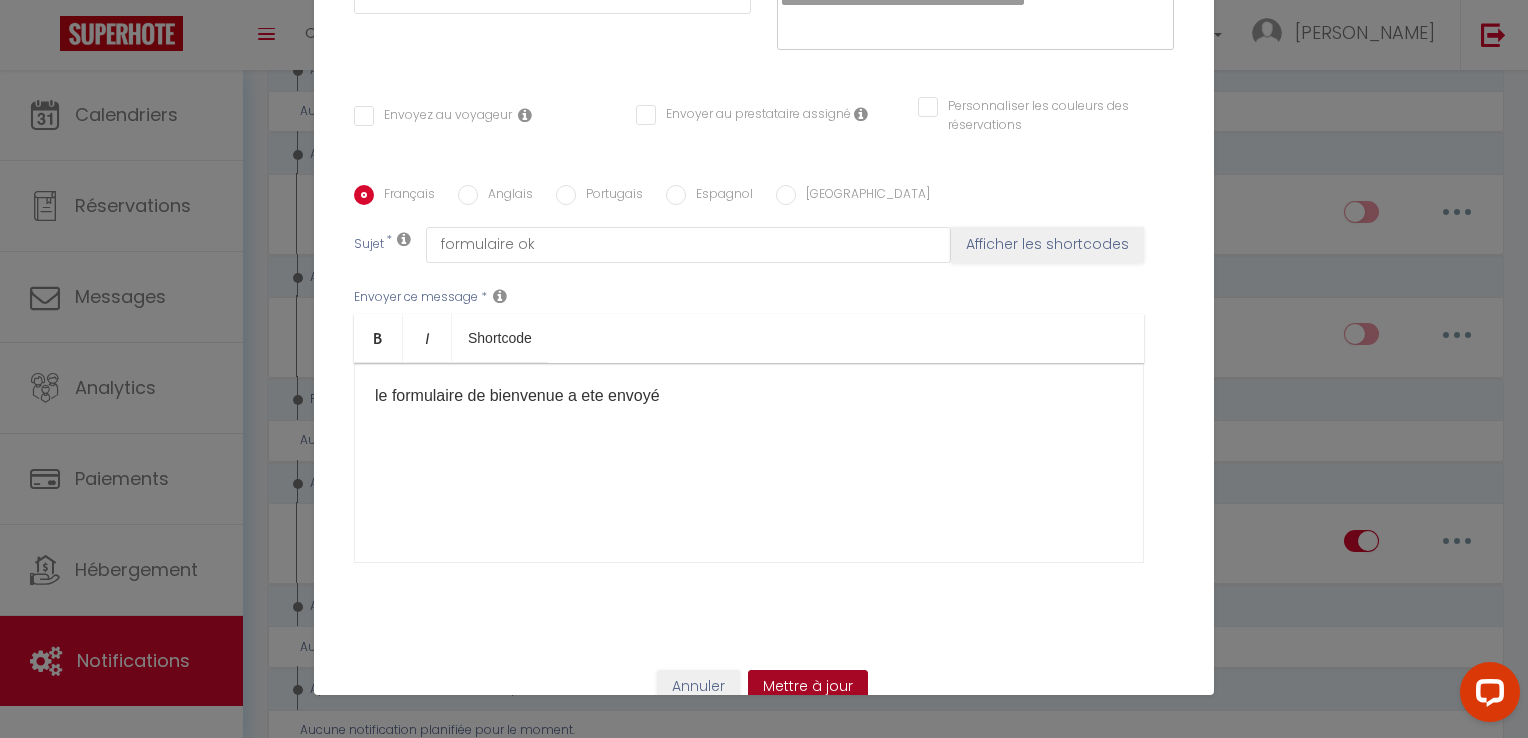 click on "Mettre à jour" at bounding box center [808, 687] 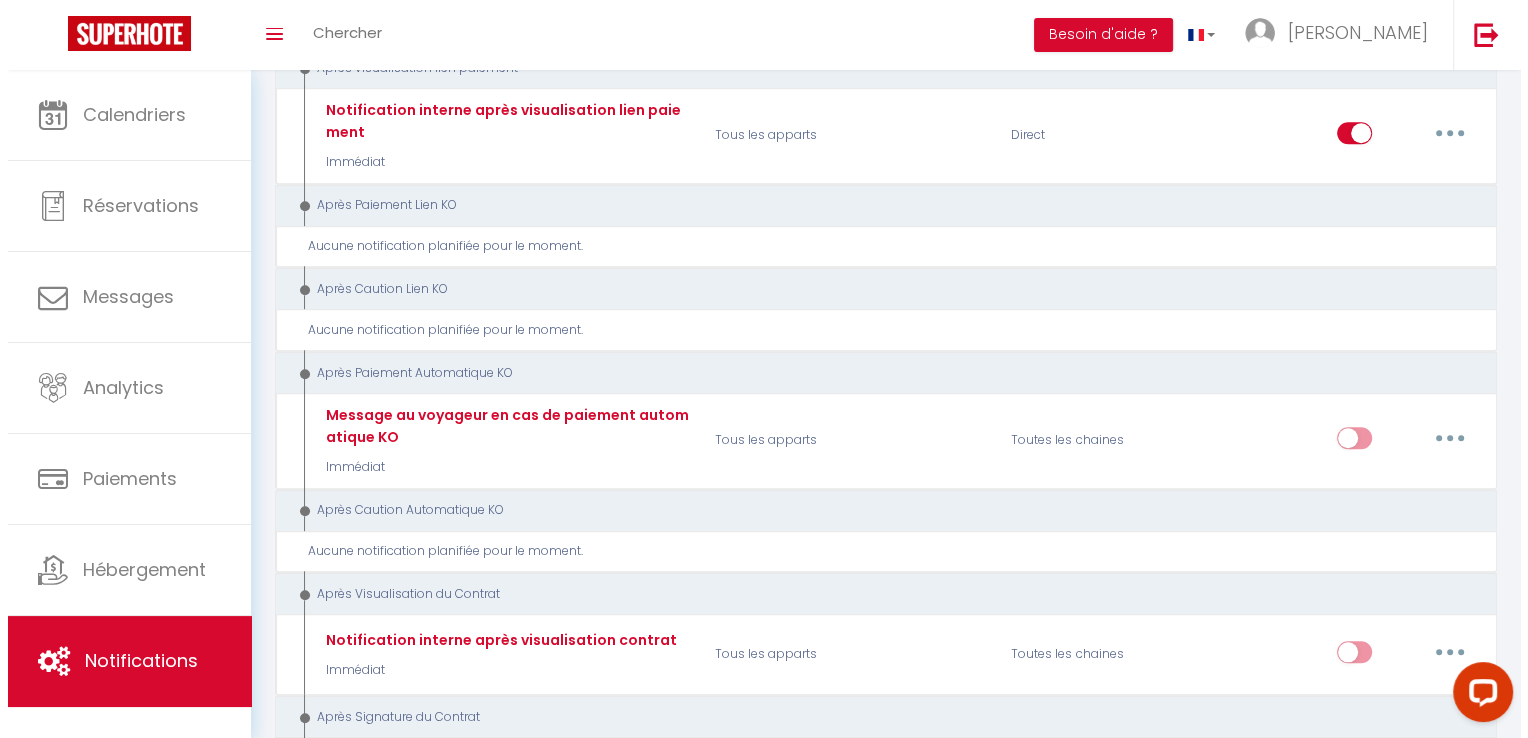 scroll, scrollTop: 1794, scrollLeft: 0, axis: vertical 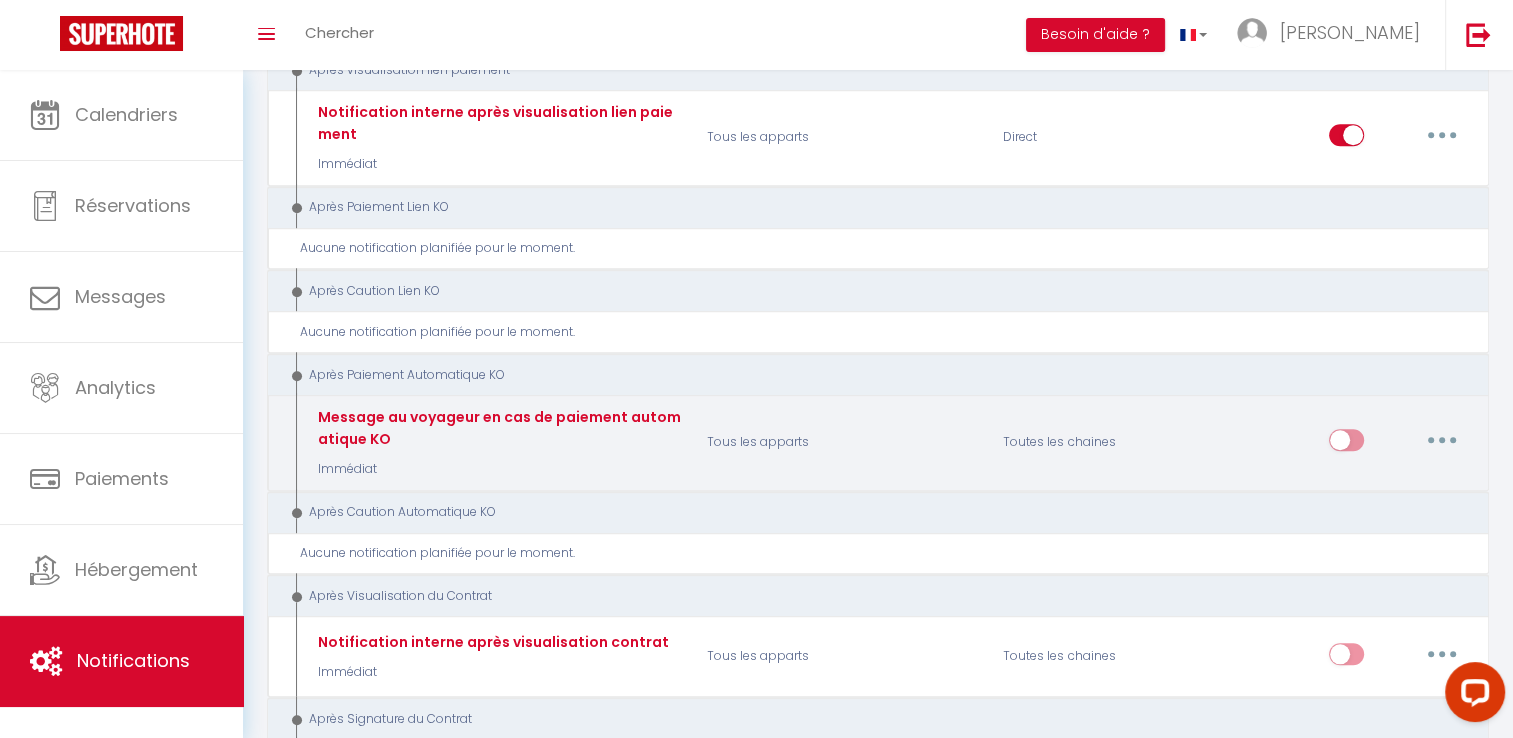 click at bounding box center (1442, 440) 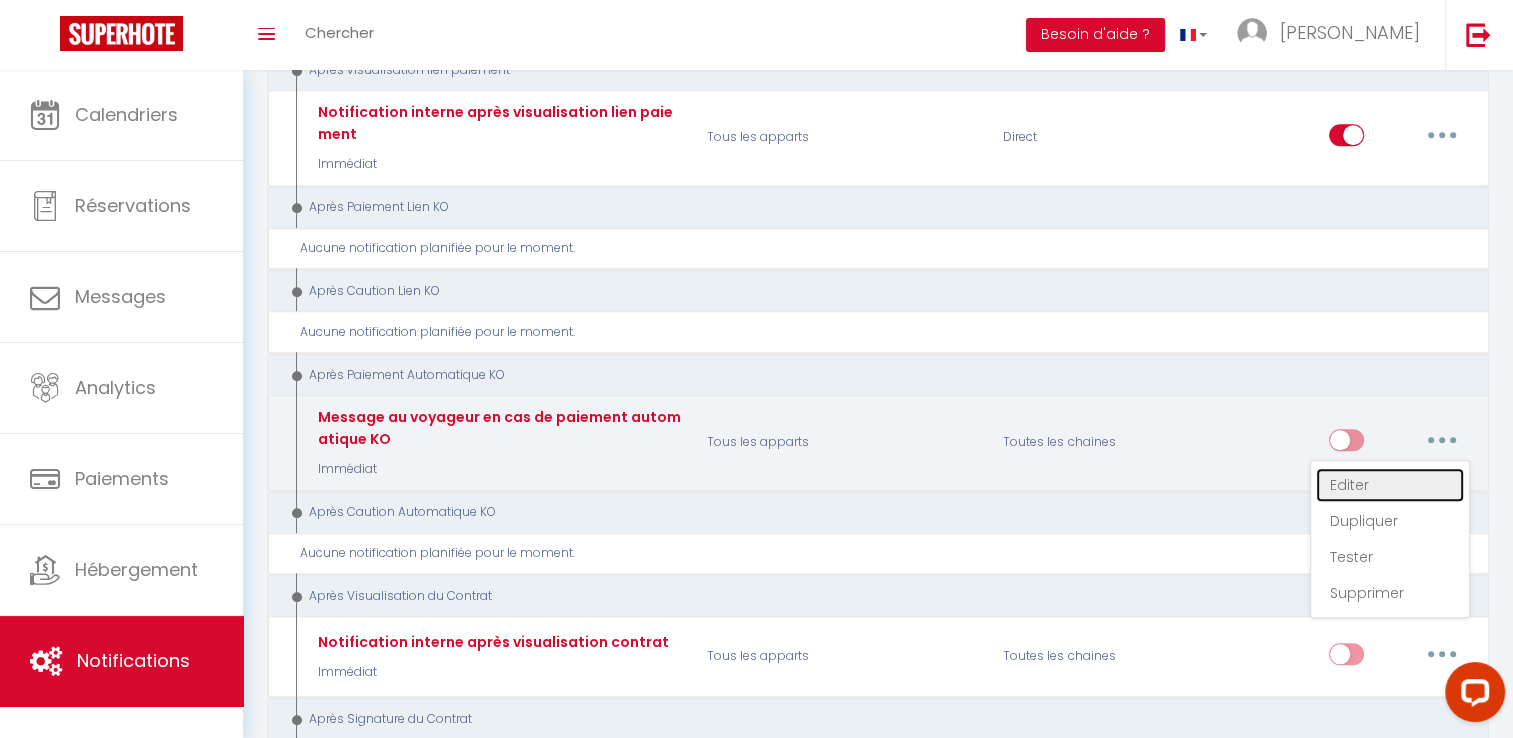 click on "Editer" at bounding box center [1390, 485] 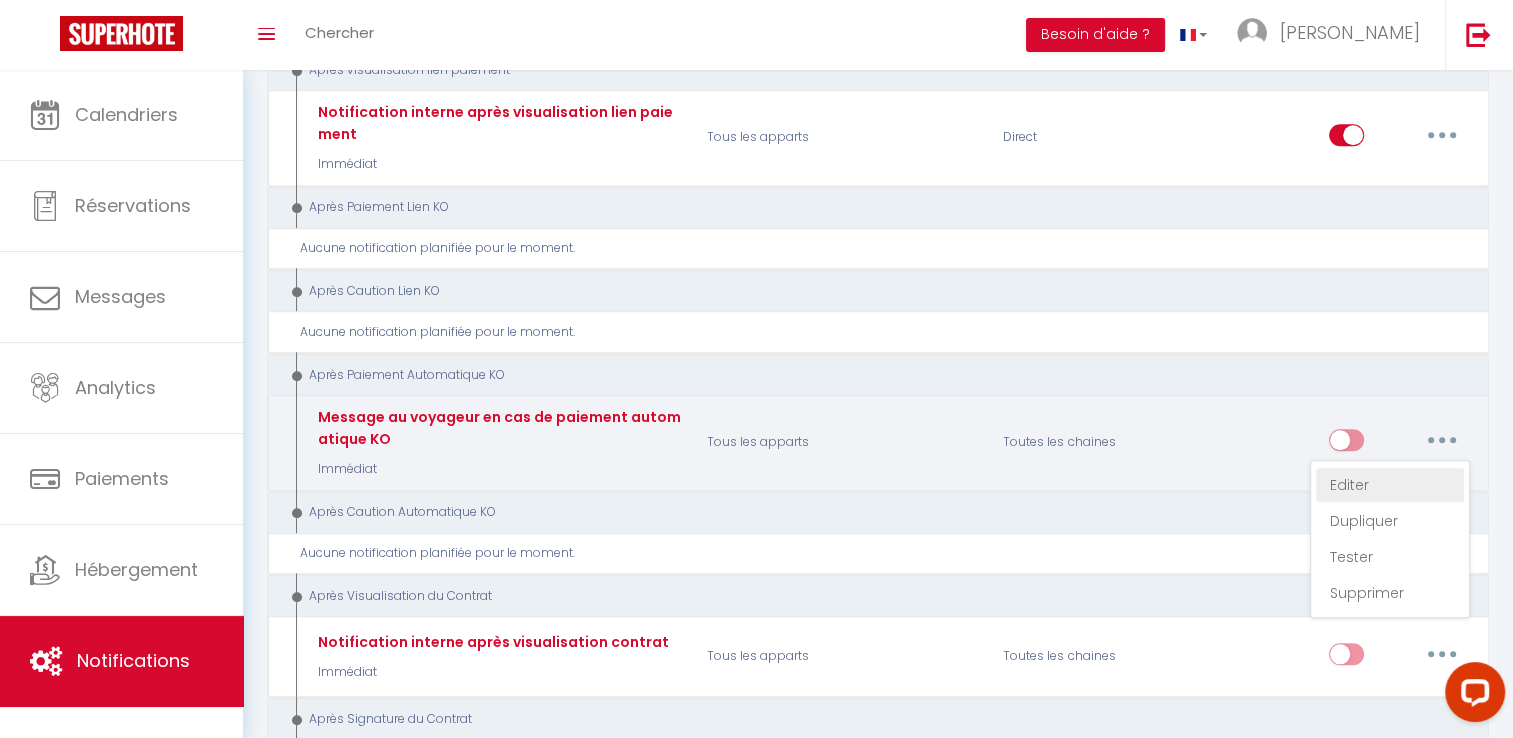type on "Message au voyageur en cas de paiement automatique KO" 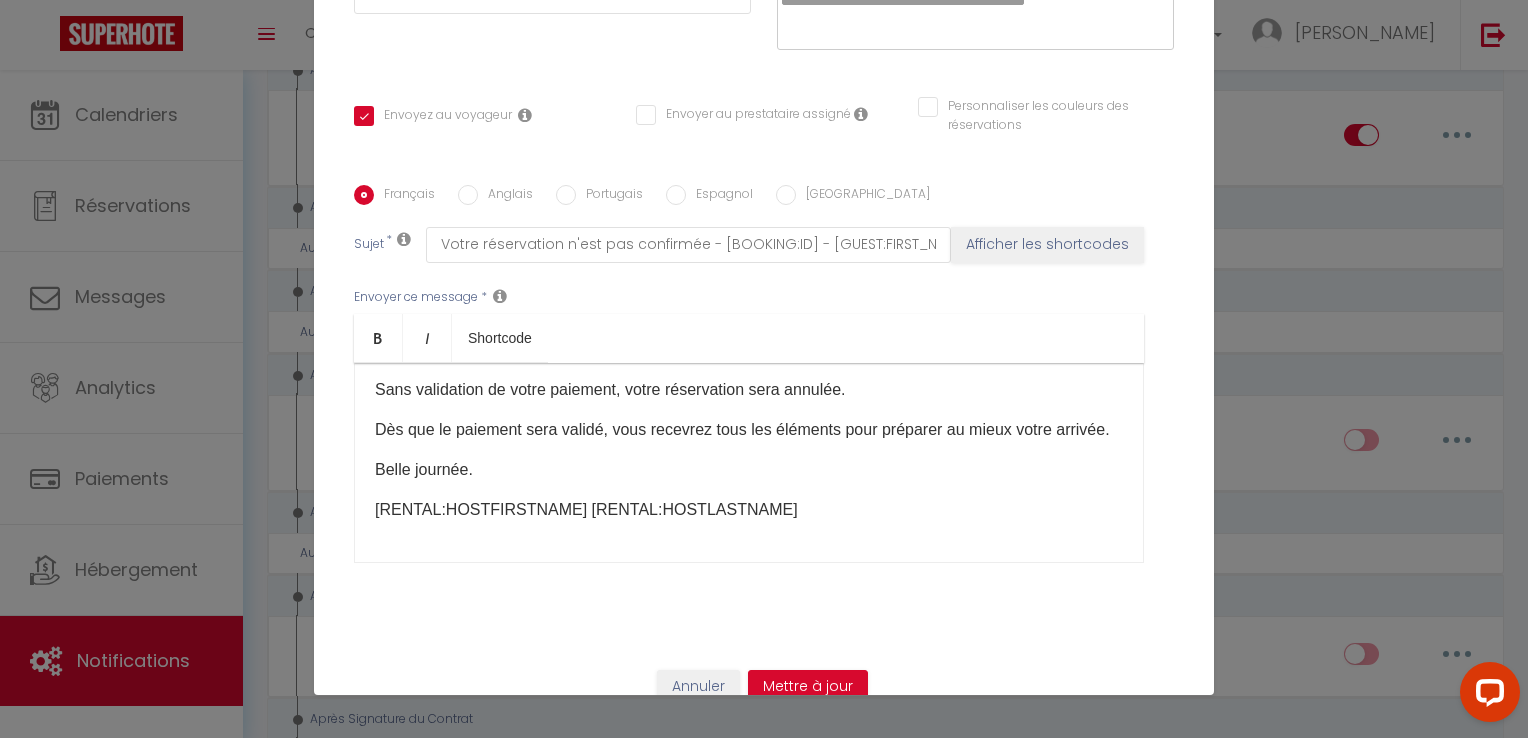 scroll, scrollTop: 0, scrollLeft: 0, axis: both 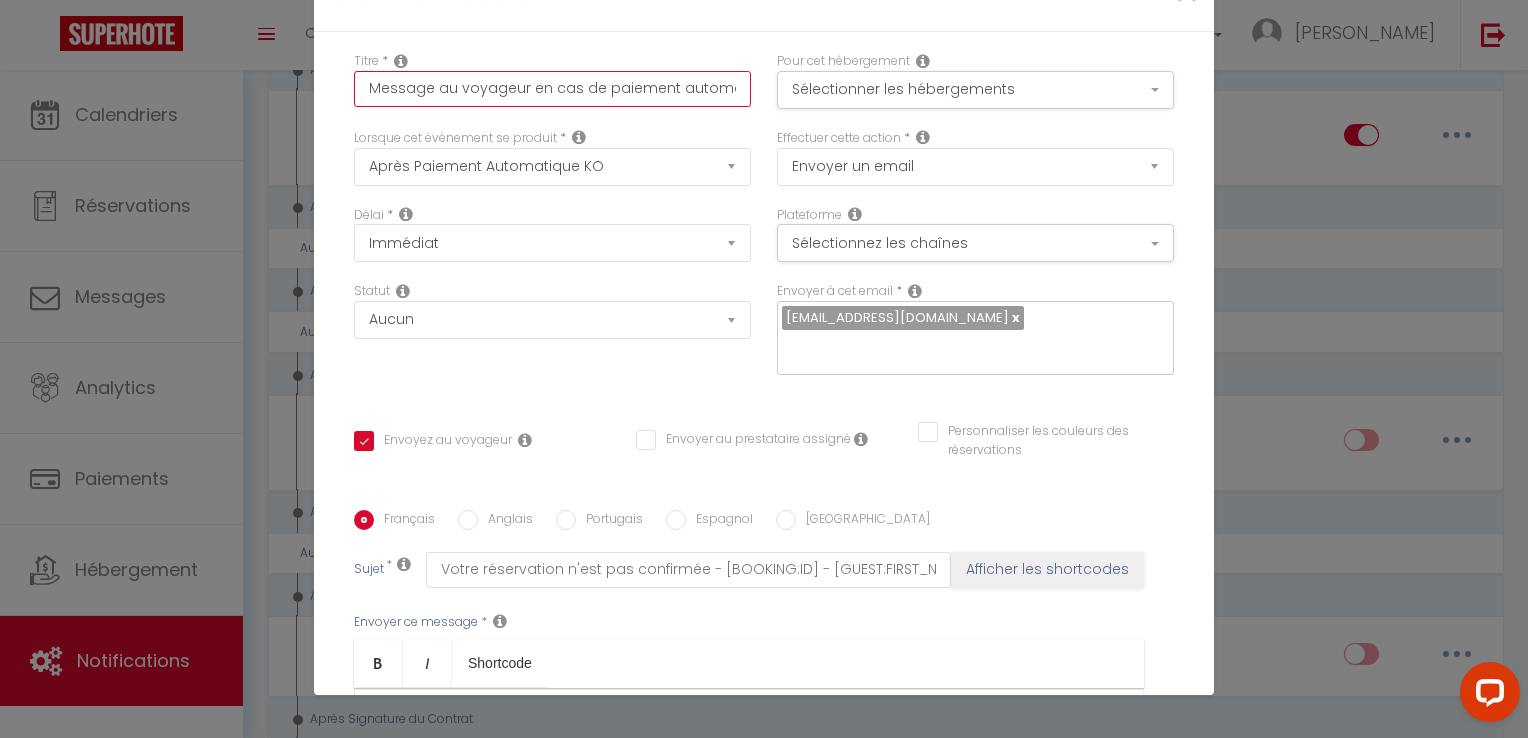 click on "Message au voyageur en cas de paiement automatique KO" at bounding box center (552, 89) 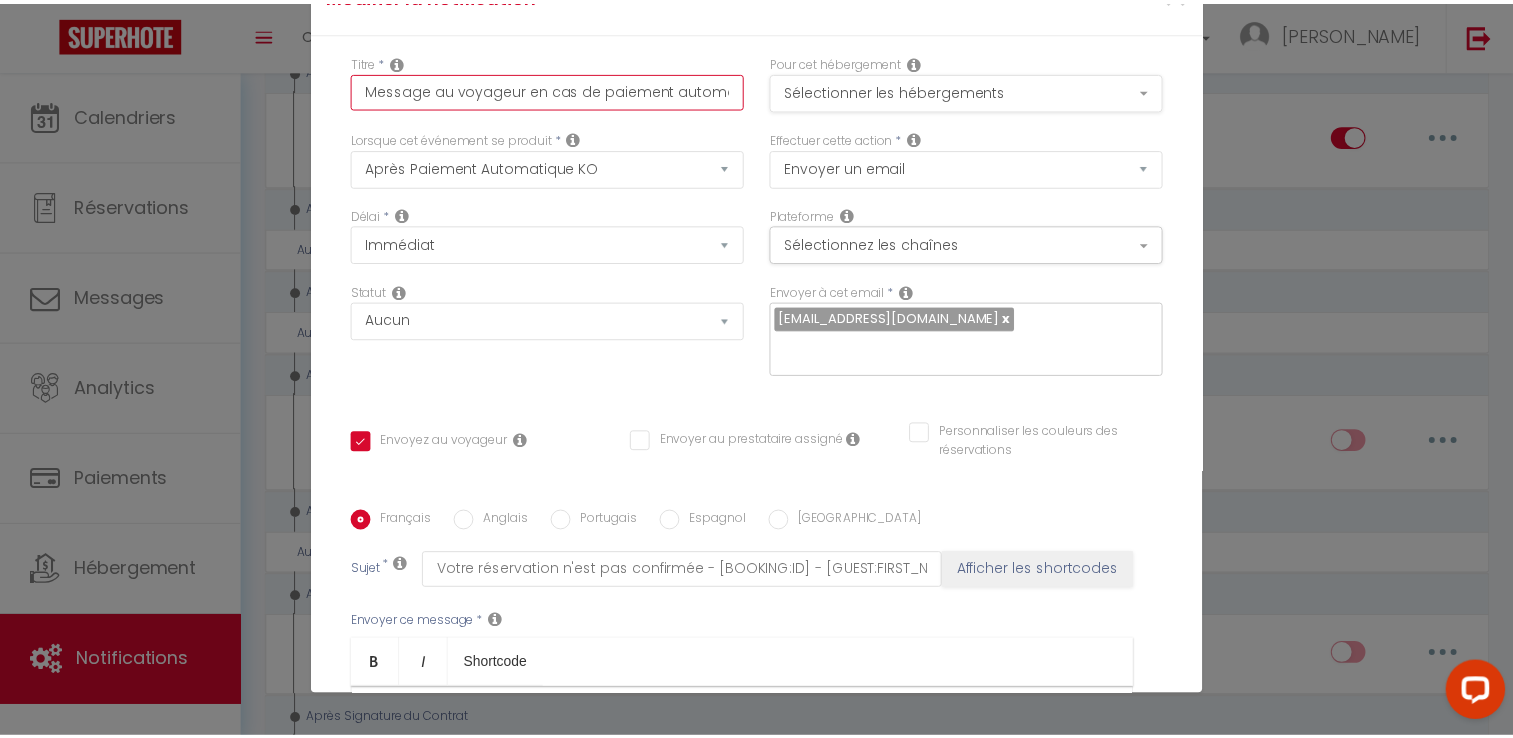 scroll, scrollTop: 0, scrollLeft: 0, axis: both 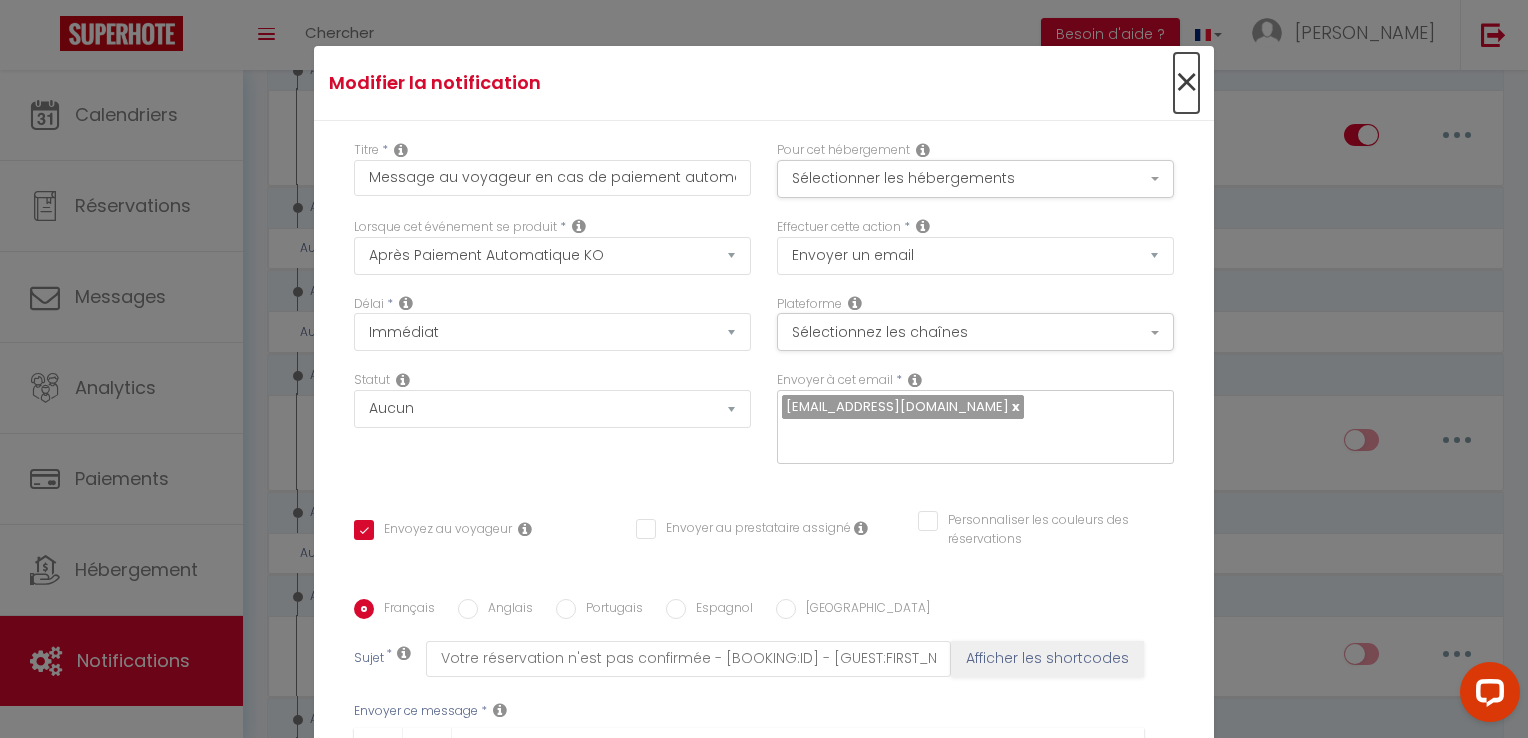 click on "×" at bounding box center (1186, 83) 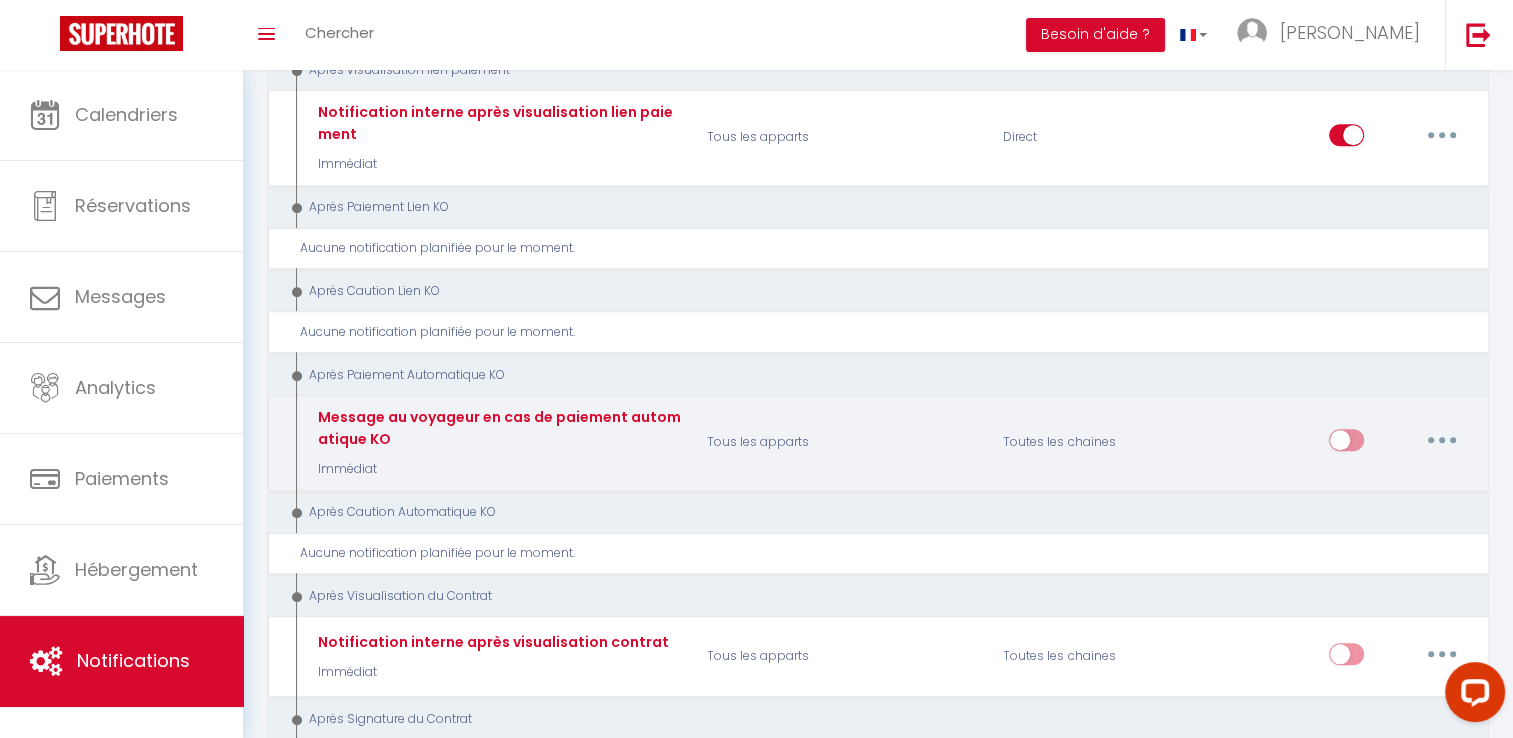 click at bounding box center [1442, 440] 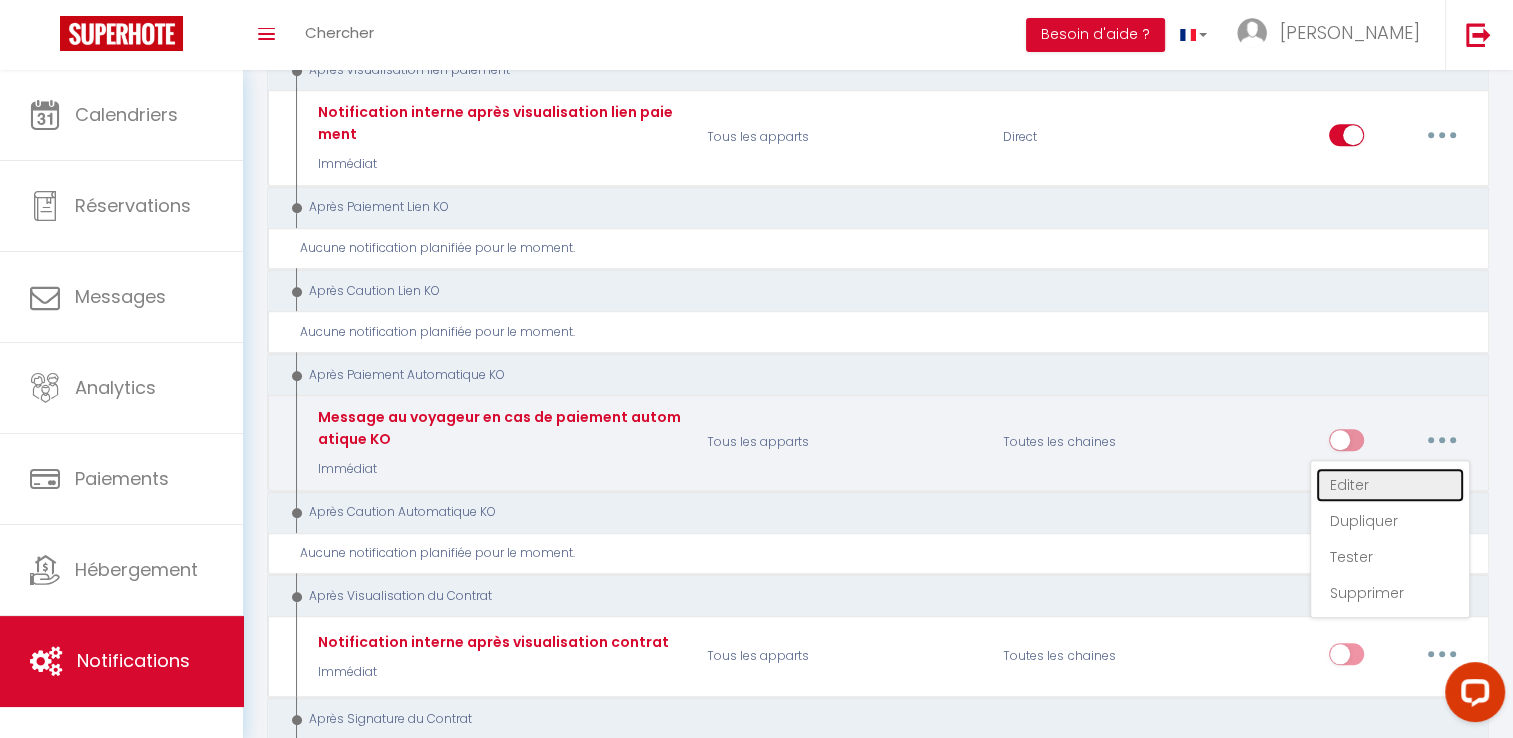click on "Editer" at bounding box center [1390, 485] 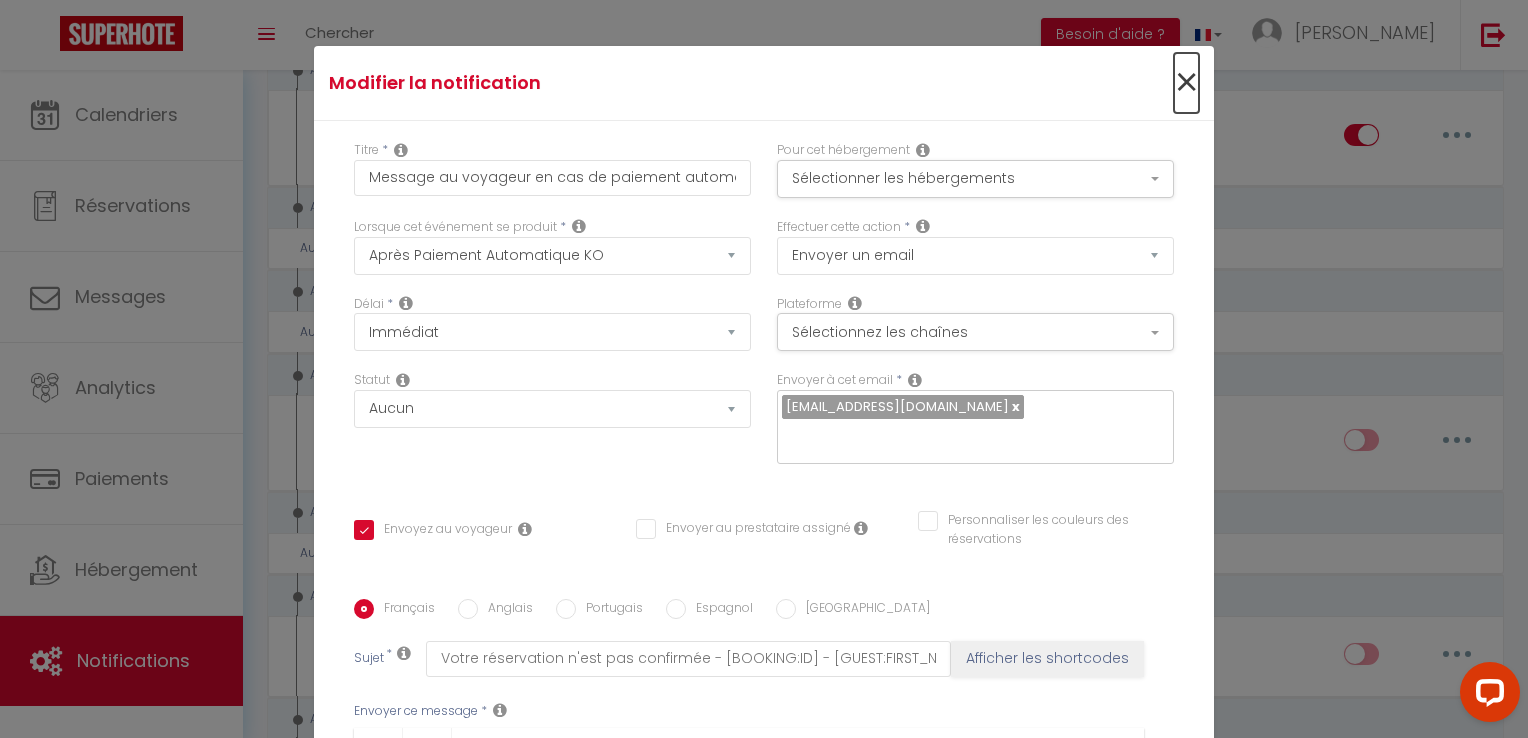 click on "×" at bounding box center (1186, 83) 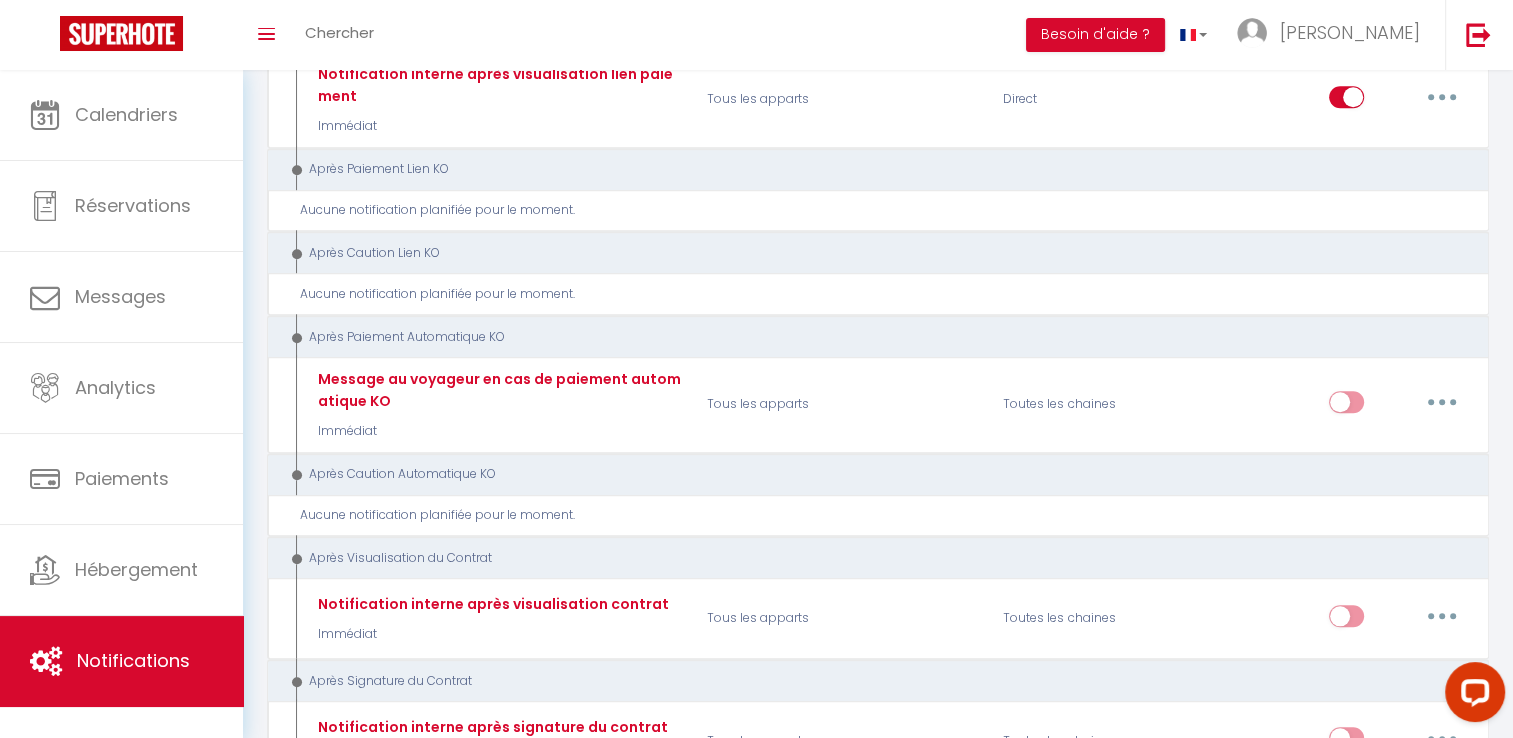 scroll, scrollTop: 1812, scrollLeft: 0, axis: vertical 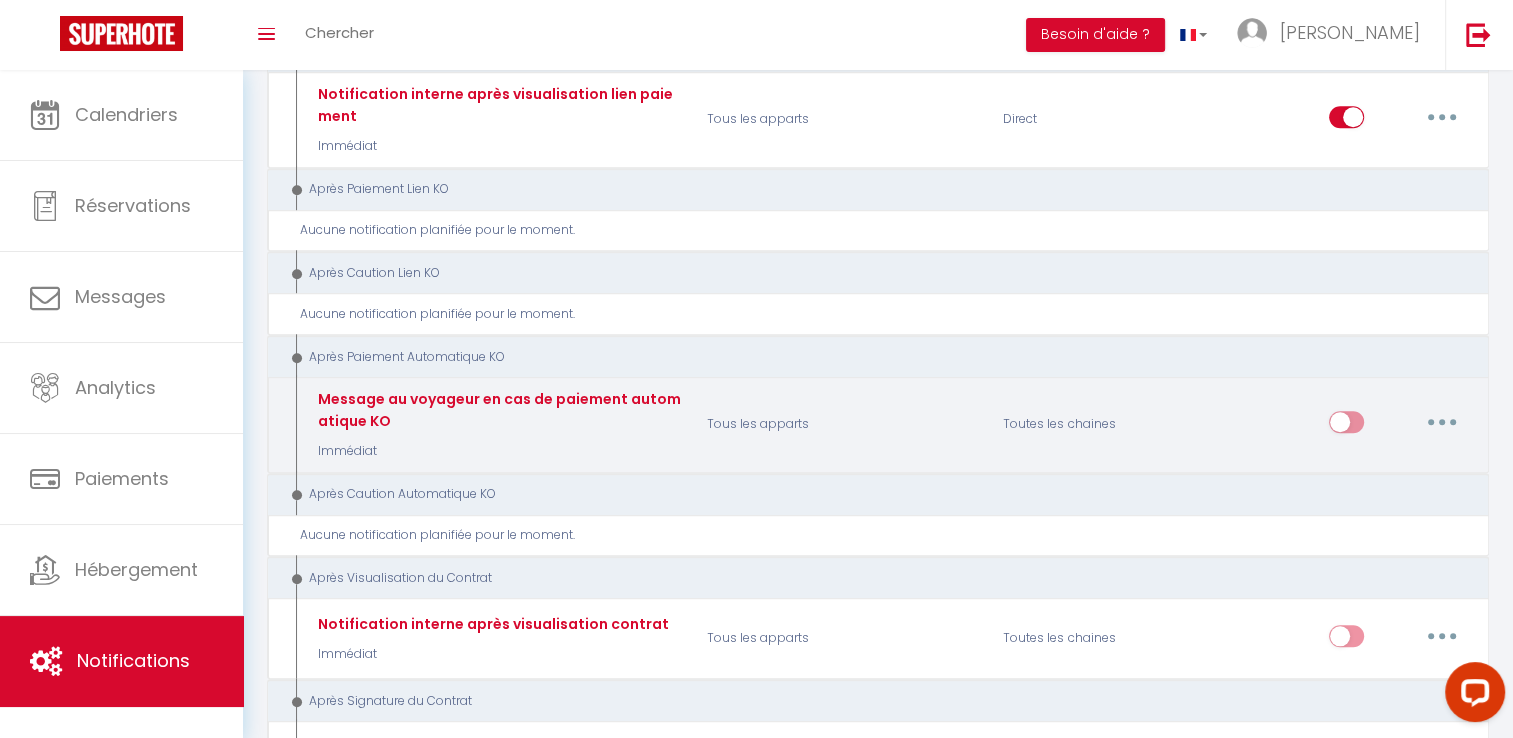 click at bounding box center (1442, 422) 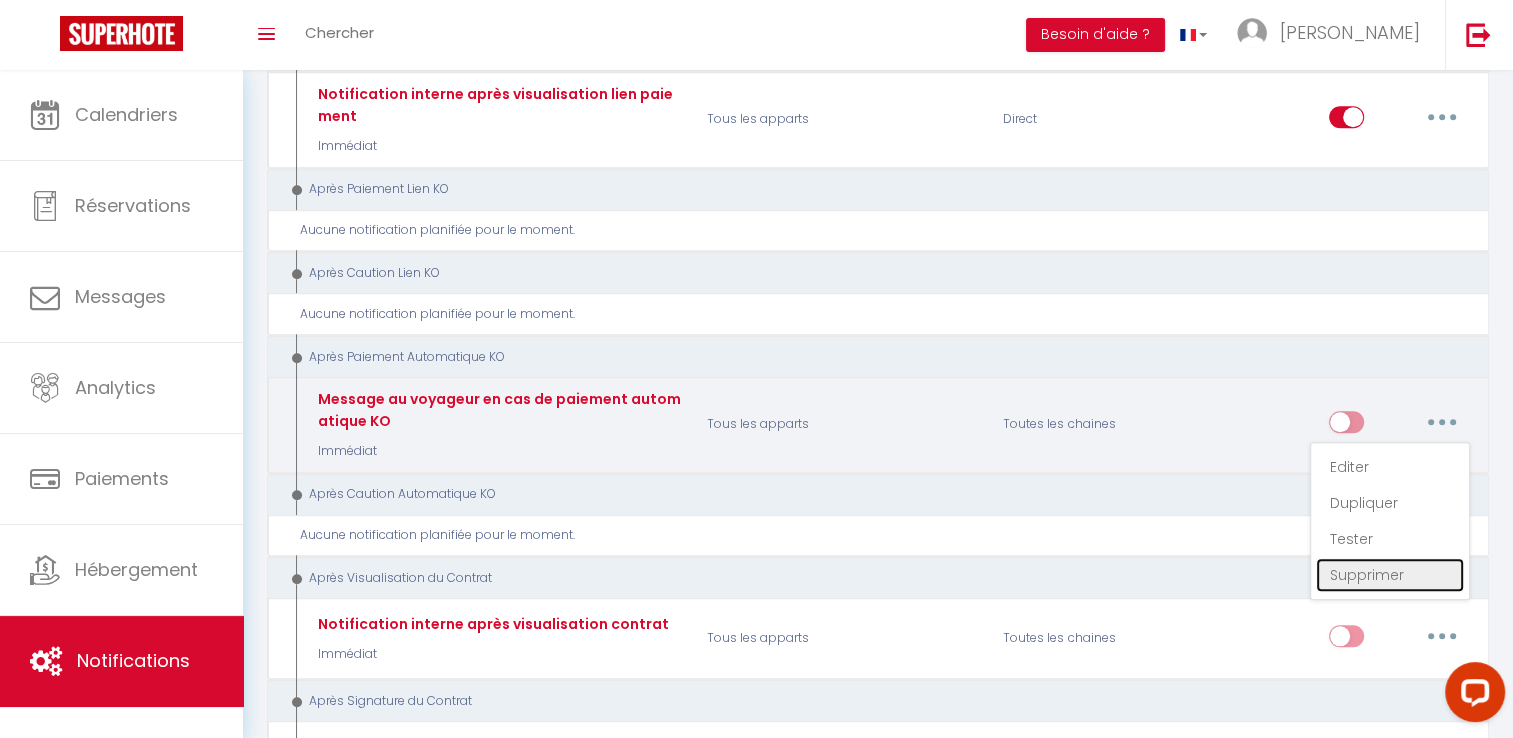click on "Supprimer" at bounding box center (1390, 575) 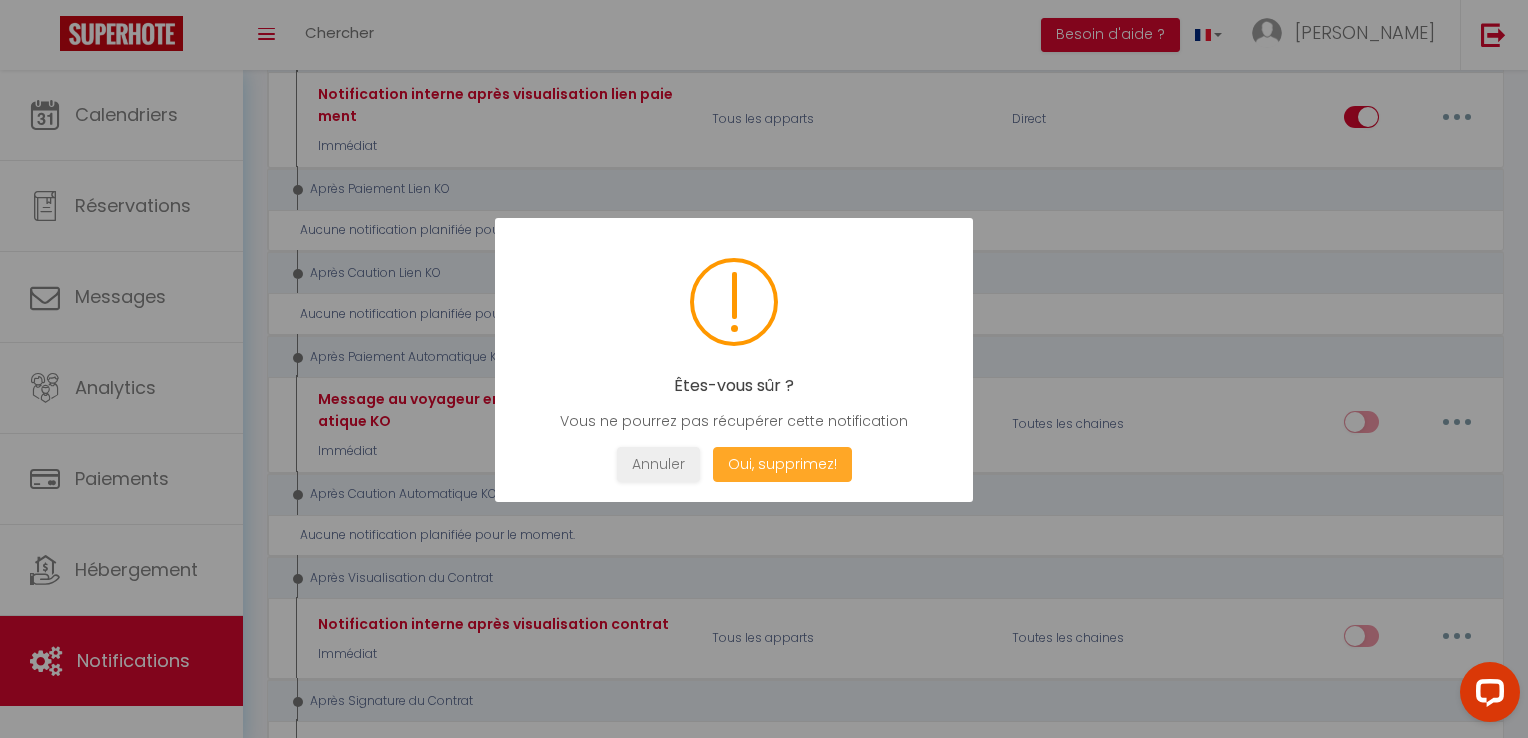 click on "Oui, supprimez!" at bounding box center [782, 464] 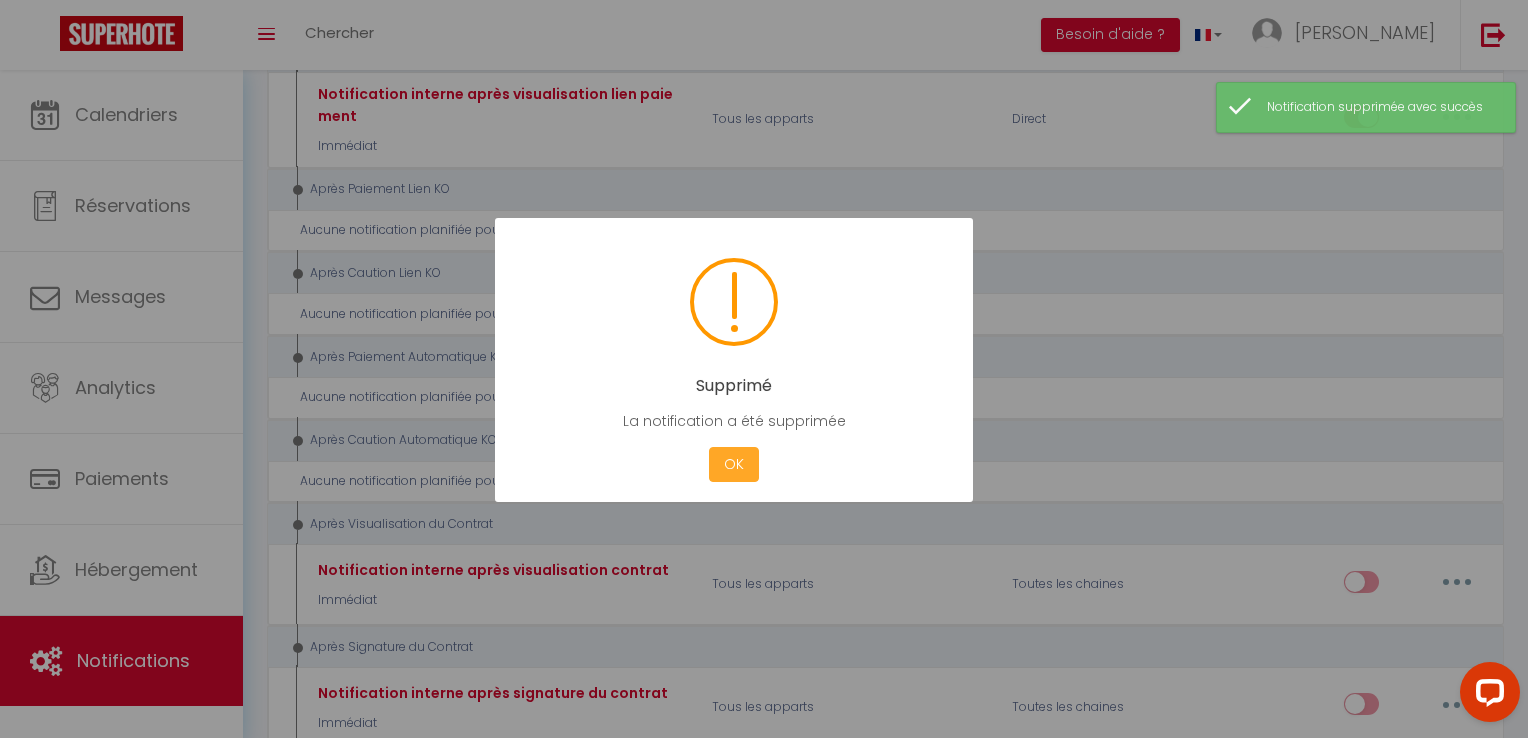 click on "OK" at bounding box center (734, 464) 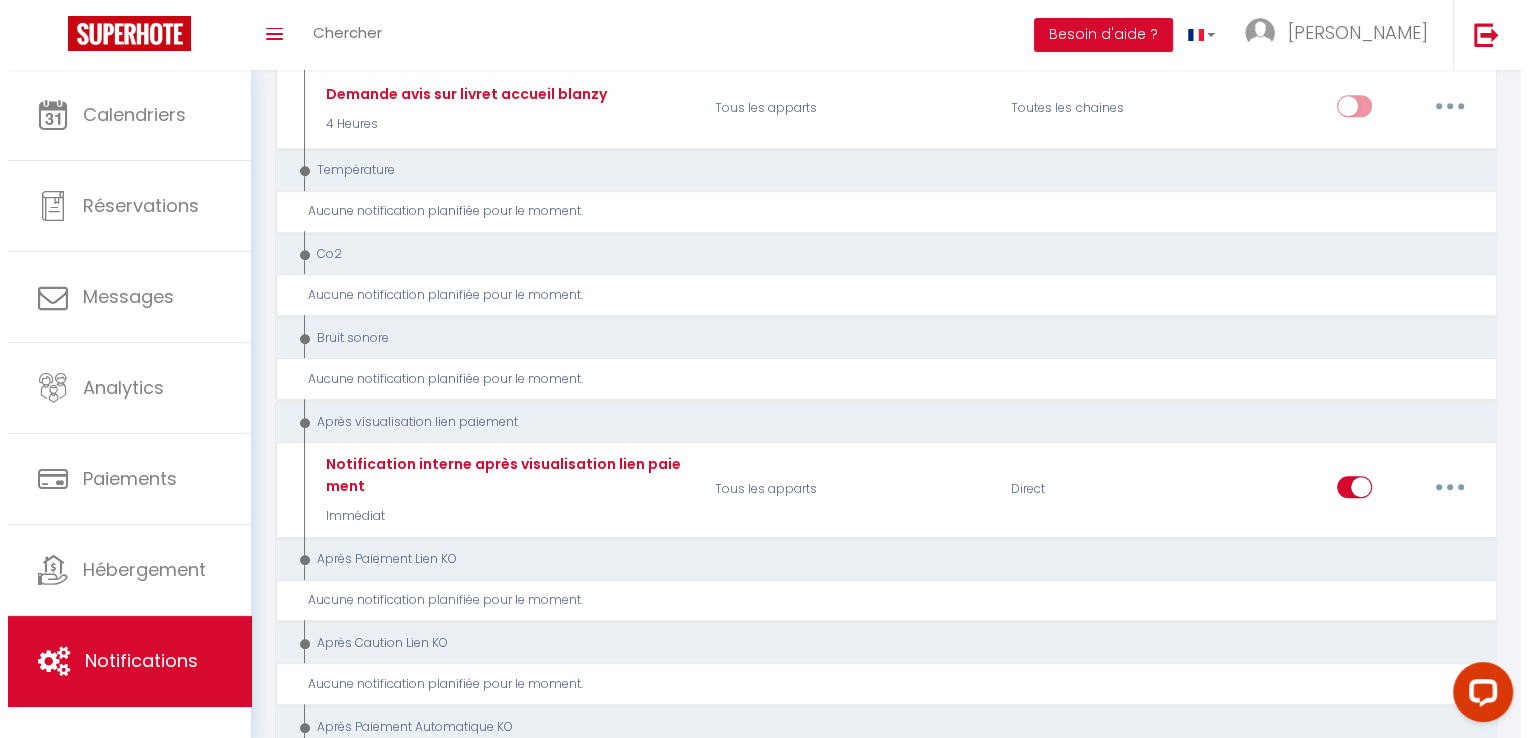 scroll, scrollTop: 1428, scrollLeft: 0, axis: vertical 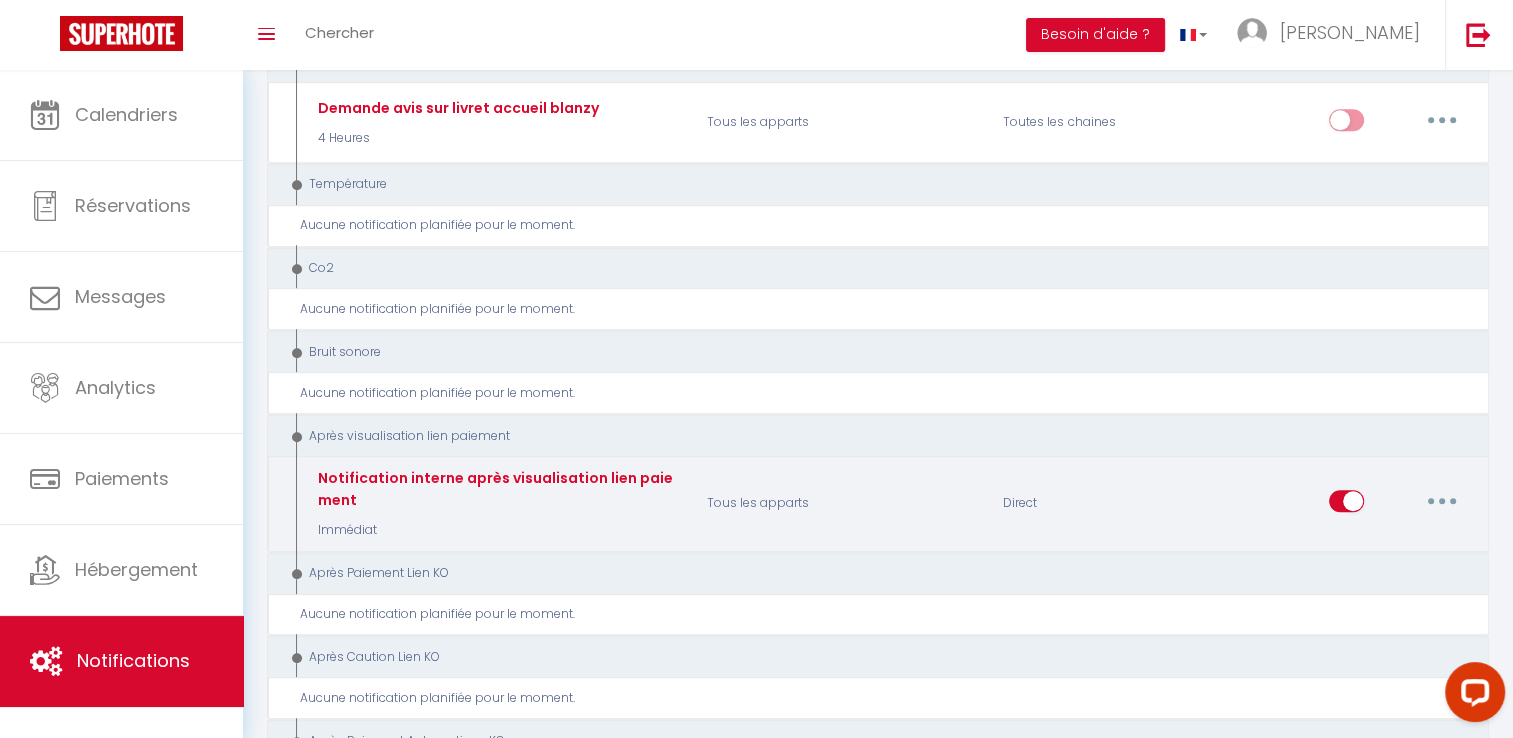 click at bounding box center (1442, 501) 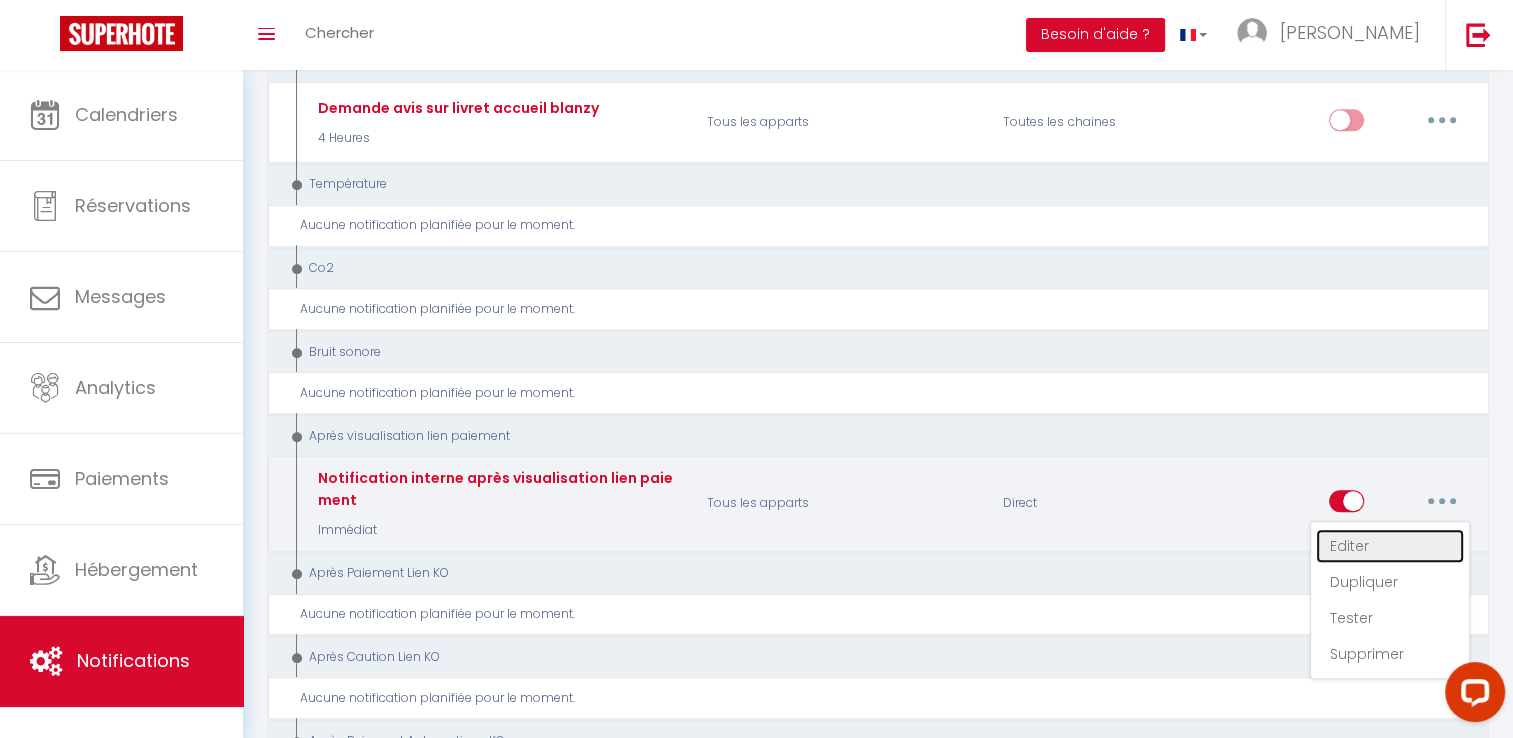click on "Editer" at bounding box center (1390, 546) 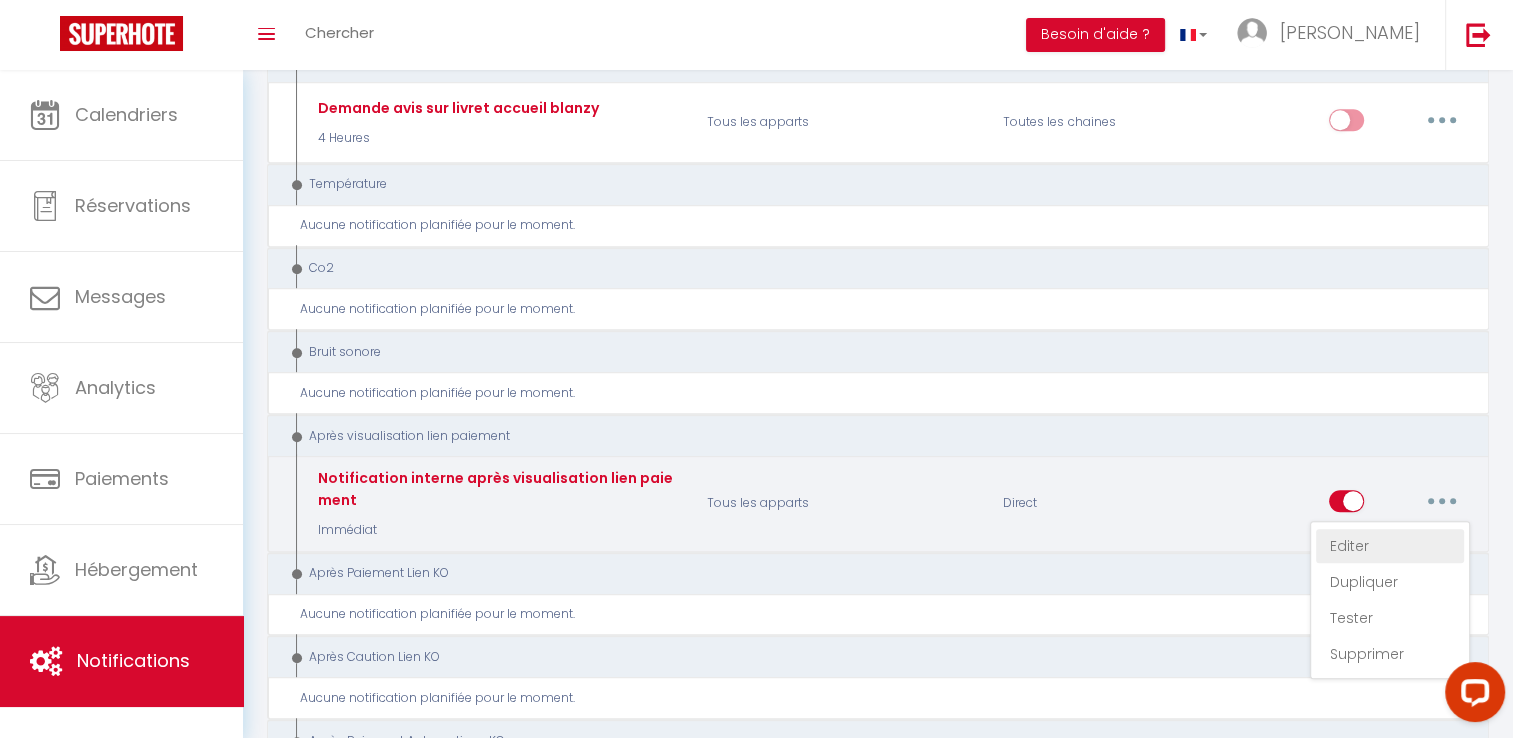 type on "Notification interne après visualisation lien paiement" 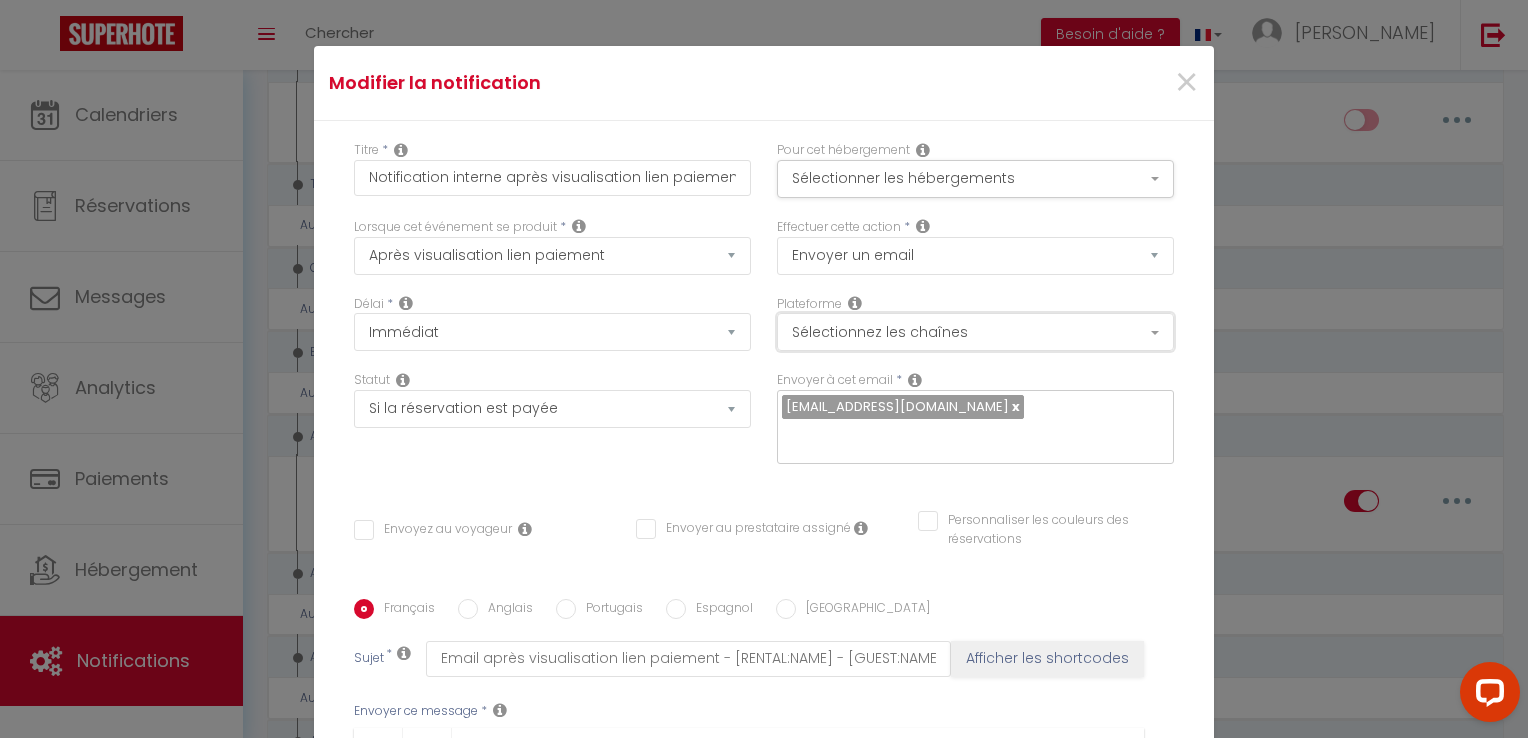 click on "Sélectionnez les chaînes" at bounding box center (975, 332) 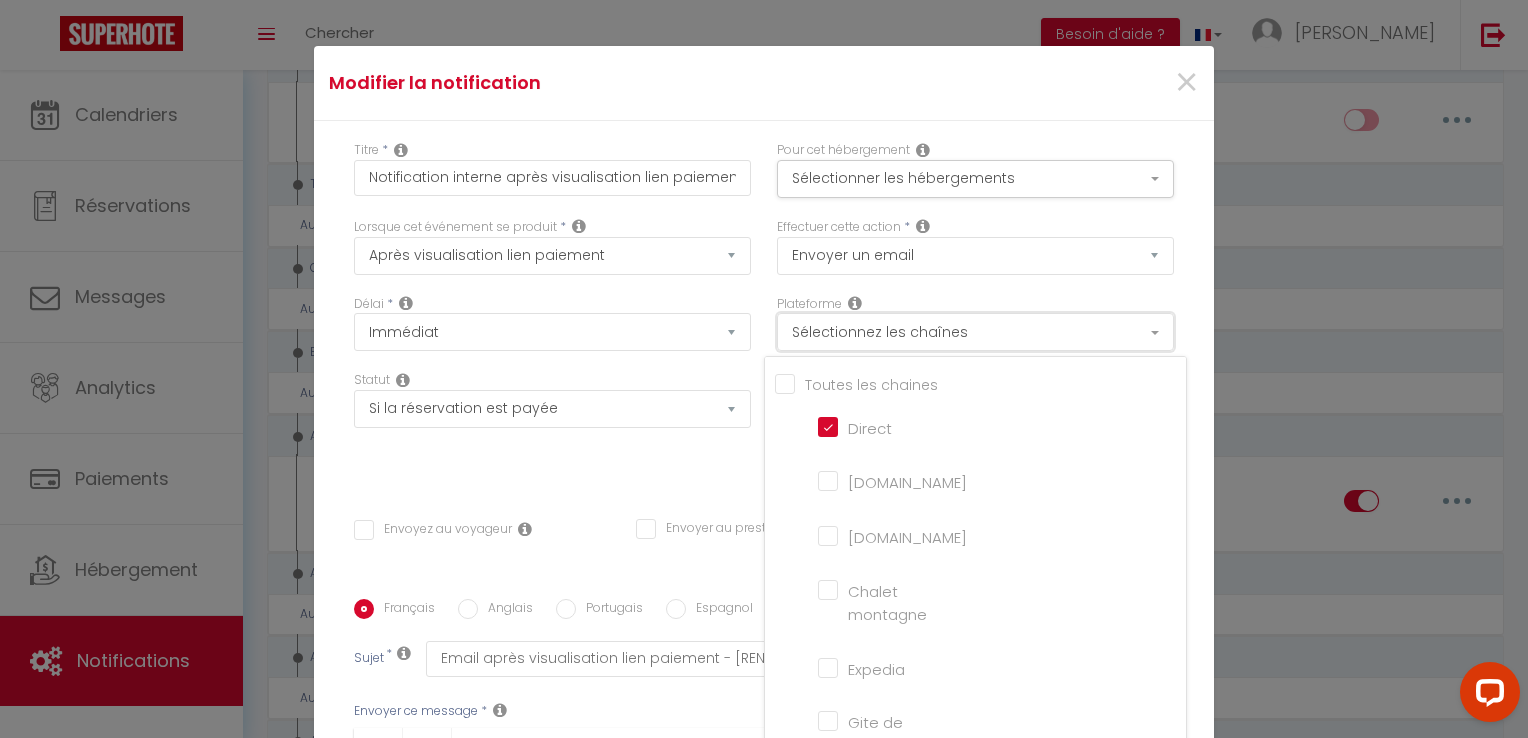 click on "Sélectionnez les chaînes" at bounding box center (975, 332) 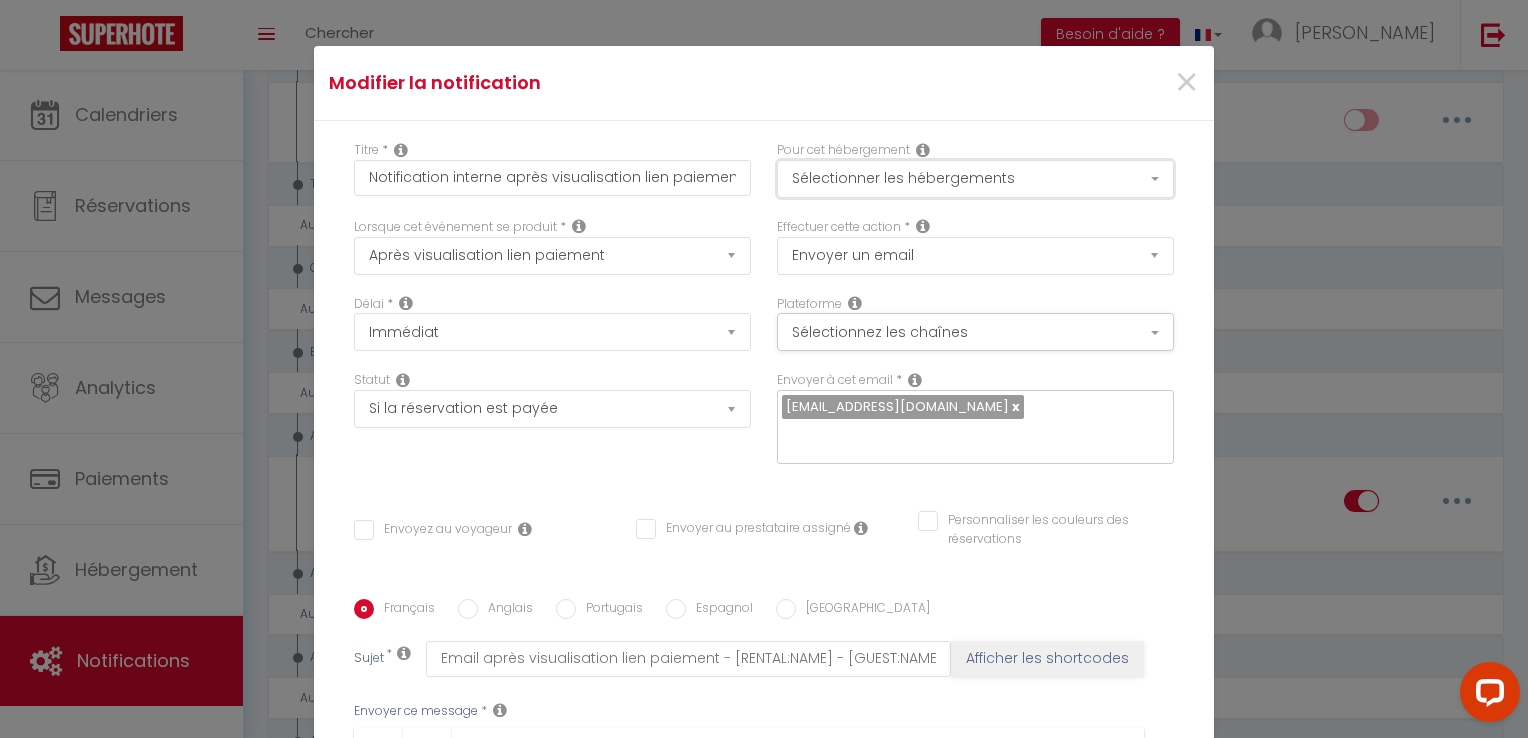 click on "Sélectionner les hébergements" at bounding box center (975, 179) 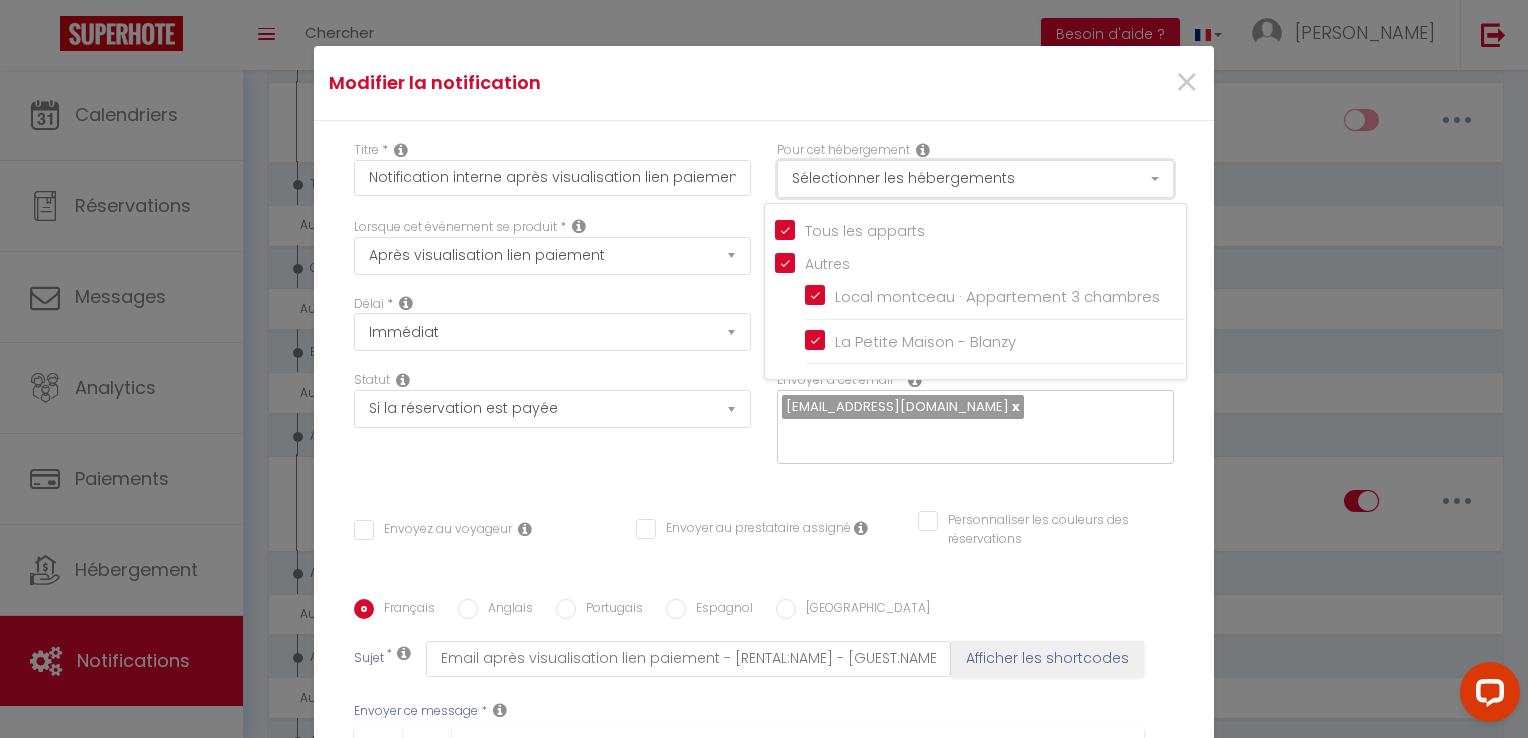 click on "Sélectionner les hébergements" at bounding box center [975, 179] 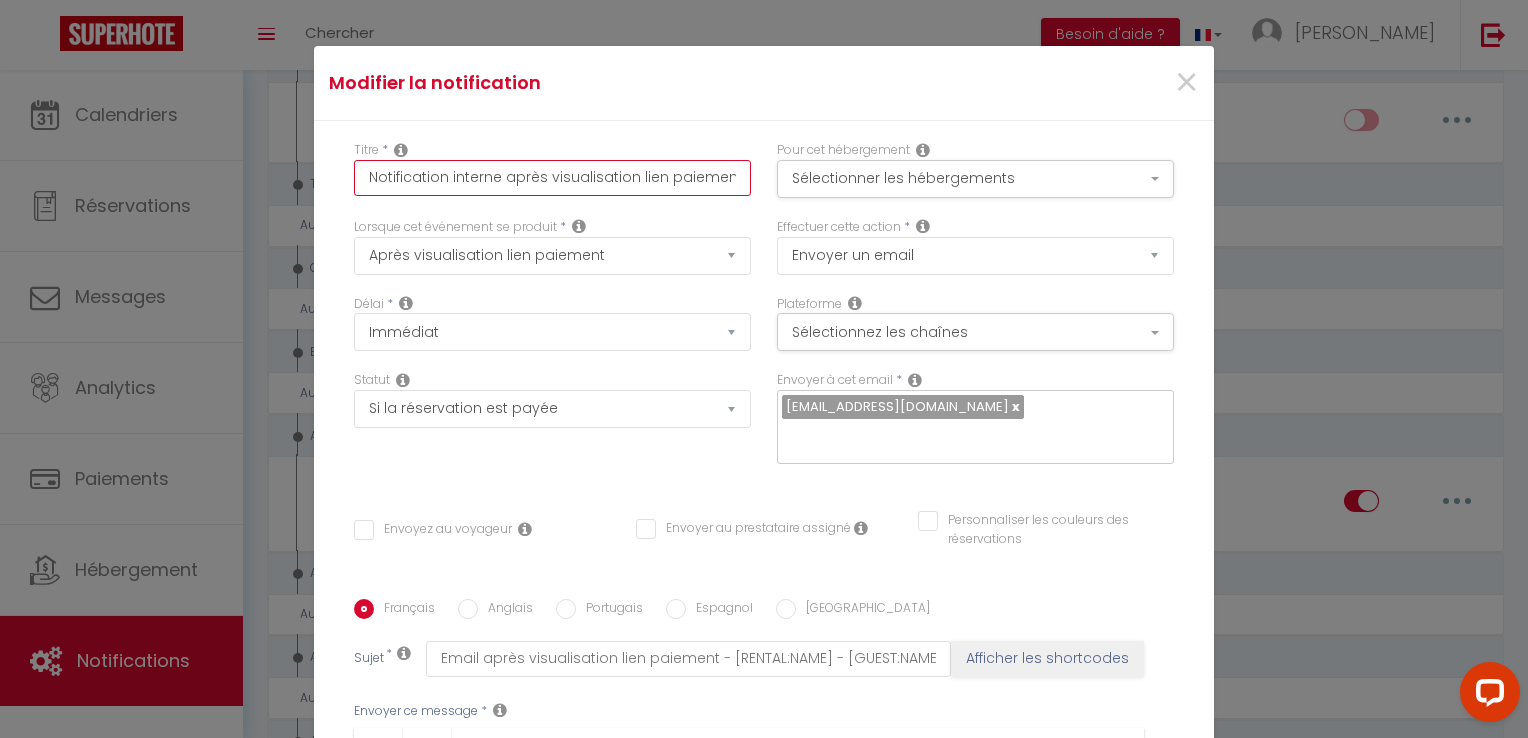 click on "Notification interne après visualisation lien paiement" at bounding box center (552, 178) 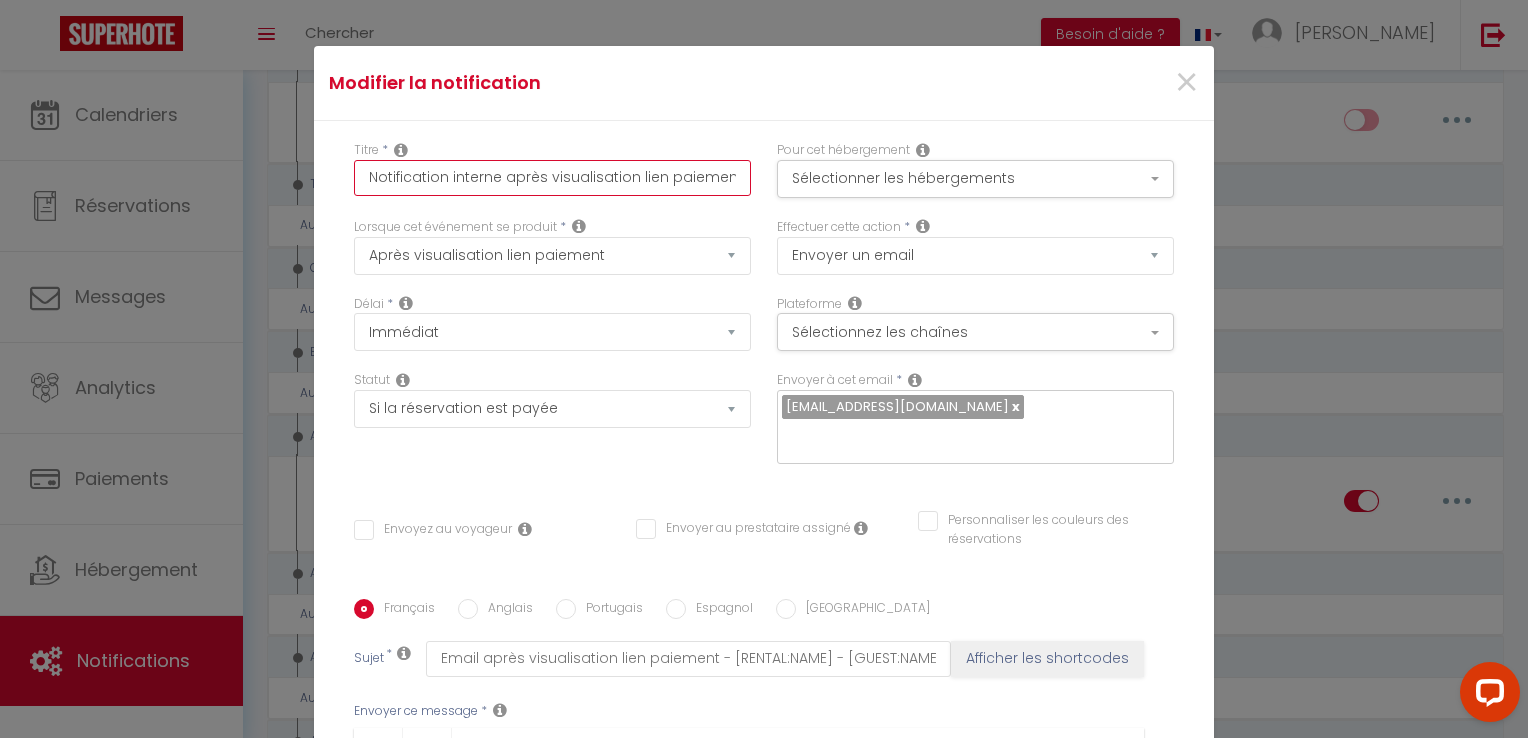 type on "Notification intern après visualisation lien paiement" 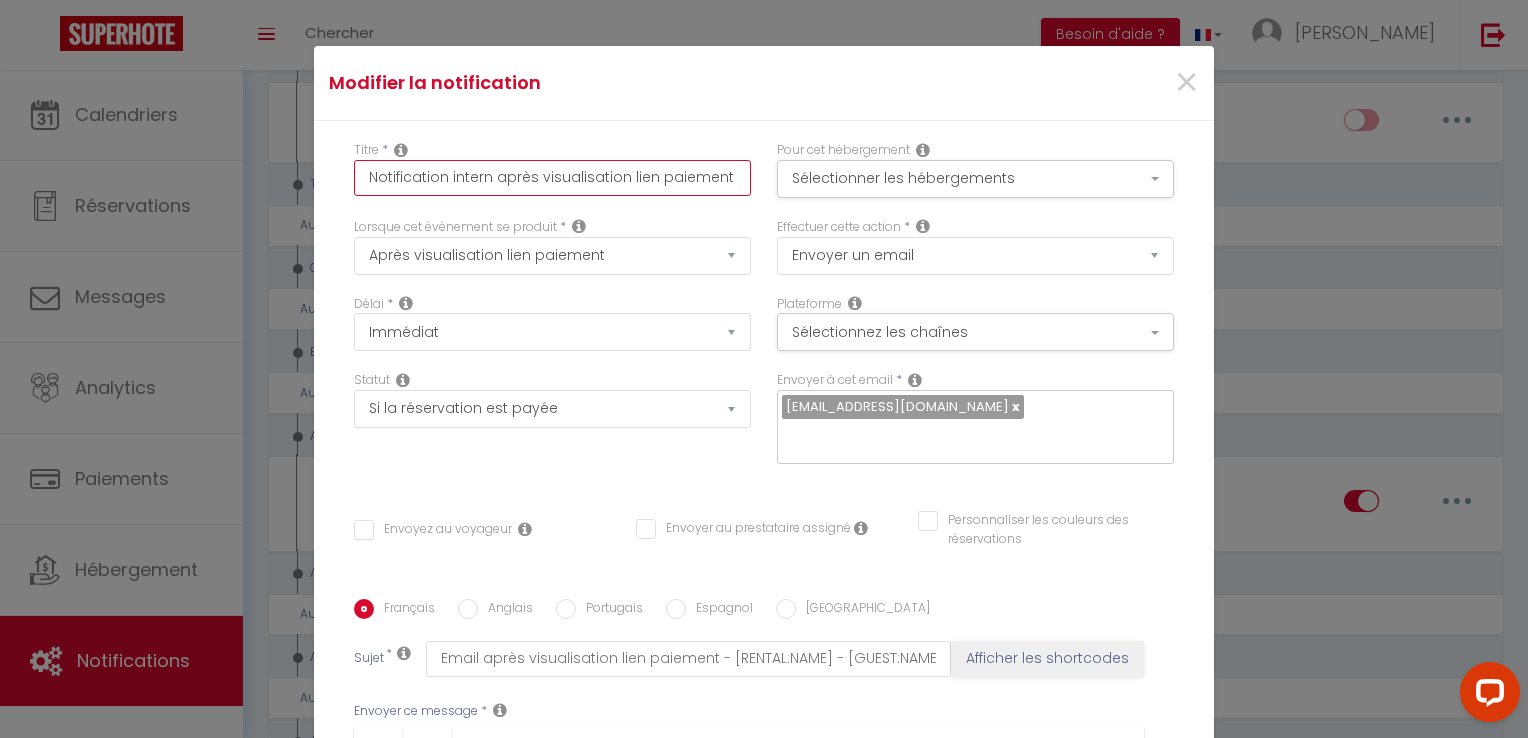 checkbox on "false" 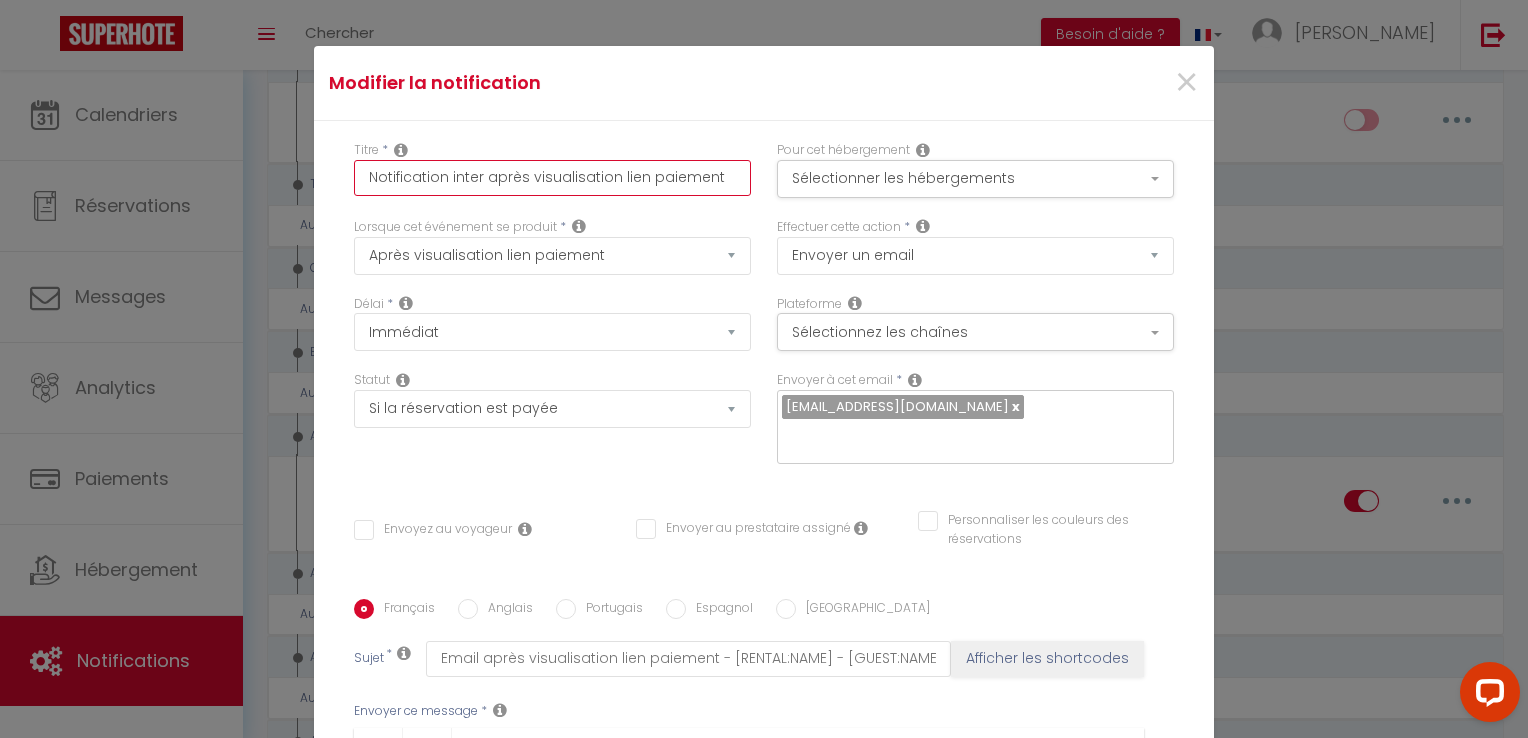 checkbox on "false" 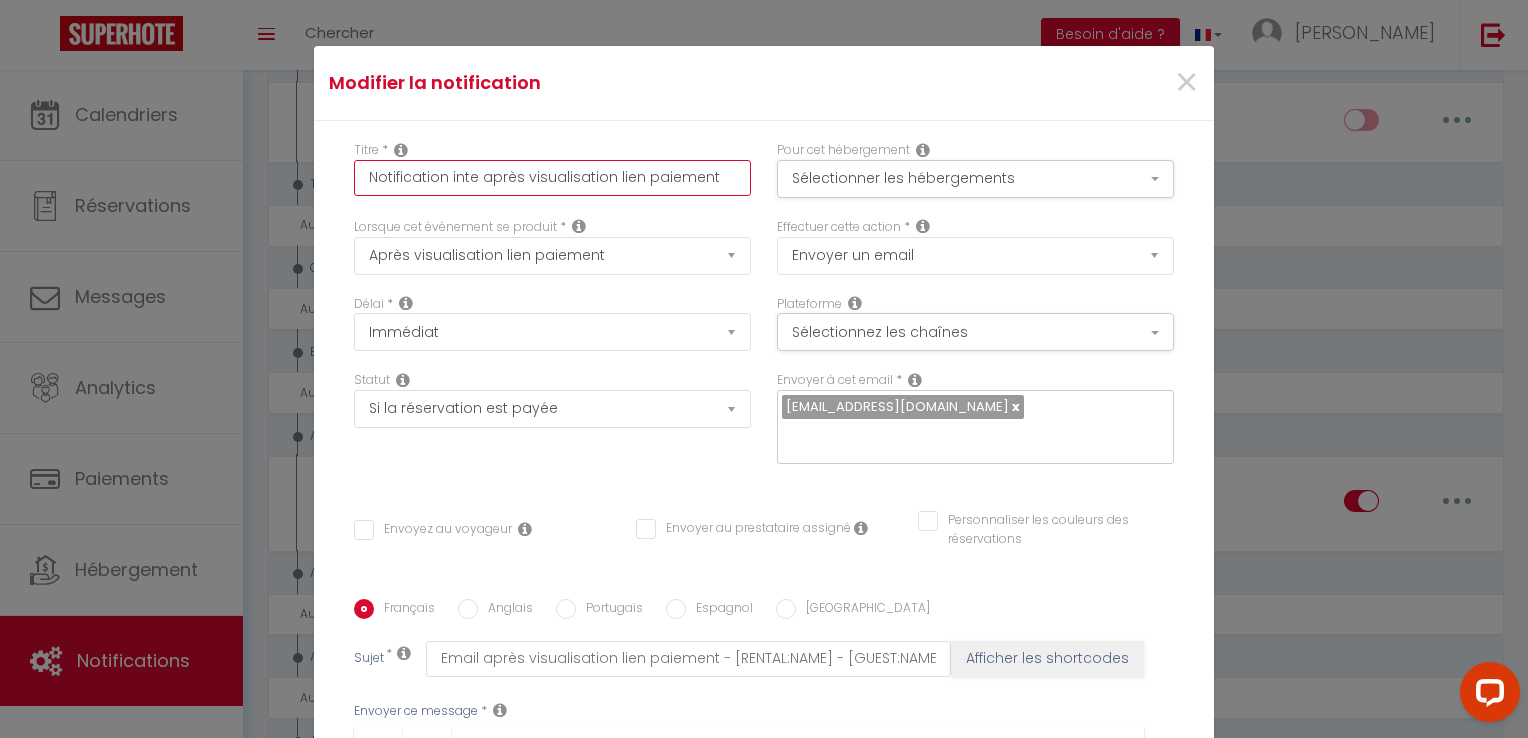 checkbox on "false" 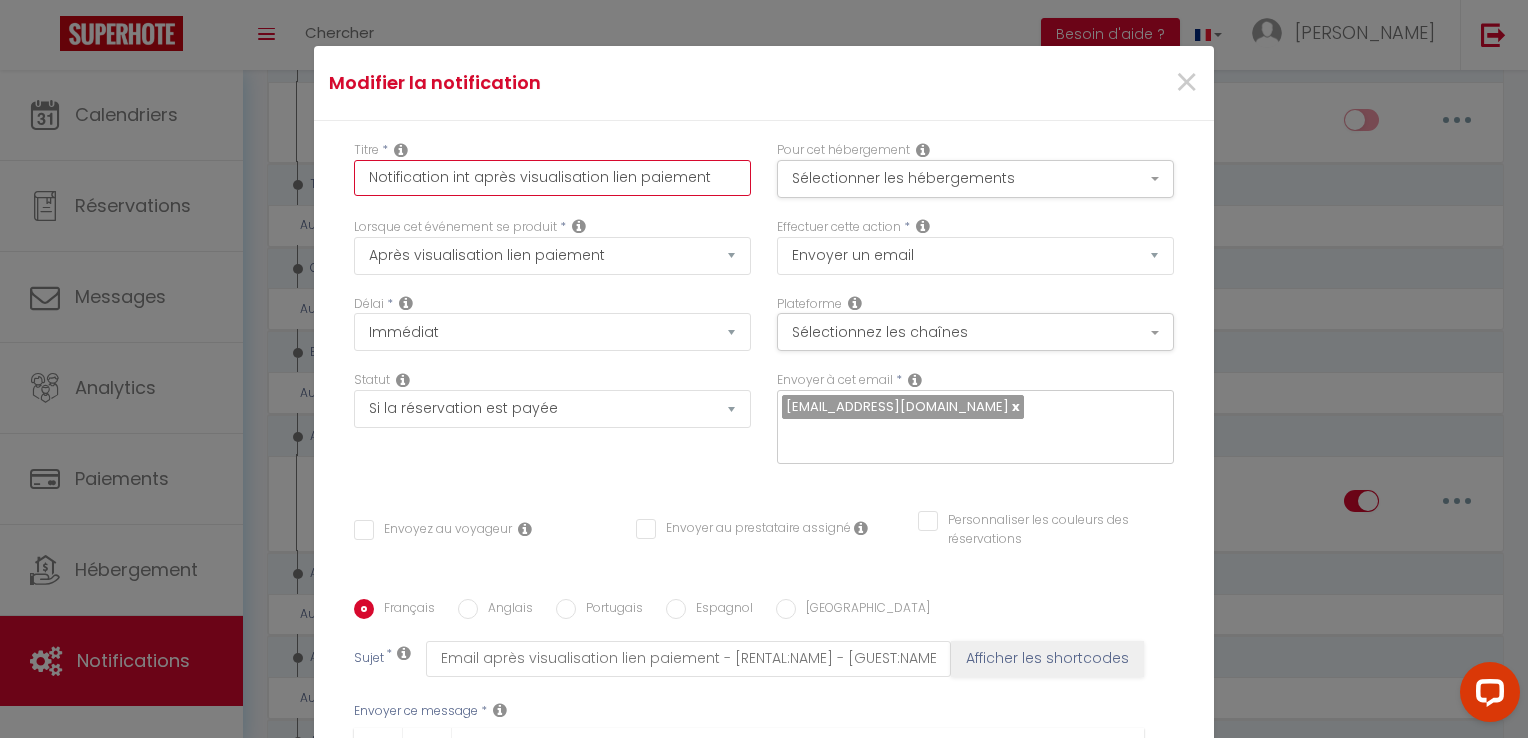 checkbox on "false" 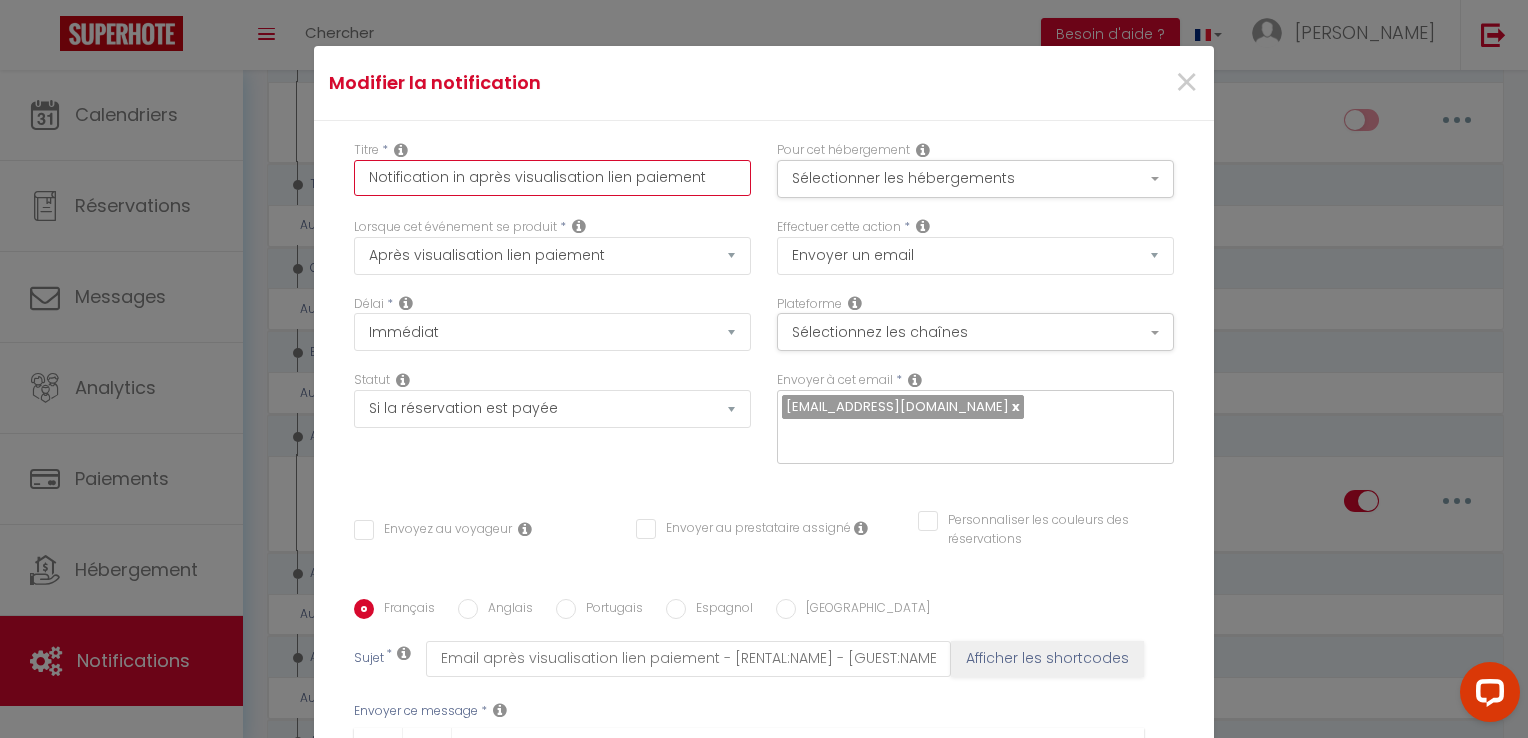 checkbox on "false" 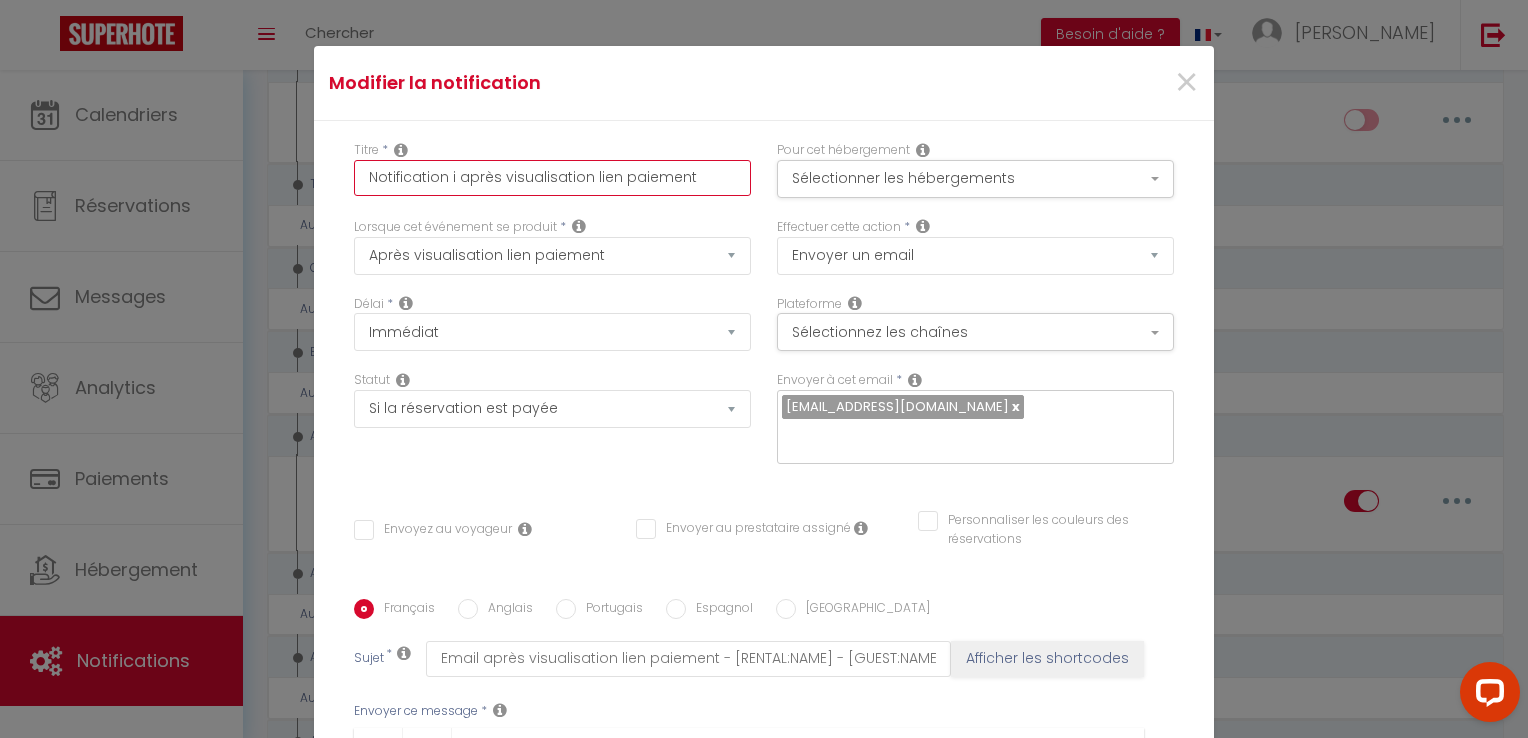 checkbox on "false" 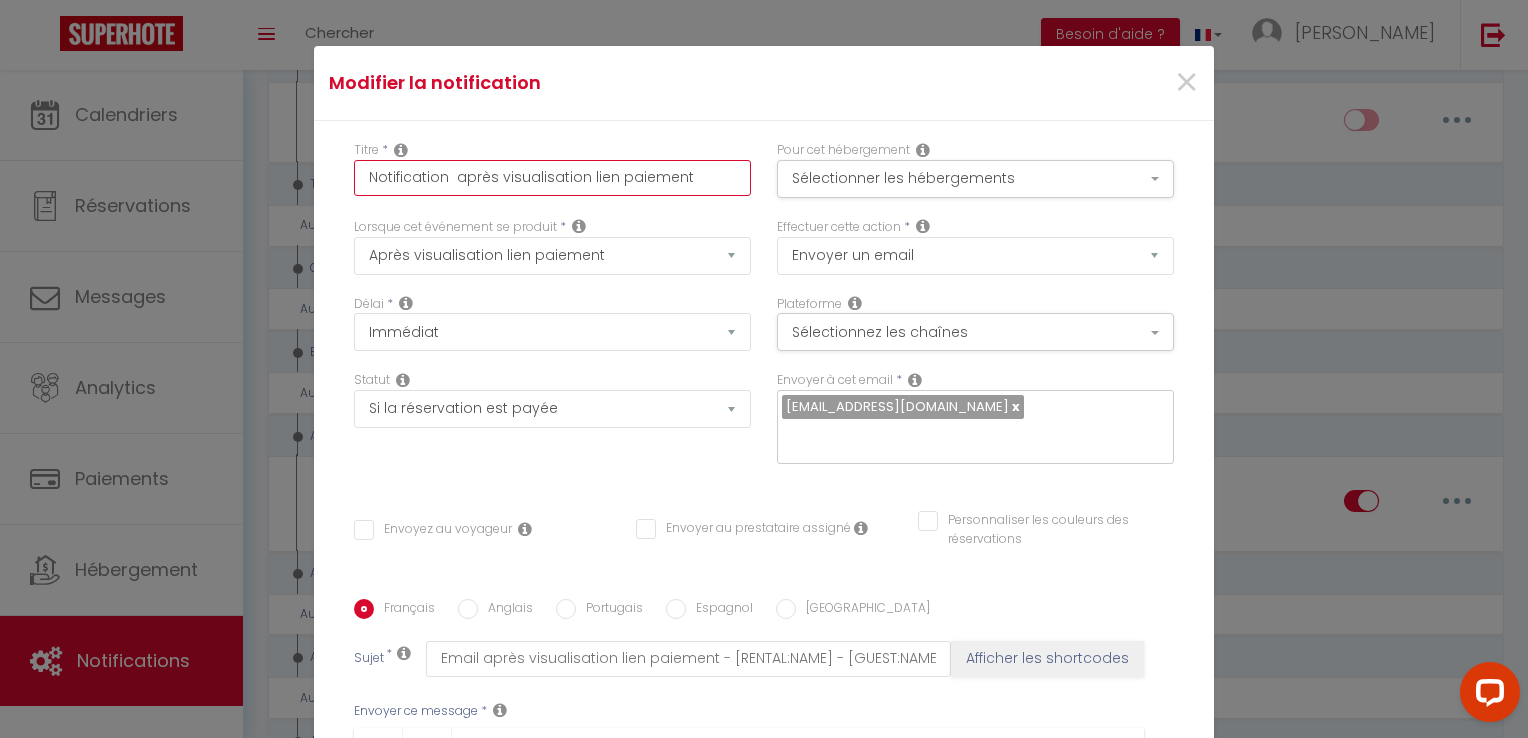 checkbox on "false" 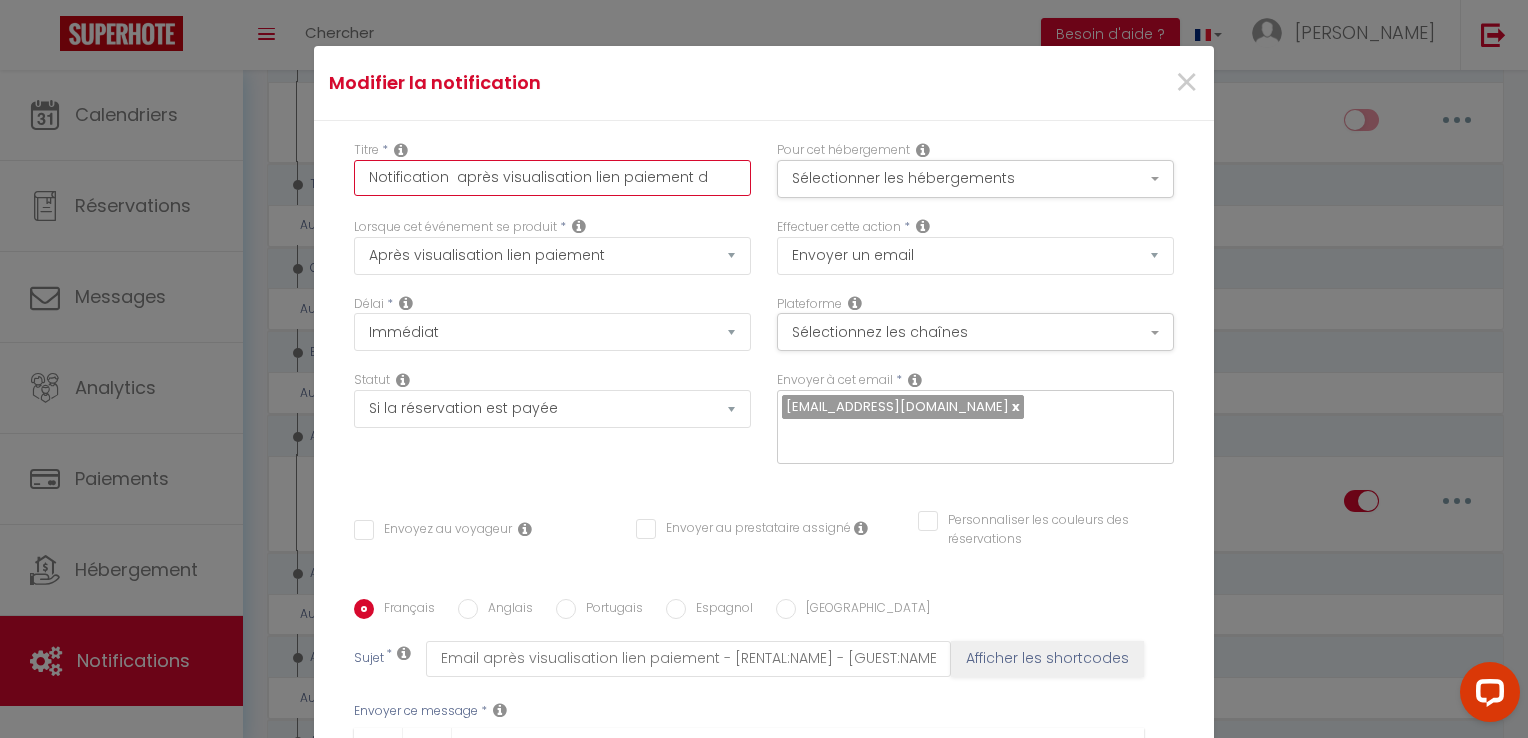 checkbox on "false" 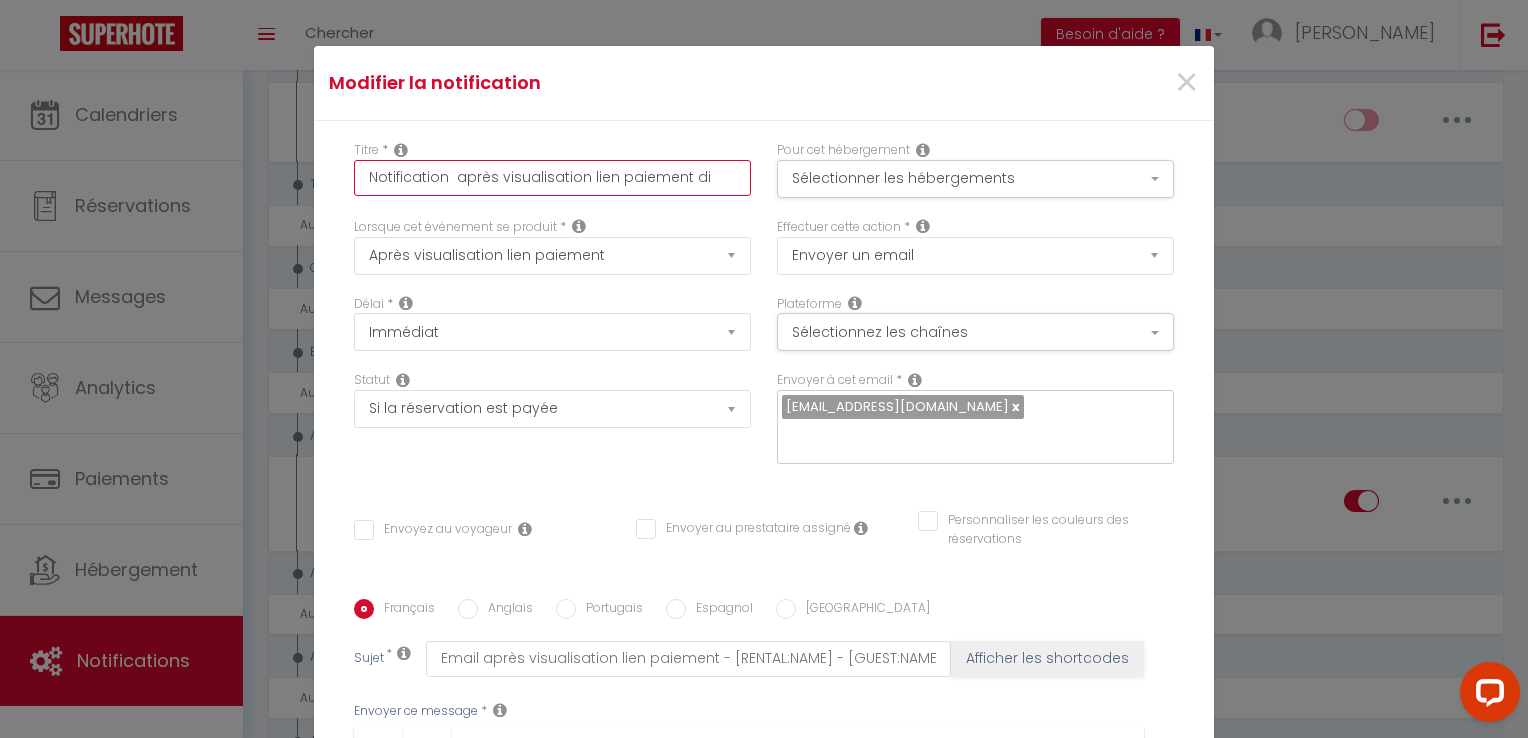 checkbox on "false" 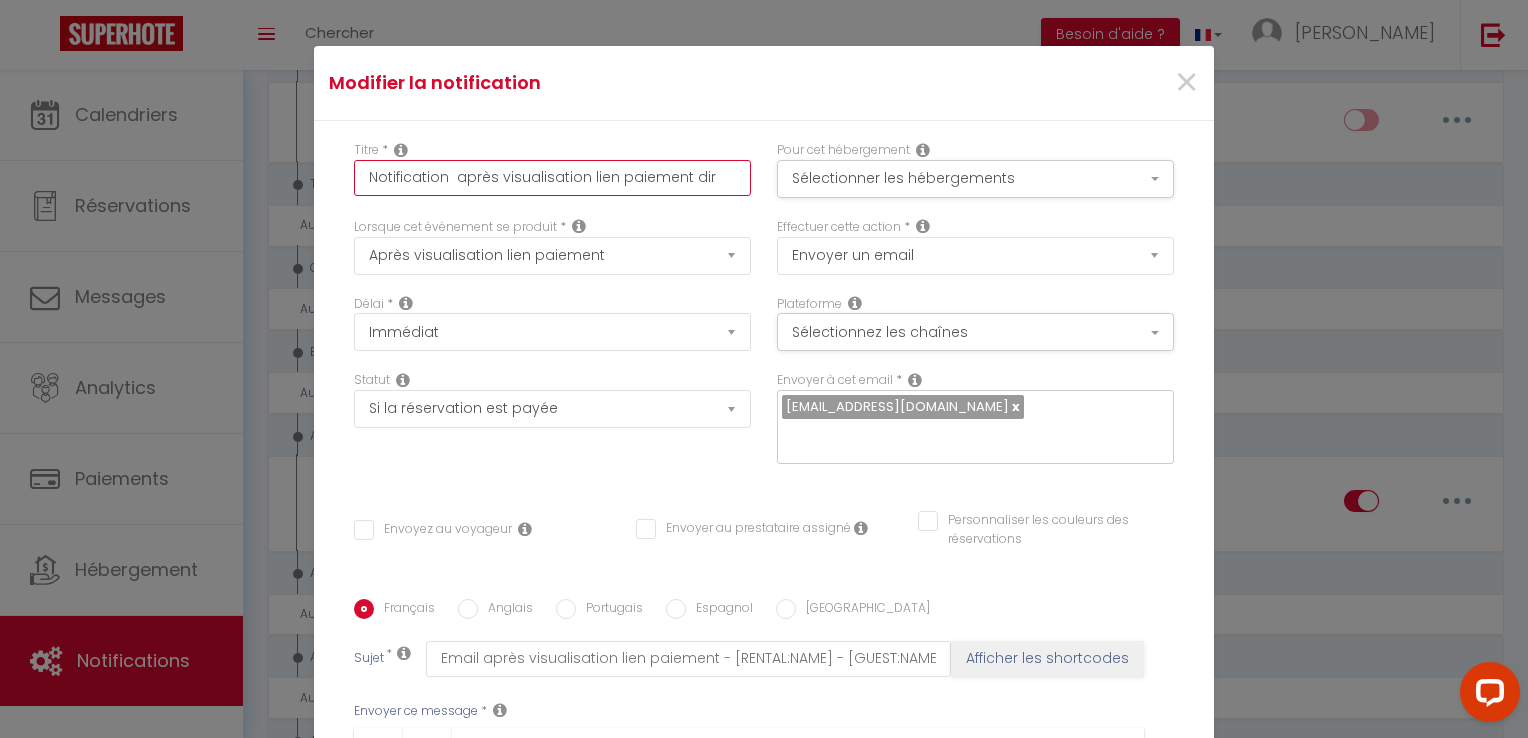 checkbox on "false" 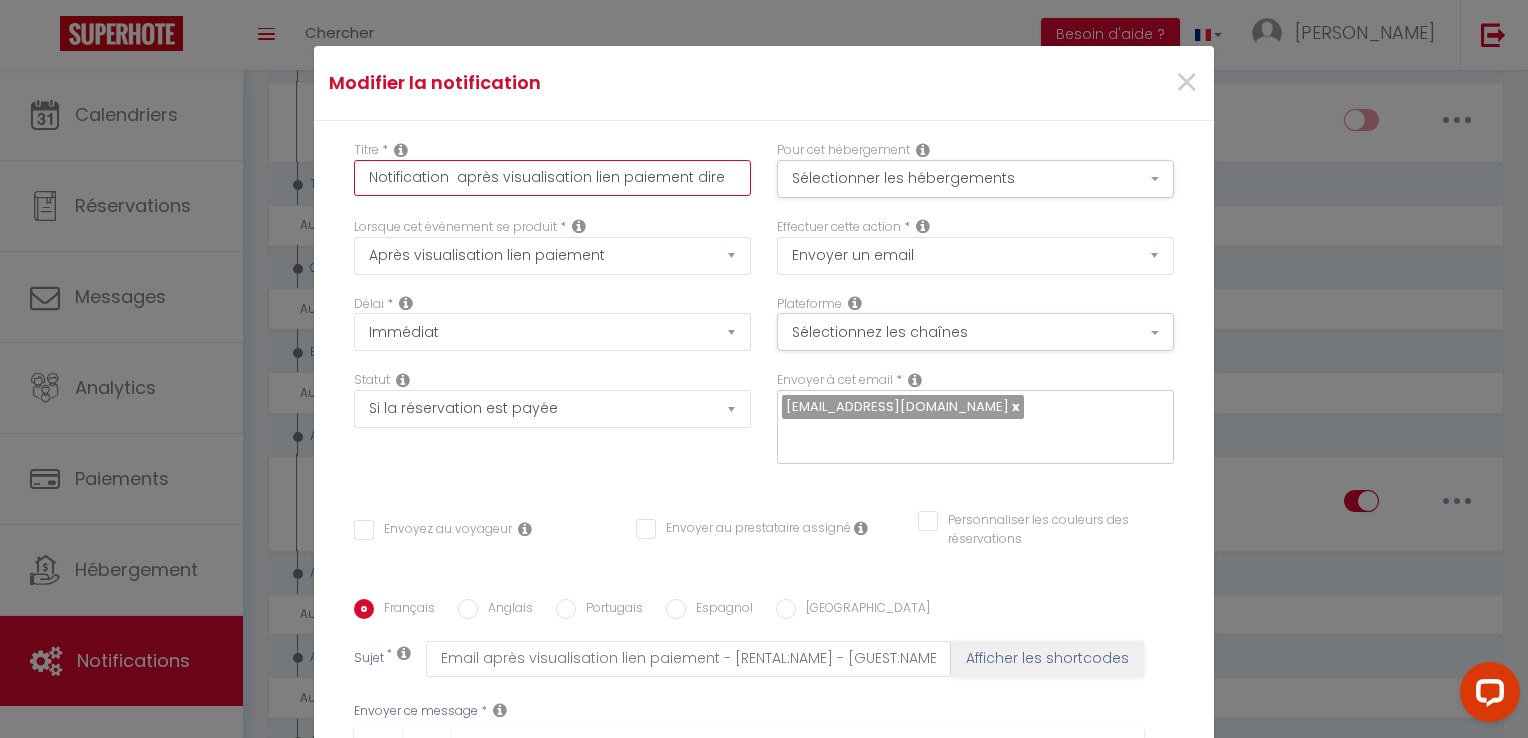 checkbox on "false" 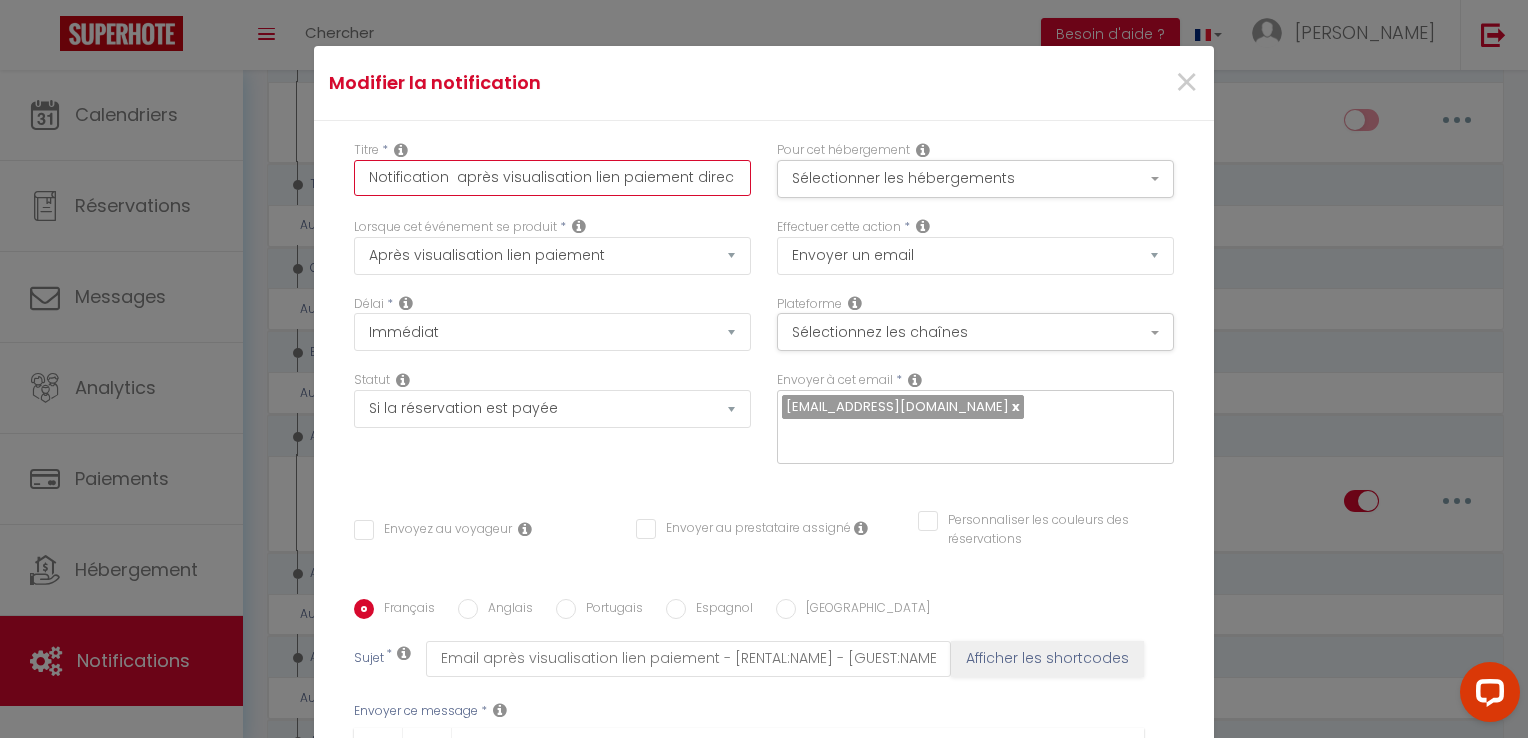 checkbox on "false" 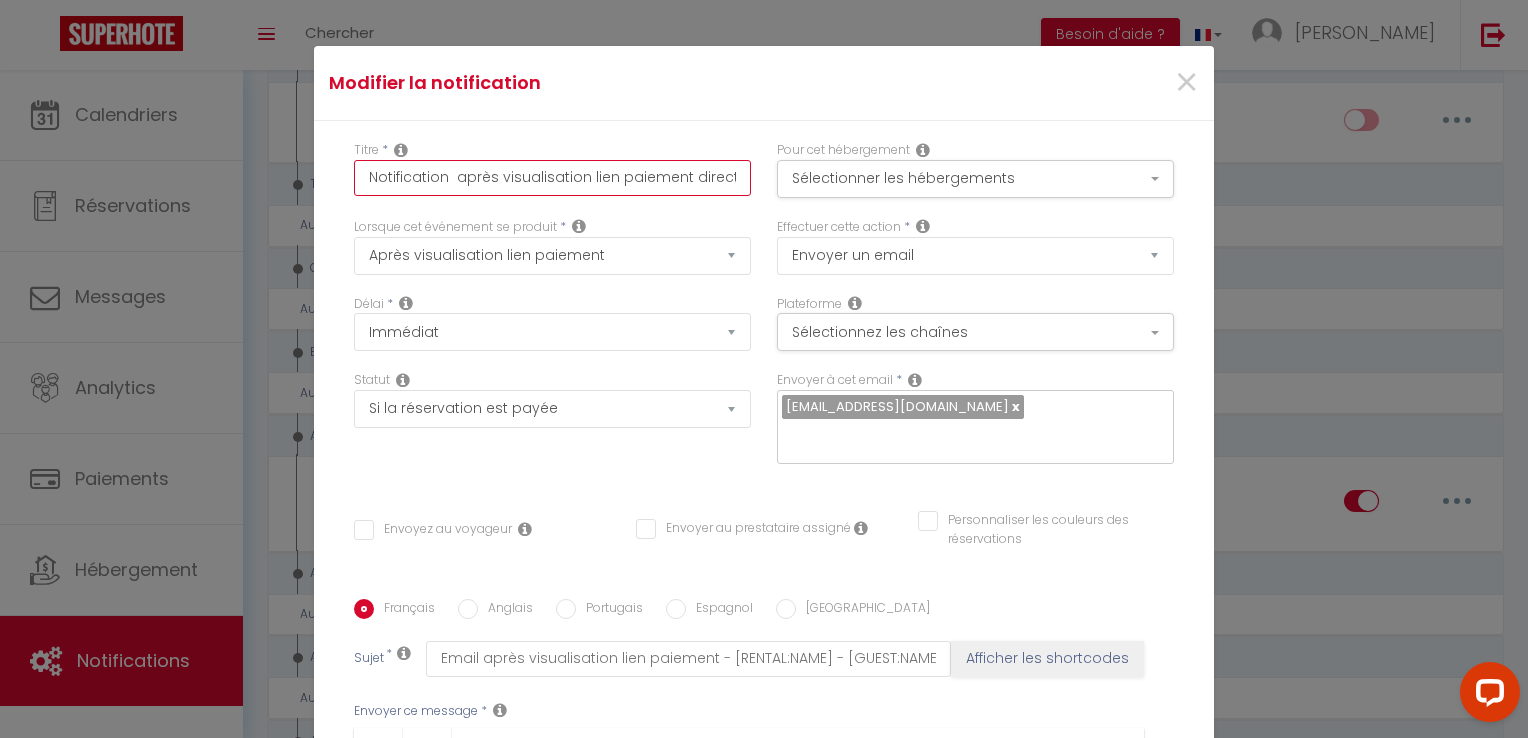 checkbox on "false" 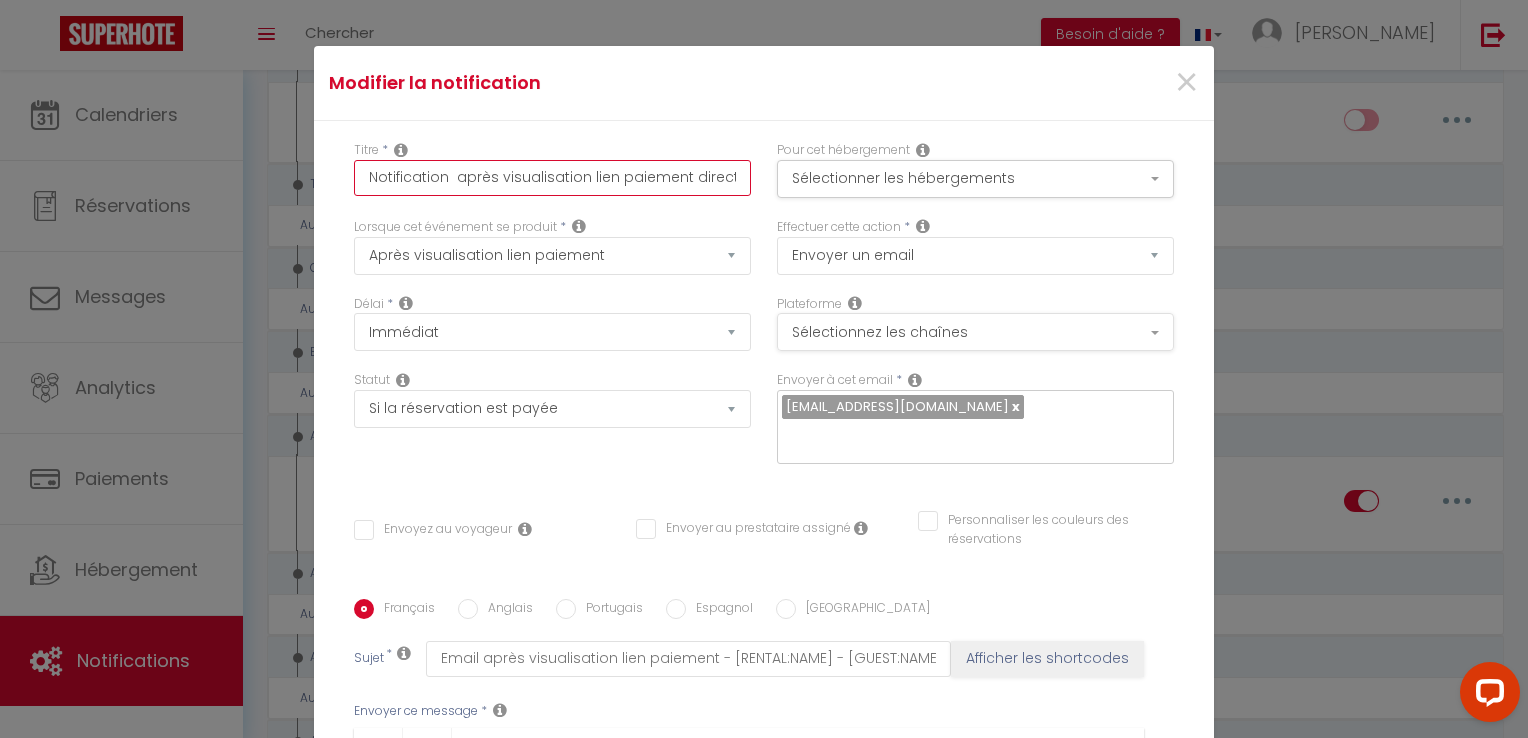 type on "Notification  après visualisation lien paiement direct" 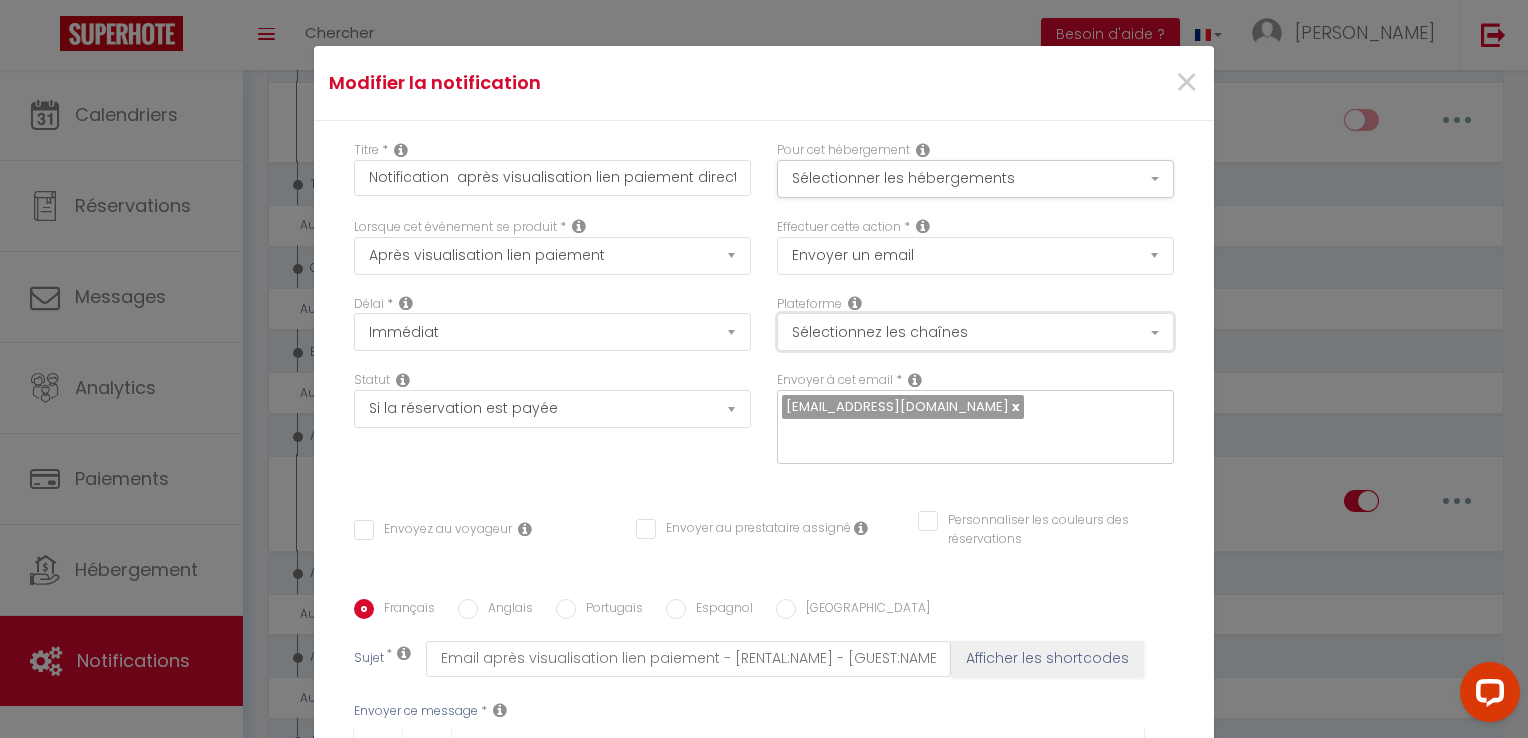 click on "Sélectionnez les chaînes" at bounding box center (975, 332) 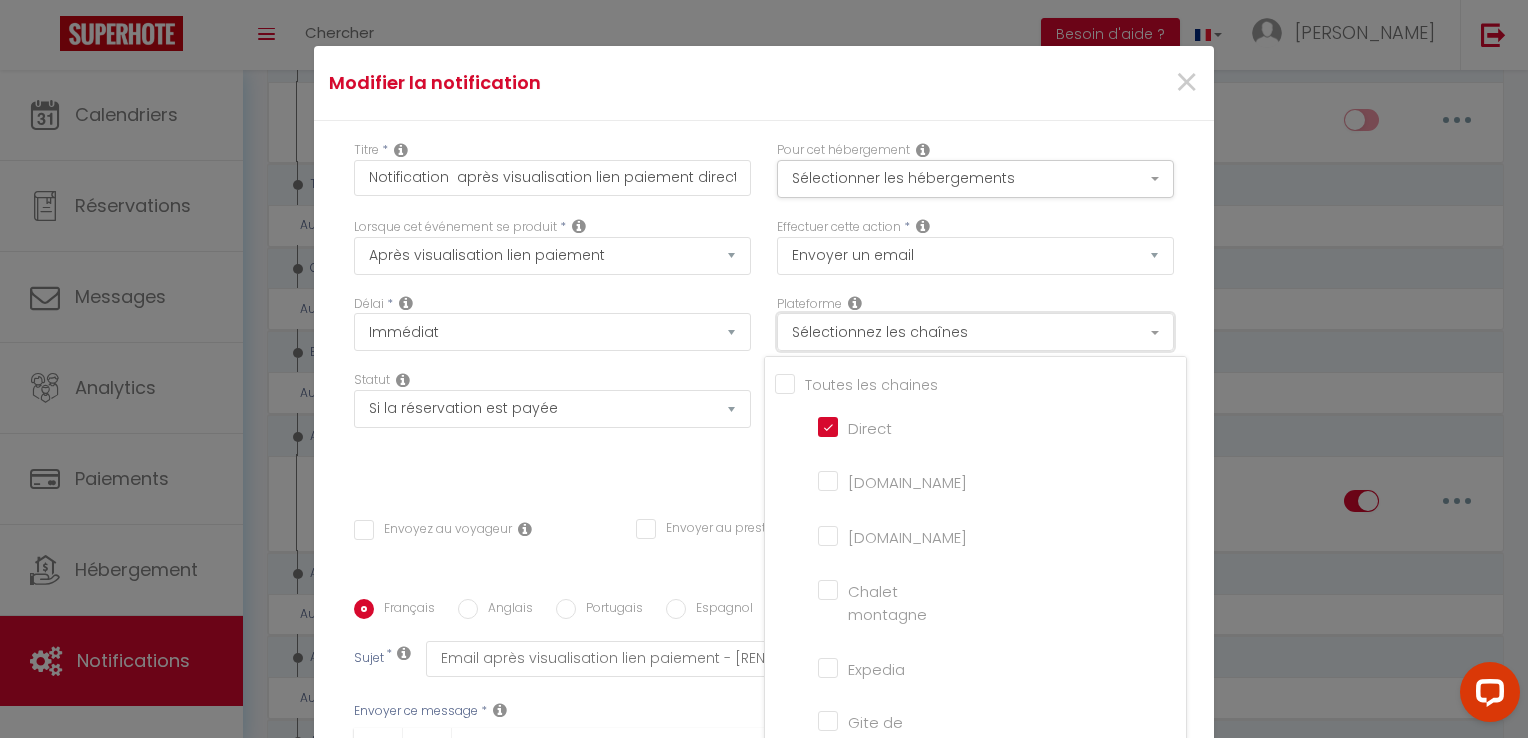 click on "Sélectionnez les chaînes" at bounding box center [975, 332] 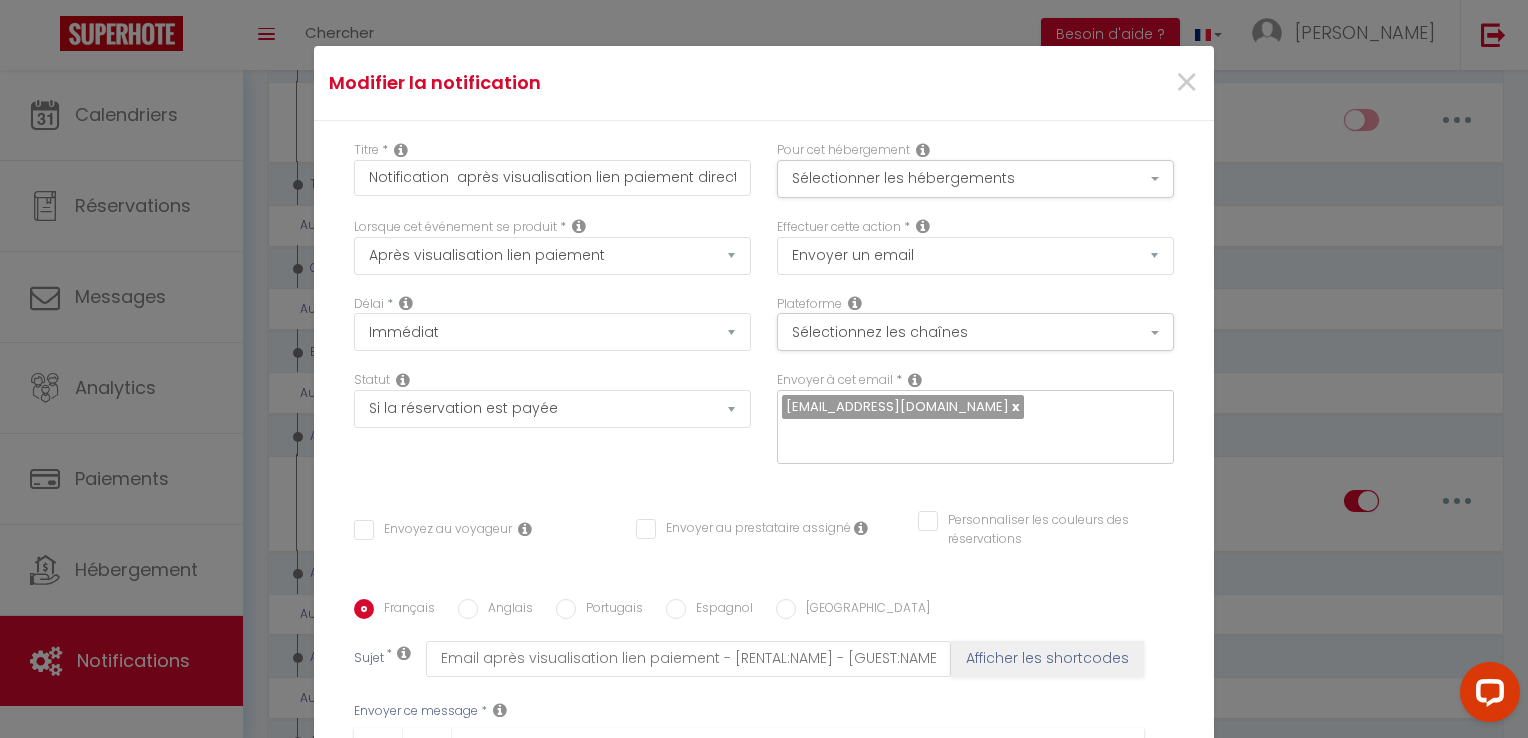 click on "Titre   *     Notification  après visualisation lien paiement direct   Pour cet hébergement
Sélectionner les hébergements
Tous les apparts
Autres
Local montceau · Appartement 3 chambres
La Petite Maison - Blanzy
Lorsque cet événement se produit   *      Après la réservation   Avant Checkin (à partir de 12h00)   Après Checkin (à partir de 12h00)   Avant Checkout (à partir de 12h00)   Après Checkout (à partir de 12h00)   Température   Co2   [MEDICAL_DATA] sonore   Après visualisation lien paiement   Après Paiement Lien KO   Après Caution Lien KO   Après Paiement Automatique KO   Après Caution Automatique KO   Après Visualisation du Contrat   Après Signature du Contrat   Paiement OK" at bounding box center (764, 599) 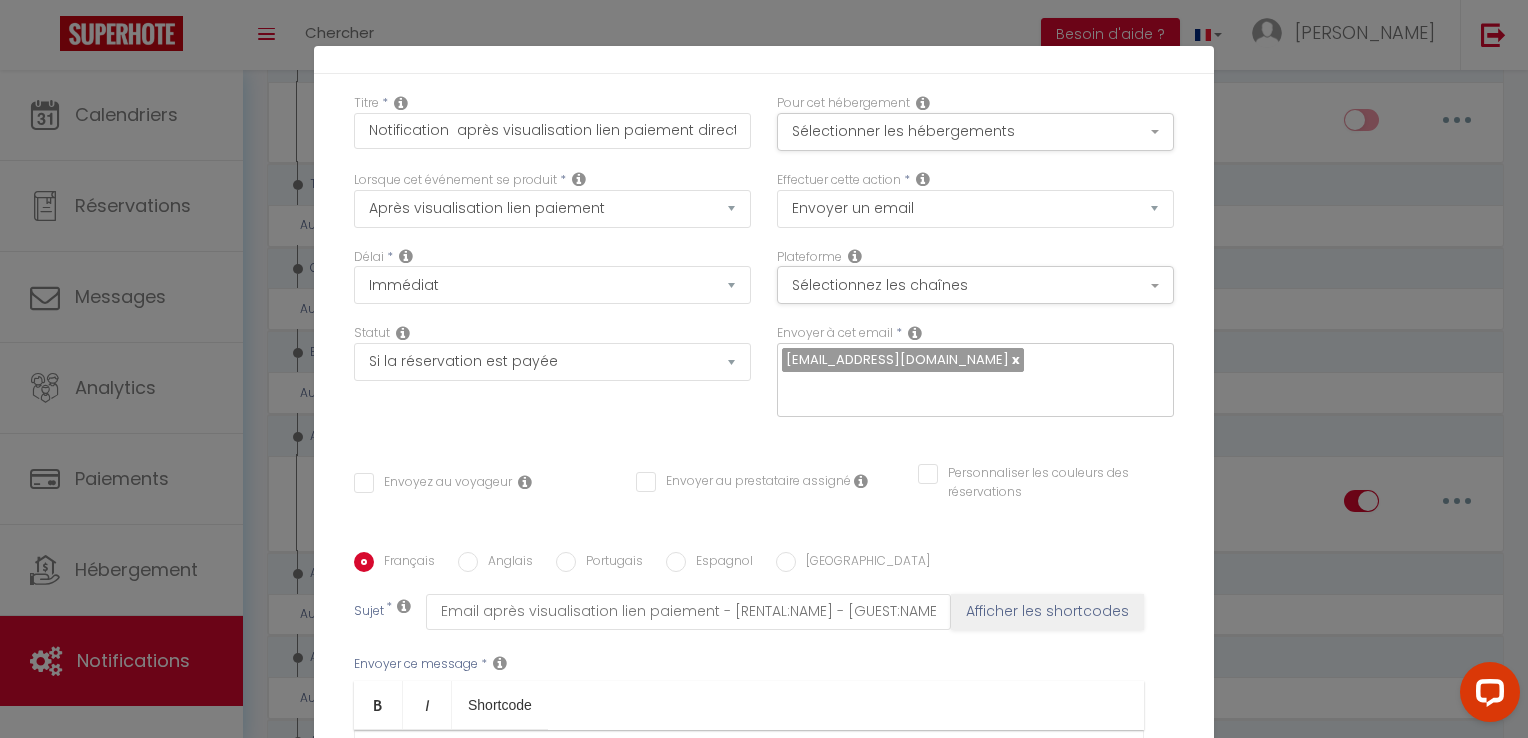 scroll, scrollTop: 48, scrollLeft: 0, axis: vertical 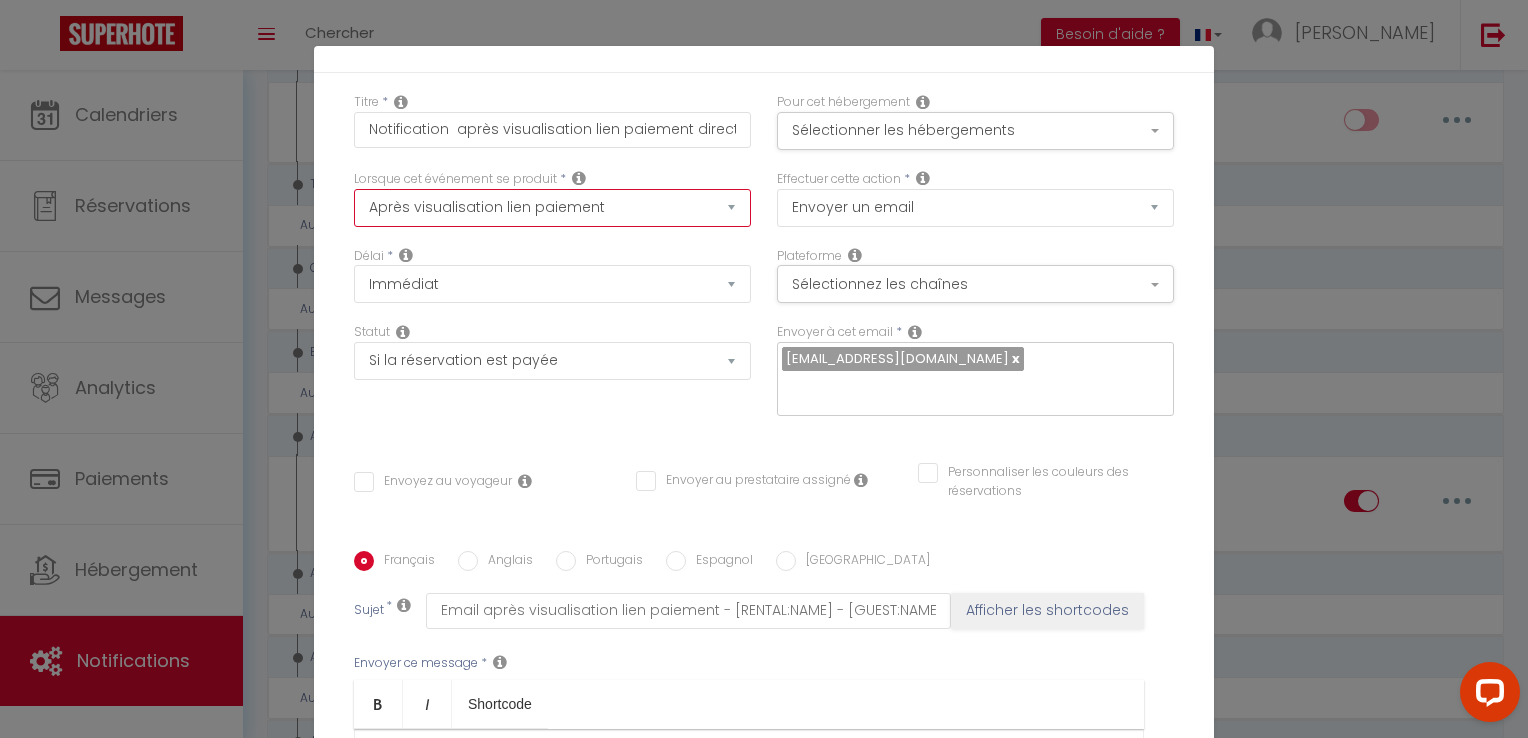 click on "Après la réservation   Avant Checkin (à partir de 12h00)   Après Checkin (à partir de 12h00)   Avant Checkout (à partir de 12h00)   Après Checkout (à partir de 12h00)   Température   Co2   Bruit sonore   Après visualisation lien paiement   Après Paiement Lien KO   Après Caution Lien KO   Après Paiement Automatique KO   Après Caution Automatique KO   Après Visualisation du Contrat   Après Signature du Contrat   Paiement OK   Après soumission formulaire bienvenue   Aprés annulation réservation   Après remboursement automatique   Date spécifique   Après Assignation   Après Désassignation   Après soumission online checkin   Caution OK" at bounding box center [552, 208] 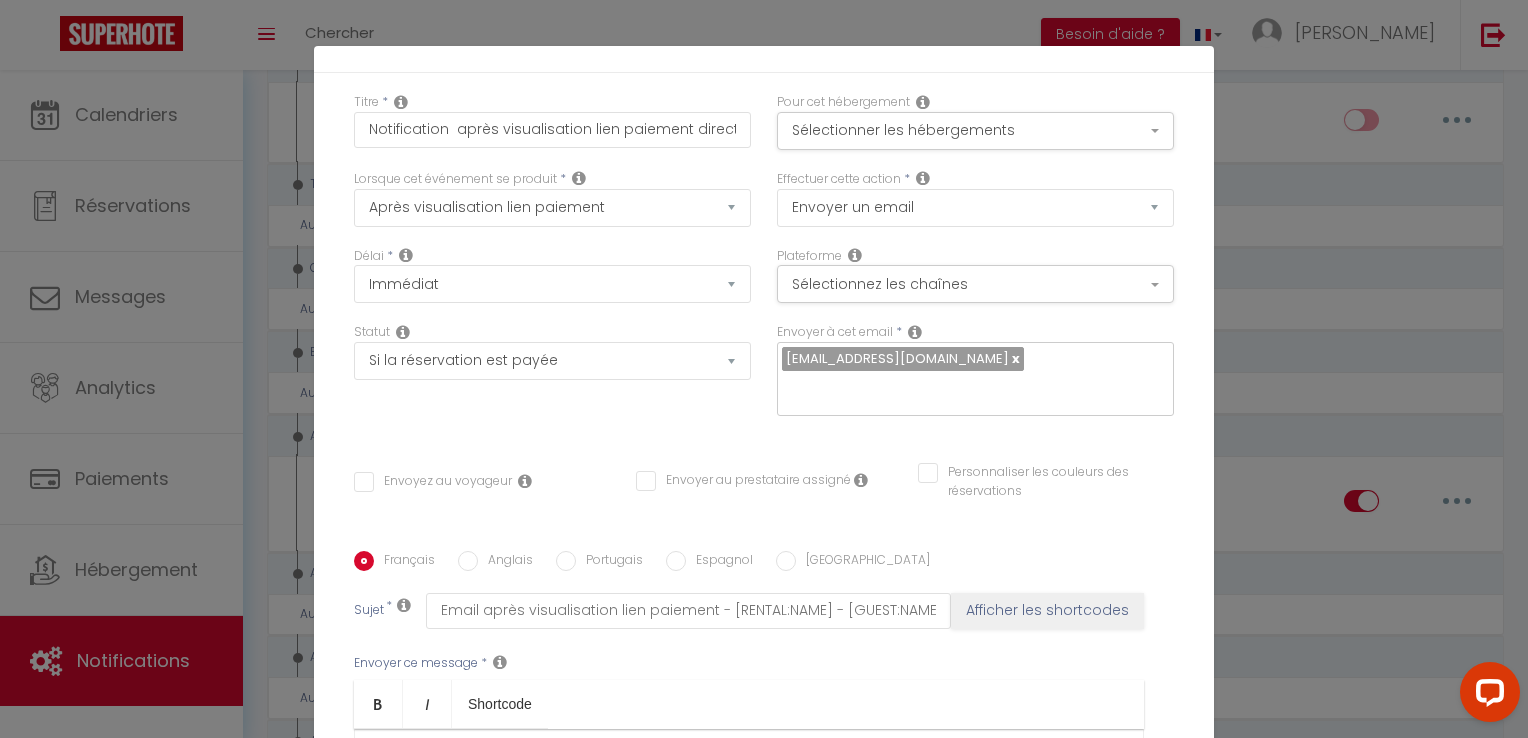 click on "Lorsque cet événement se produit   *      Après la réservation   Avant Checkin (à partir de 12h00)   Après Checkin (à partir de 12h00)   Avant Checkout (à partir de 12h00)   Après Checkout (à partir de 12h00)   Température   Co2   [MEDICAL_DATA] sonore   Après visualisation lien paiement   Après Paiement Lien KO   Après Caution Lien KO   Après Paiement Automatique KO   Après Caution Automatique KO   Après Visualisation du Contrat   Après Signature du Contrat   Paiement OK   Après soumission formulaire bienvenue   Aprés annulation réservation   Après remboursement automatique   Date spécifique   Après Assignation   Après Désassignation   Après soumission online checkin   Caution OK" at bounding box center (552, 208) 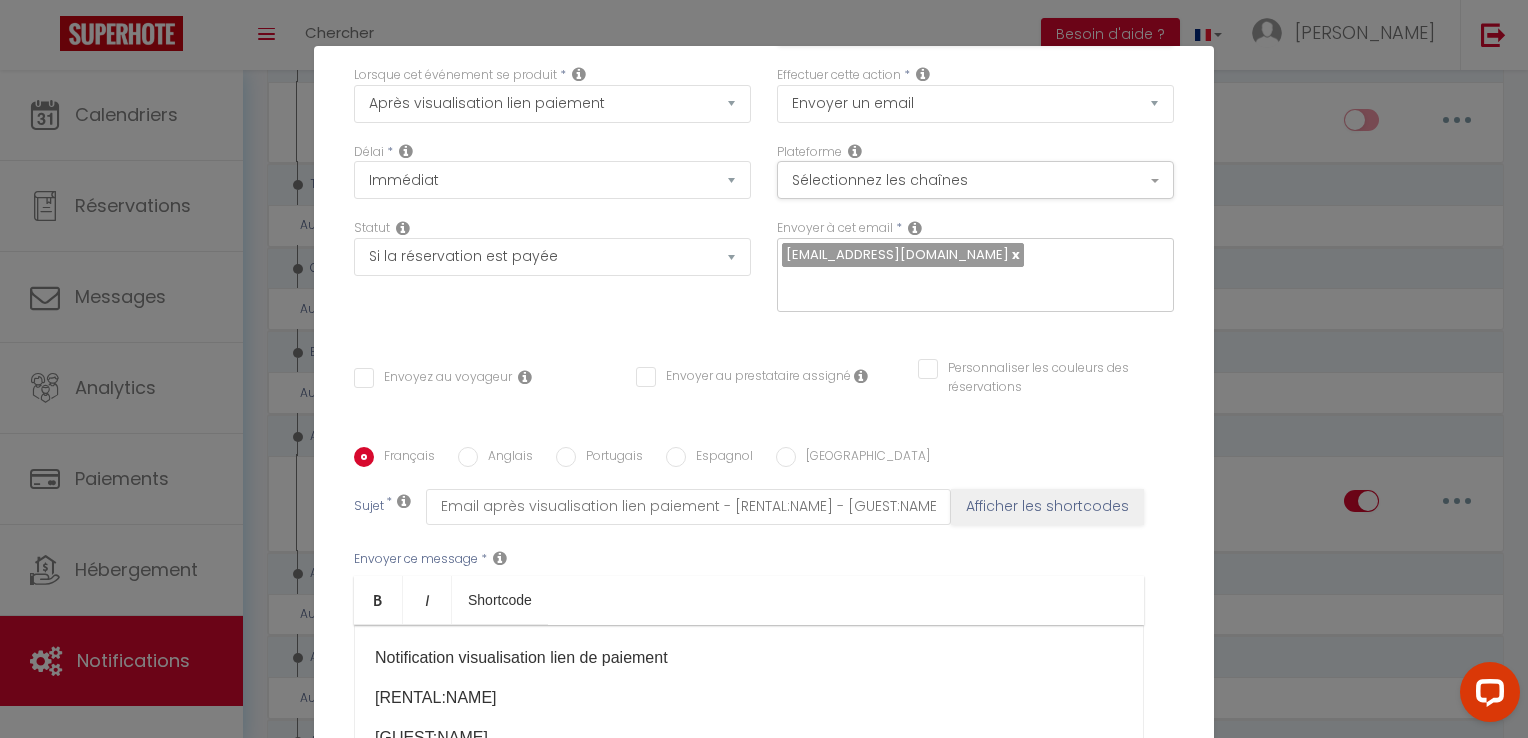 scroll, scrollTop: 156, scrollLeft: 0, axis: vertical 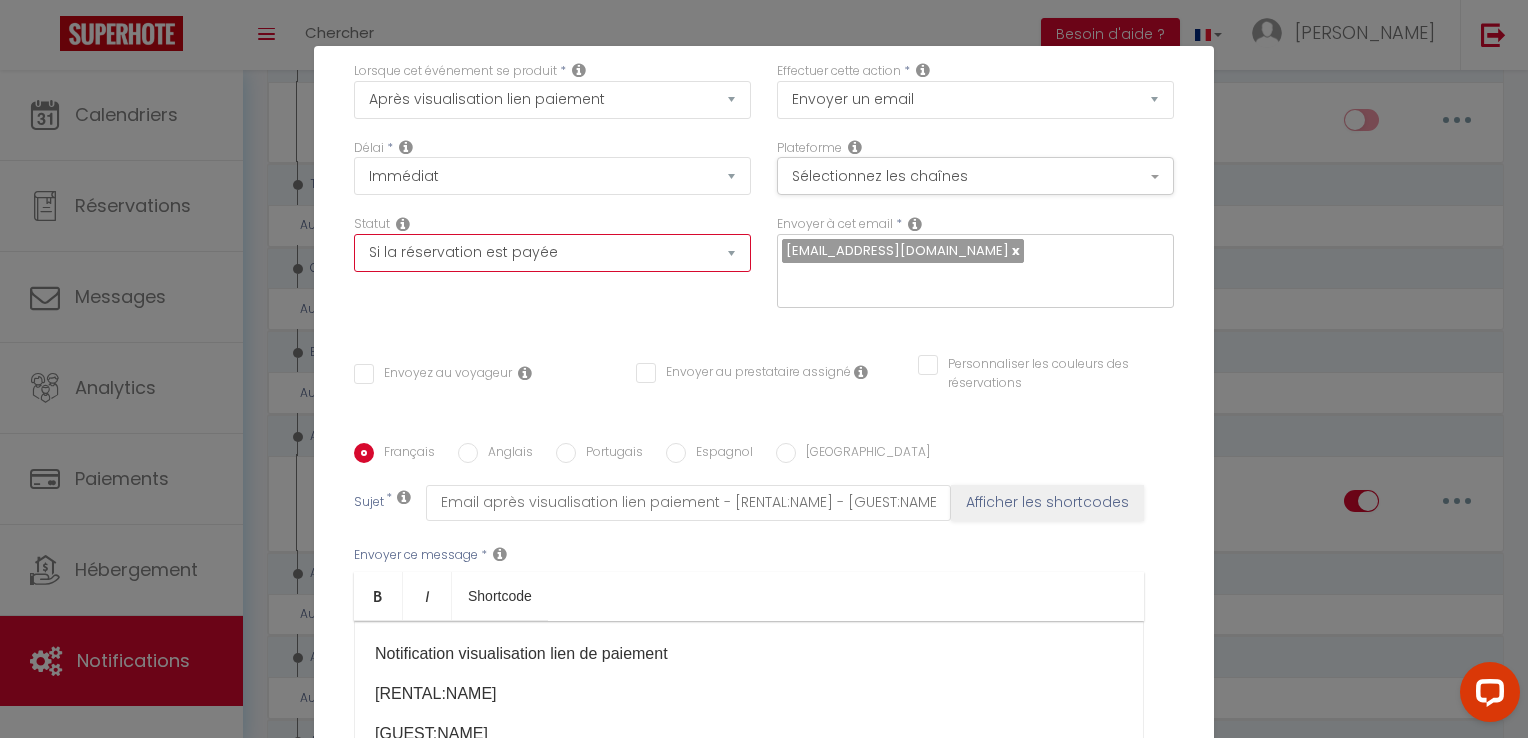 click on "Aucun   Si la réservation est payée   Si réservation non payée   Si la caution a été prise   Si caution non payée" at bounding box center [552, 253] 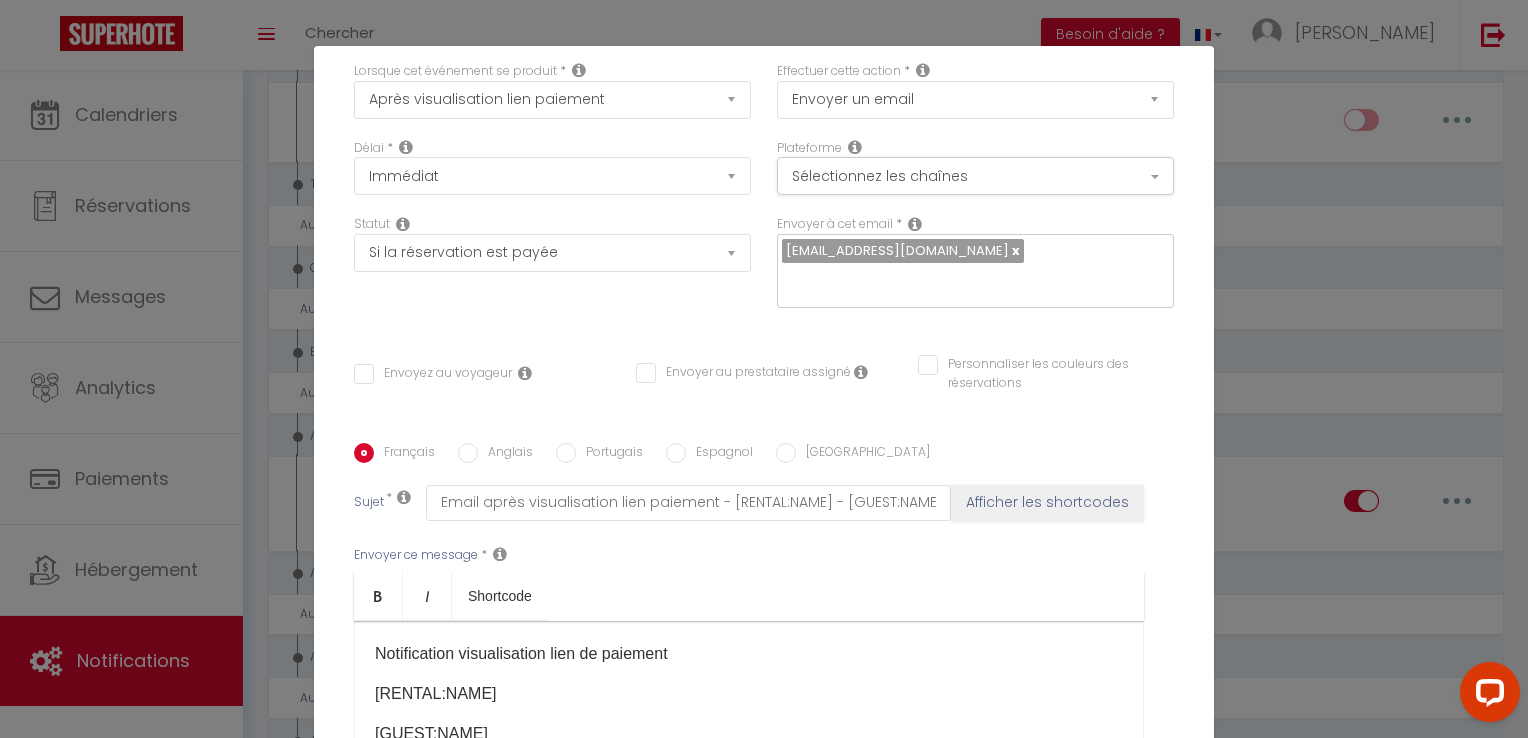 click on "Titre   *     Notification  après visualisation lien paiement direct   Pour cet hébergement
Sélectionner les hébergements
Tous les apparts
Autres
Local montceau · Appartement 3 chambres
La Petite Maison - Blanzy
Lorsque cet événement se produit   *      Après la réservation   Avant Checkin (à partir de 12h00)   Après Checkin (à partir de 12h00)   Avant Checkout (à partir de 12h00)   Après Checkout (à partir de 12h00)   Température   Co2   [MEDICAL_DATA] sonore   Après visualisation lien paiement   Après Paiement Lien KO   Après Caution Lien KO   Après Paiement Automatique KO   Après Caution Automatique KO   Après Visualisation du Contrat   Après Signature du Contrat   Paiement OK" at bounding box center (764, 443) 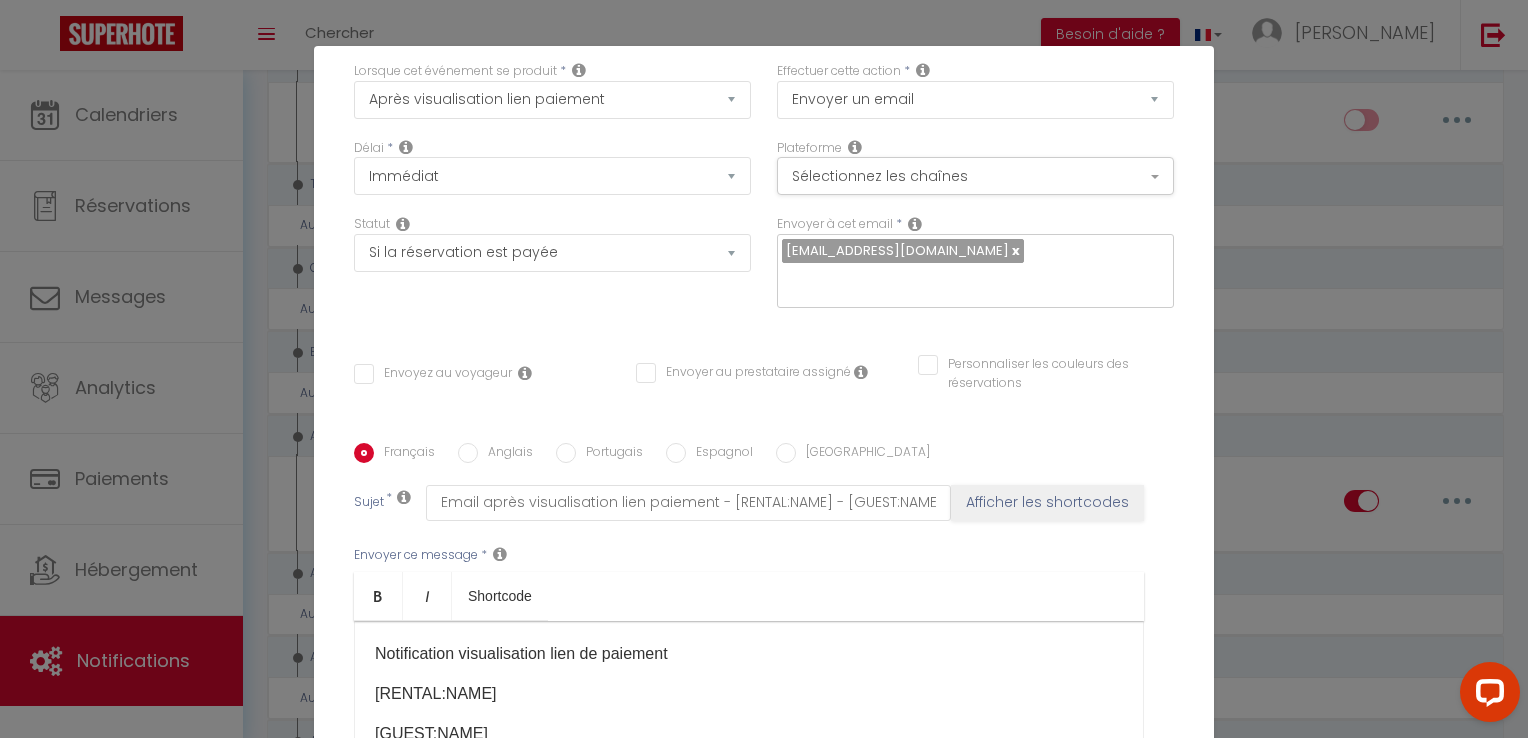 scroll, scrollTop: 0, scrollLeft: 0, axis: both 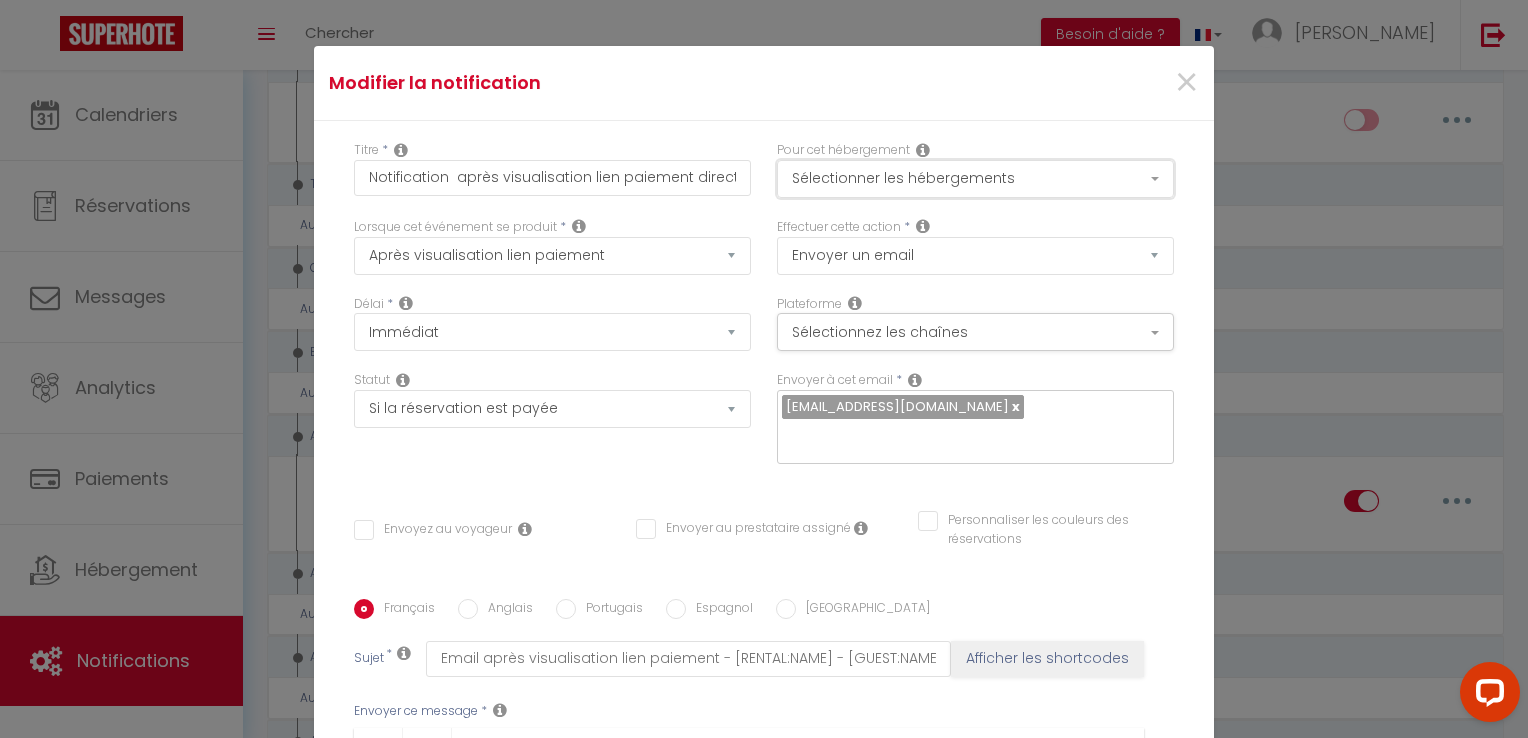 click on "Sélectionner les hébergements" at bounding box center [975, 179] 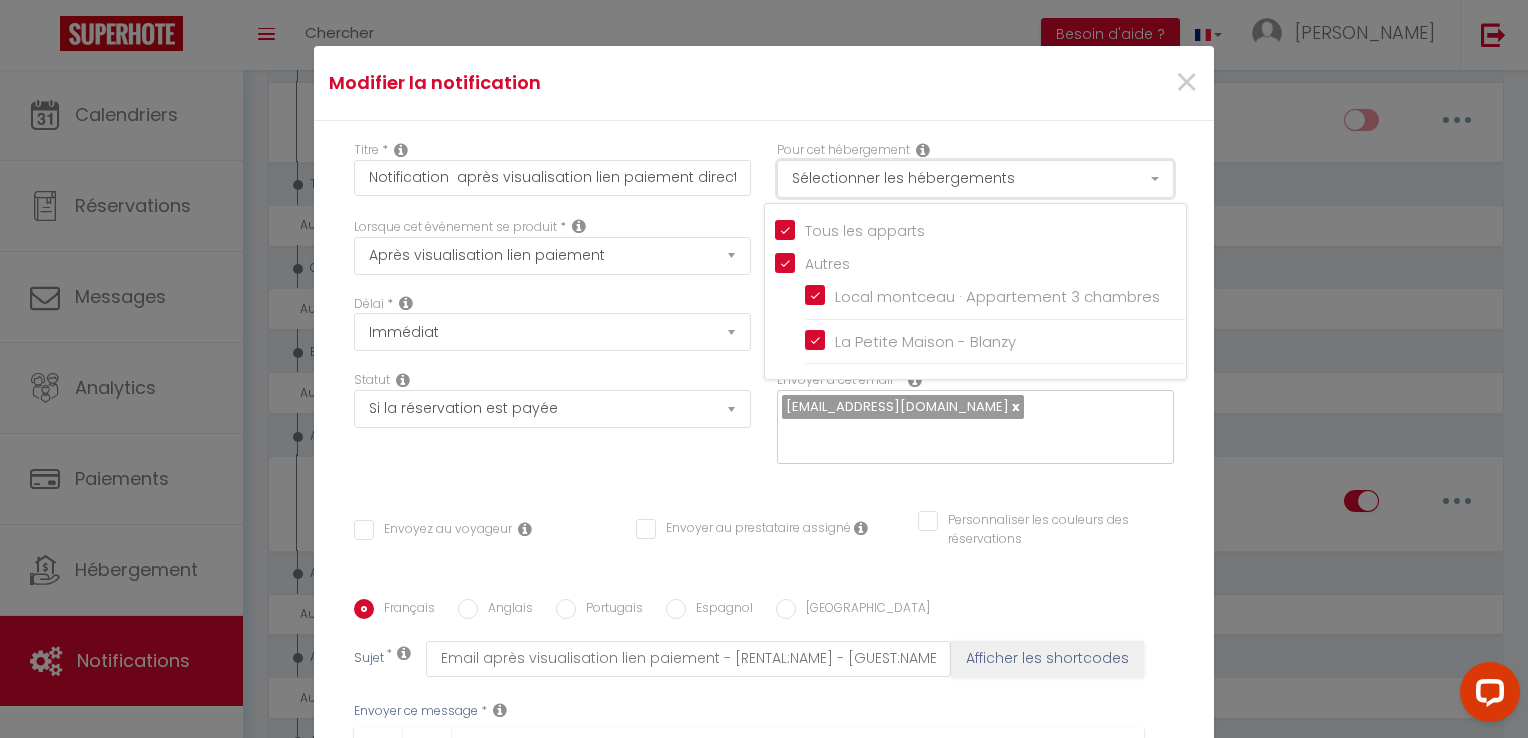 click on "Sélectionner les hébergements" at bounding box center (975, 179) 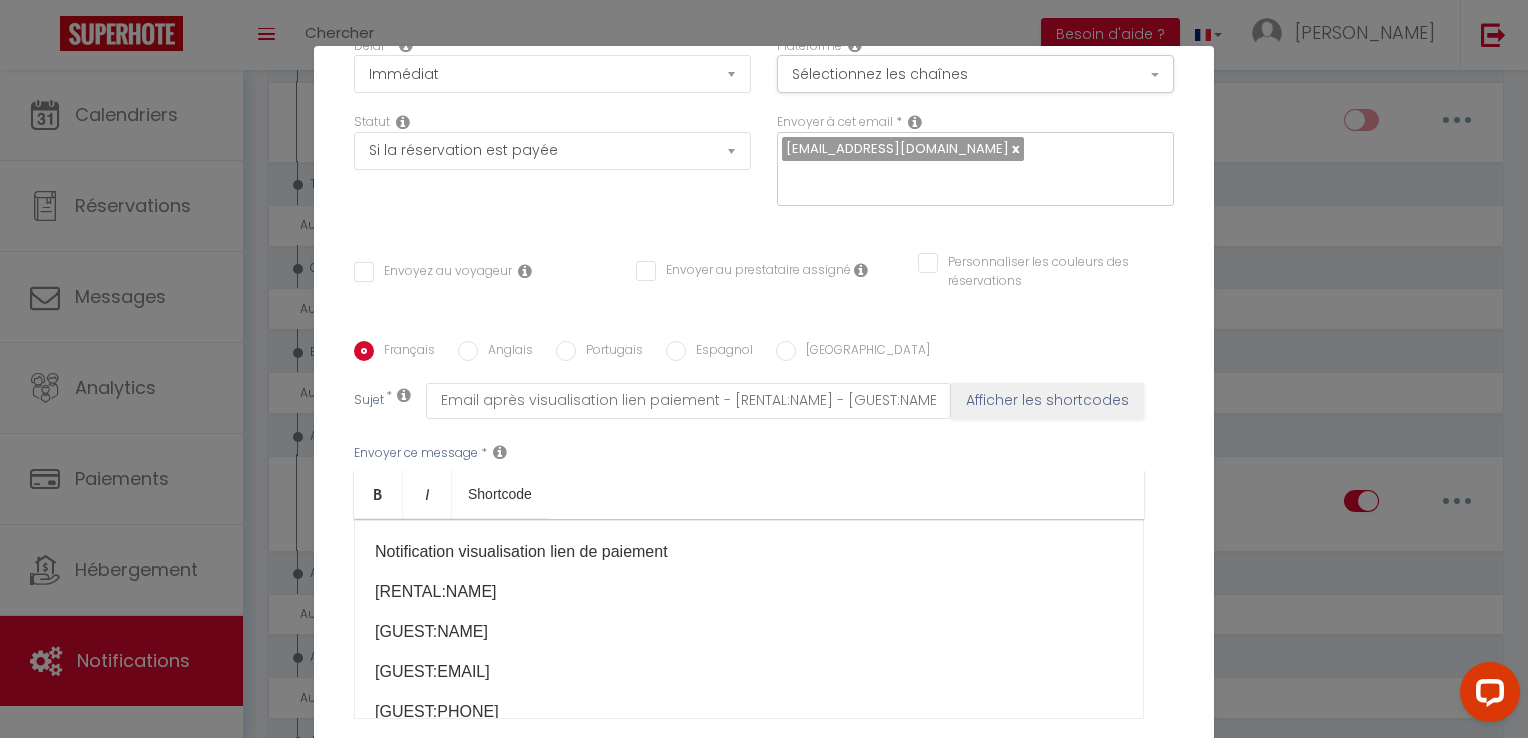 scroll, scrollTop: 325, scrollLeft: 0, axis: vertical 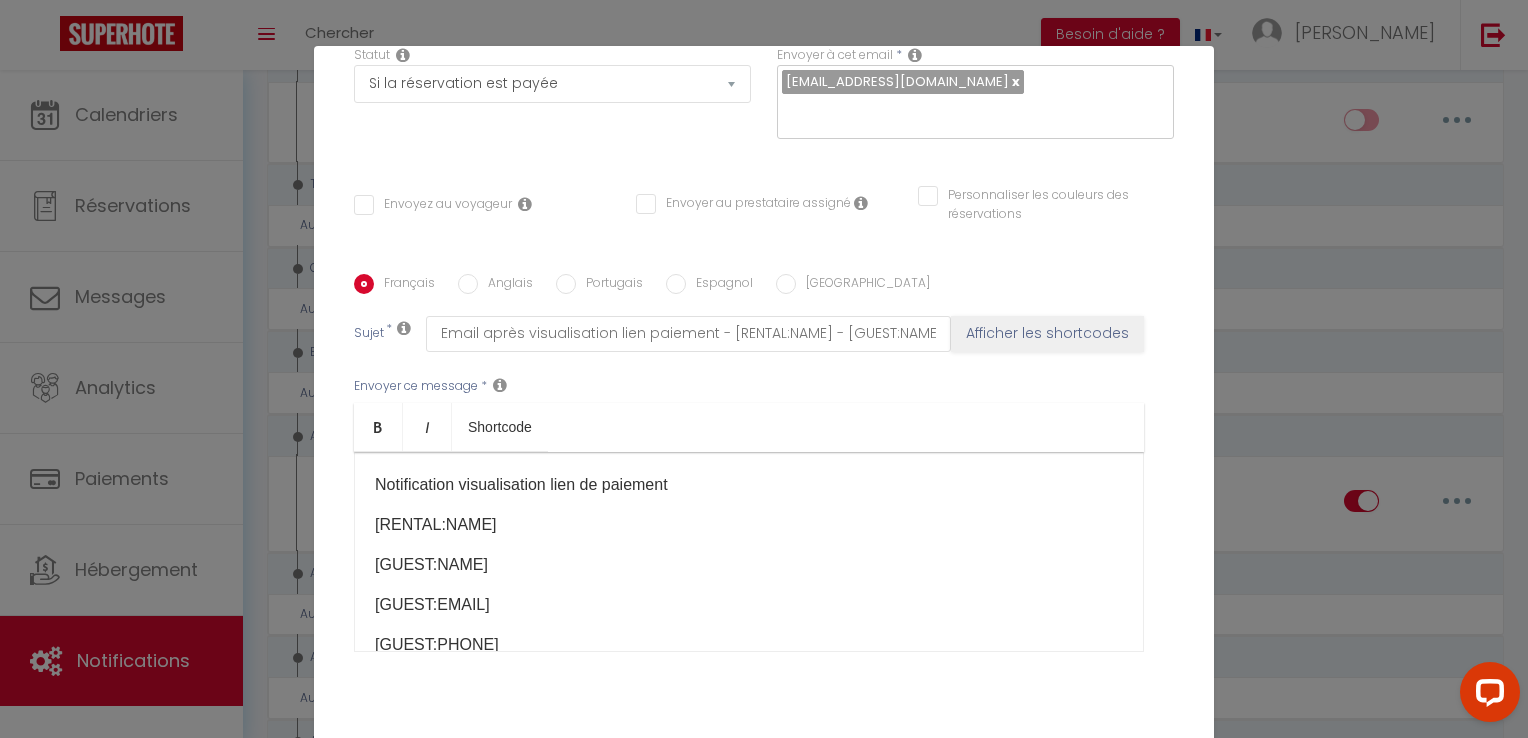 click on "[GUEST:PHONE]" at bounding box center [749, 645] 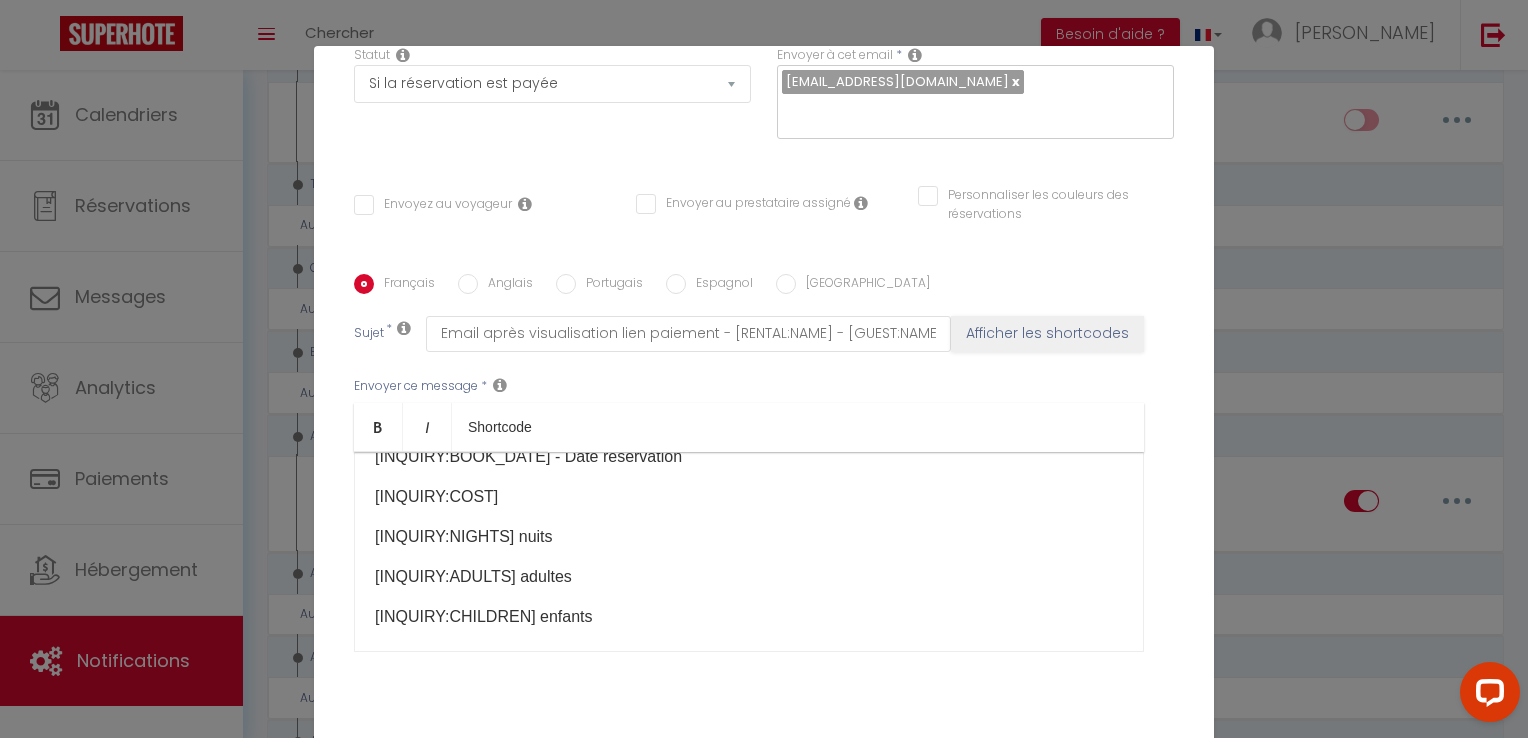scroll, scrollTop: 325, scrollLeft: 0, axis: vertical 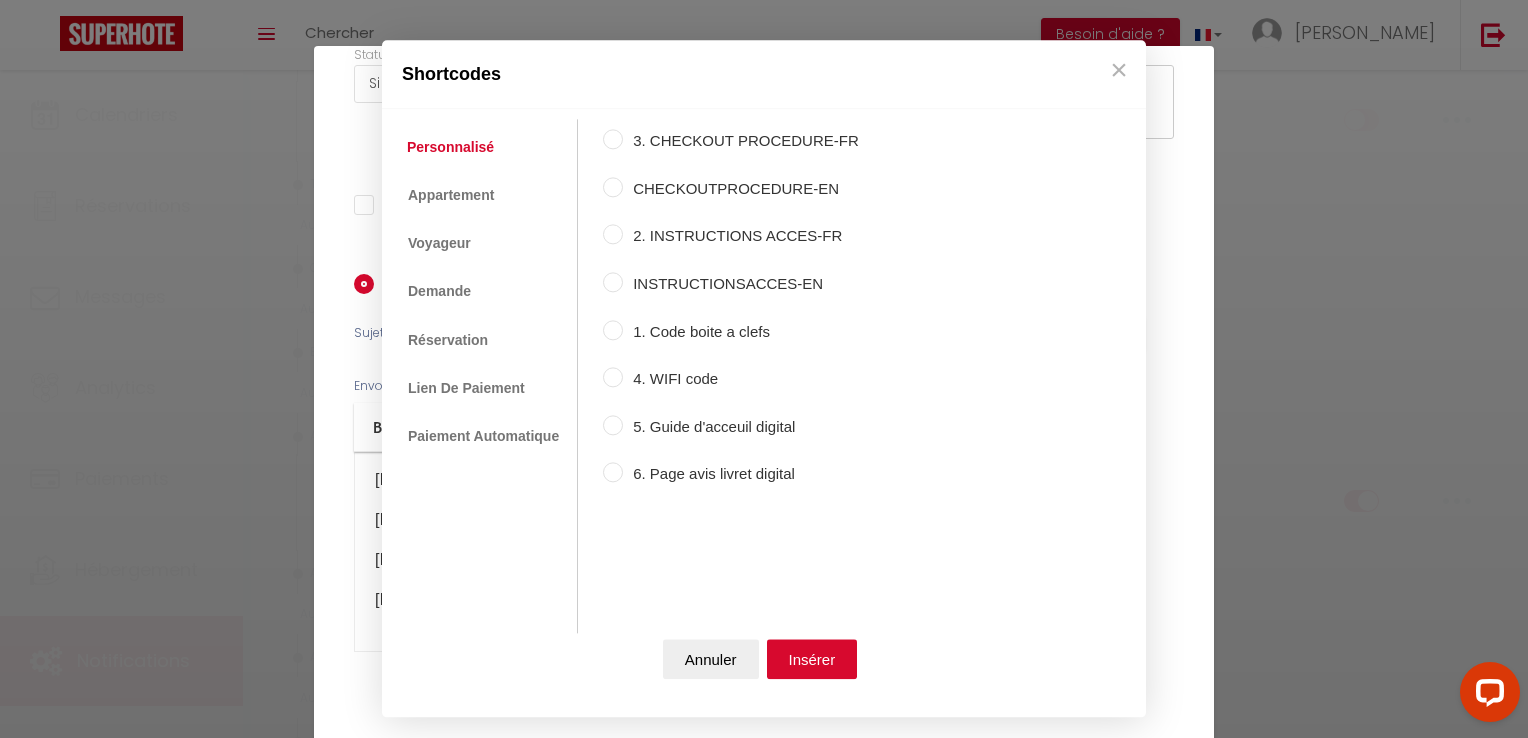 click on "Coaching SuperHote ce soir à 18h00, pour participer:  [URL][DOMAIN_NAME][SECURITY_DATA]   ×     Toggle navigation       Toggle Search     Toggle menubar     Chercher   BUTTON
Besoin d'aide ?
[PERSON_NAME]        Équipe     Résultat de la recherche   Aucun résultat     Calendriers     Réservations     Messages     Analytics      Paiements     Hébergement     Notifications                 Résultat de la recherche   Id   Appart   Voyageur    Checkin   Checkout   Nuits   Pers.   Plateforme   Statut     Résultat de la recherche   Aucun résultat          Notifications
Actions
Nouvelle Notification    Exporter    Importer    Tous les apparts    Local montceau · Appartement 3 chambres La Petite Maison - Blanzy
Actions
Nouveau shortcode personnalisé    Notifications" at bounding box center (764, 356) 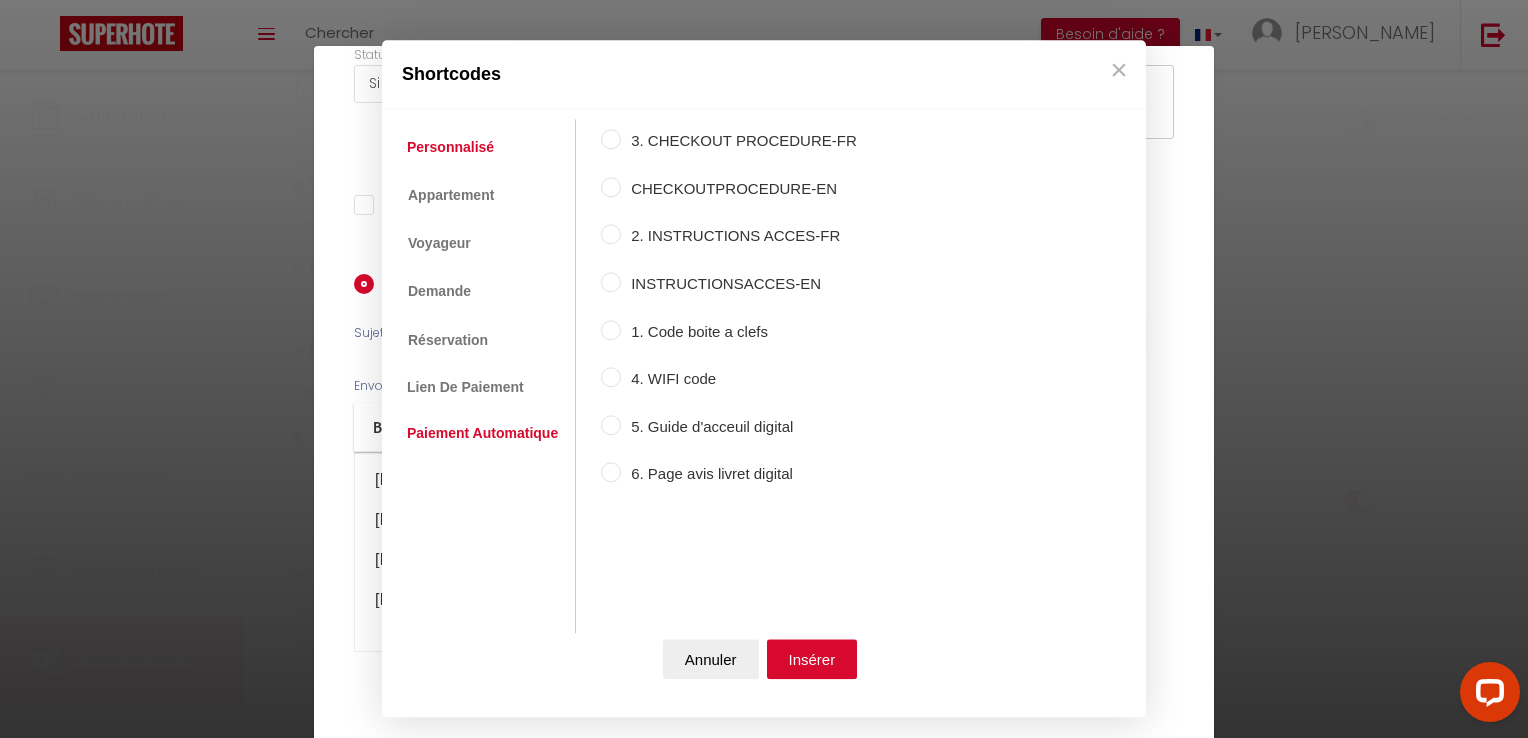 click on "Paiement Automatique" at bounding box center (482, 434) 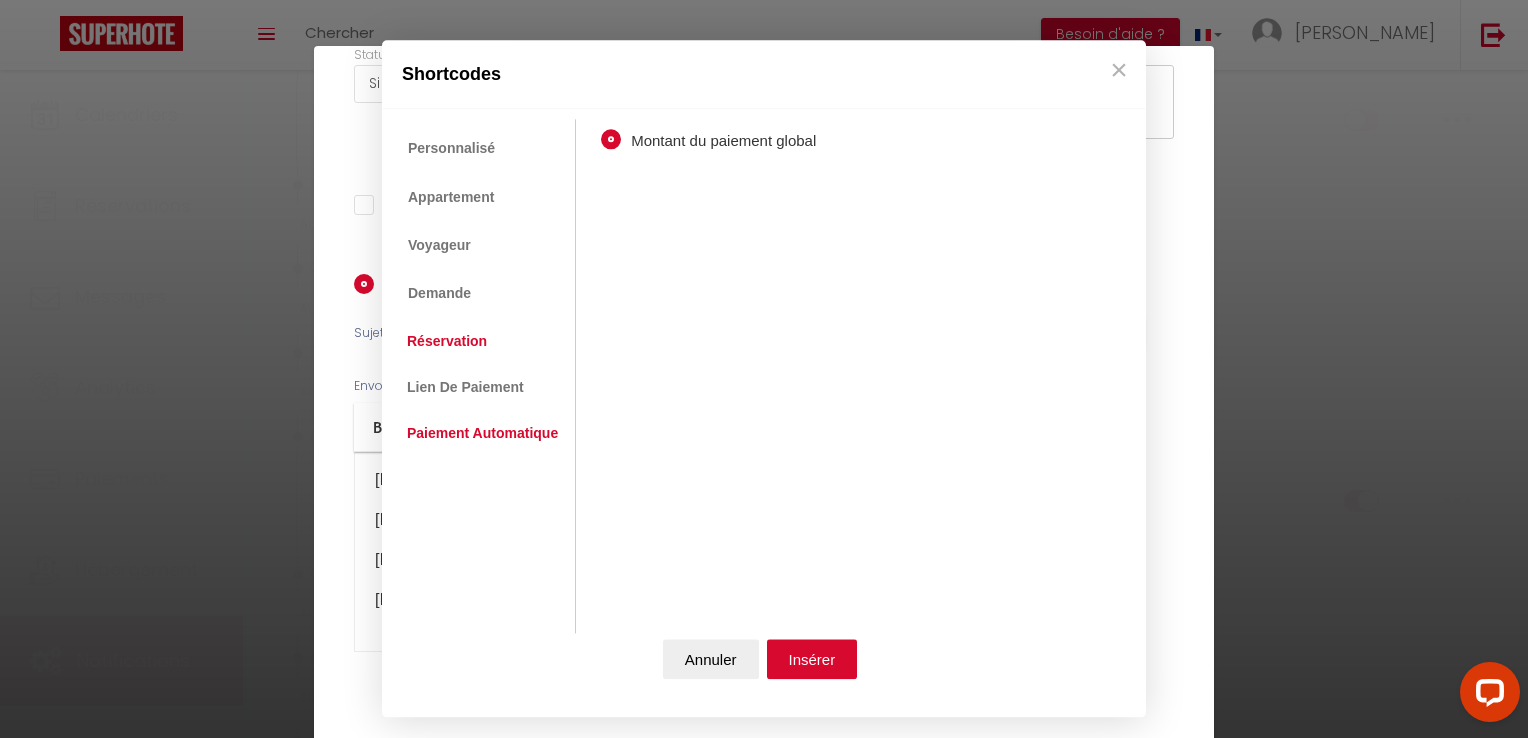 click on "Réservation" at bounding box center (447, 341) 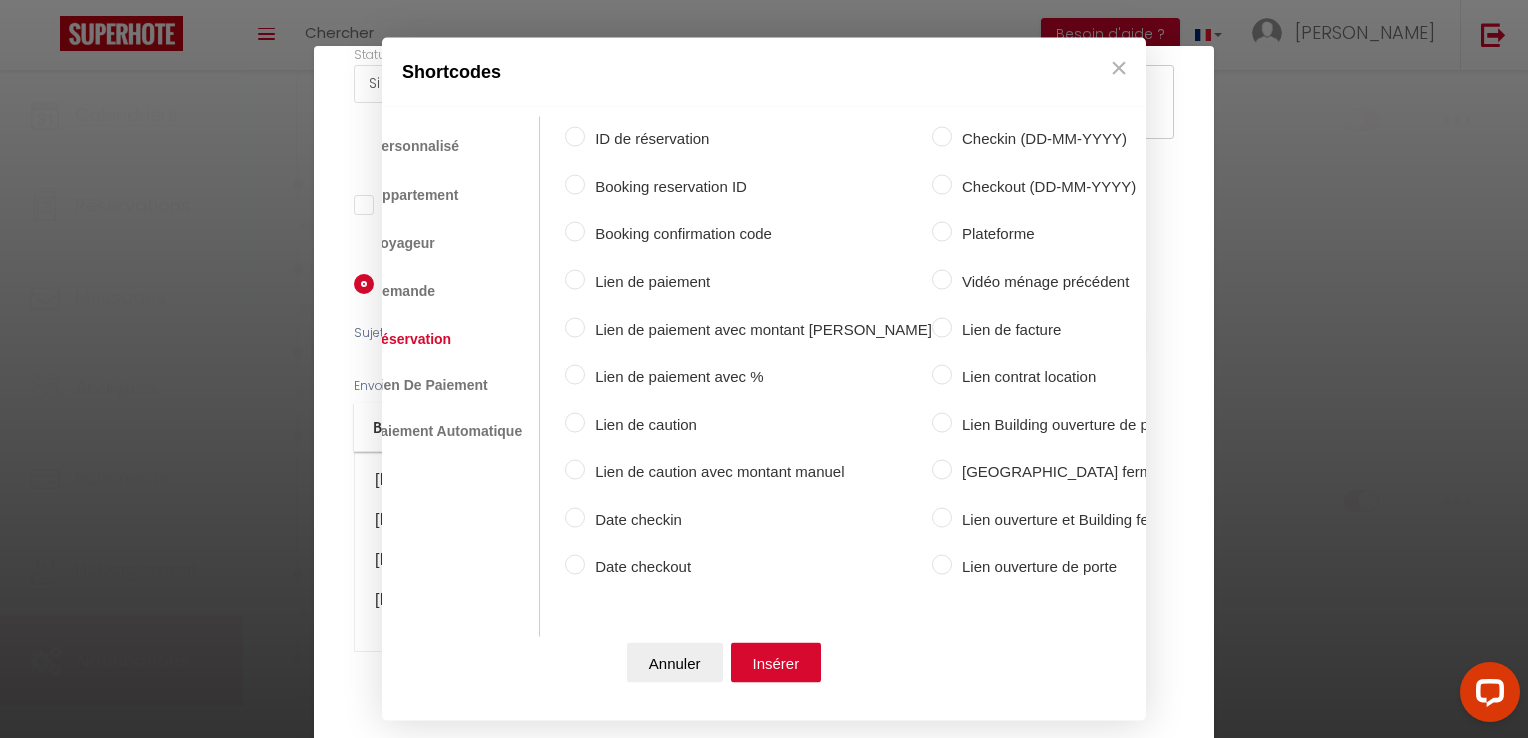 scroll, scrollTop: 0, scrollLeft: 0, axis: both 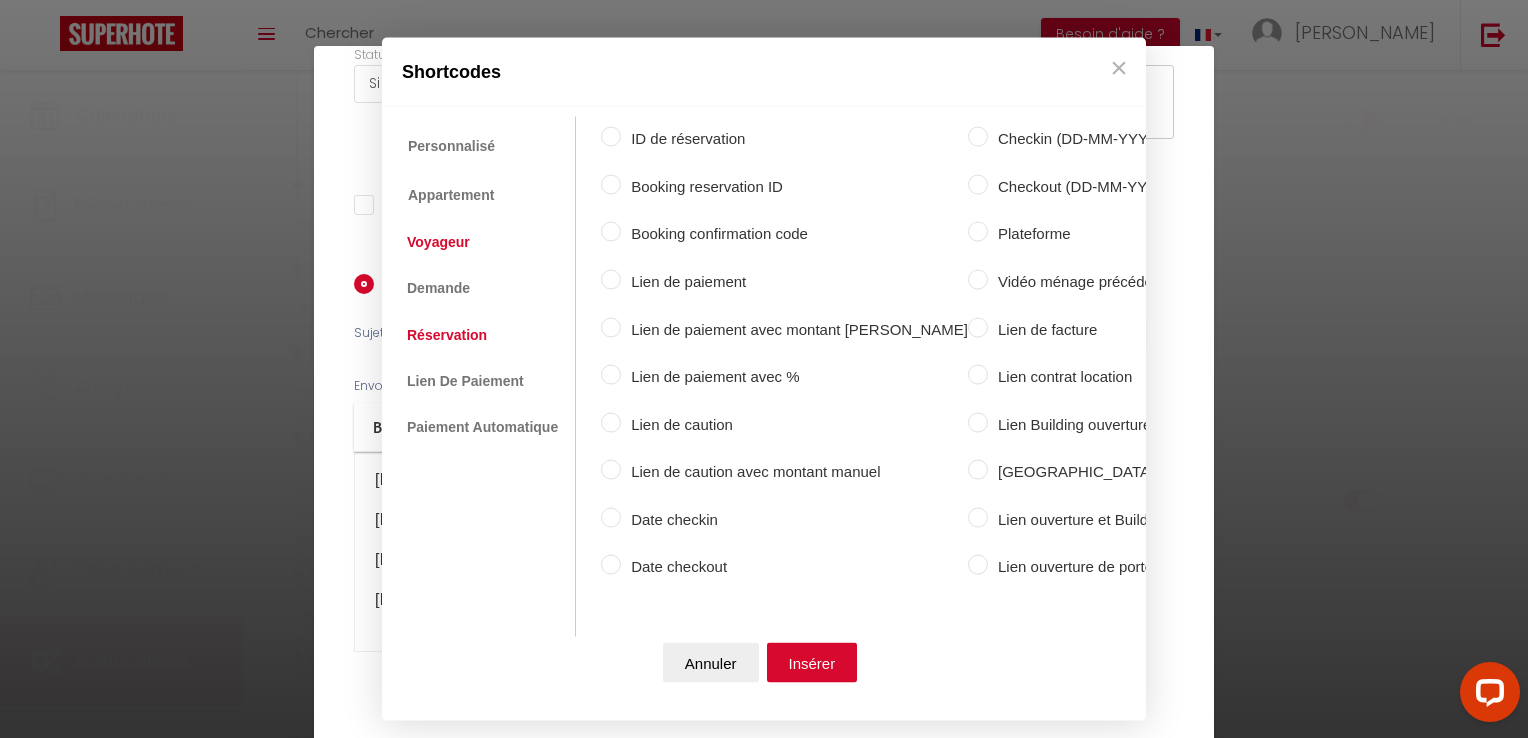 click on "Voyageur" at bounding box center [438, 241] 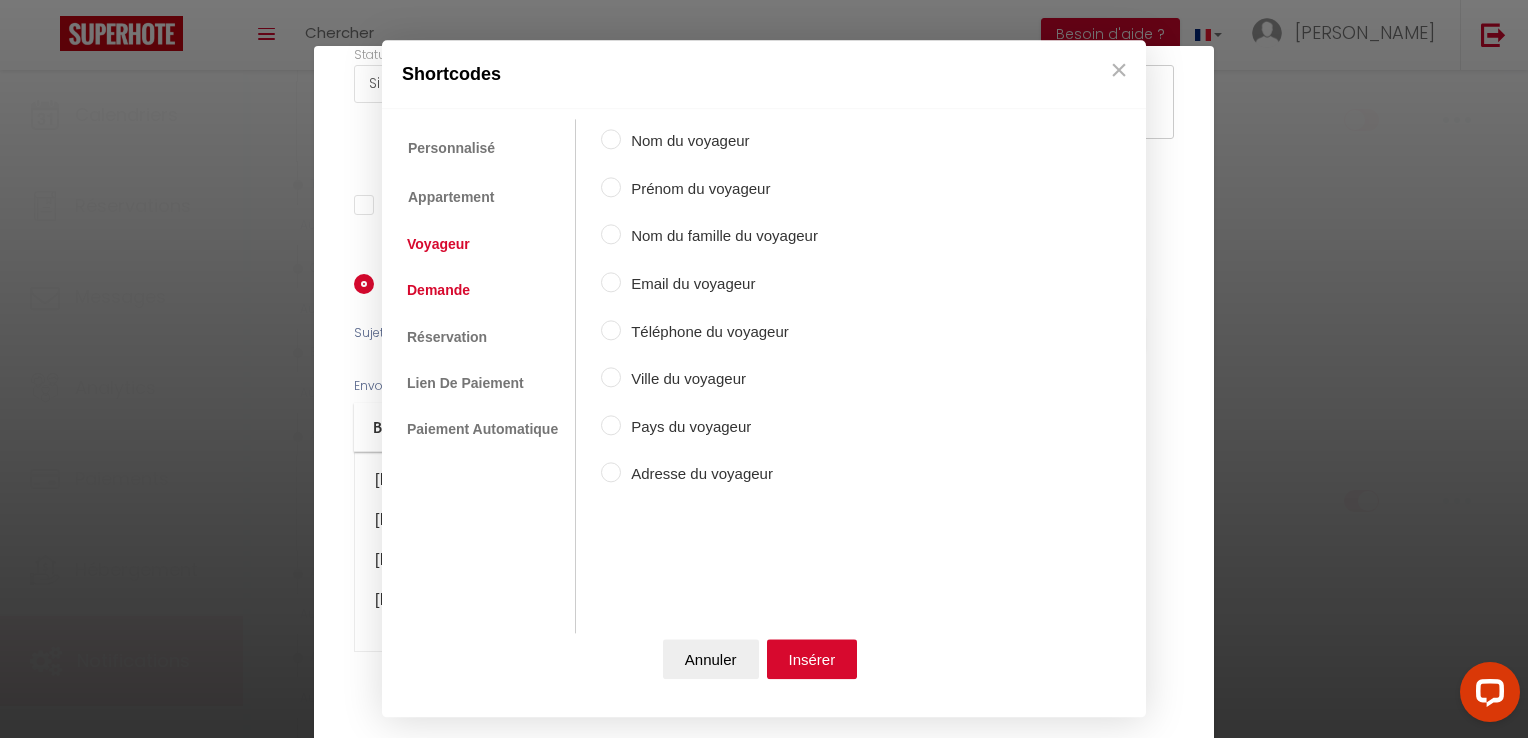 click on "Demande" at bounding box center (438, 291) 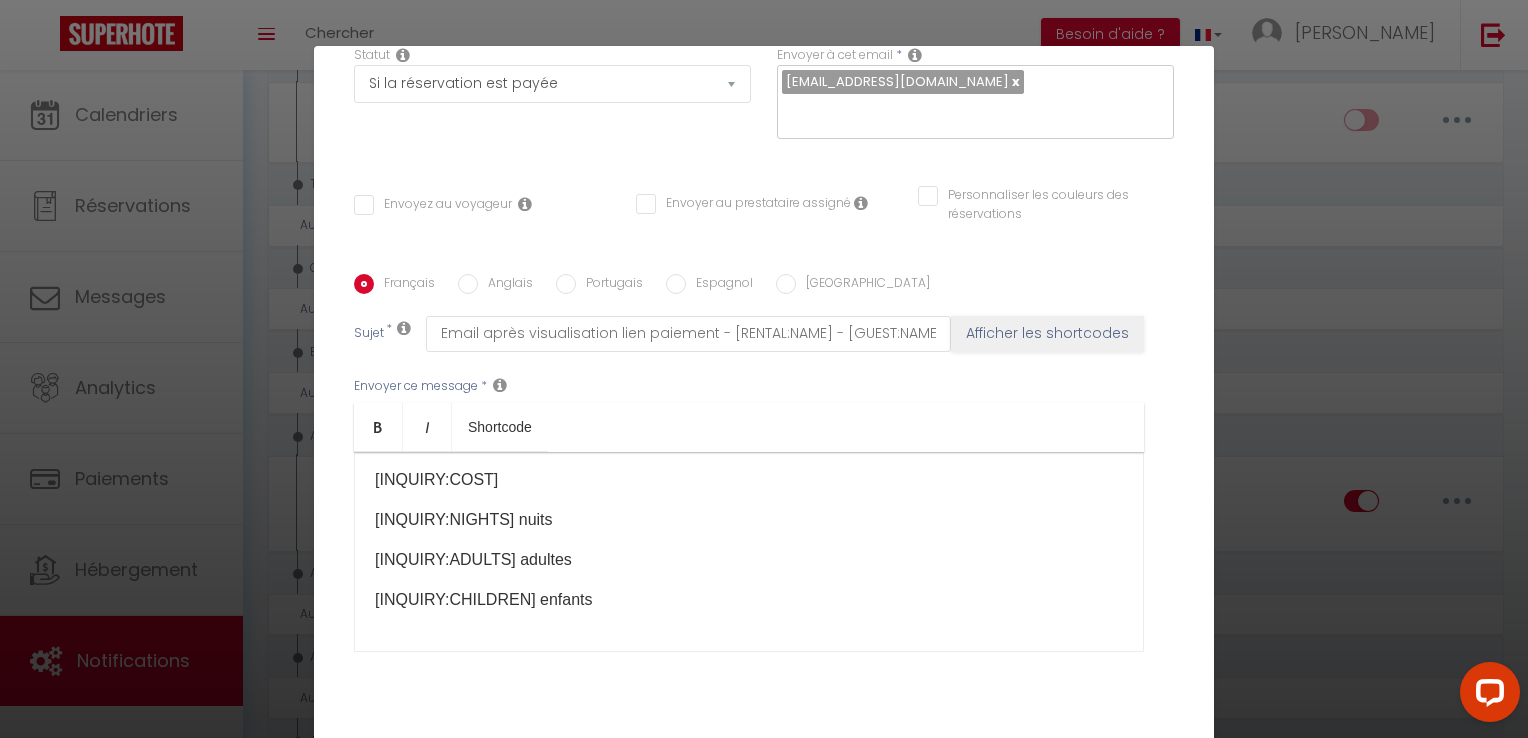 click on "Annuler" at bounding box center [711, 660] 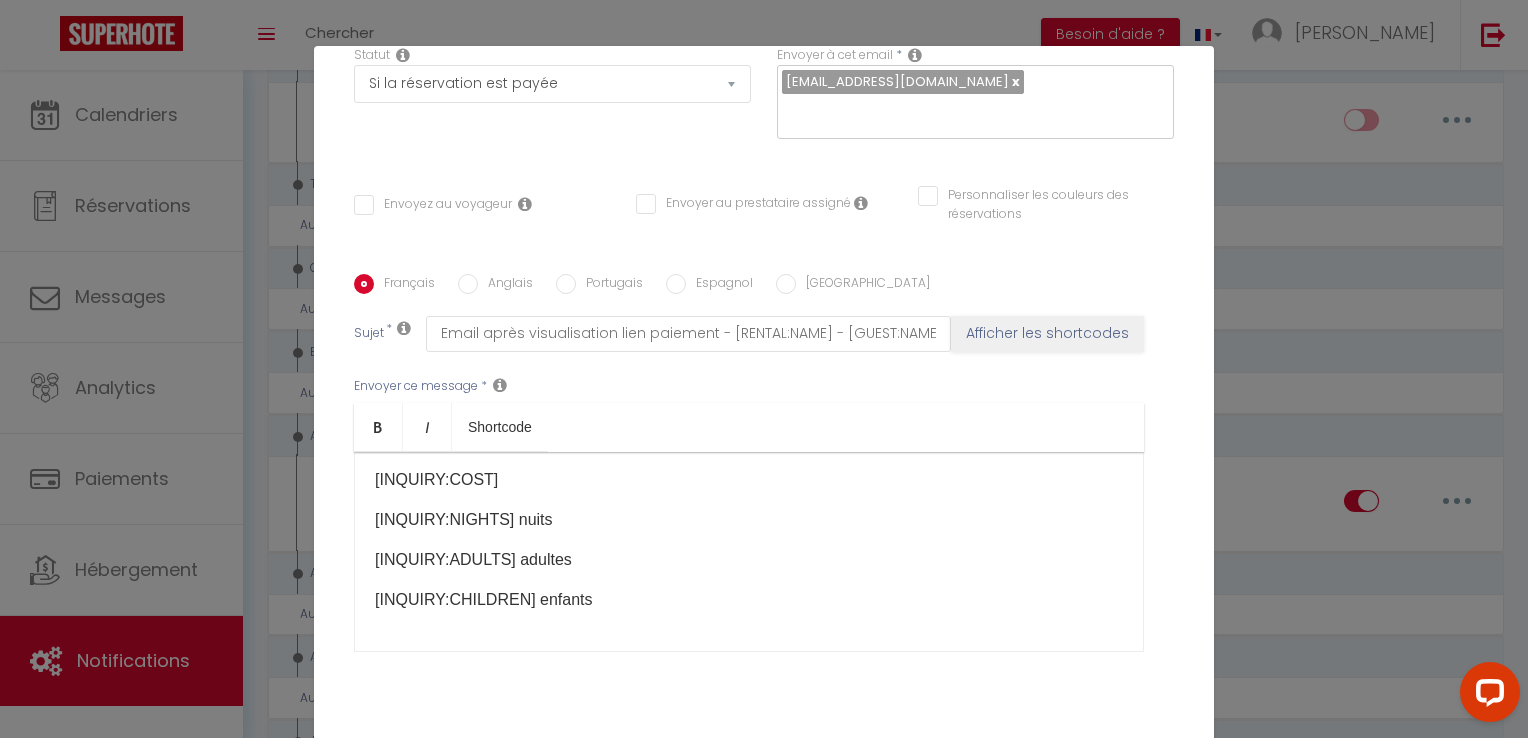 scroll, scrollTop: 90, scrollLeft: 0, axis: vertical 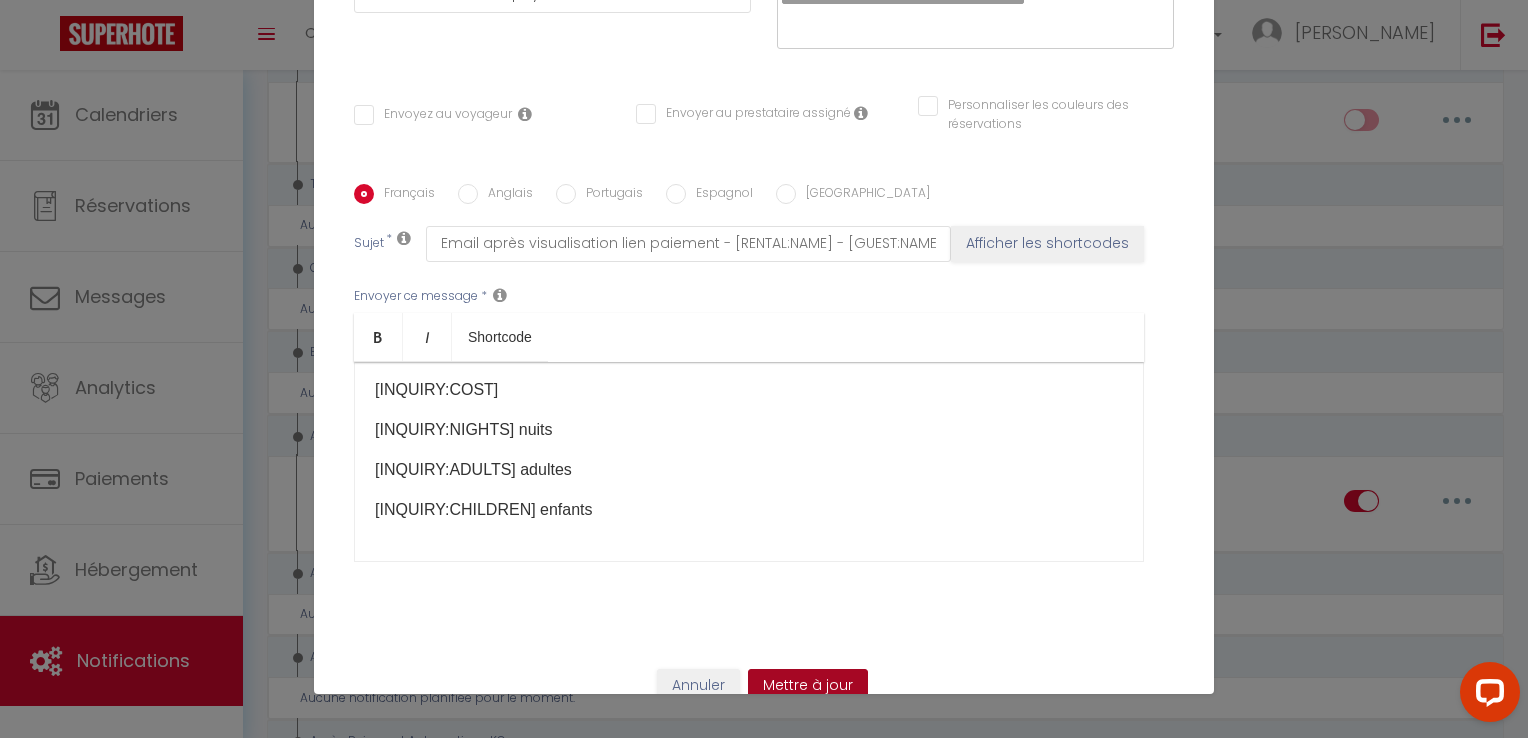 click on "Mettre à jour" at bounding box center (808, 686) 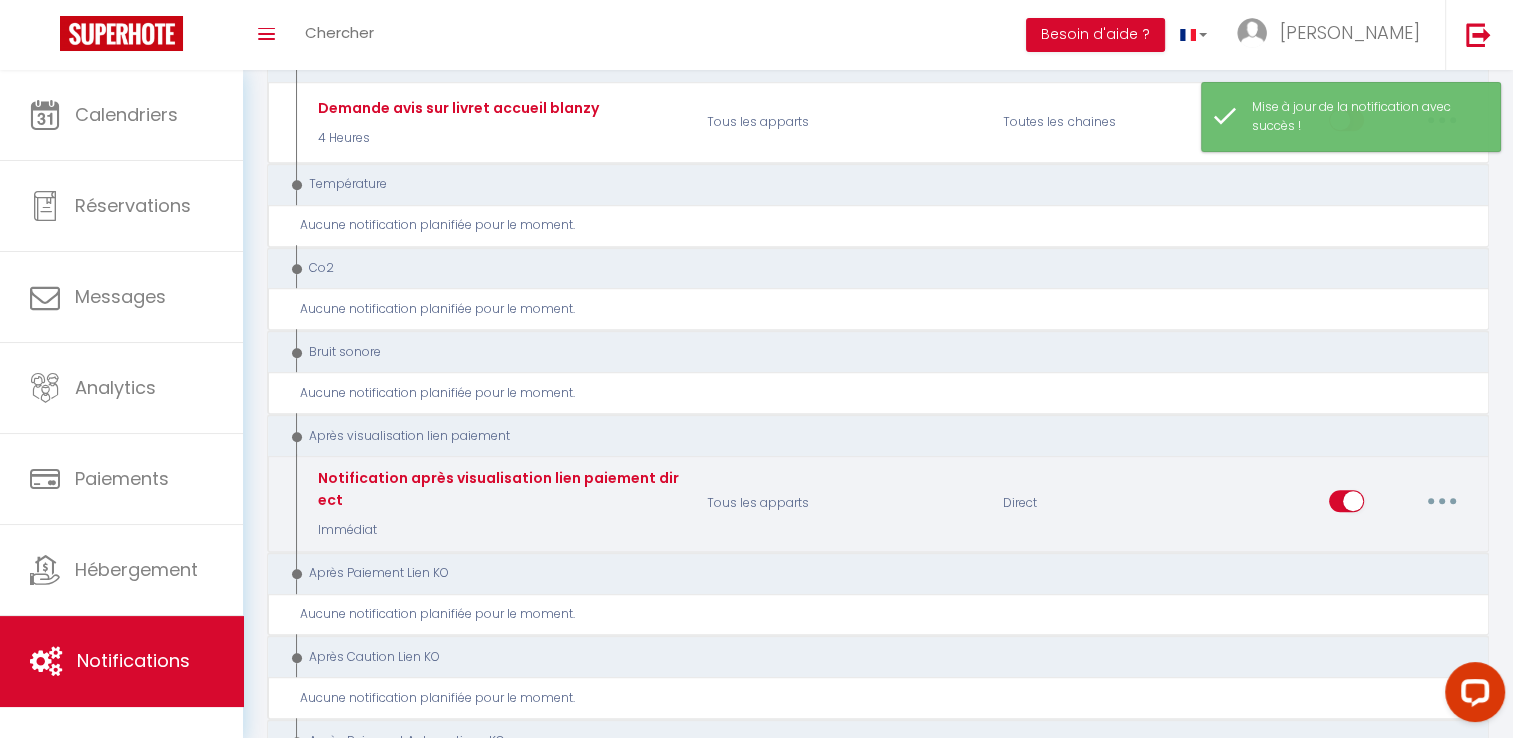 click at bounding box center [1442, 501] 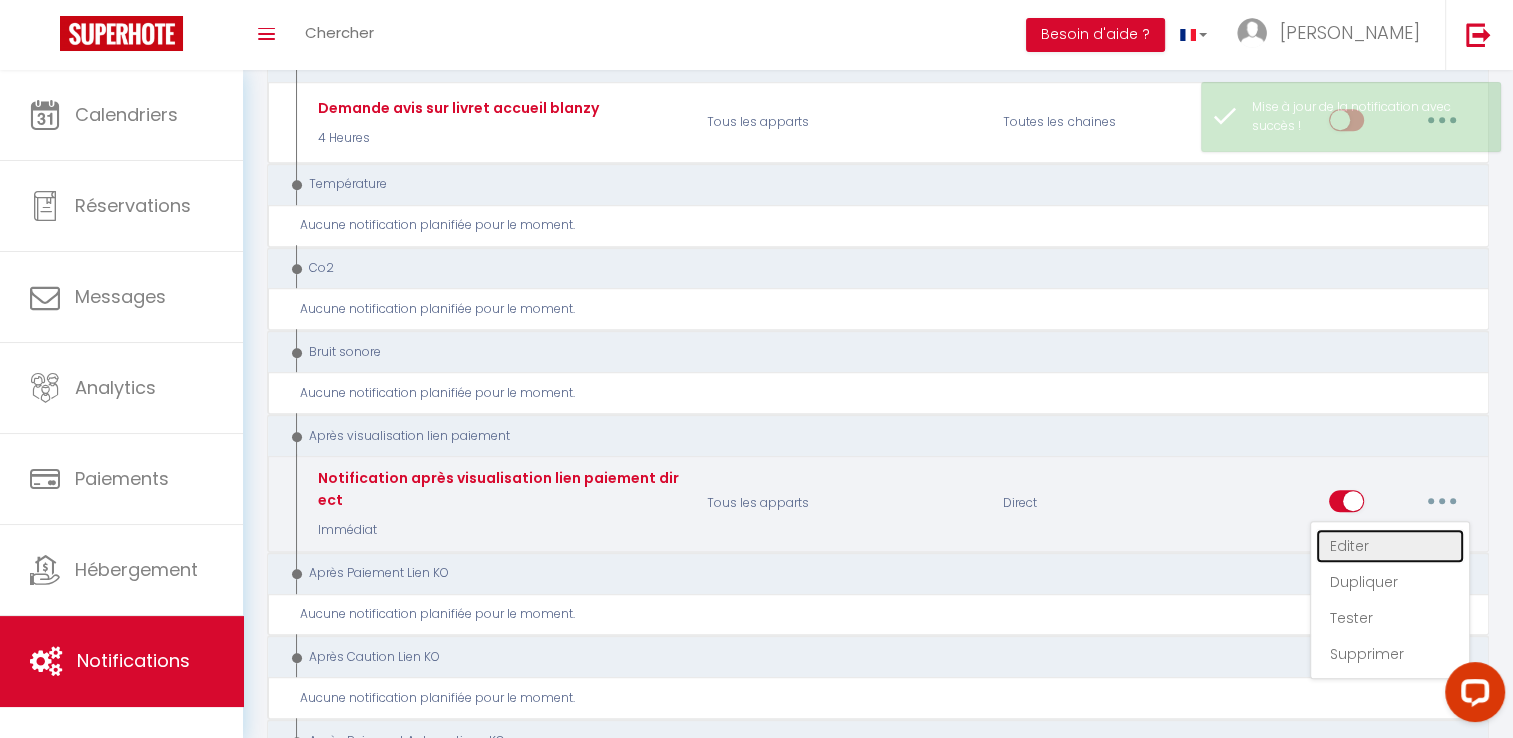 click on "Editer" at bounding box center (1390, 546) 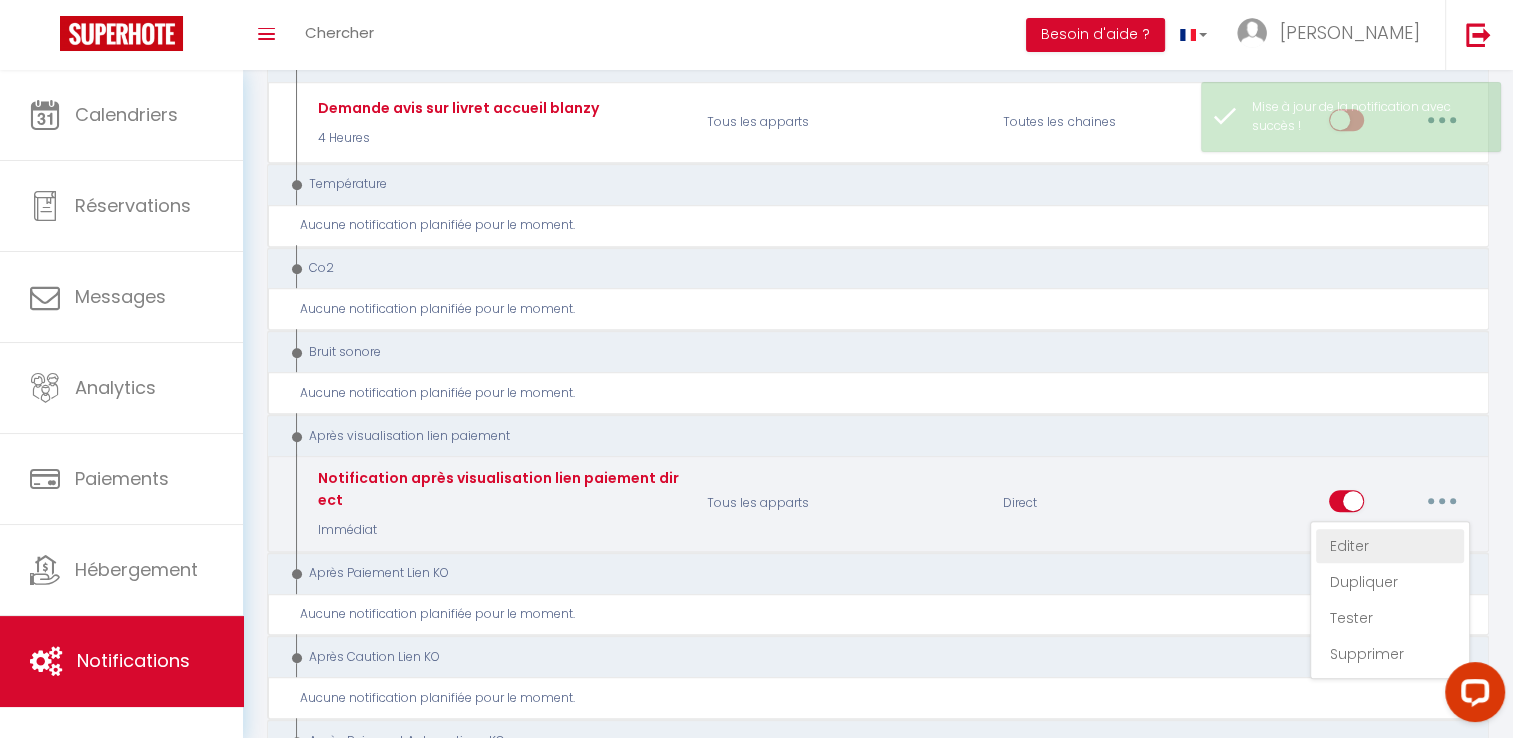 type on "Notification  après visualisation lien paiement direct" 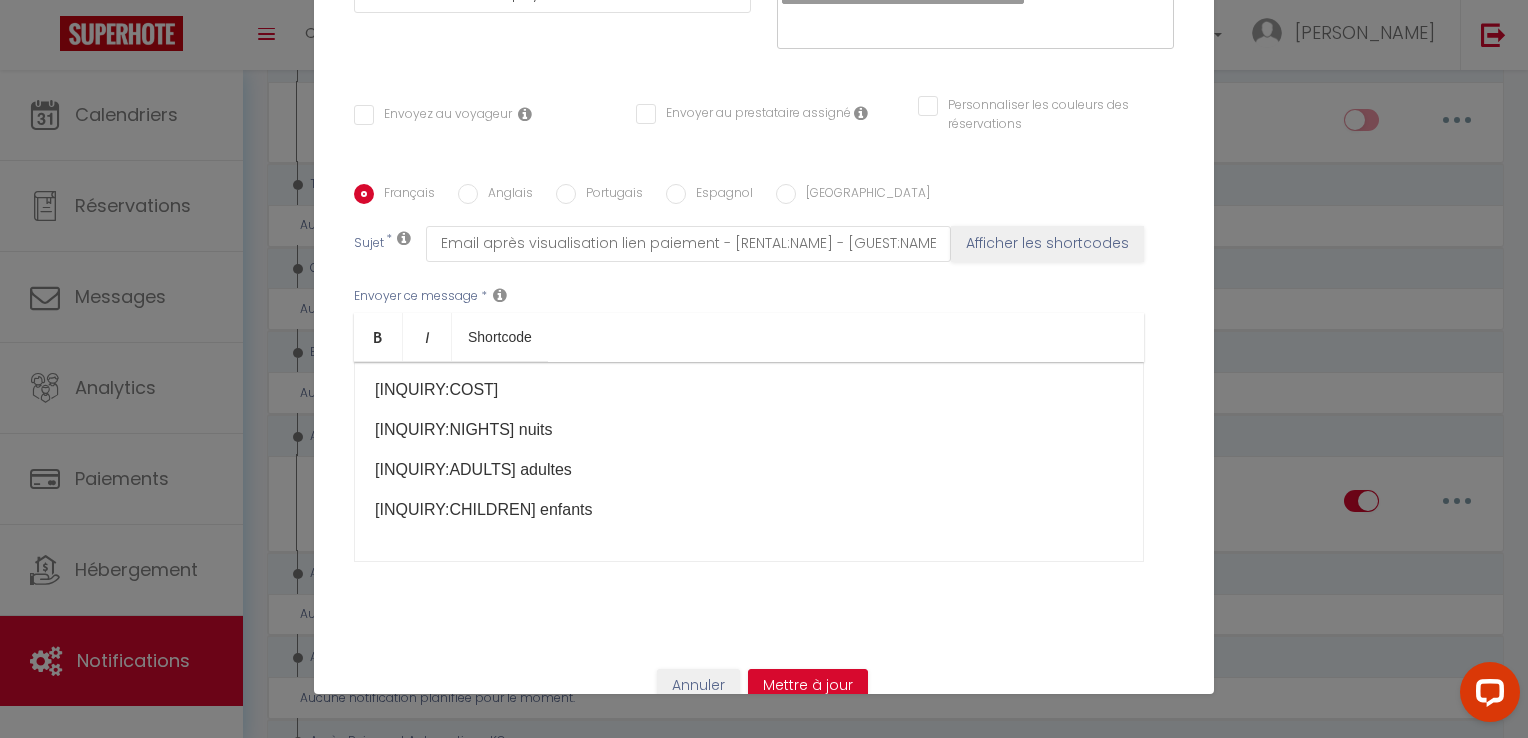 scroll, scrollTop: 0, scrollLeft: 0, axis: both 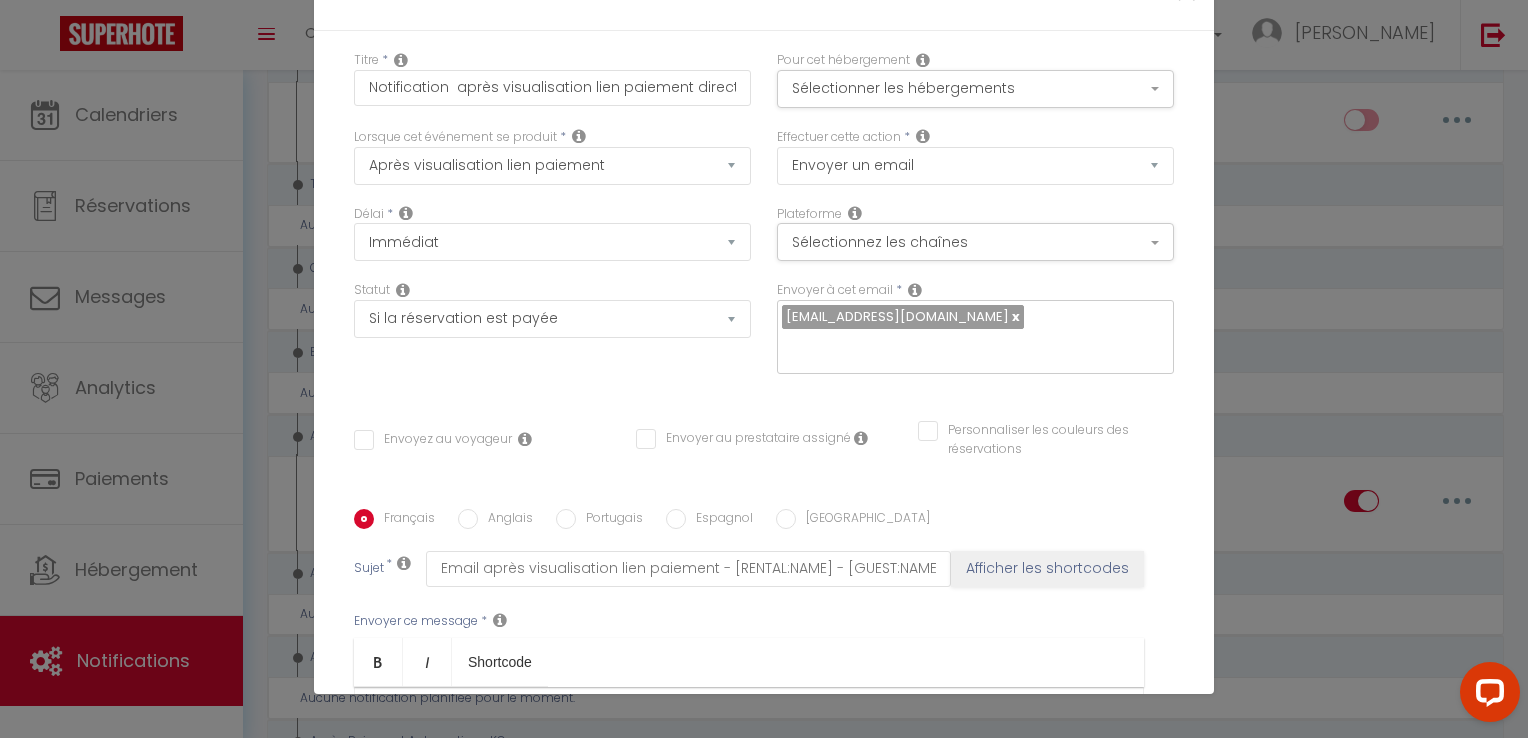 click on "Pour cet hébergement
Sélectionner les hébergements
Tous les apparts
Autres
Local montceau · Appartement 3 chambres
La [GEOGRAPHIC_DATA]" at bounding box center [975, 89] 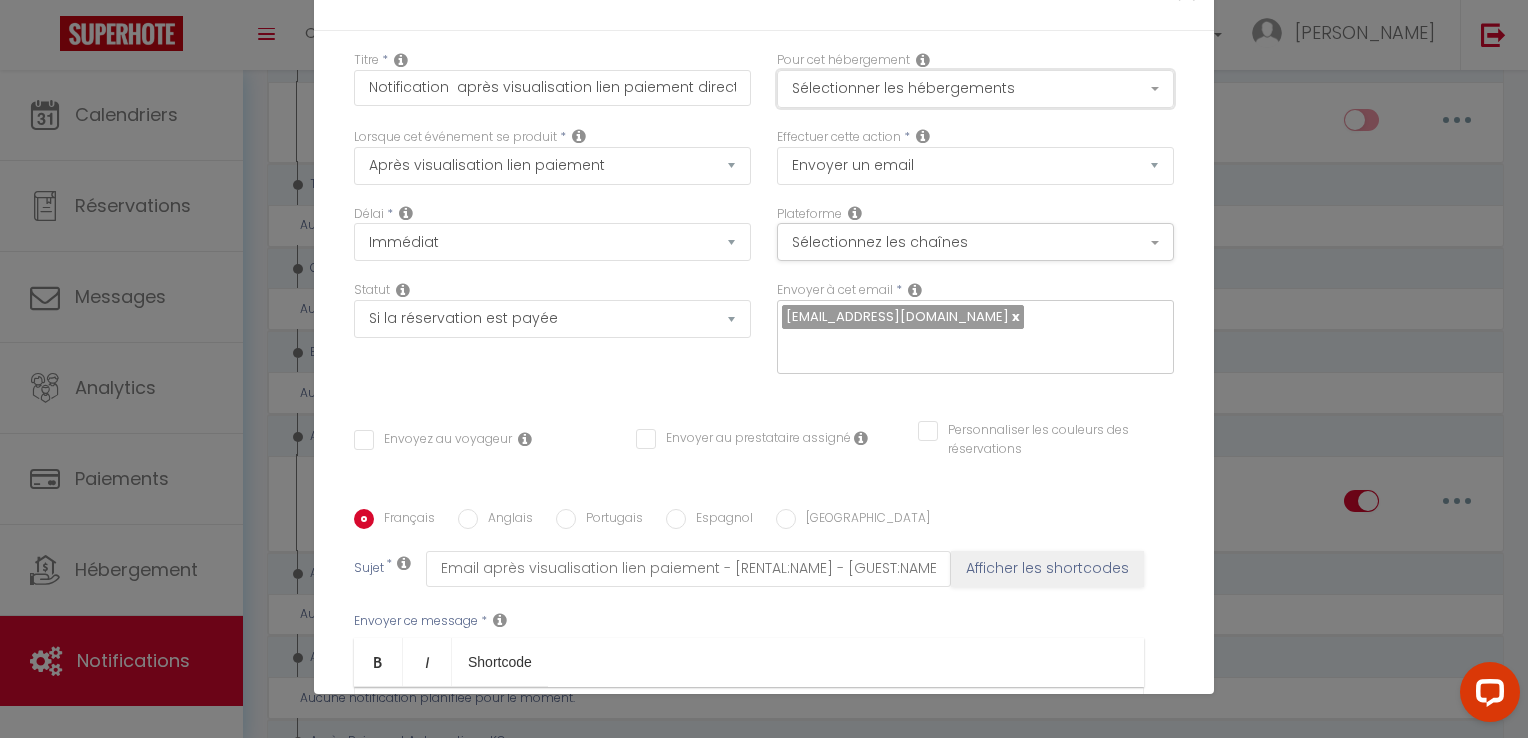 click on "Sélectionner les hébergements" at bounding box center (975, 89) 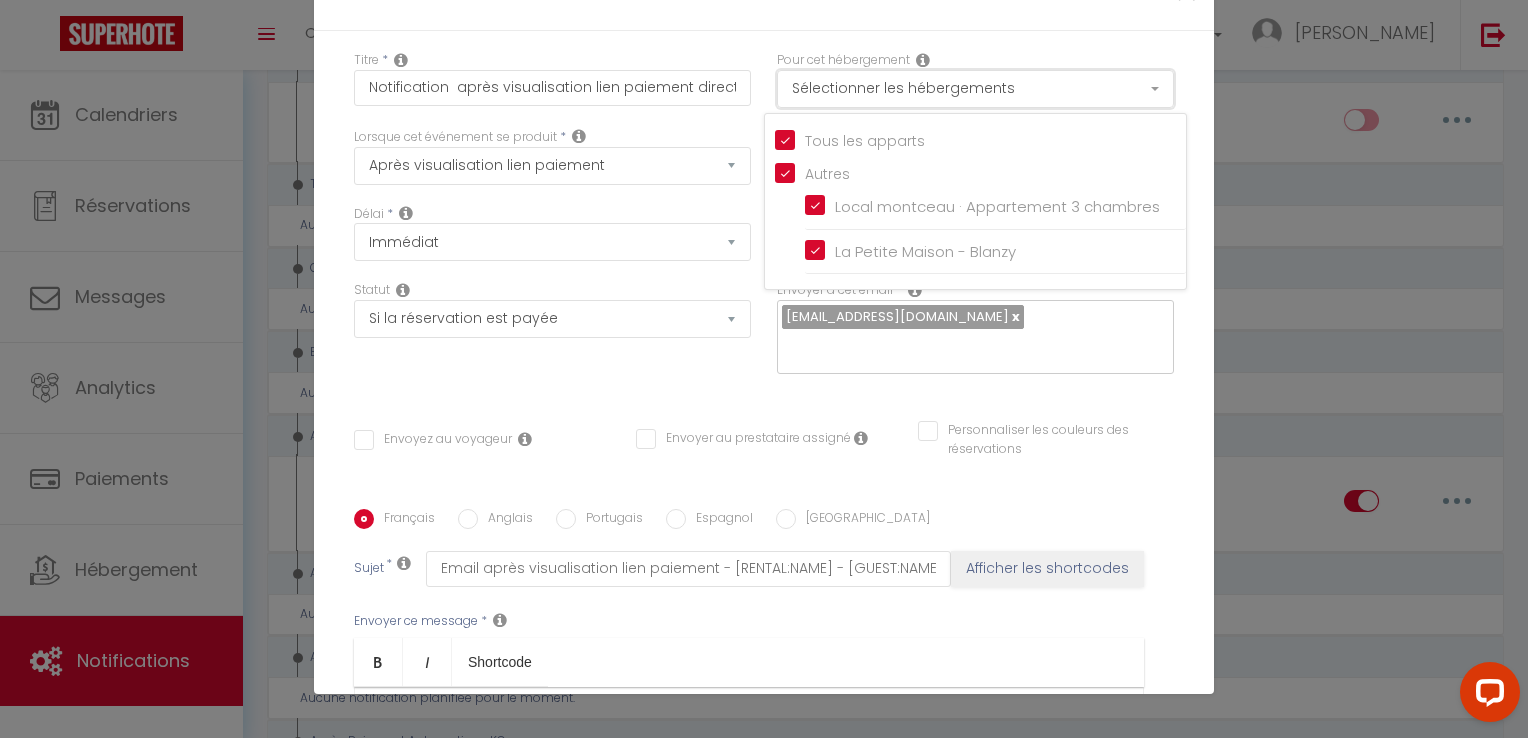 click on "Sélectionner les hébergements" at bounding box center (975, 89) 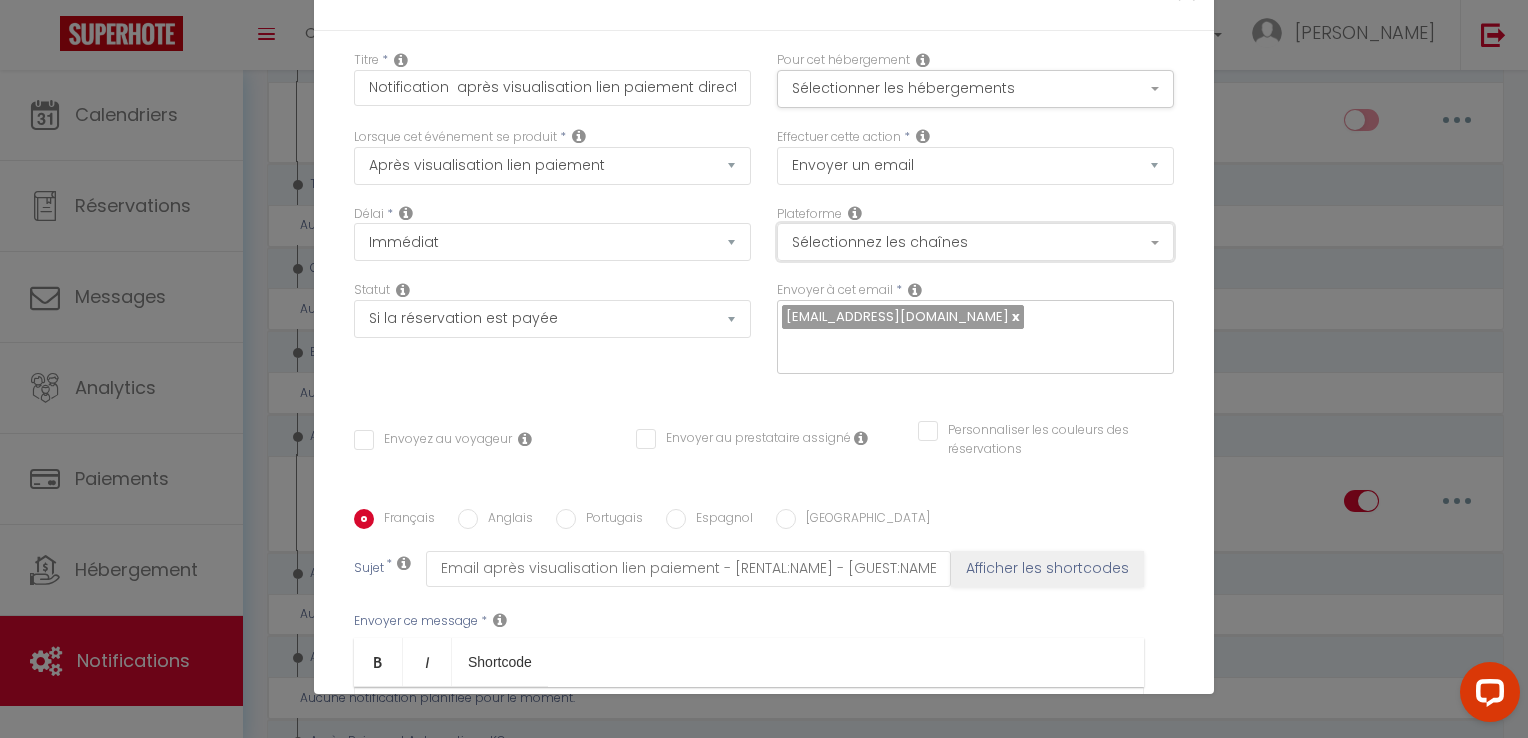 click on "Sélectionnez les chaînes" at bounding box center [975, 242] 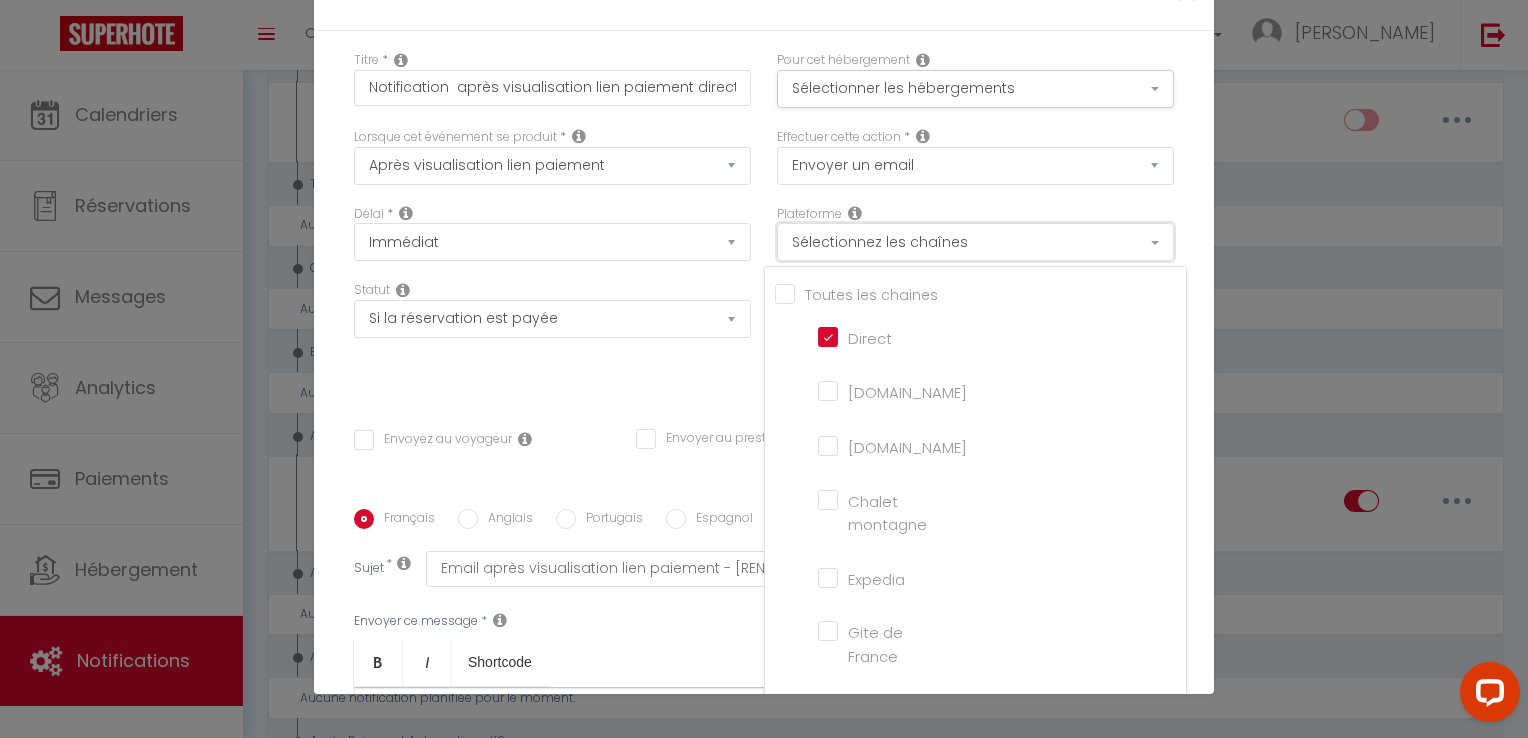 click on "Sélectionnez les chaînes" at bounding box center [975, 242] 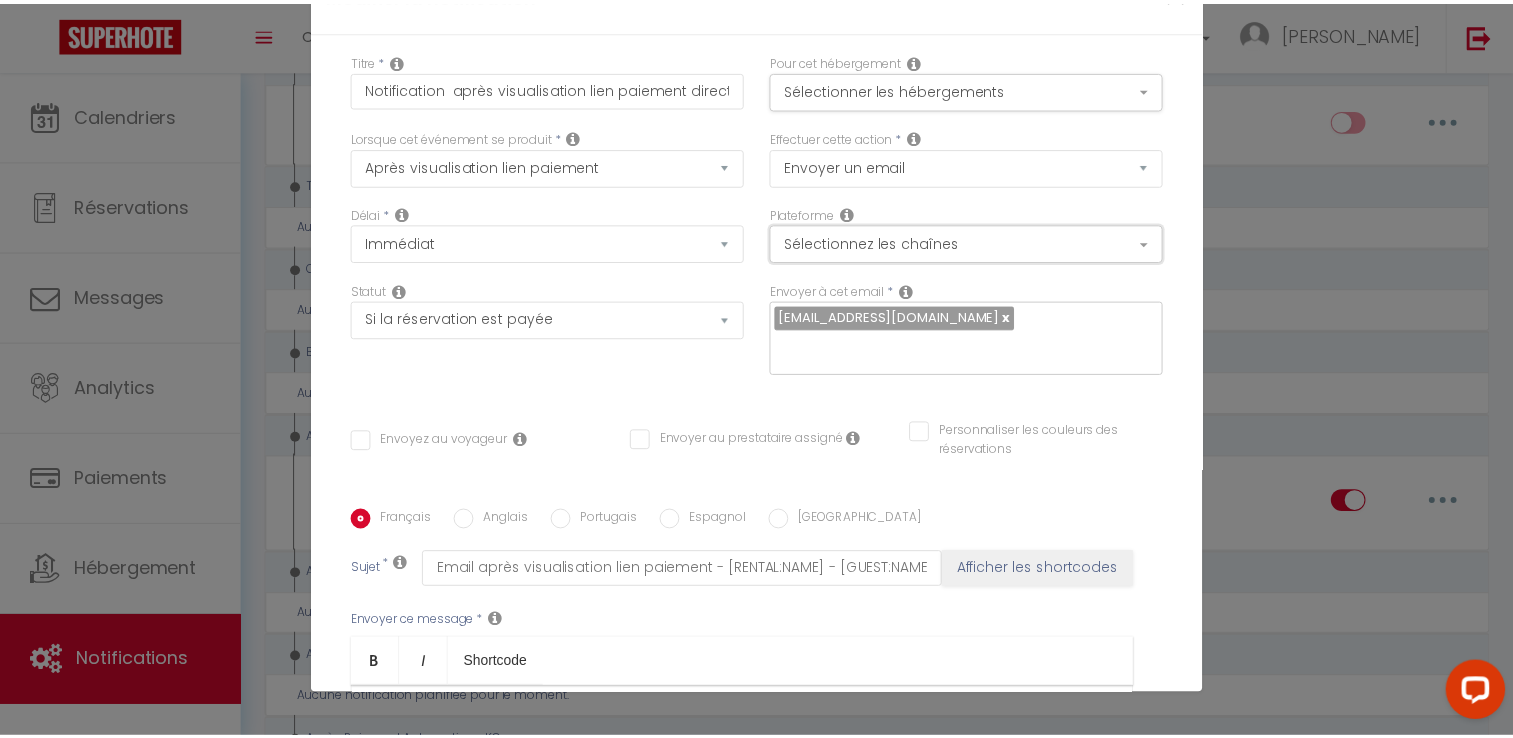 scroll, scrollTop: 325, scrollLeft: 0, axis: vertical 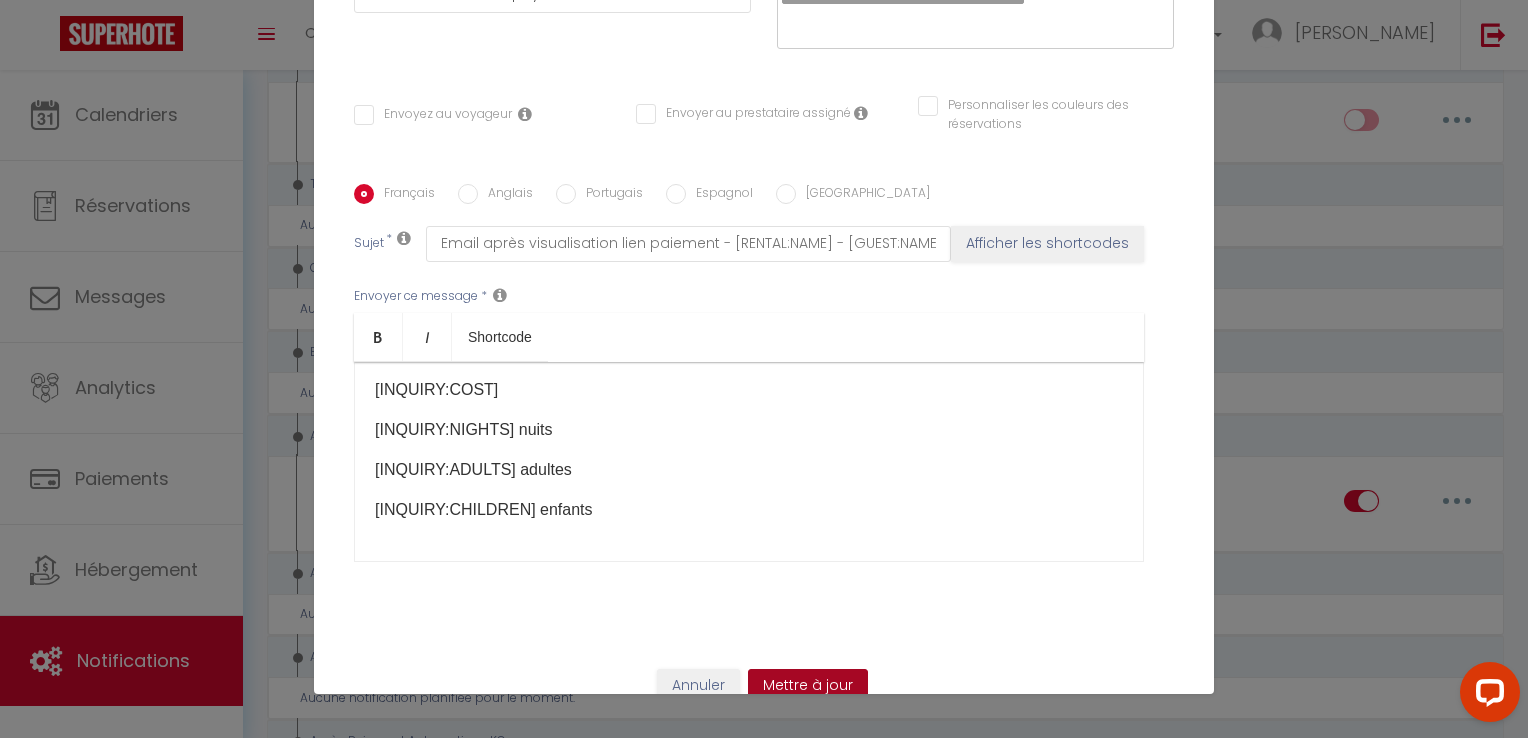 click on "Mettre à jour" at bounding box center [808, 686] 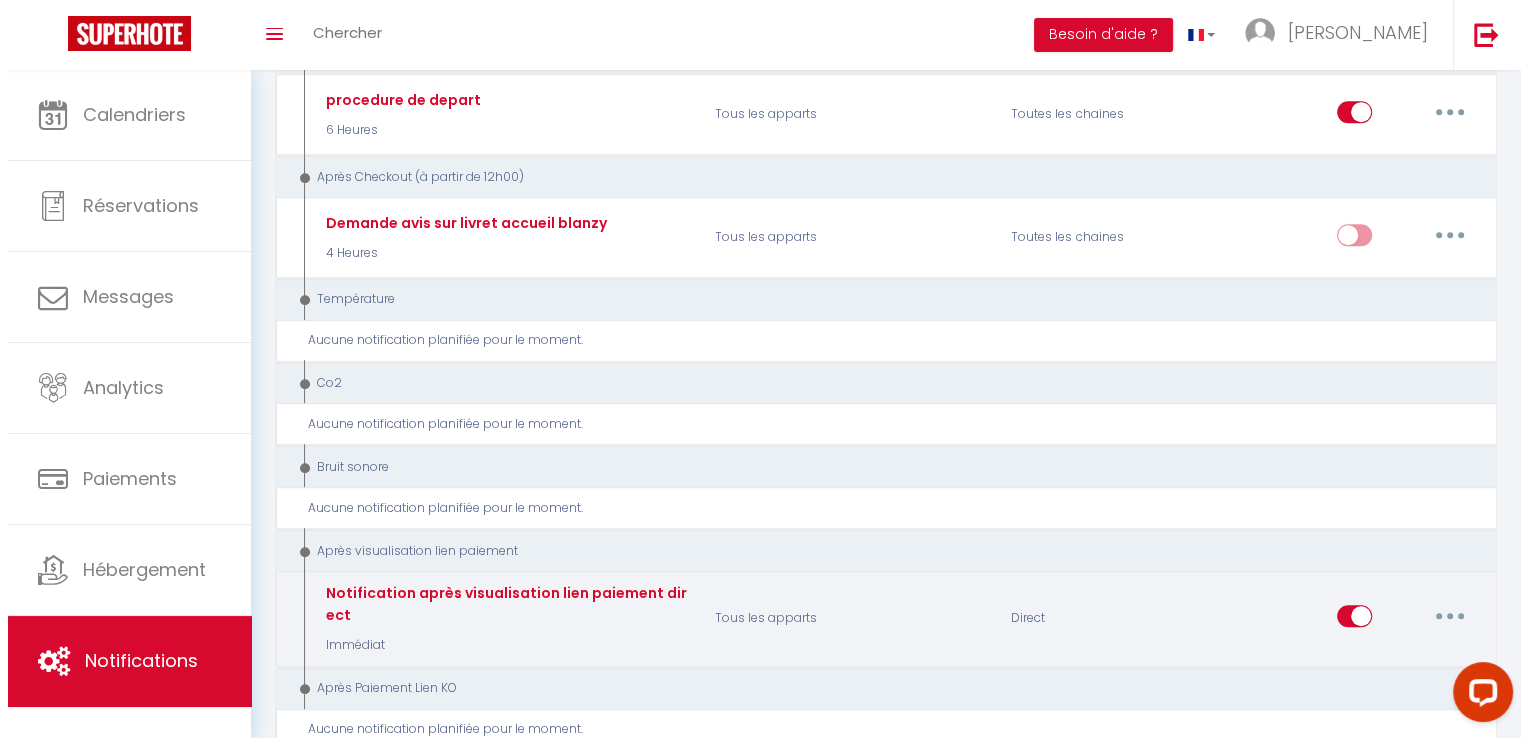 scroll, scrollTop: 1292, scrollLeft: 0, axis: vertical 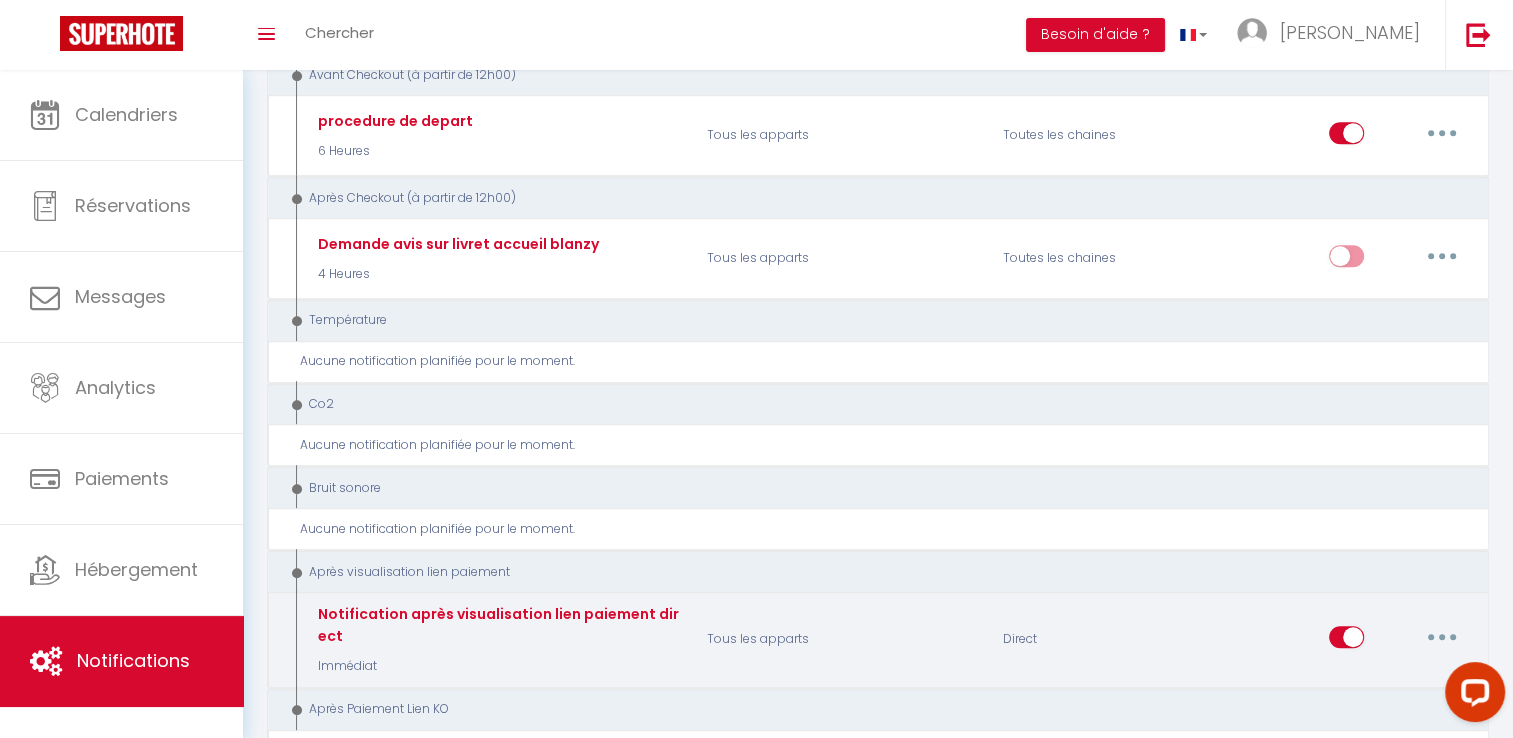 click at bounding box center [1442, 637] 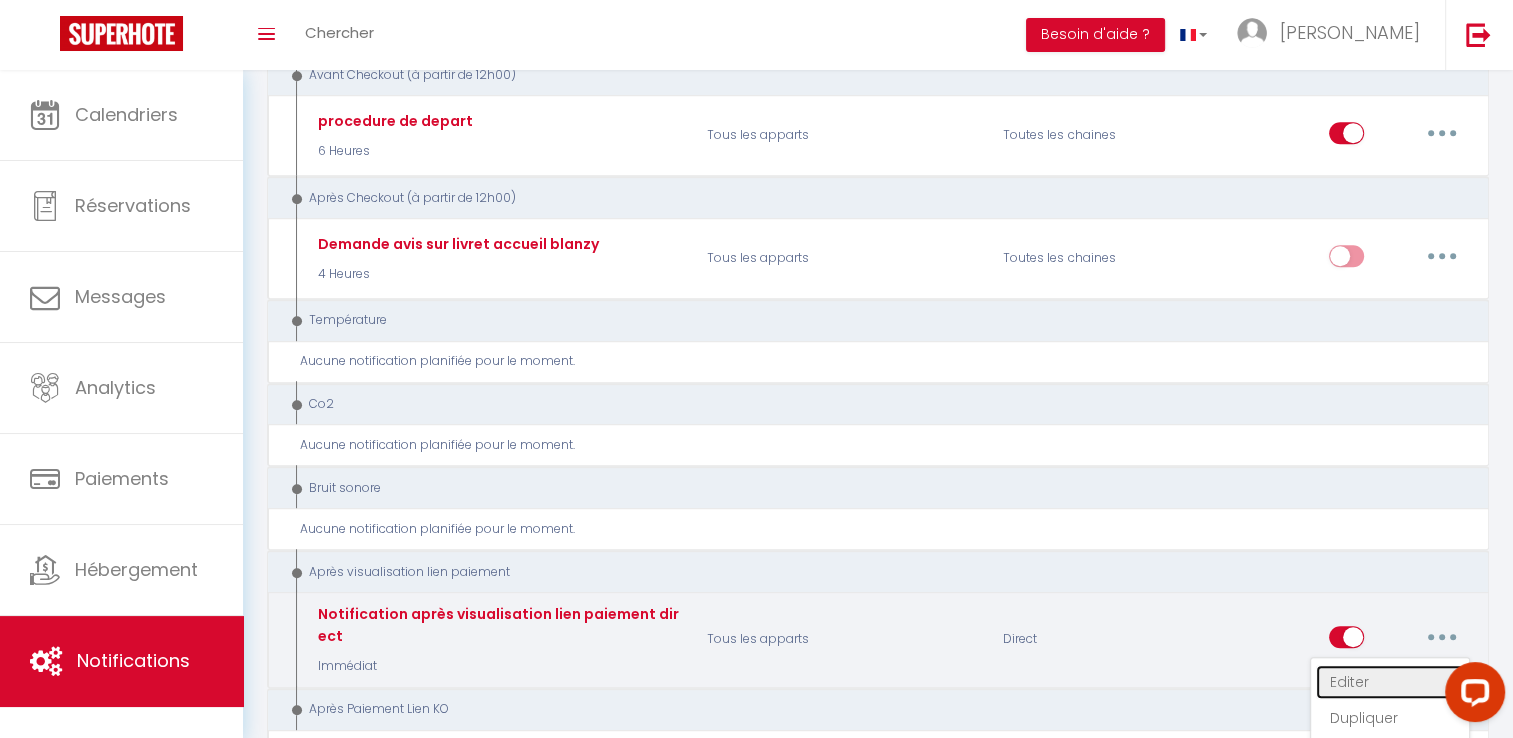 click on "Editer" at bounding box center [1390, 682] 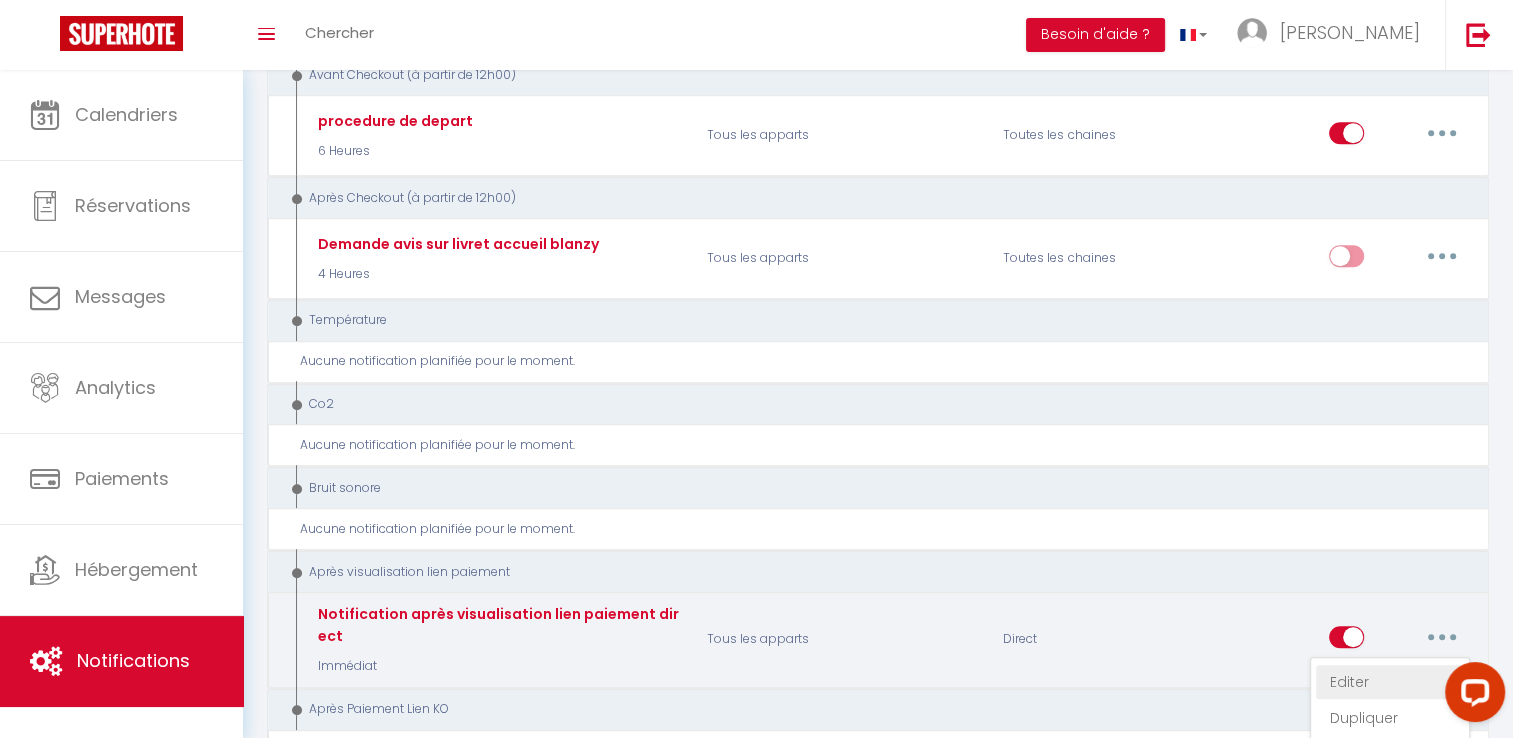 type on "Notification  après visualisation lien paiement direct" 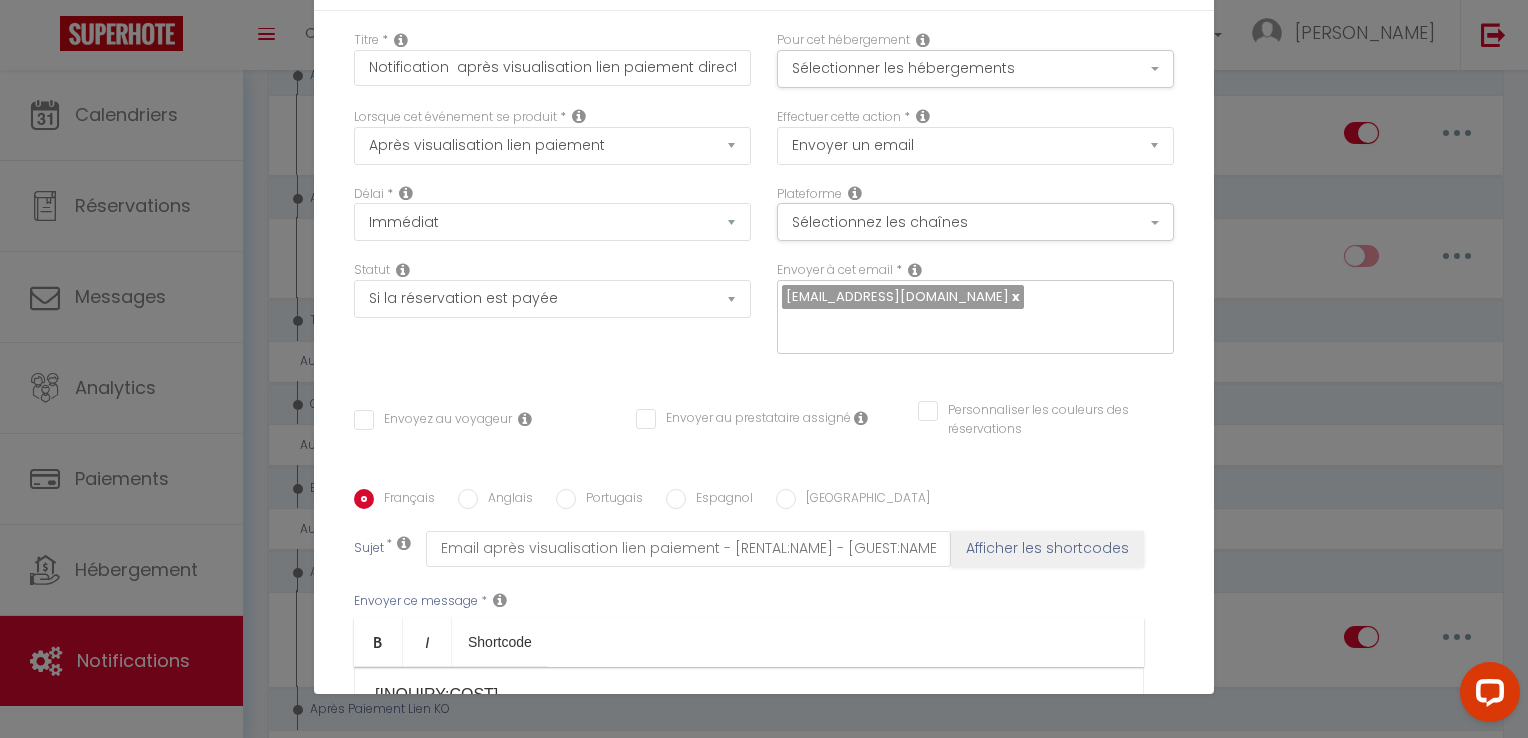 scroll, scrollTop: 0, scrollLeft: 0, axis: both 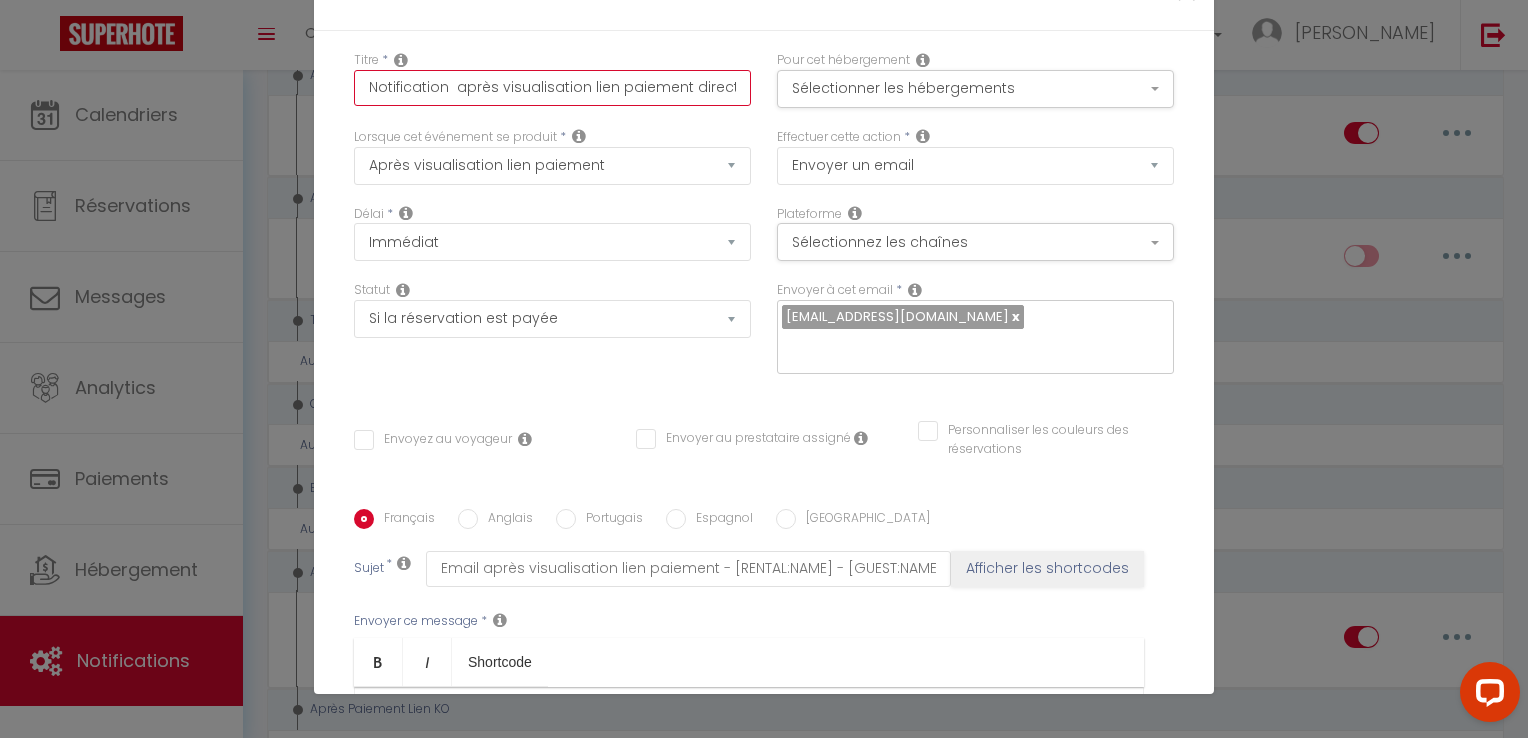 click on "Notification  après visualisation lien paiement direct" at bounding box center (552, 88) 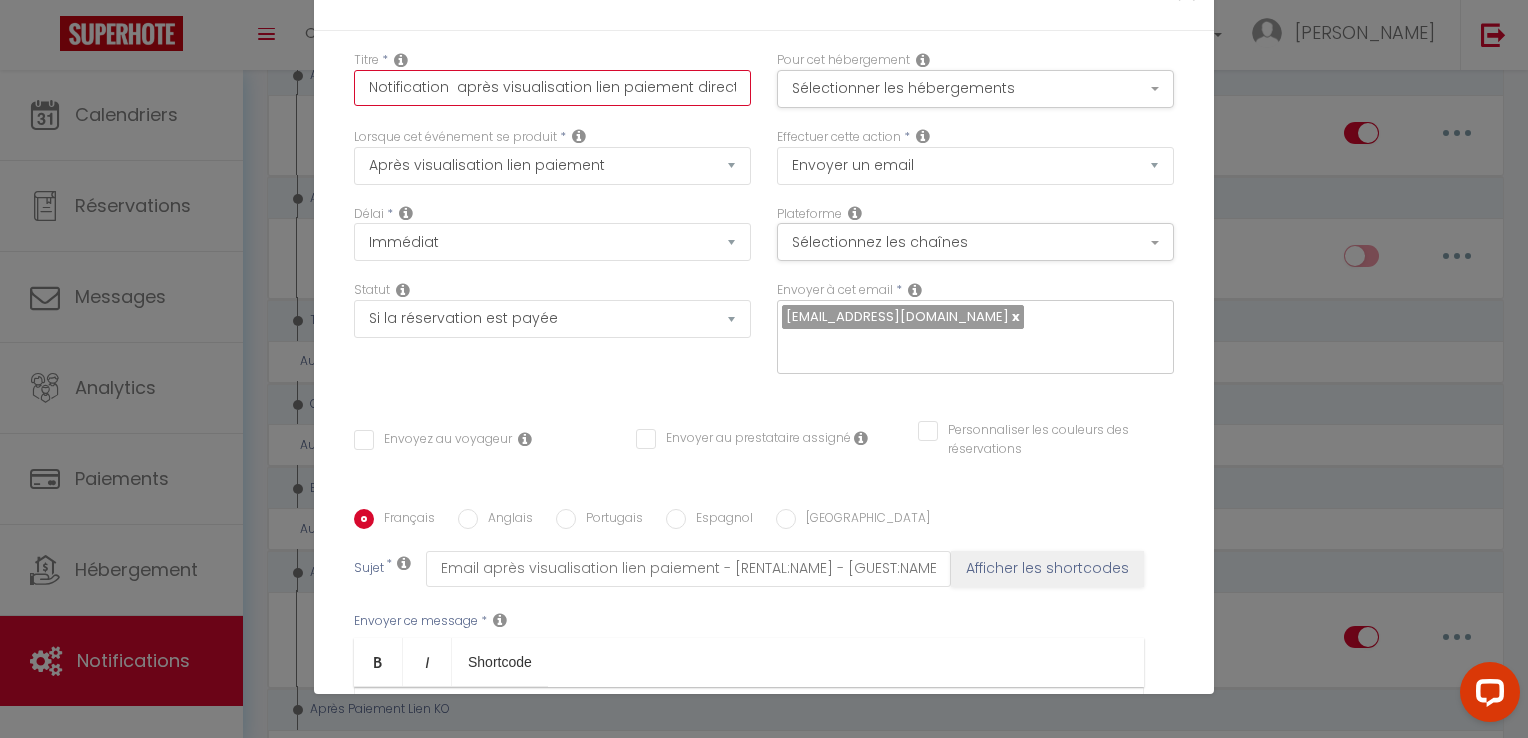 click on "Notification  après visualisation lien paiement direct" at bounding box center [552, 88] 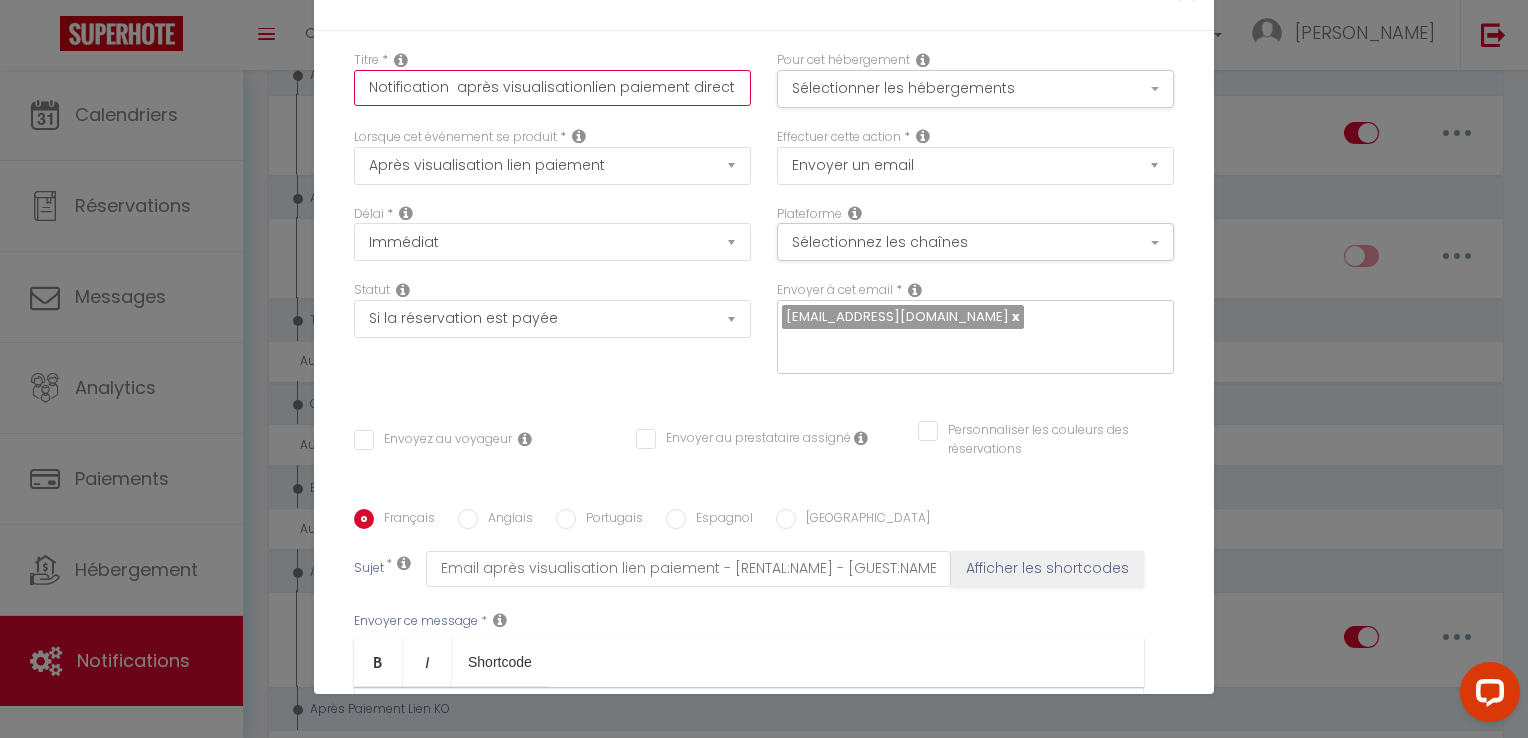 checkbox on "false" 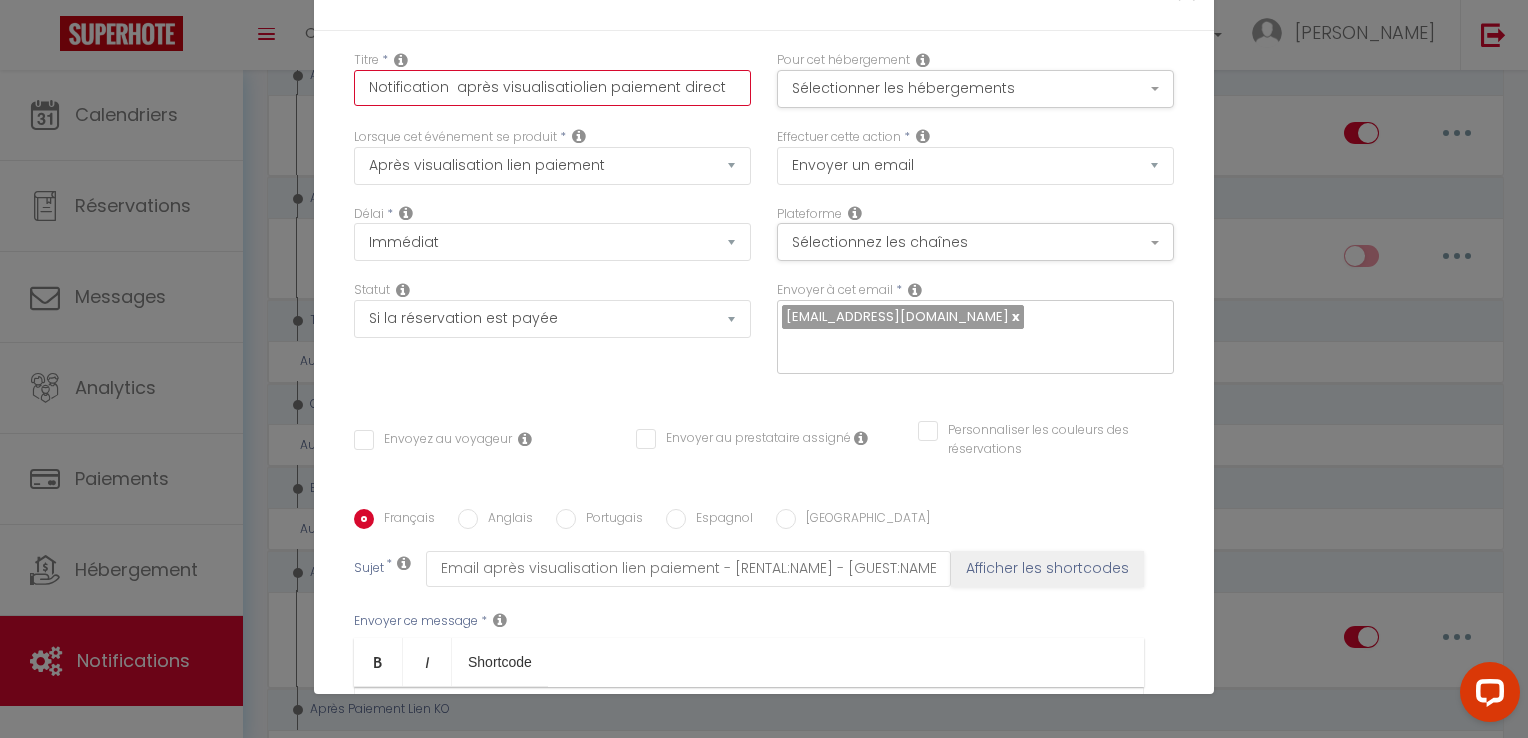checkbox on "false" 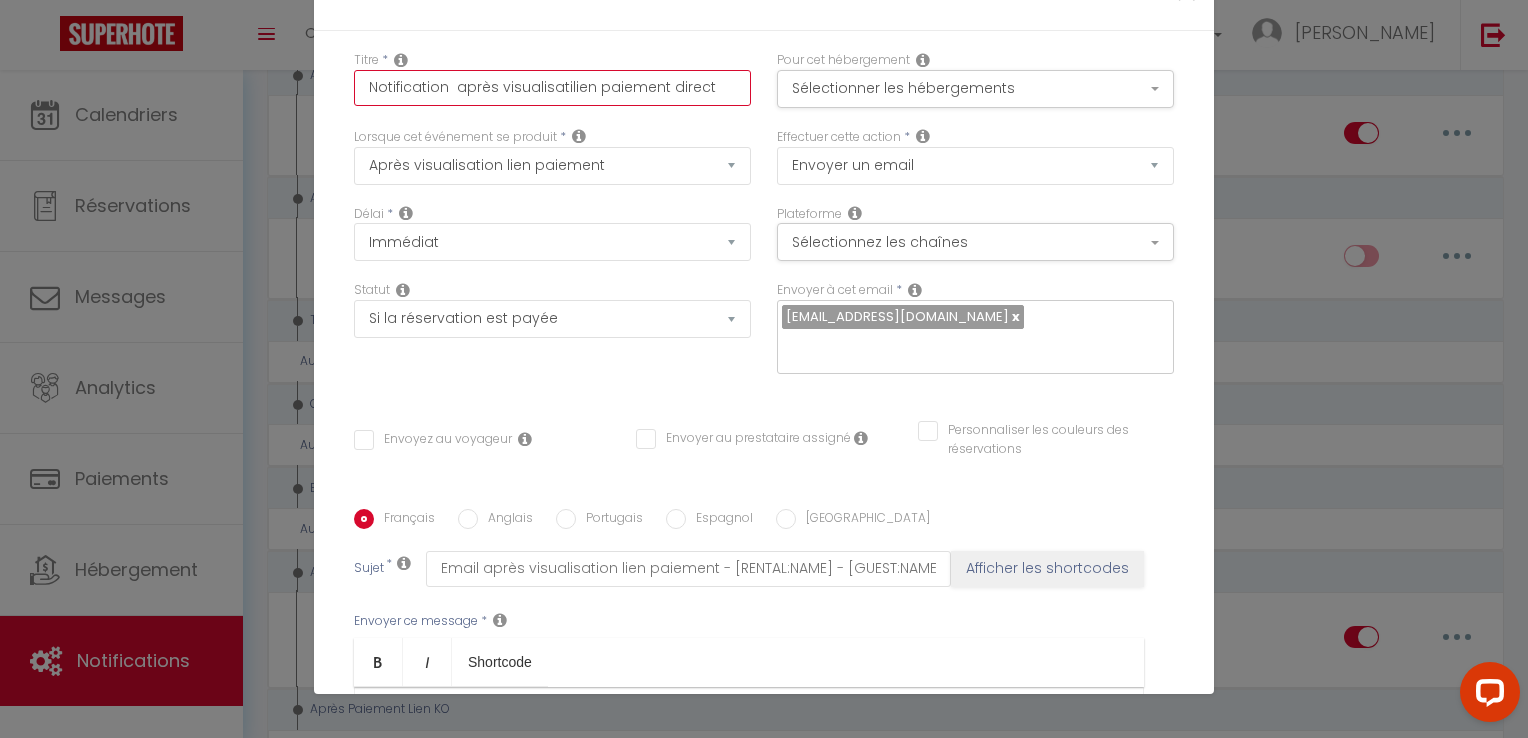 checkbox on "false" 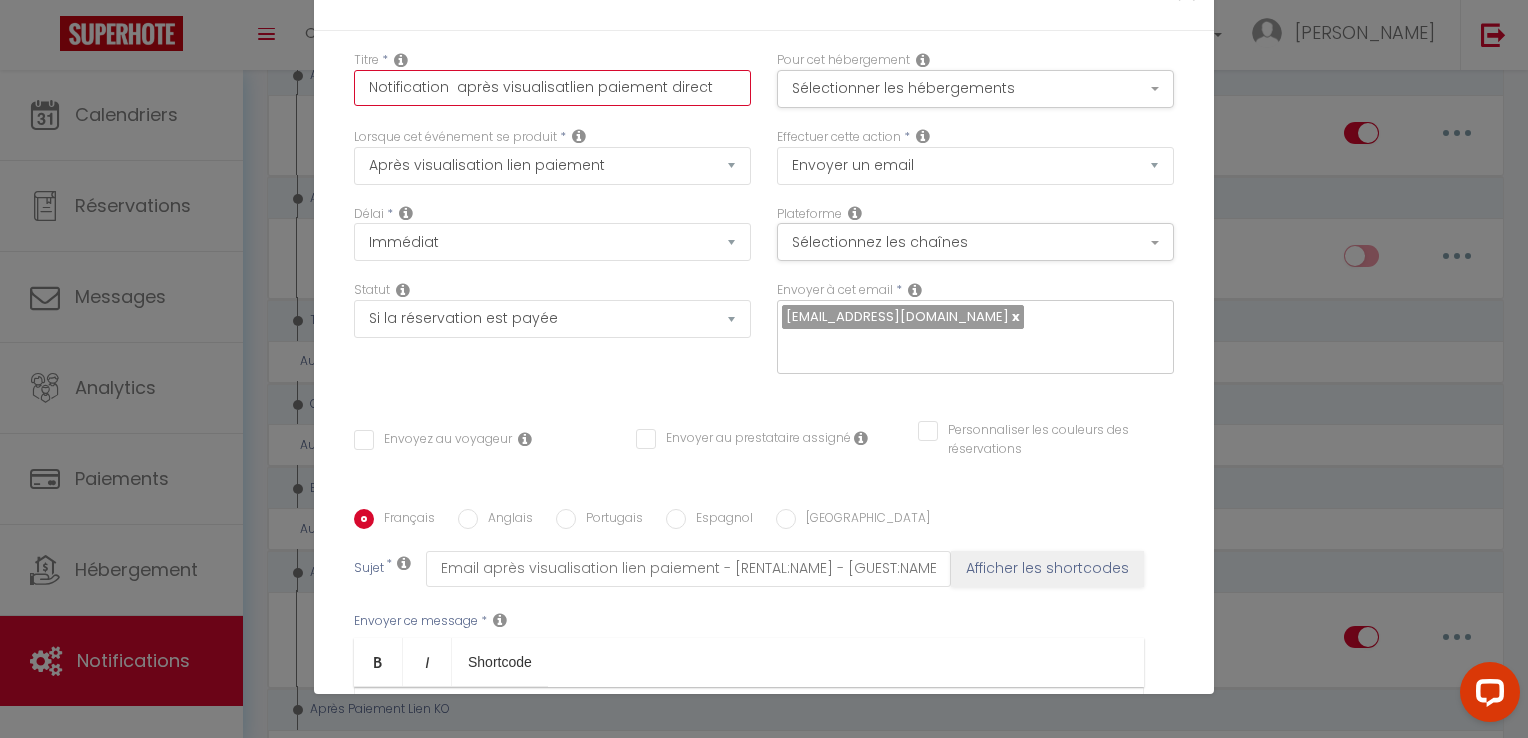 checkbox on "false" 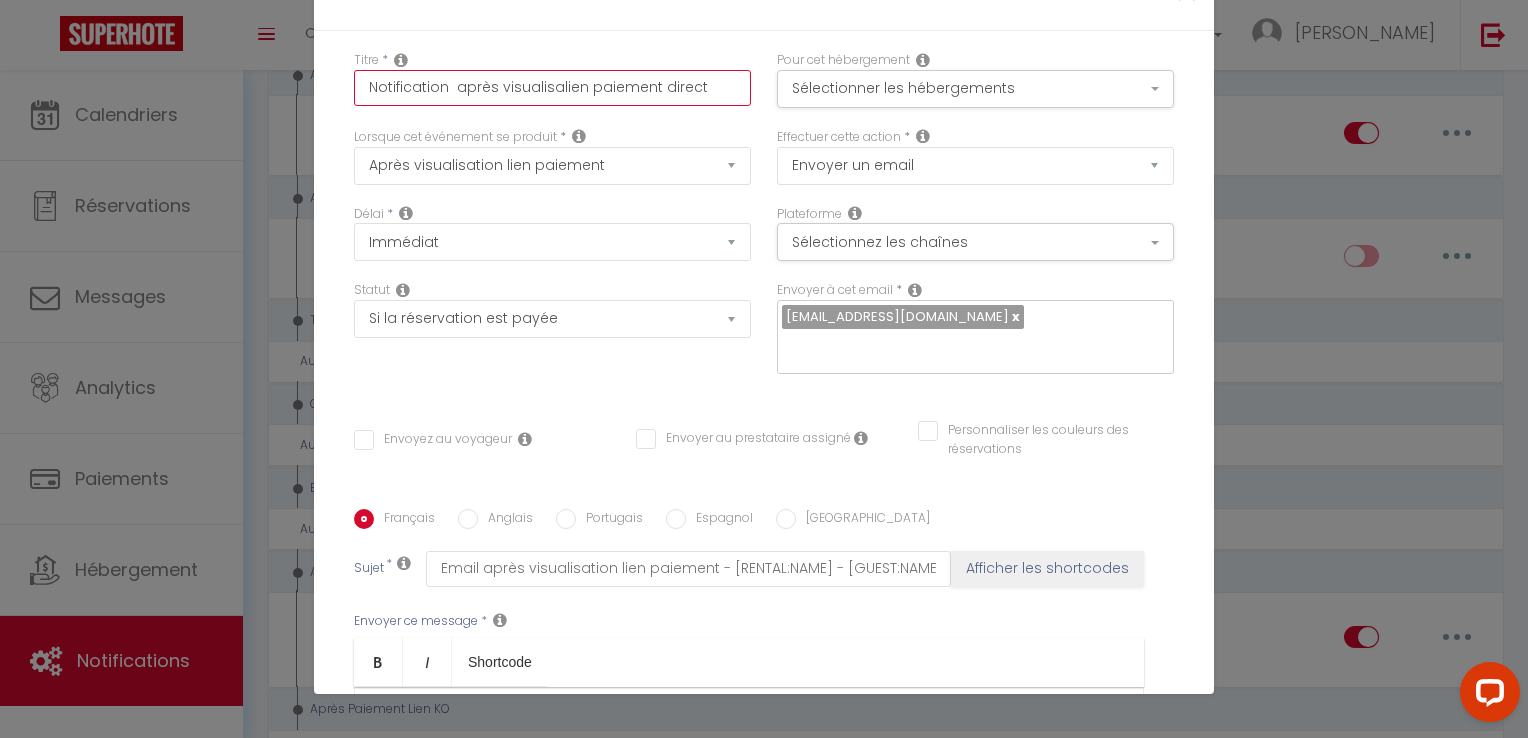 checkbox on "false" 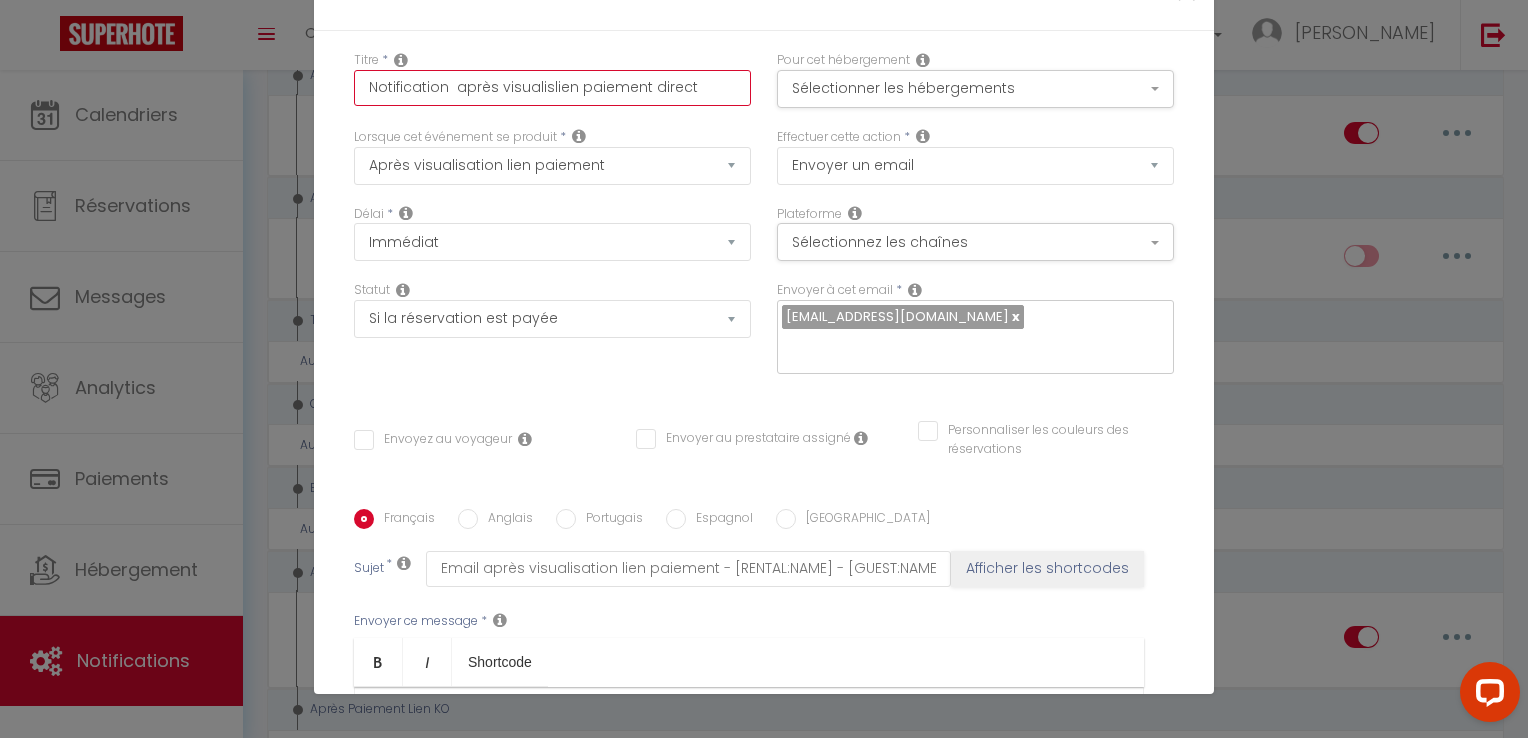 checkbox on "false" 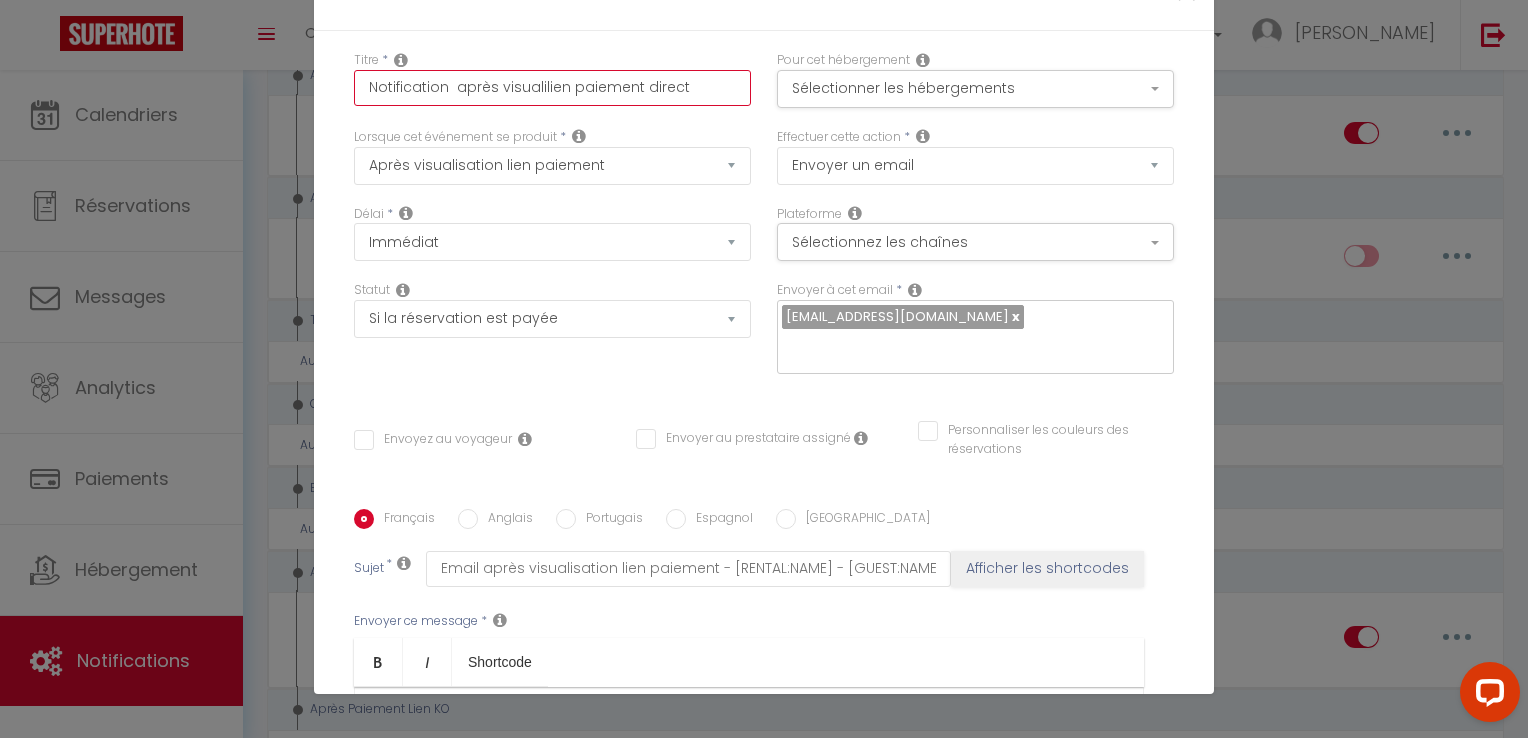 checkbox on "false" 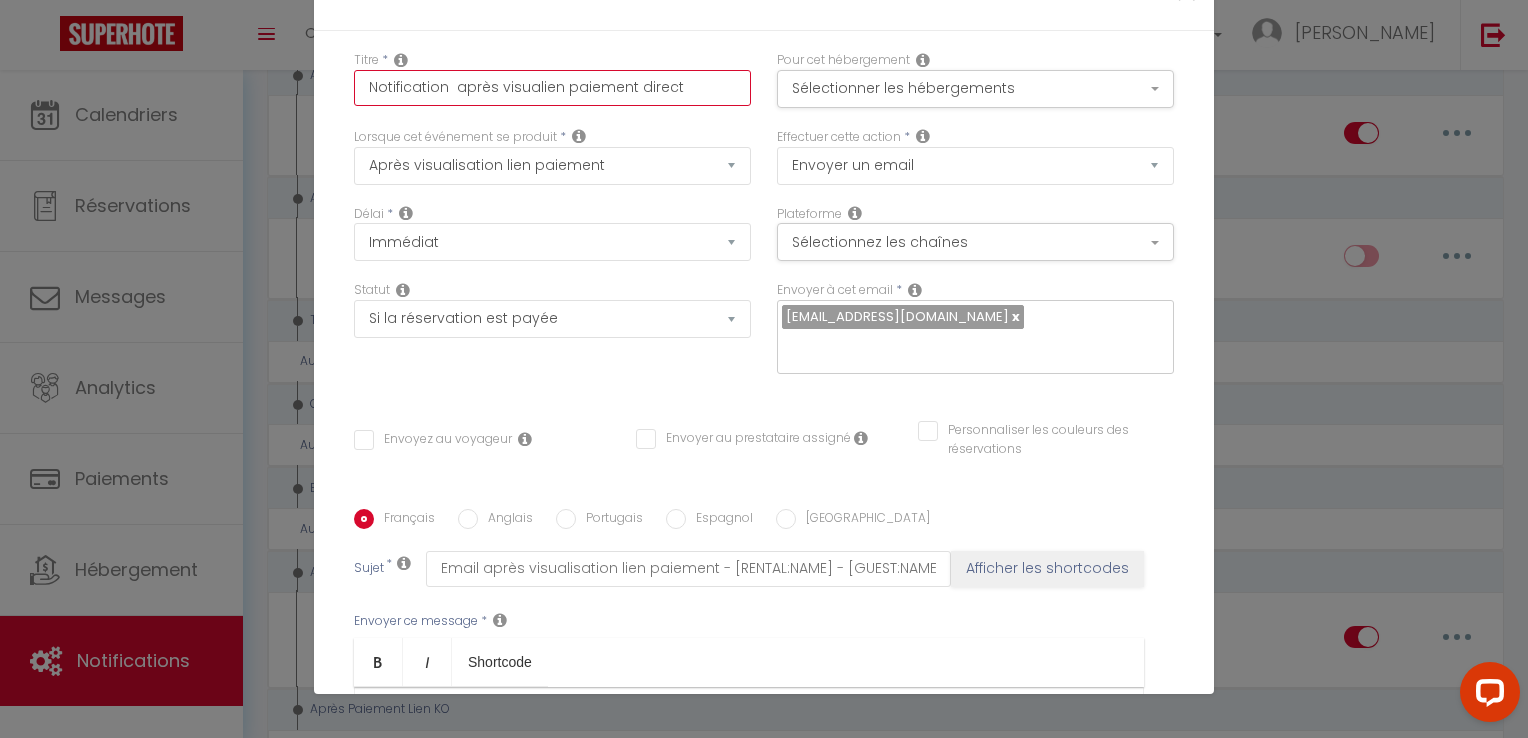 type on "Notification  après visulien paiement direct" 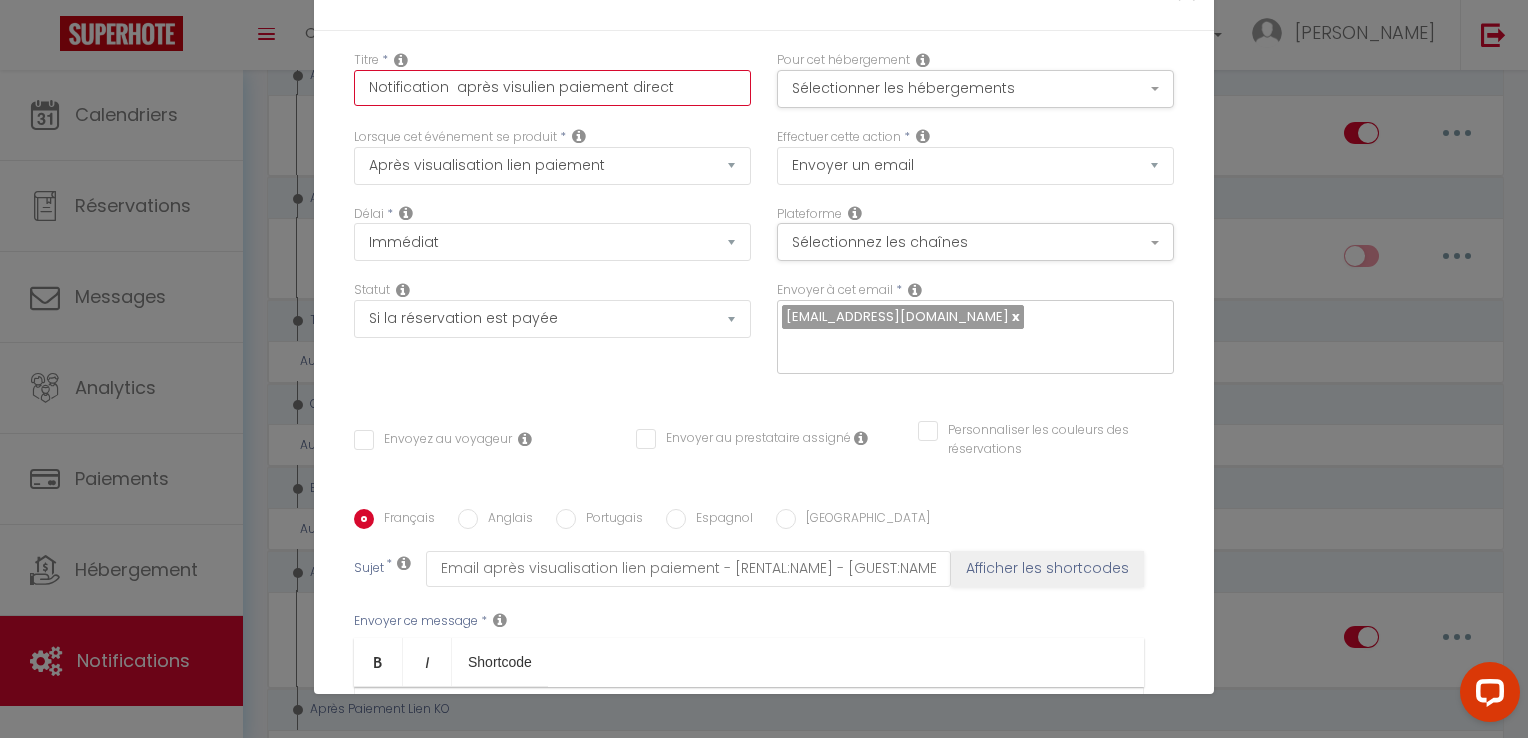 type on "Notification  après [PERSON_NAME] direct" 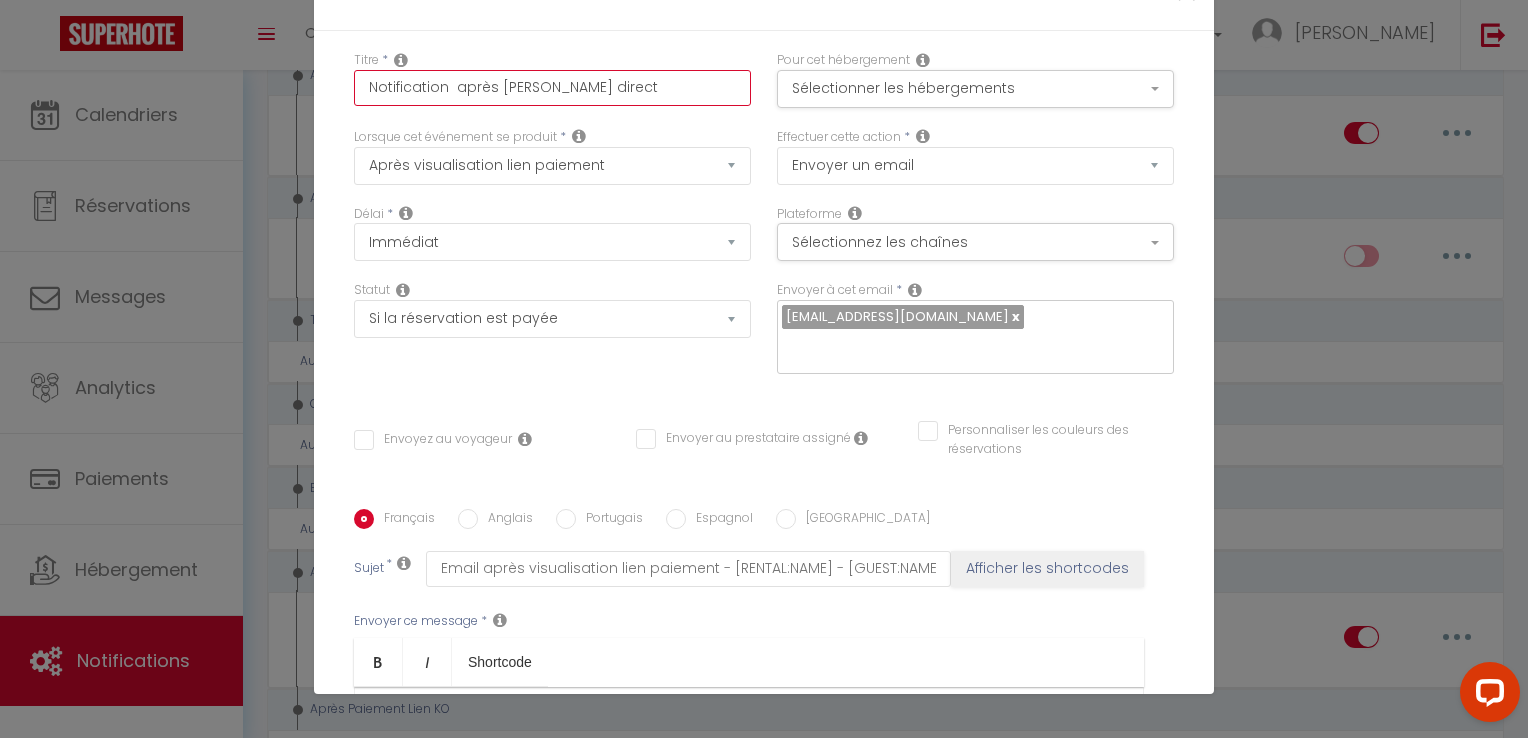 checkbox on "false" 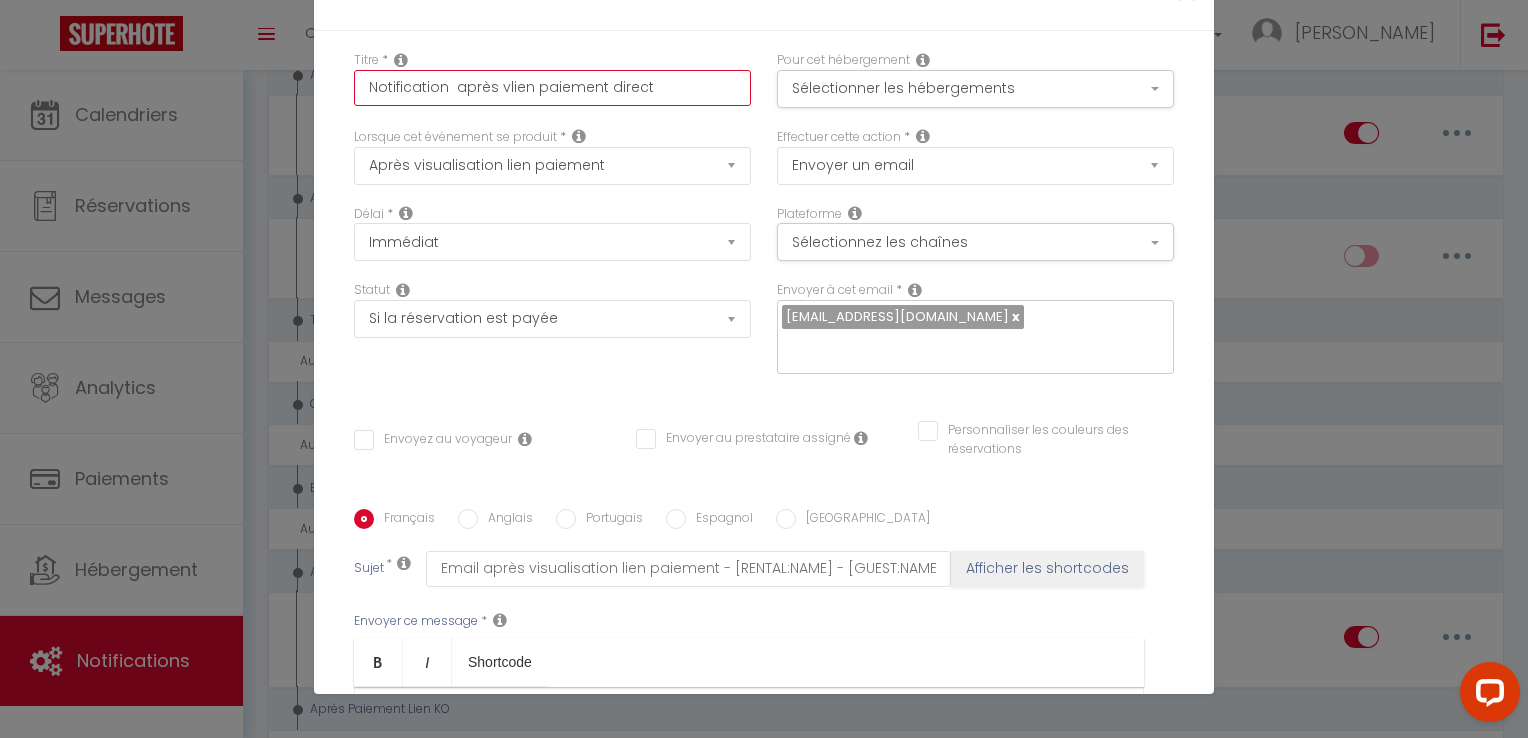 checkbox on "false" 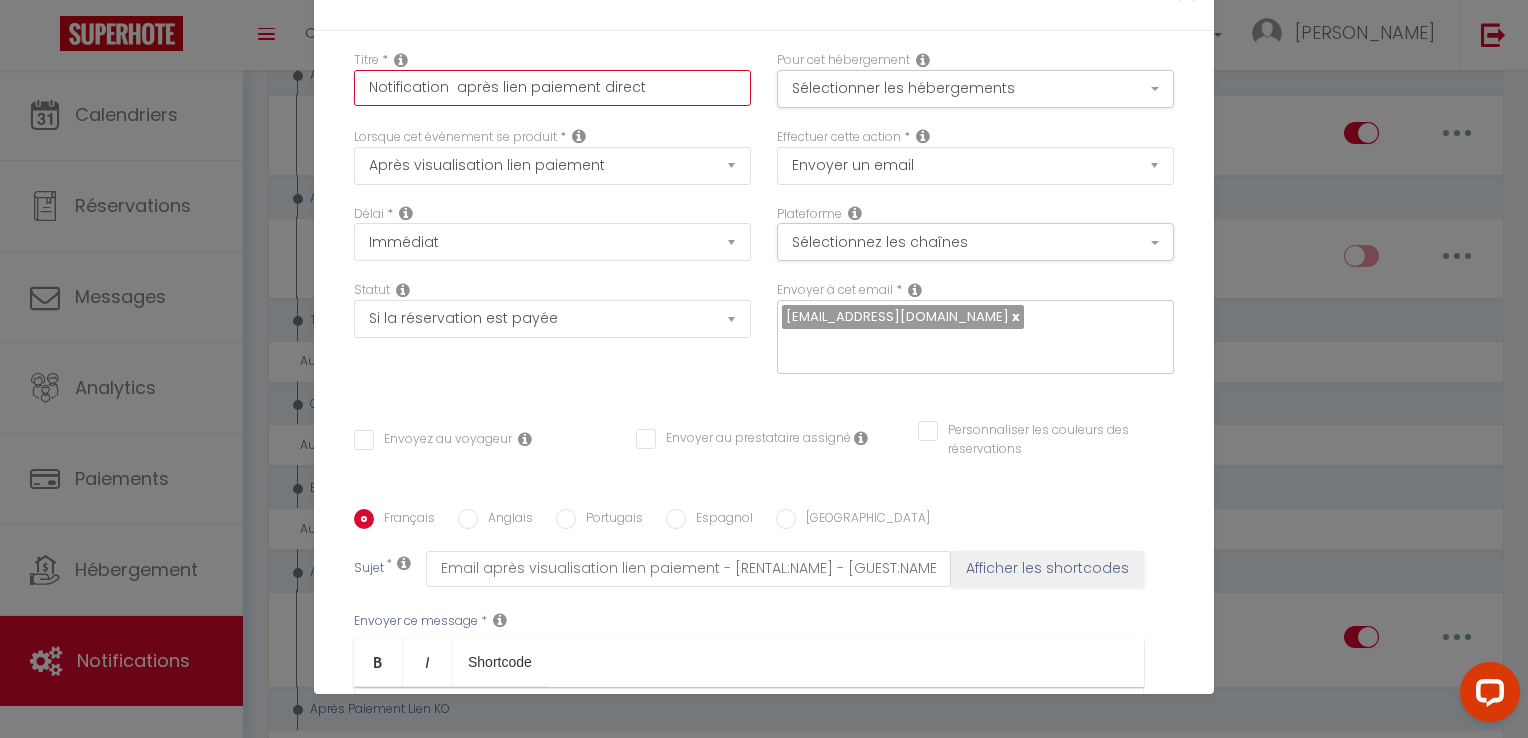 checkbox on "false" 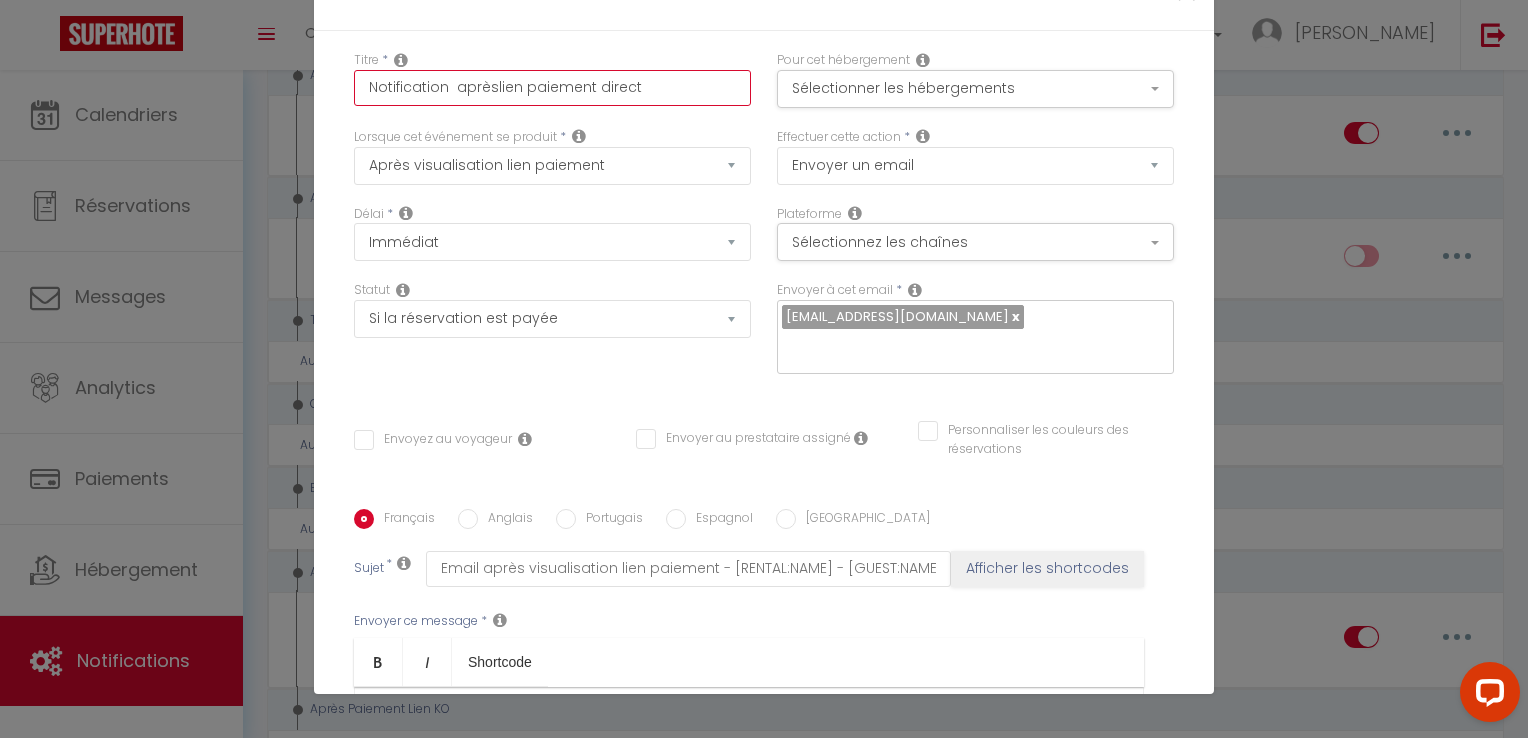 checkbox on "false" 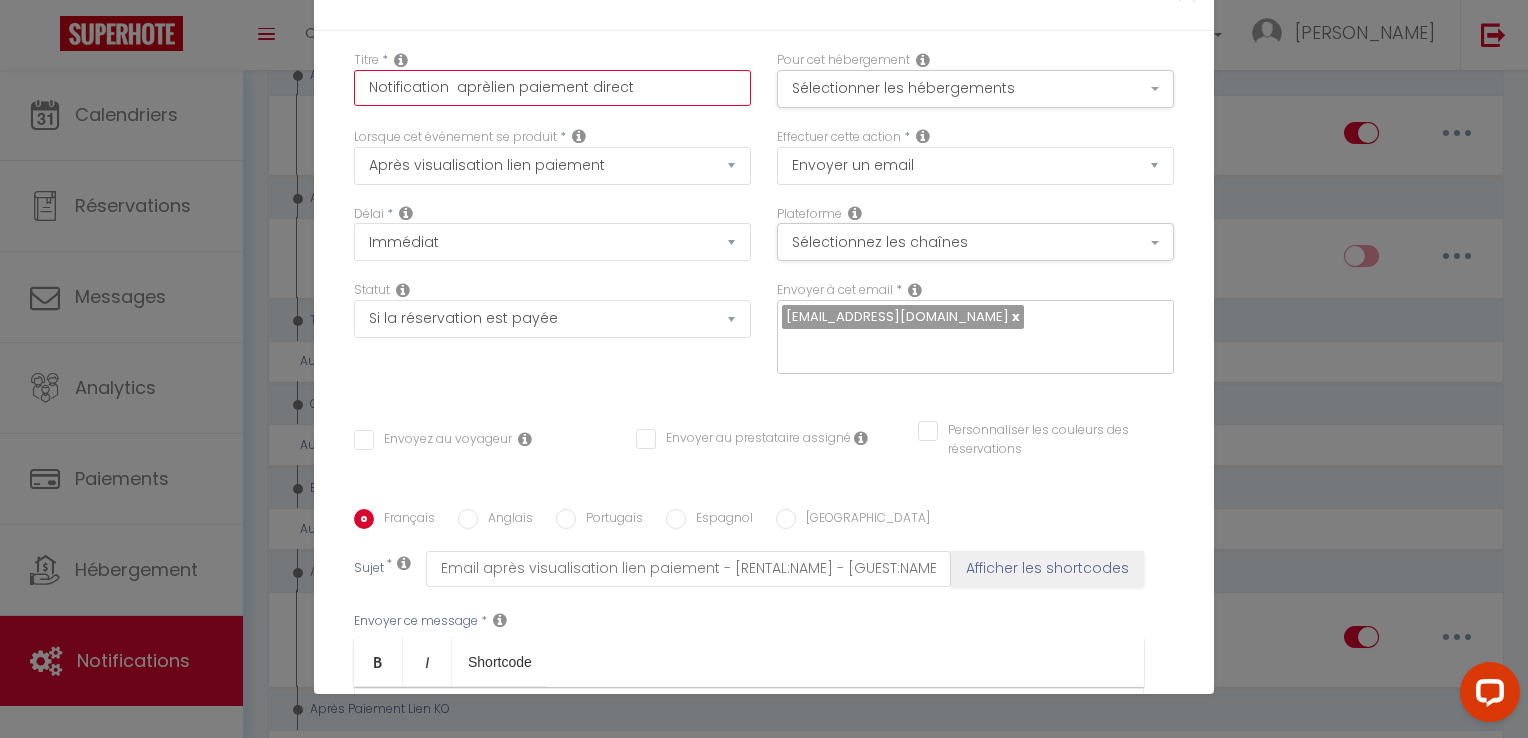 checkbox on "false" 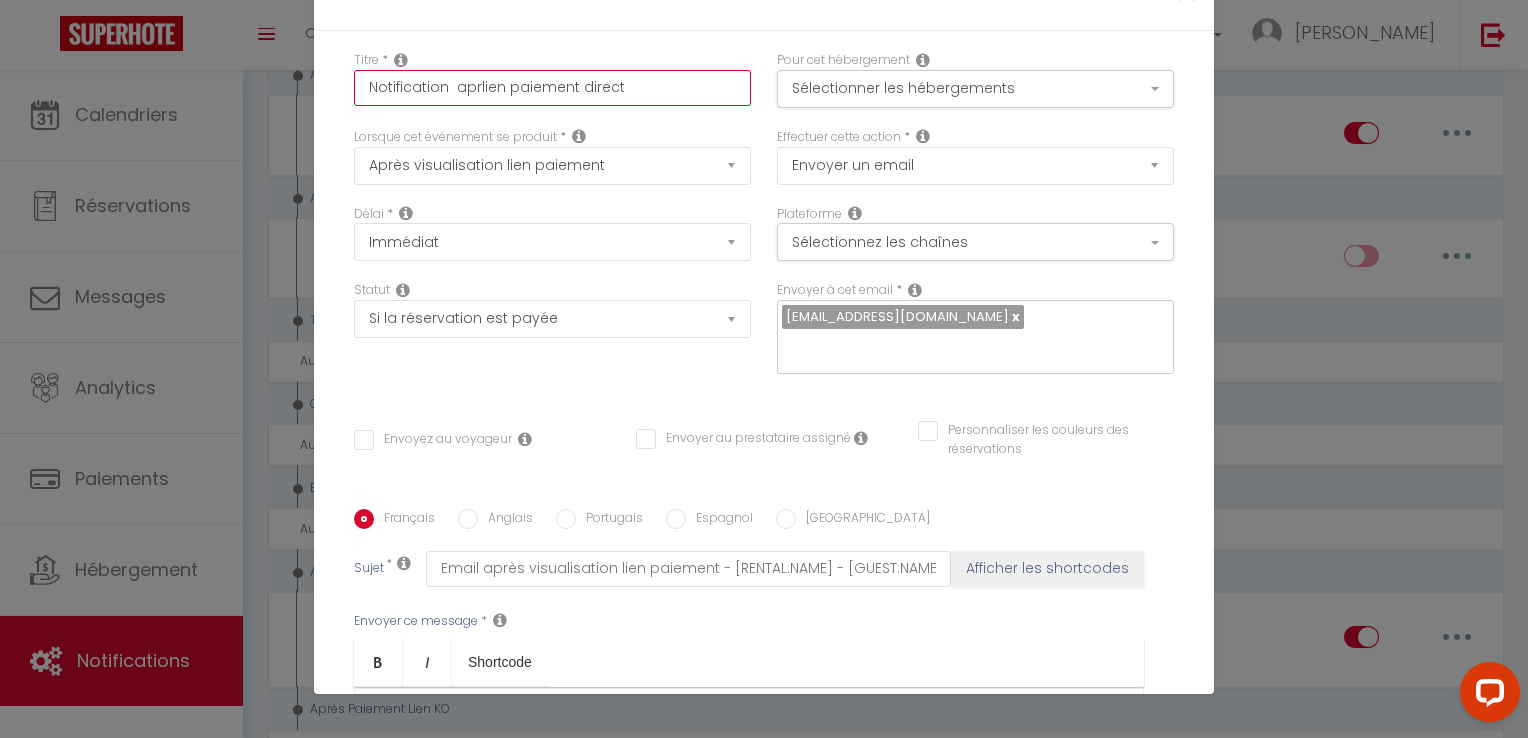 type 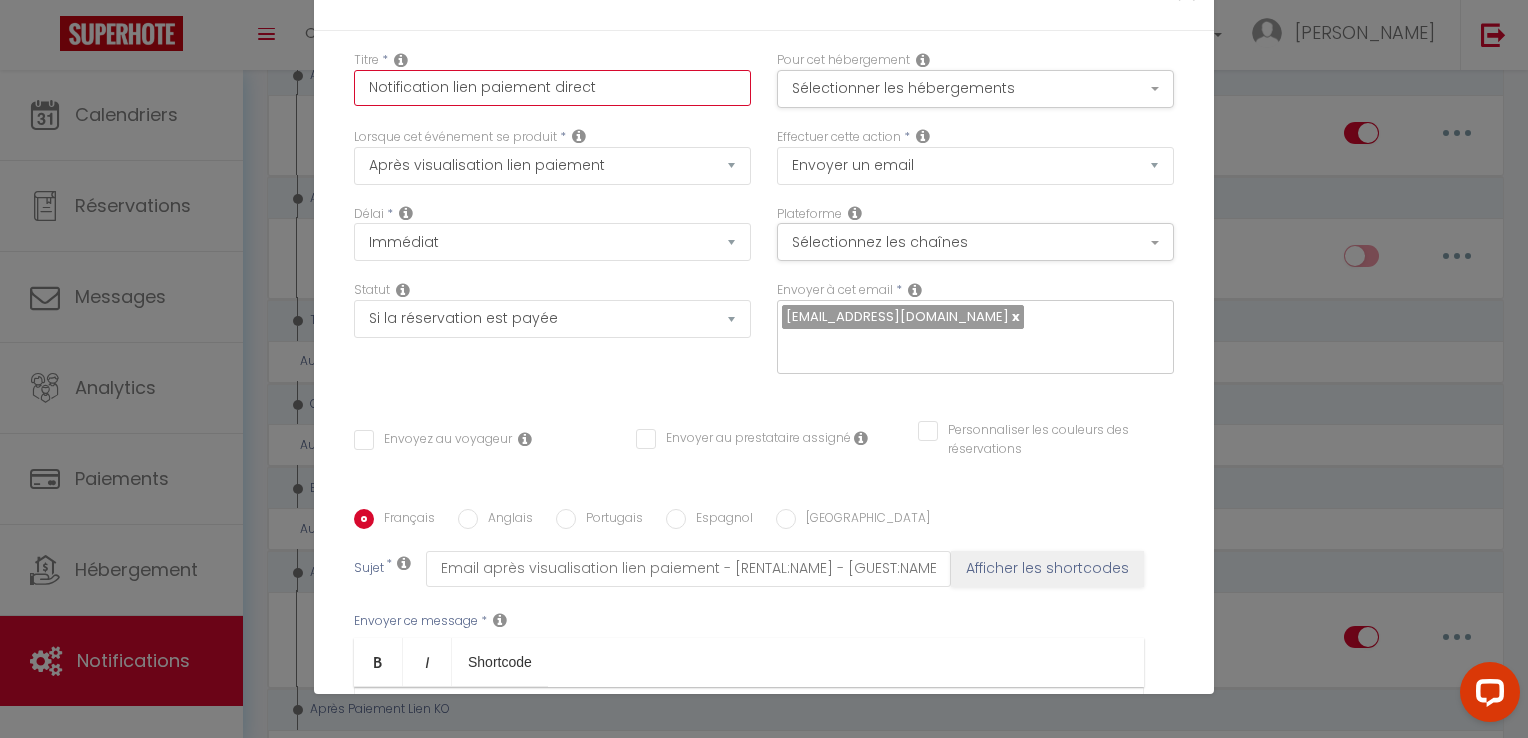 click on "Notification lien paiement direct" at bounding box center [552, 88] 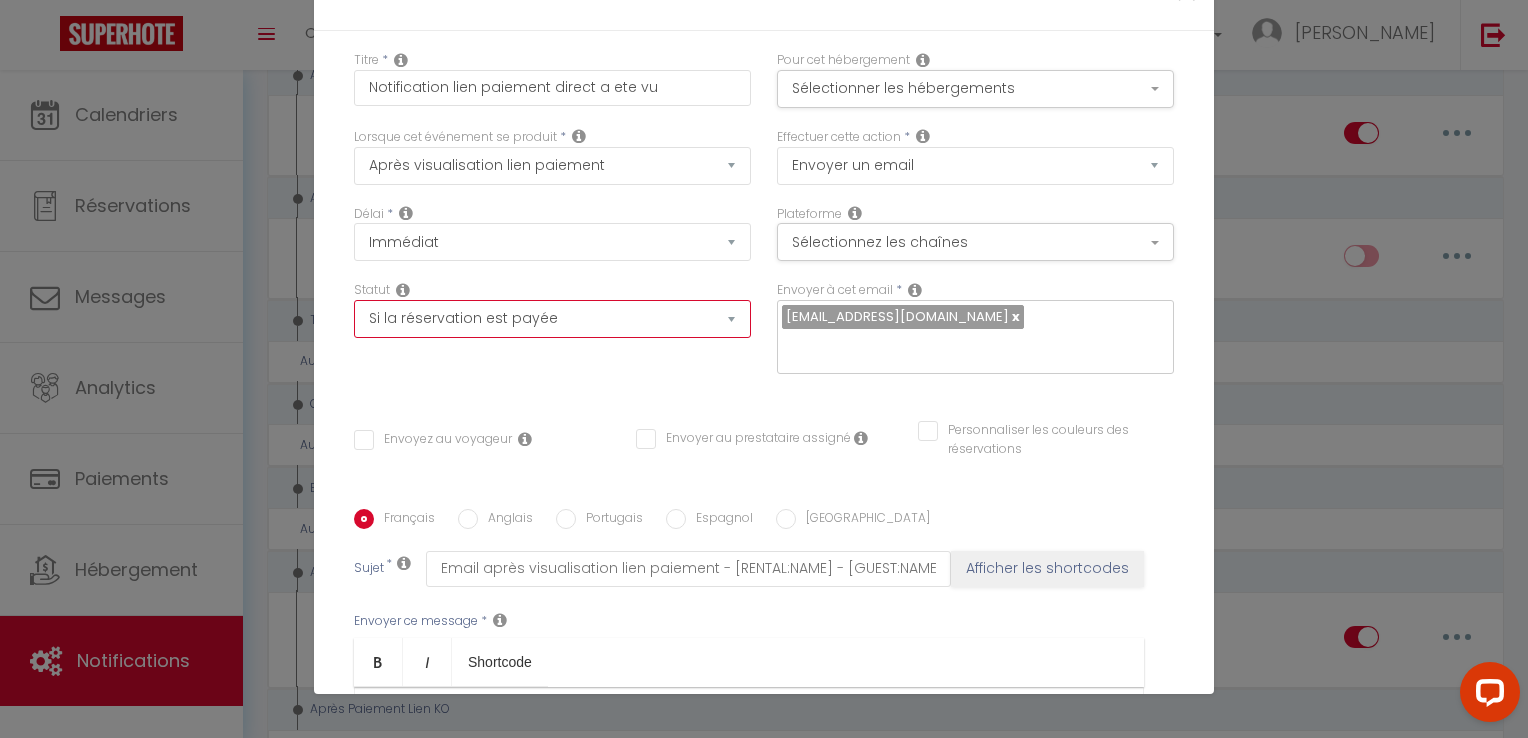 click on "Aucun   Si la réservation est payée   Si réservation non payée   Si la caution a été prise   Si caution non payée" at bounding box center (552, 319) 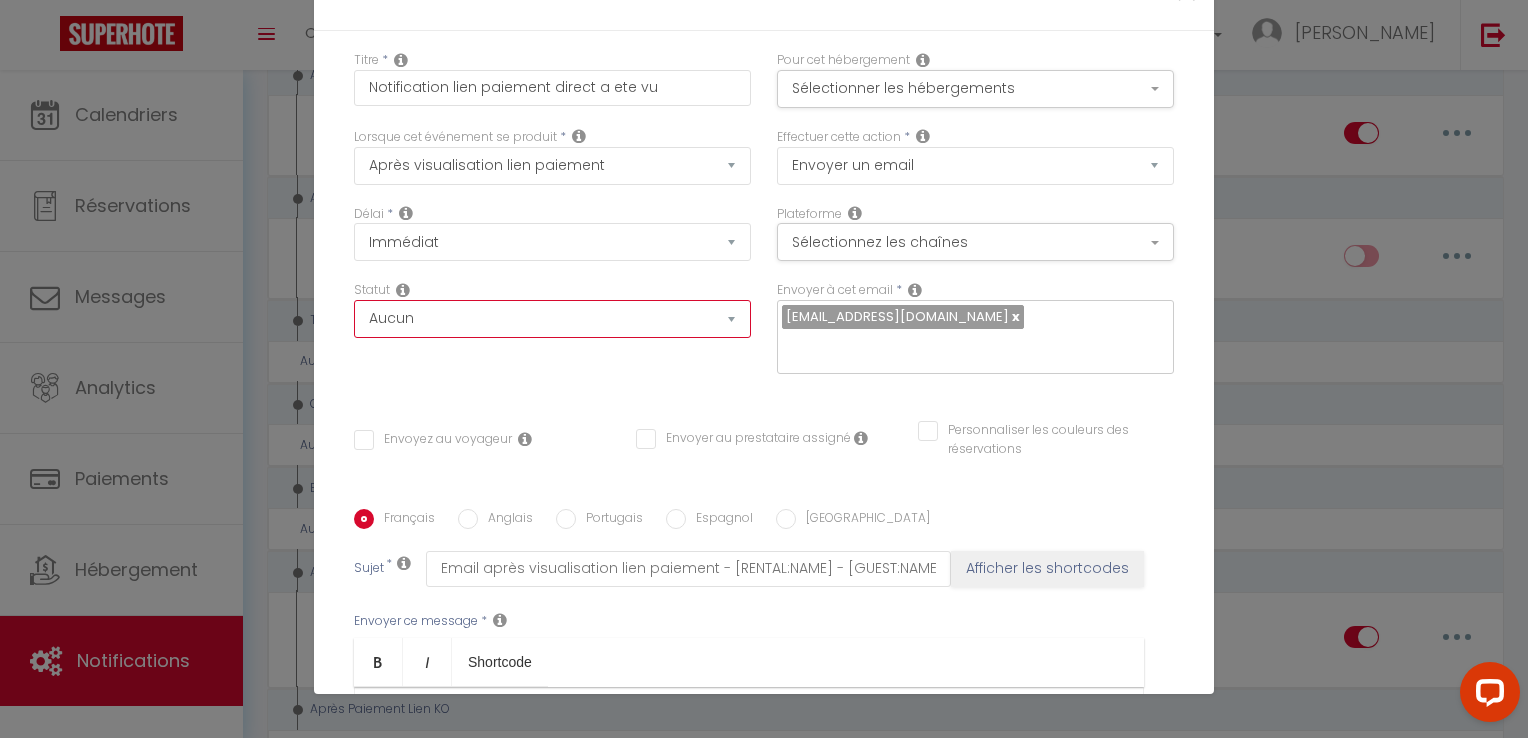 click on "Aucun   Si la réservation est payée   Si réservation non payée   Si la caution a été prise   Si caution non payée" at bounding box center (552, 319) 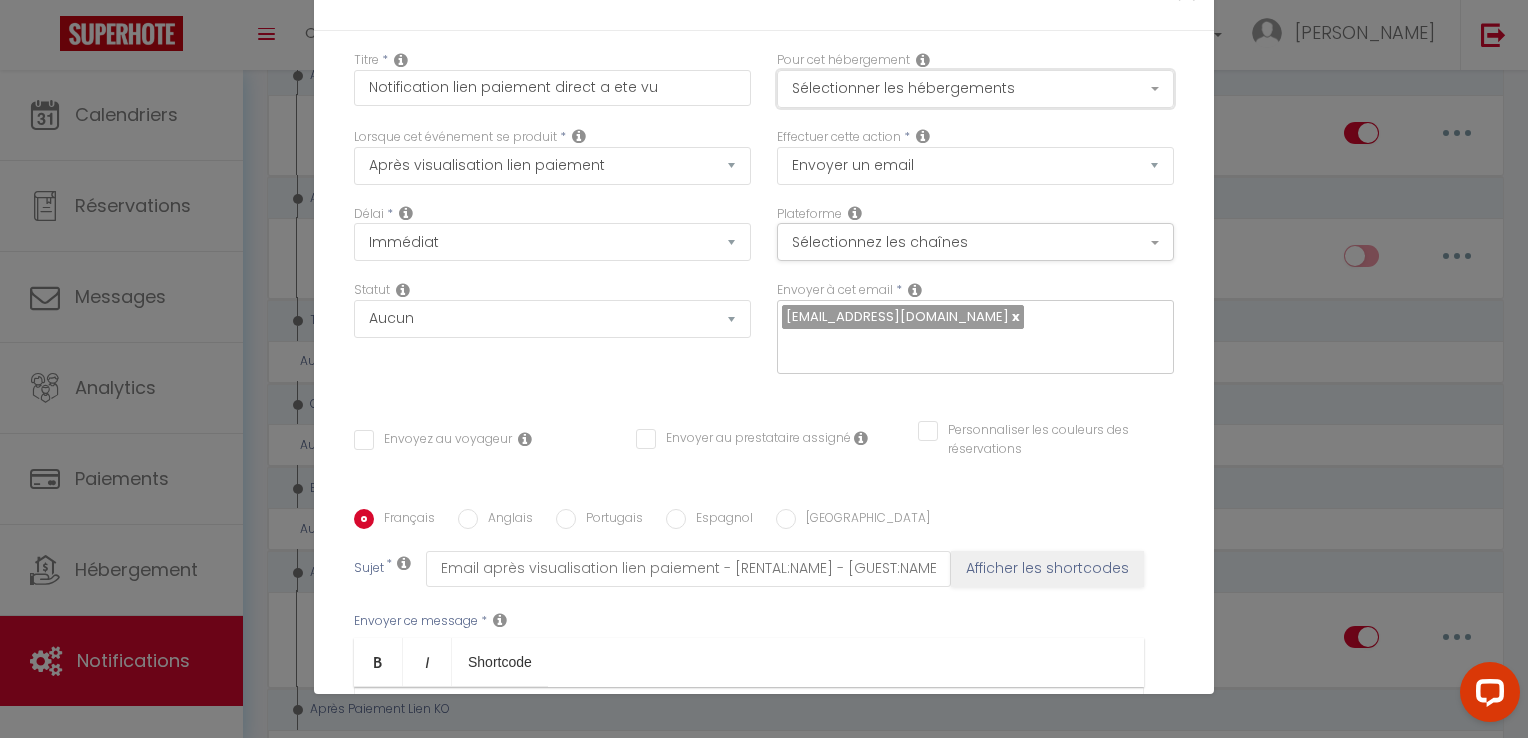click on "Sélectionner les hébergements" at bounding box center (975, 89) 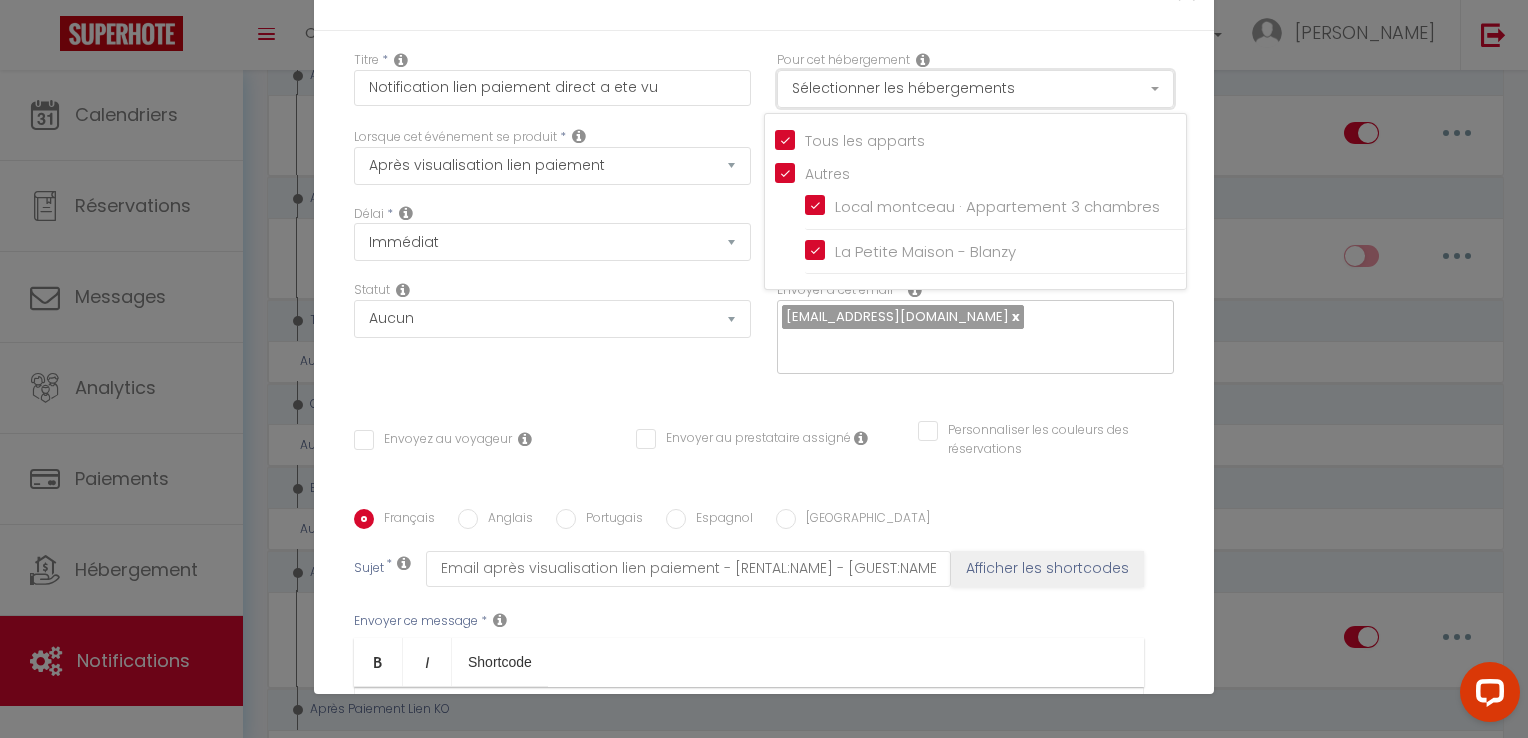 click on "Sélectionner les hébergements" at bounding box center [975, 89] 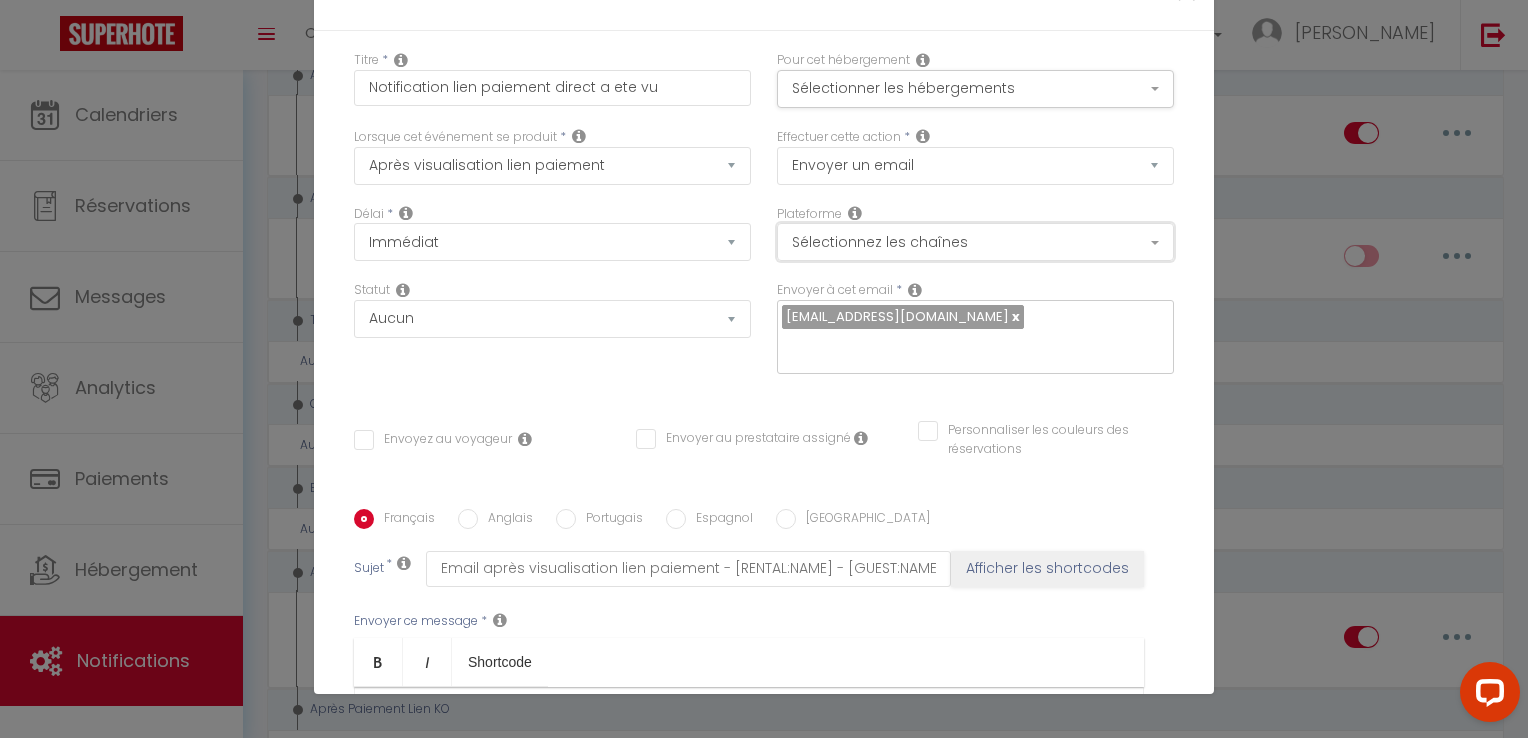 click on "Sélectionnez les chaînes" at bounding box center [975, 242] 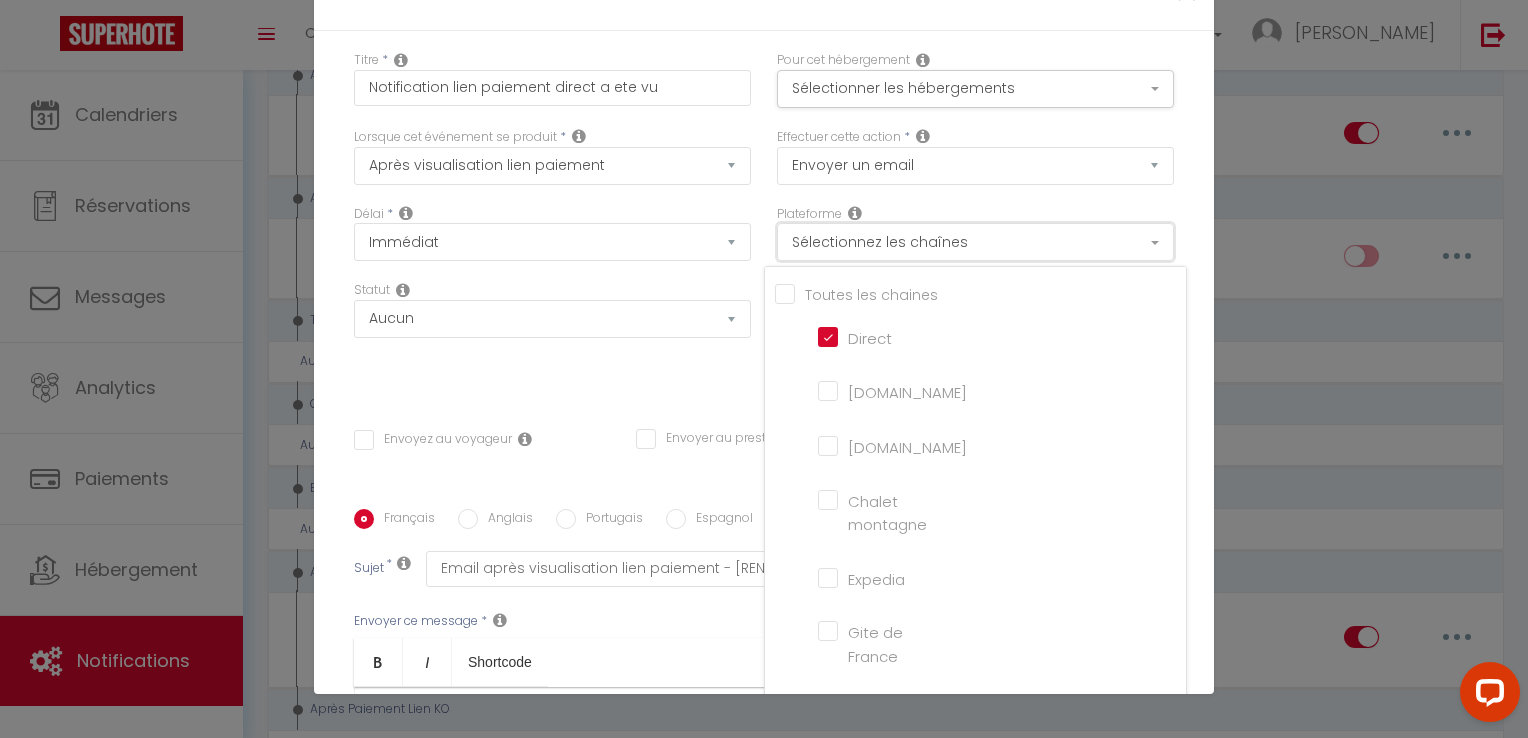 click on "Sélectionnez les chaînes" at bounding box center (975, 242) 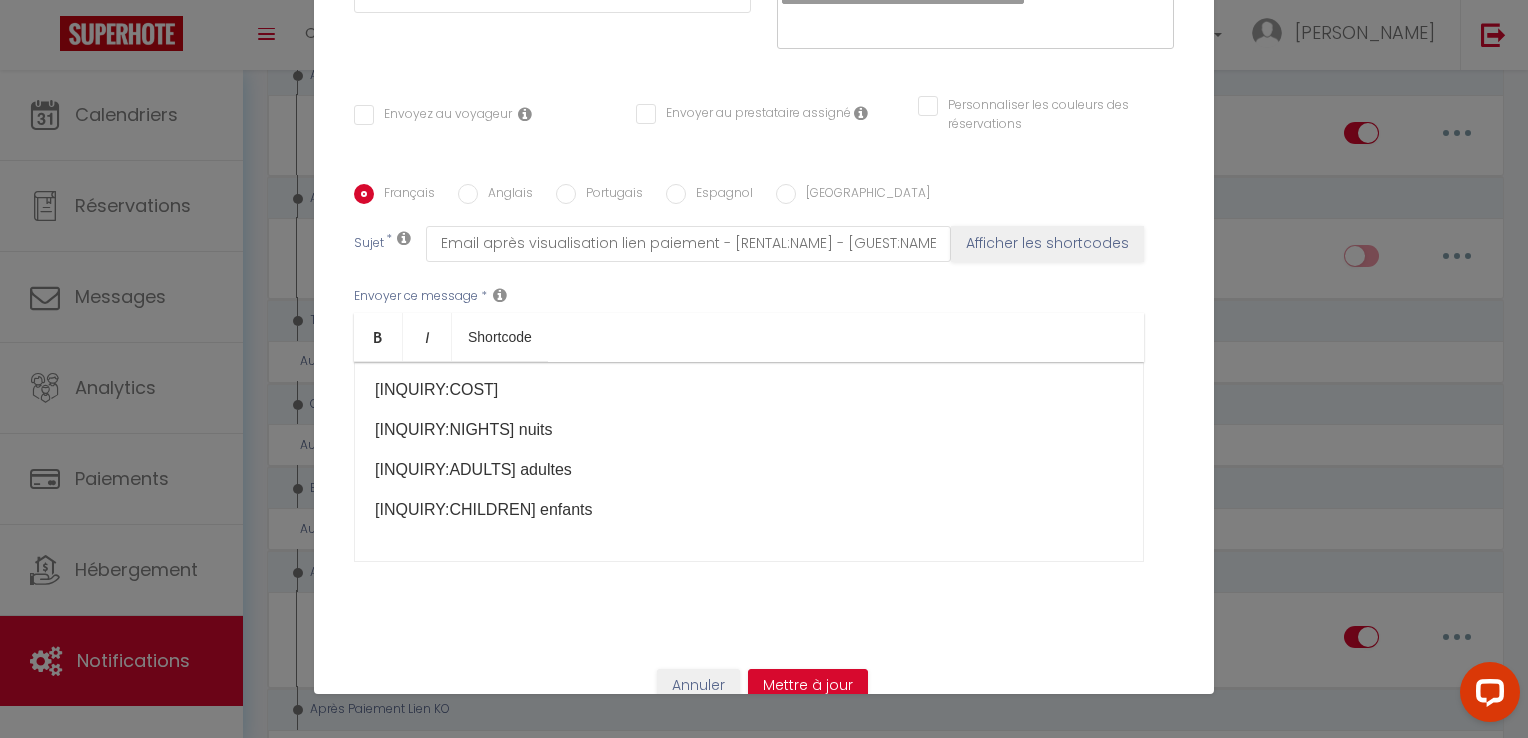 scroll, scrollTop: 325, scrollLeft: 0, axis: vertical 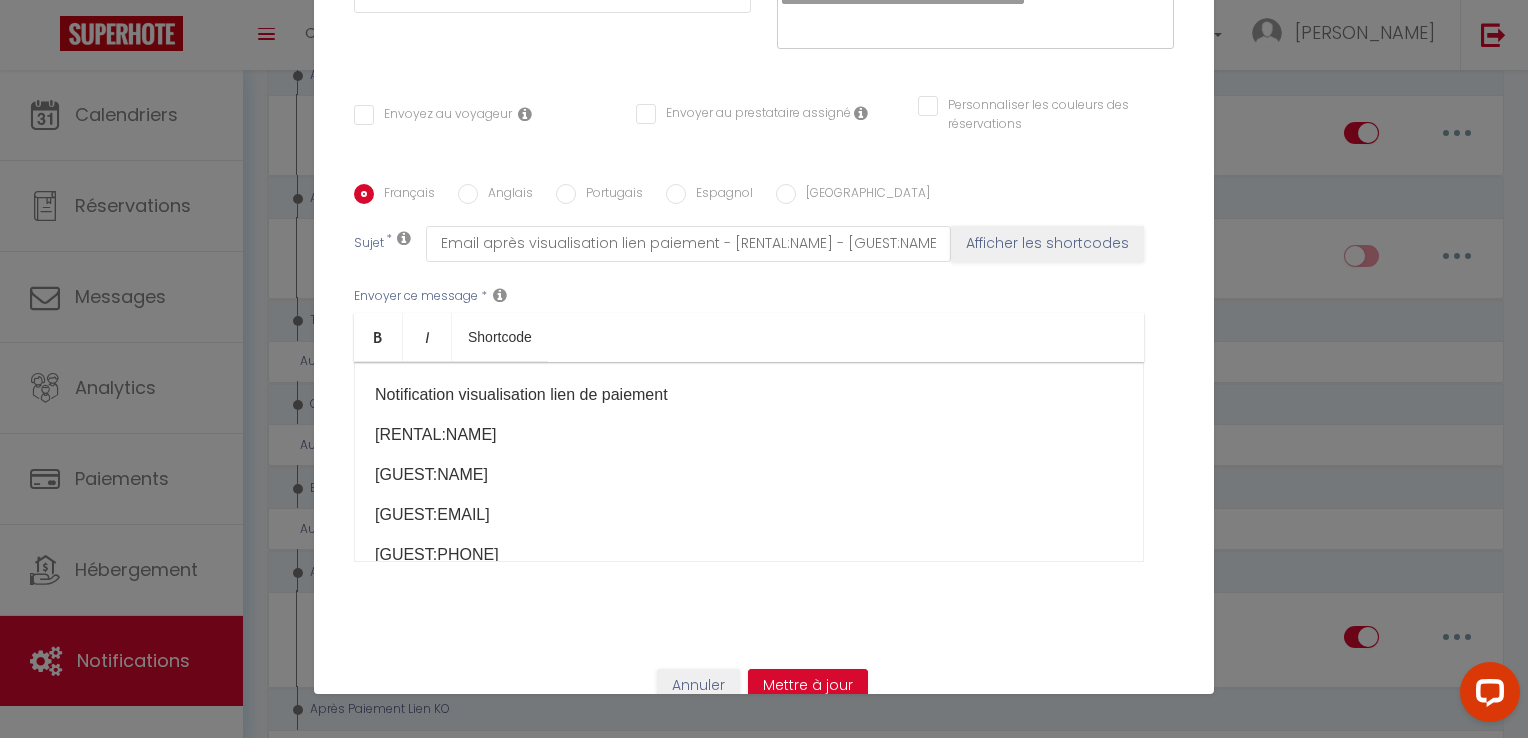 click on "Notification visualisation lien de paiement" at bounding box center (749, 395) 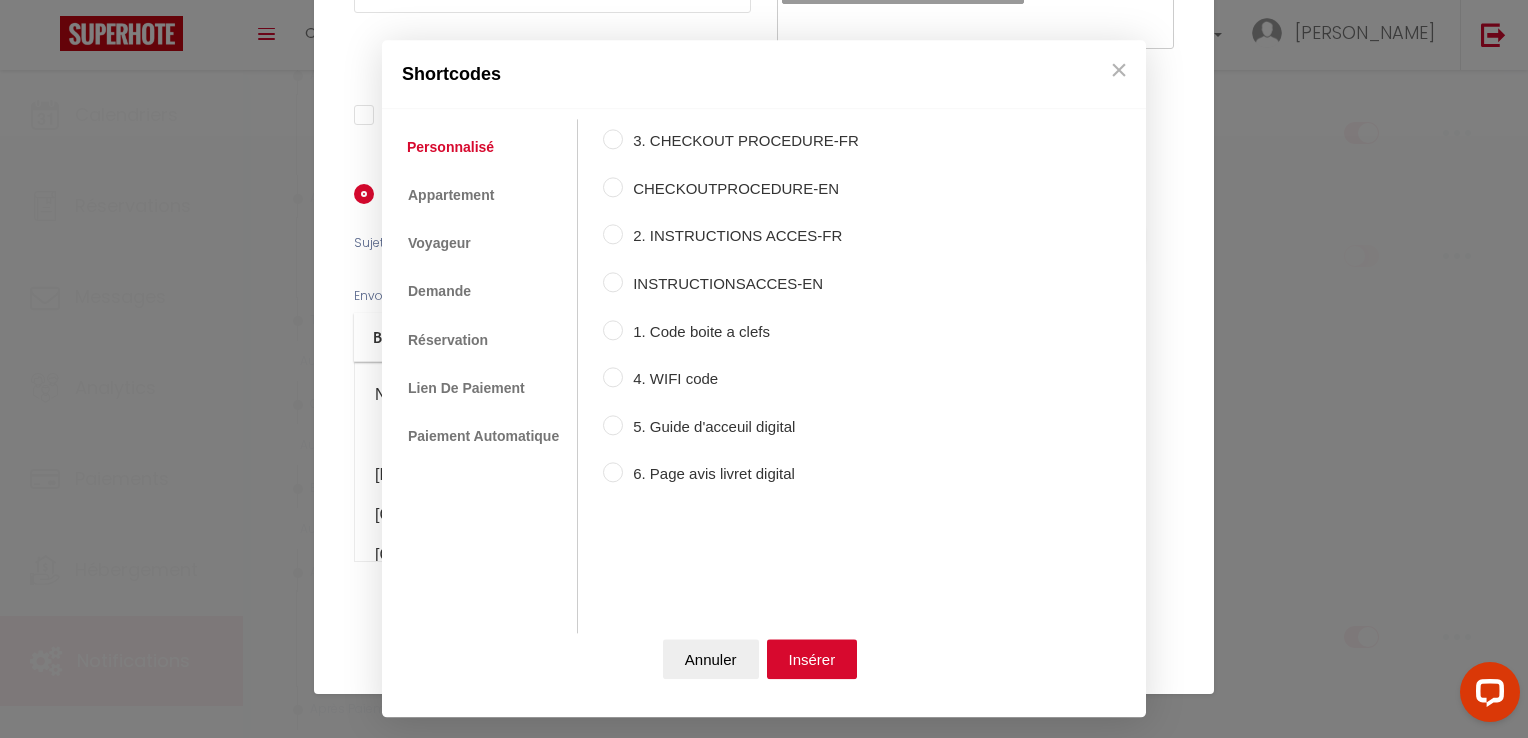 click on "Coaching SuperHote ce soir à 18h00, pour participer:  [URL][DOMAIN_NAME][SECURITY_DATA]   ×     Toggle navigation       Toggle Search     Toggle menubar     Chercher   BUTTON
Besoin d'aide ?
[PERSON_NAME]        Équipe     Résultat de la recherche   Aucun résultat     Calendriers     Réservations     Messages     Analytics      Paiements     Hébergement     Notifications                 Résultat de la recherche   Id   Appart   Voyageur    Checkin   Checkout   Nuits   Pers.   Plateforme   Statut     Résultat de la recherche   Aucun résultat          Notifications
Actions
Nouvelle Notification    Exporter    Importer    Tous les apparts    Local montceau · Appartement 3 chambres La Petite Maison - Blanzy
Actions
Nouveau shortcode personnalisé    Notifications" at bounding box center [764, 492] 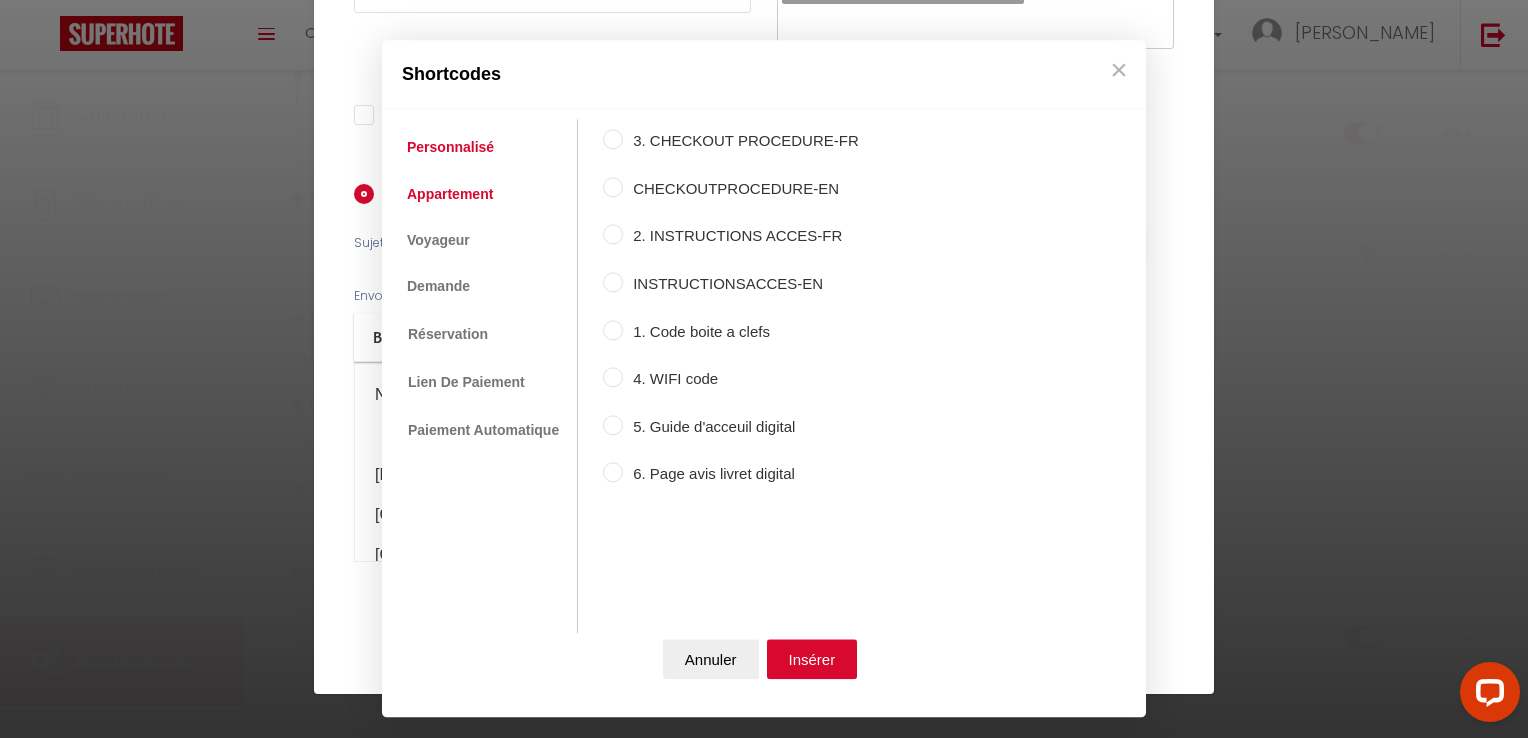 click on "Appartement" at bounding box center (450, 194) 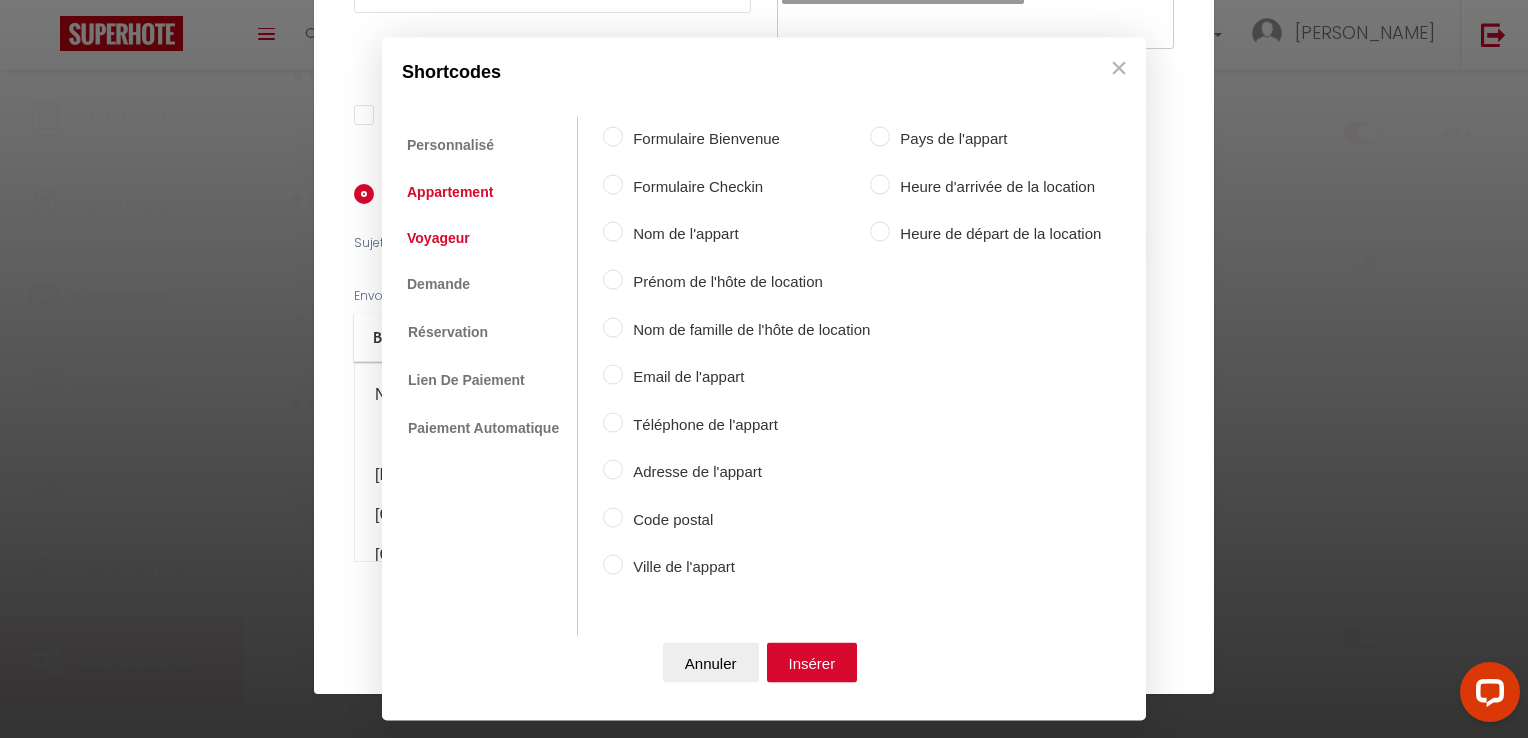 click on "Voyageur" at bounding box center (438, 237) 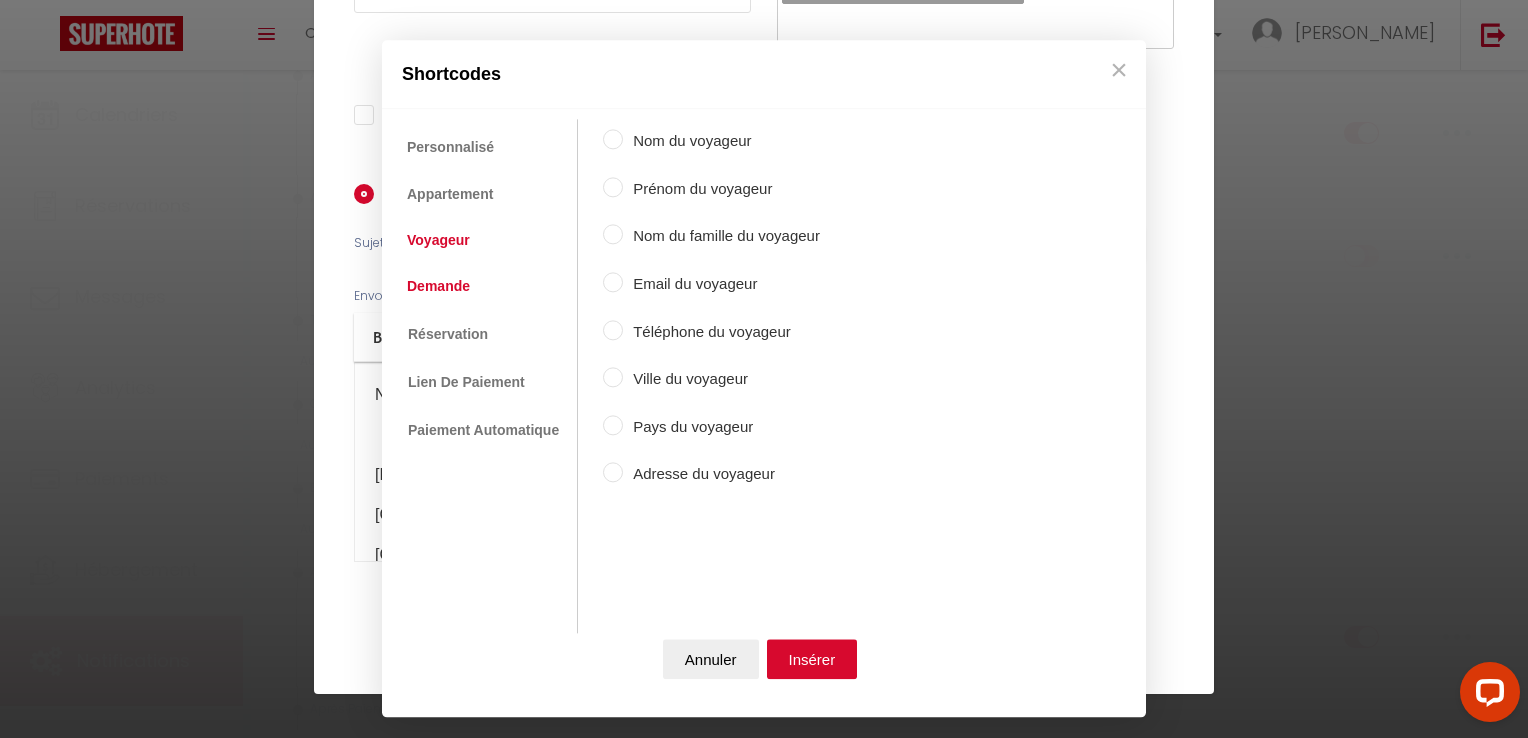 click on "Demande" at bounding box center (438, 287) 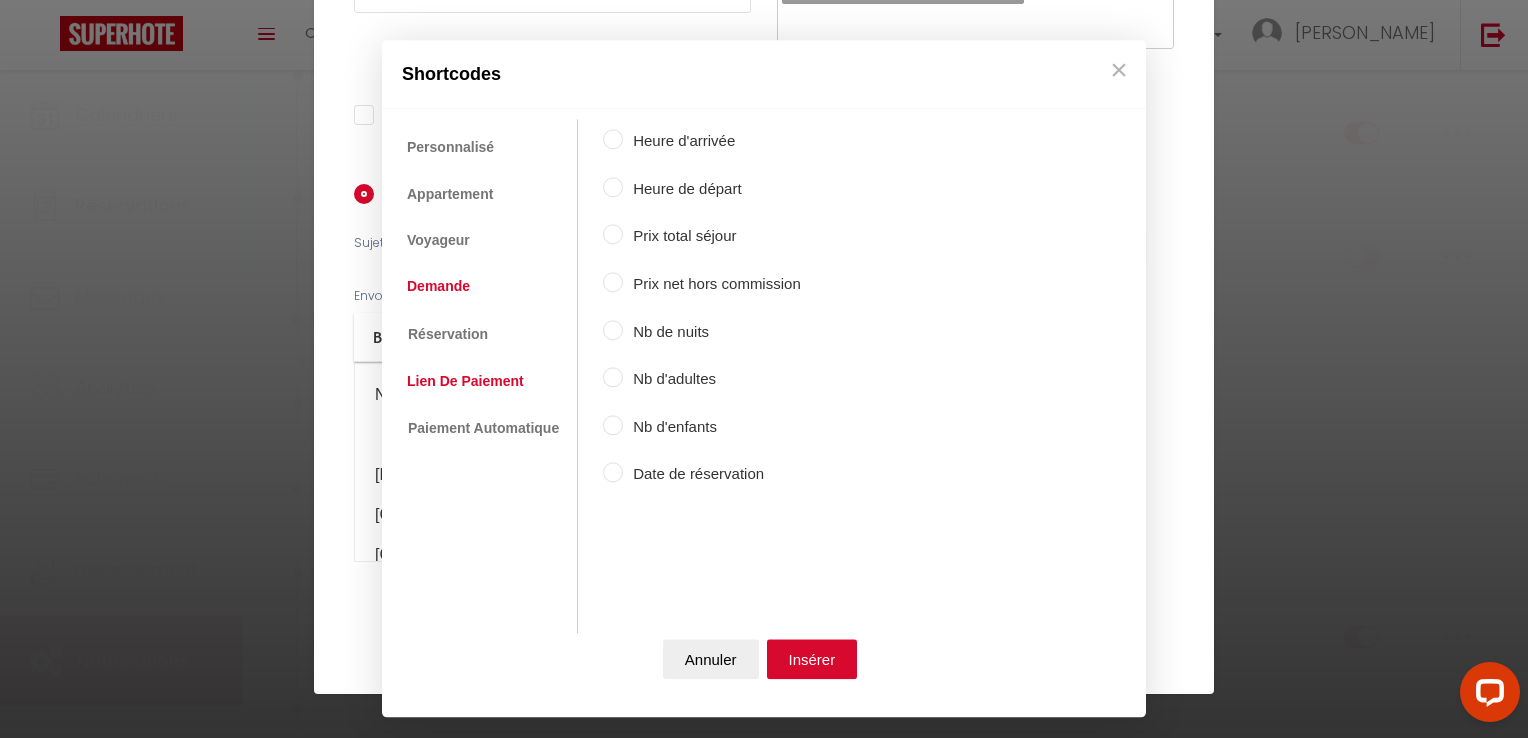 click on "Lien De Paiement" at bounding box center [465, 381] 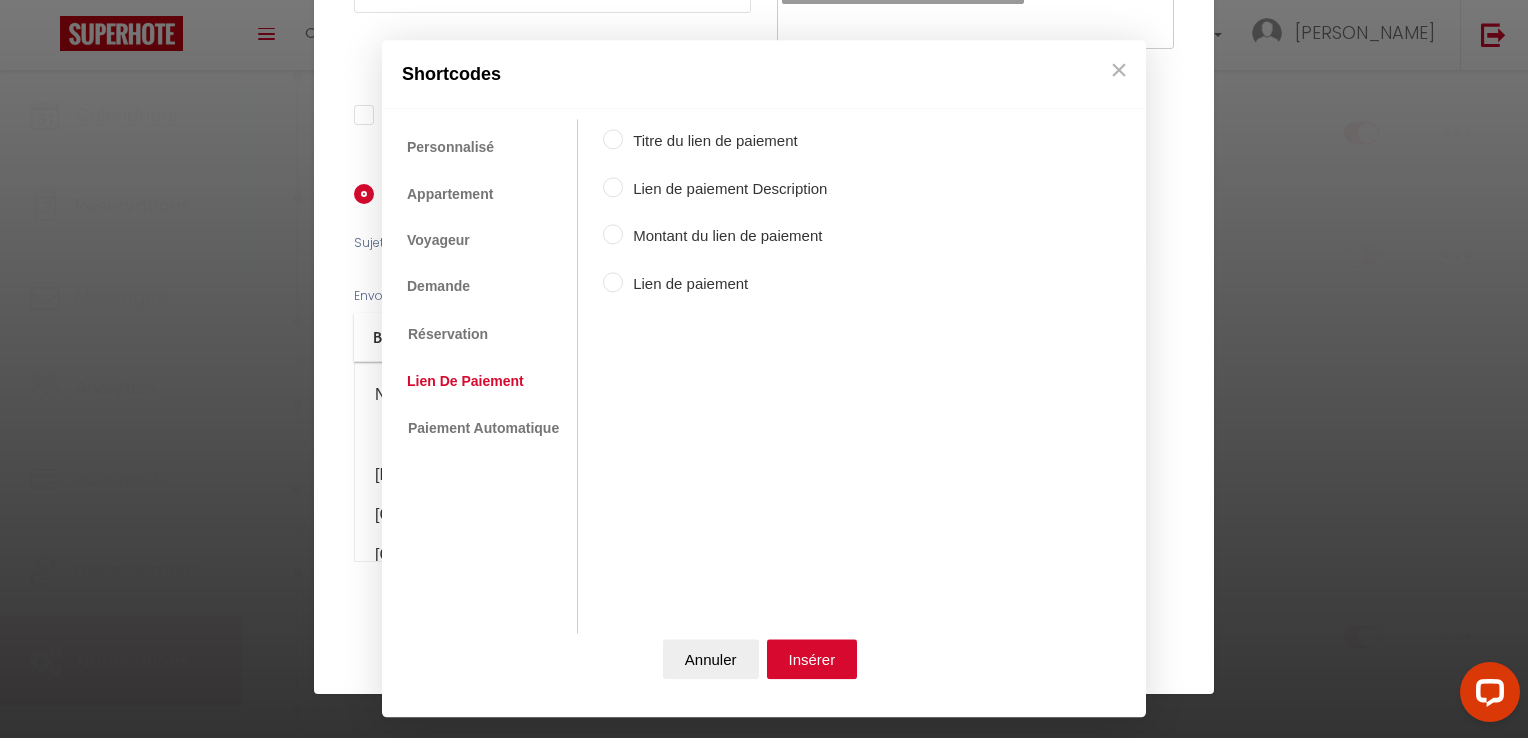 click on "Montant du lien de paiement" at bounding box center [725, 237] 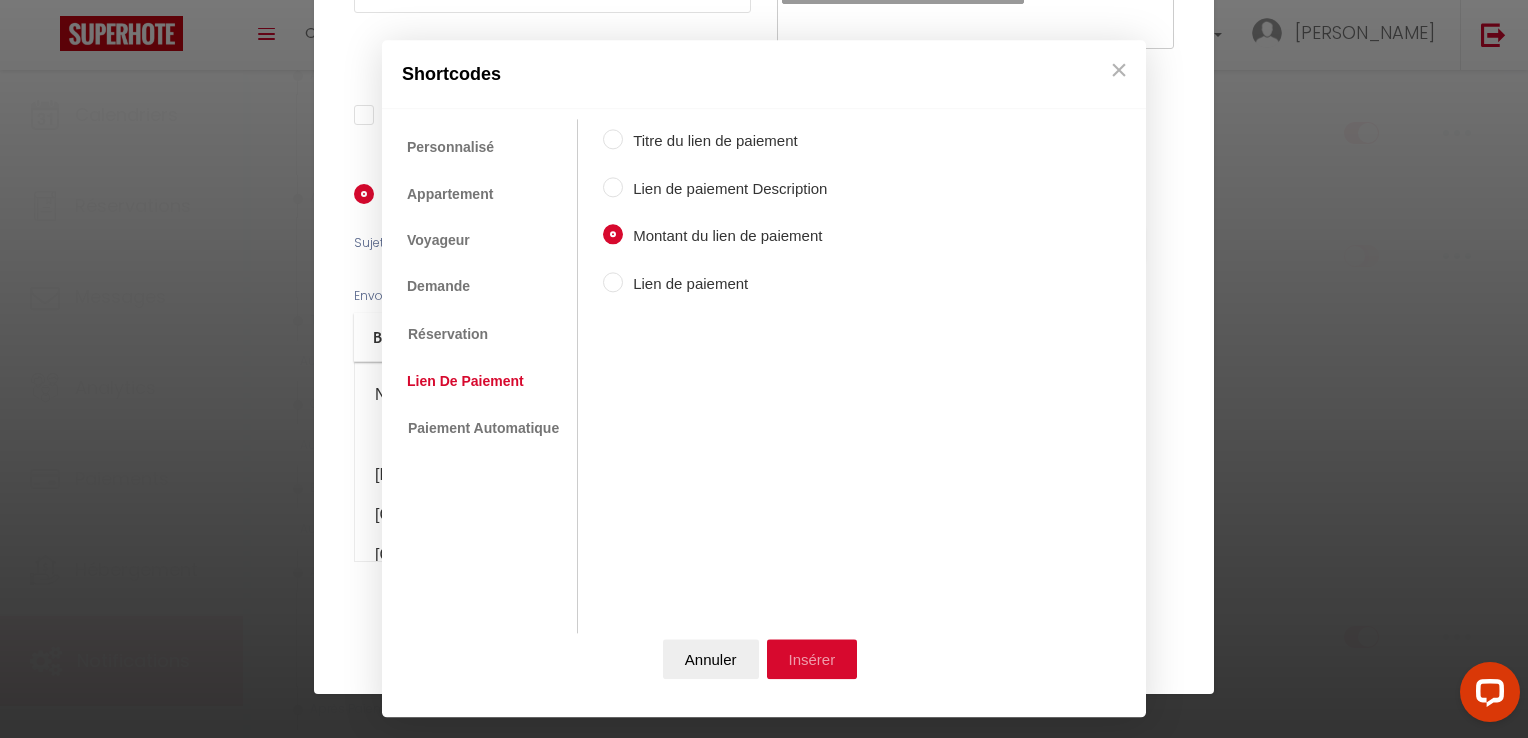 click on "Insérer" at bounding box center (812, 660) 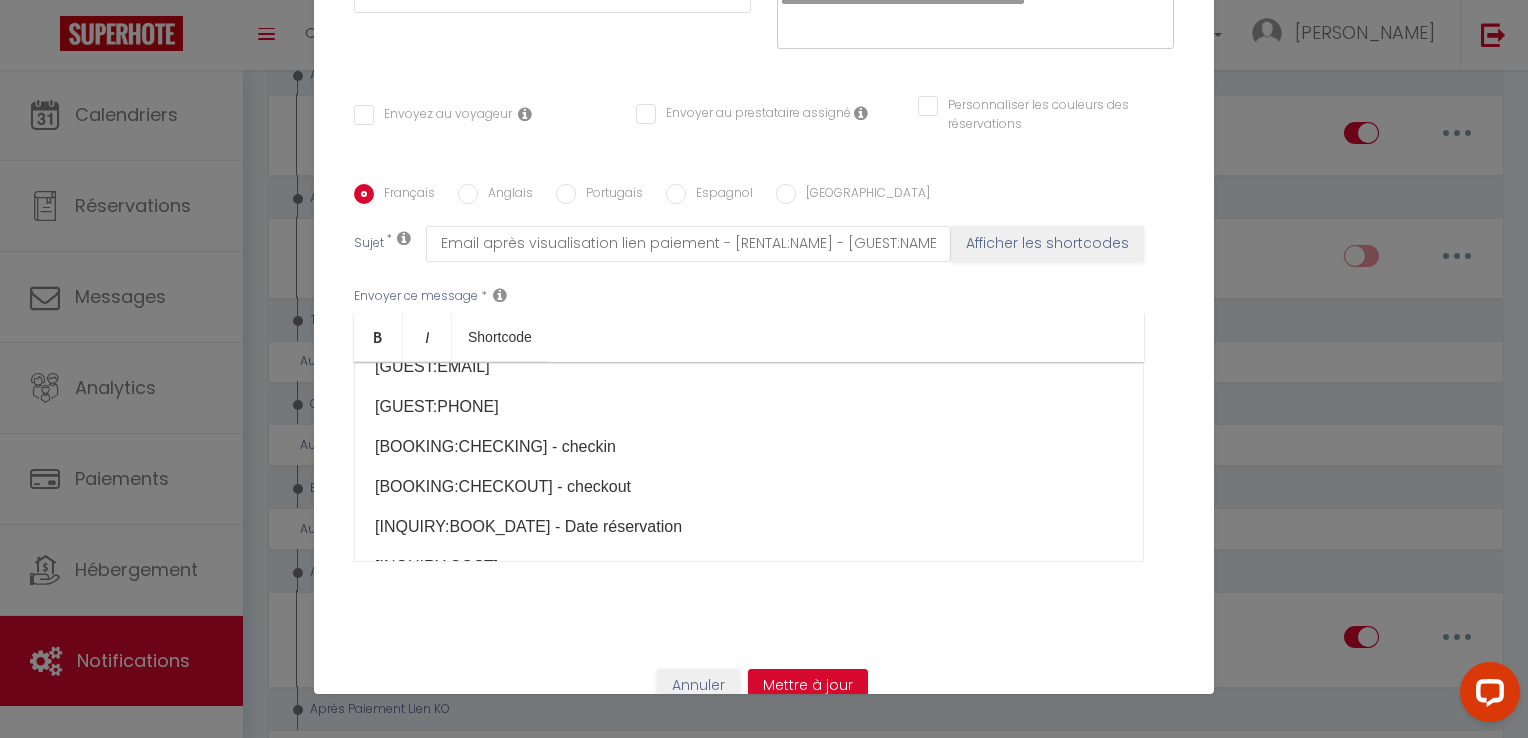 scroll, scrollTop: 188, scrollLeft: 0, axis: vertical 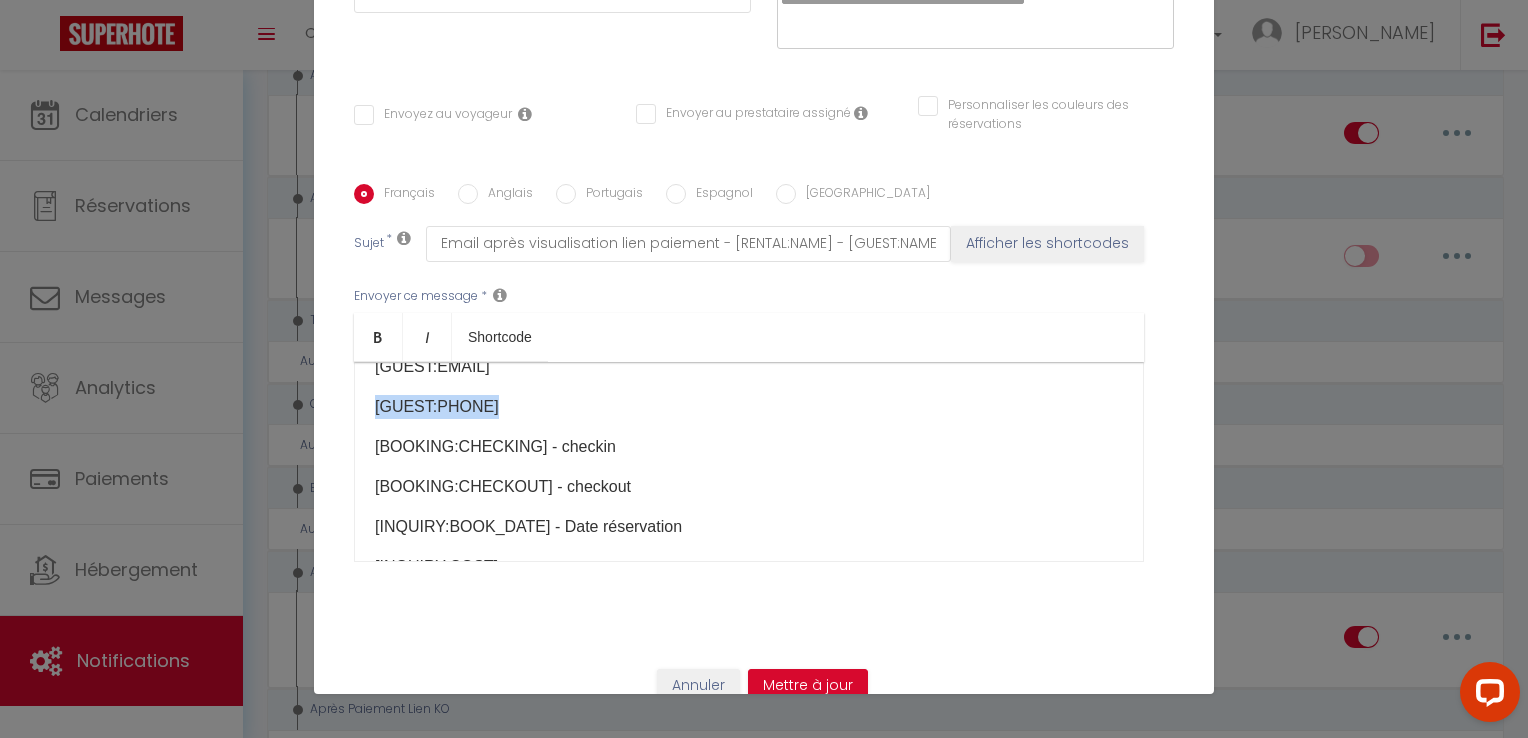 drag, startPoint x: 488, startPoint y: 378, endPoint x: 350, endPoint y: 366, distance: 138.52075 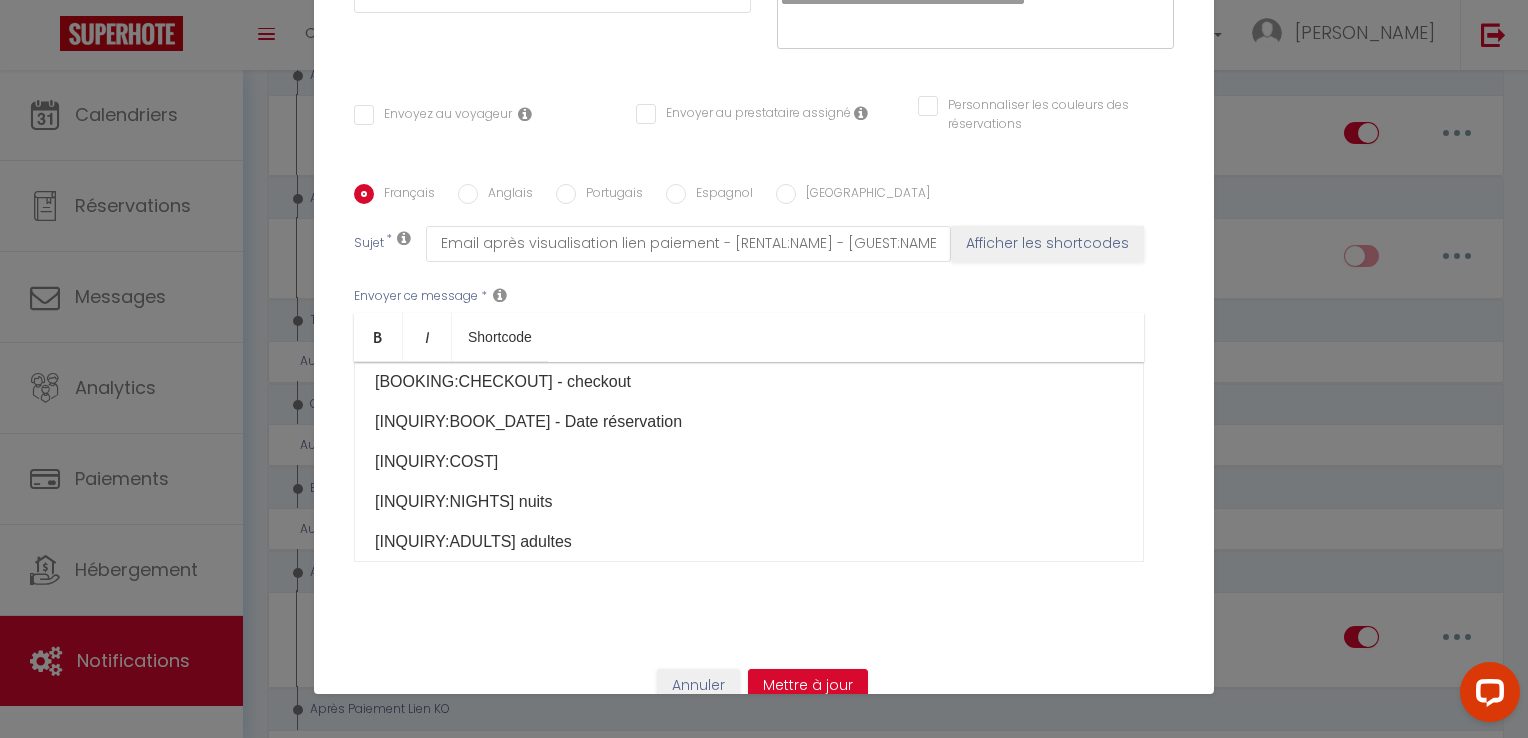 scroll, scrollTop: 257, scrollLeft: 0, axis: vertical 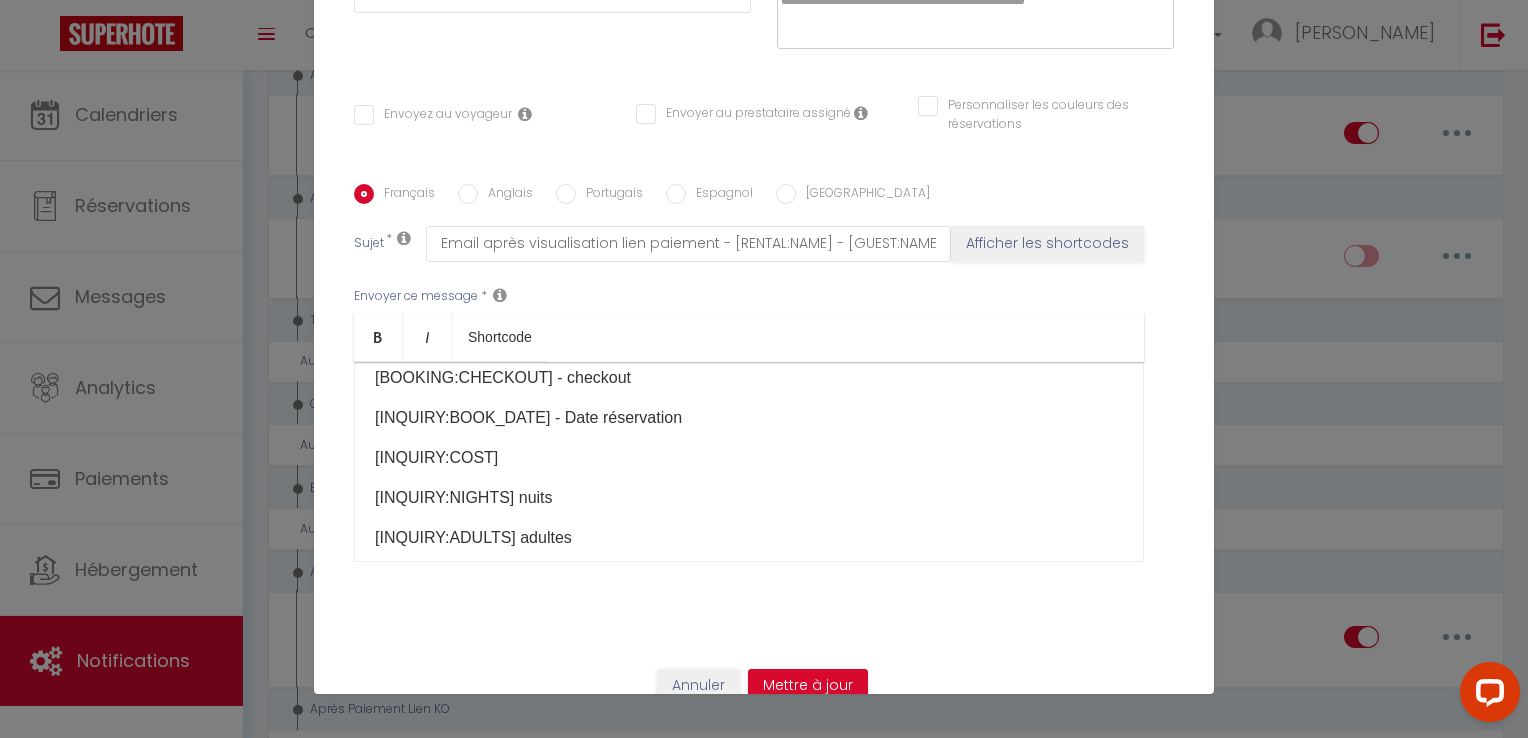 click on "Notification visualisation lien de paiement [PAYMENT:AMOUNT] ​
[RENTAL:NAME]
[GUEST:NAME]
[GUEST:EMAIL]
[BOOKING:CHECKING] - checkin
[BOOKING:CHECKOUT] - checkout
[INQUIRY:BOOK_DATE] - Date réservation
[INQUIRY:COST]
[INQUIRY:NIGHTS] nuits
[INQUIRY:ADULTS] adultes
[INQUIRY:CHILDREN] enfants" at bounding box center (749, 462) 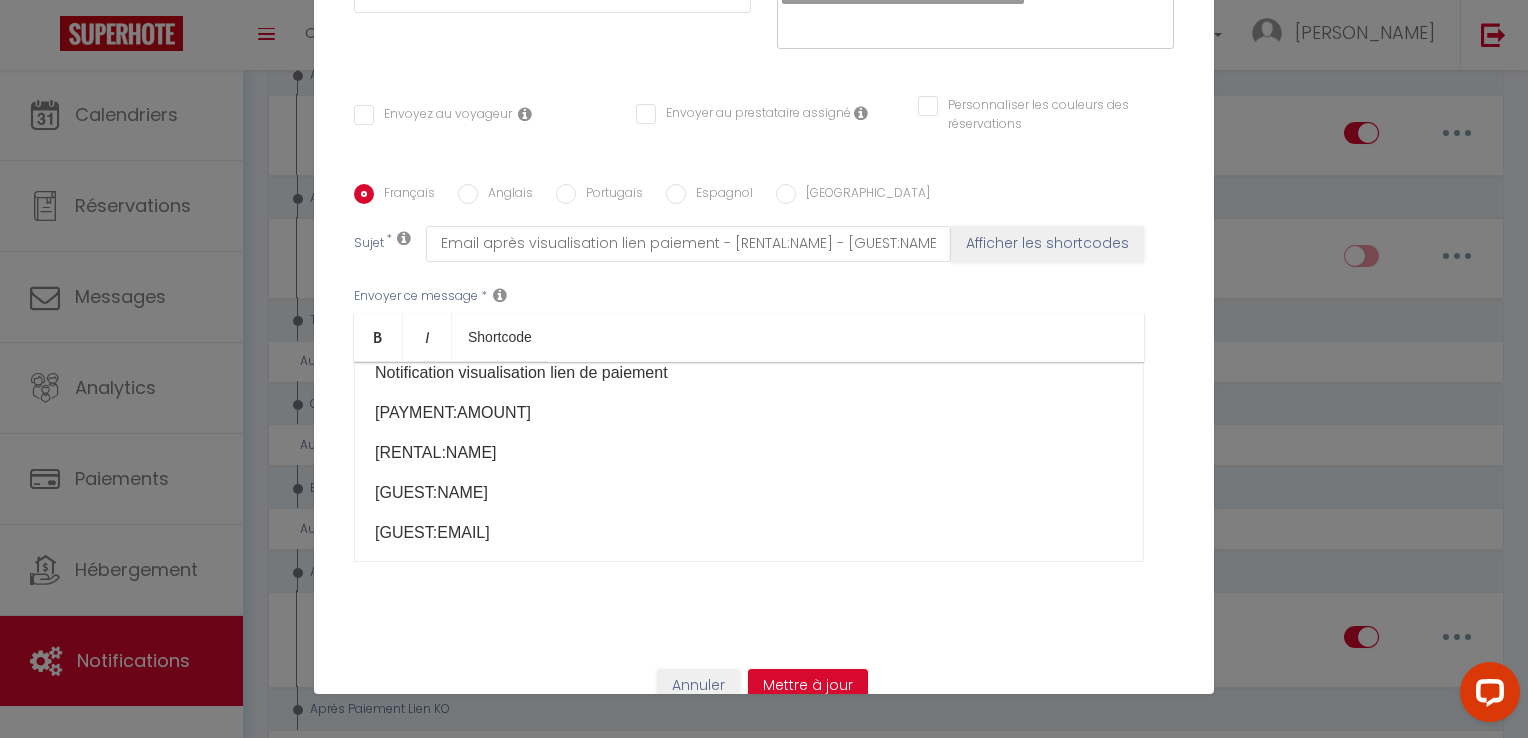 scroll, scrollTop: 18, scrollLeft: 0, axis: vertical 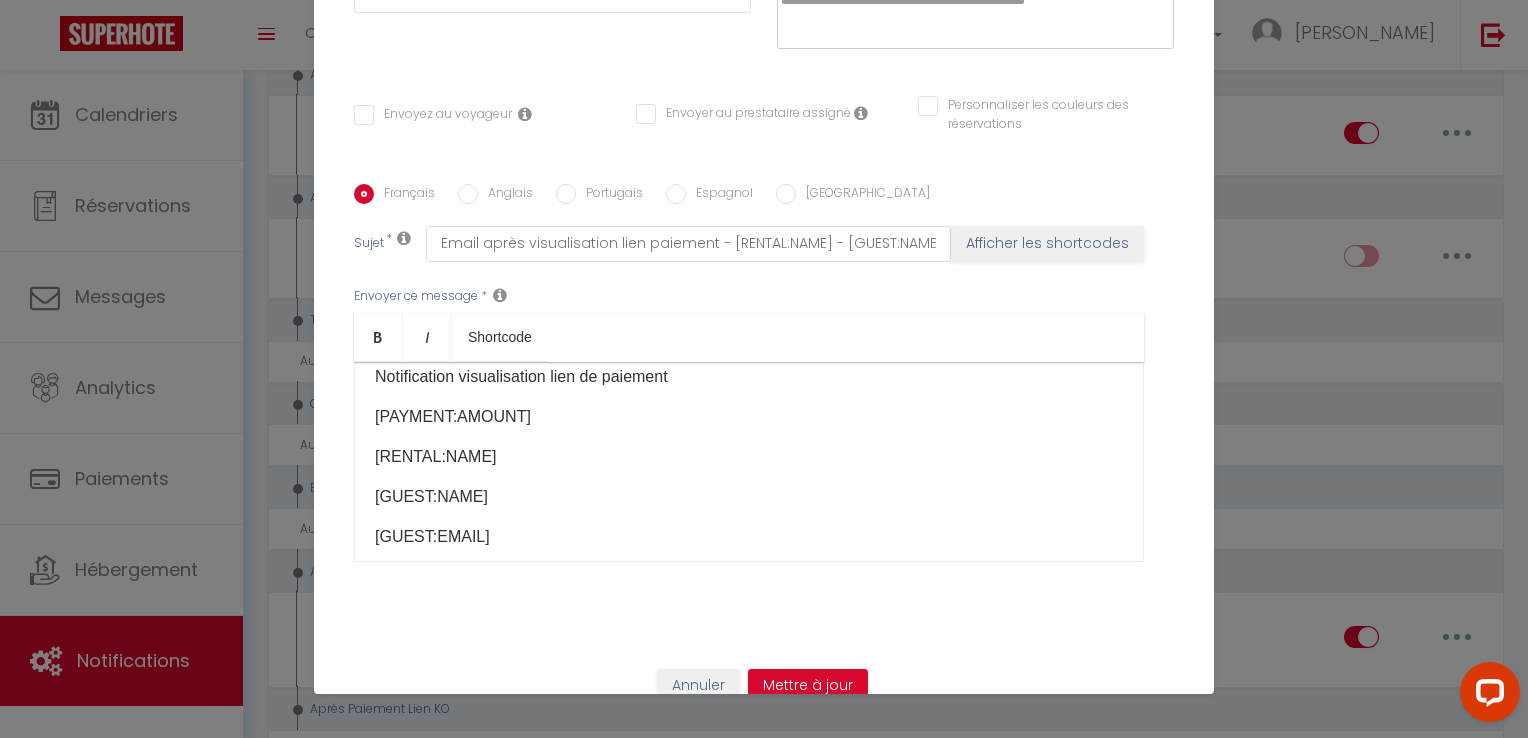 click on "[GUEST:EMAIL]" at bounding box center (749, 537) 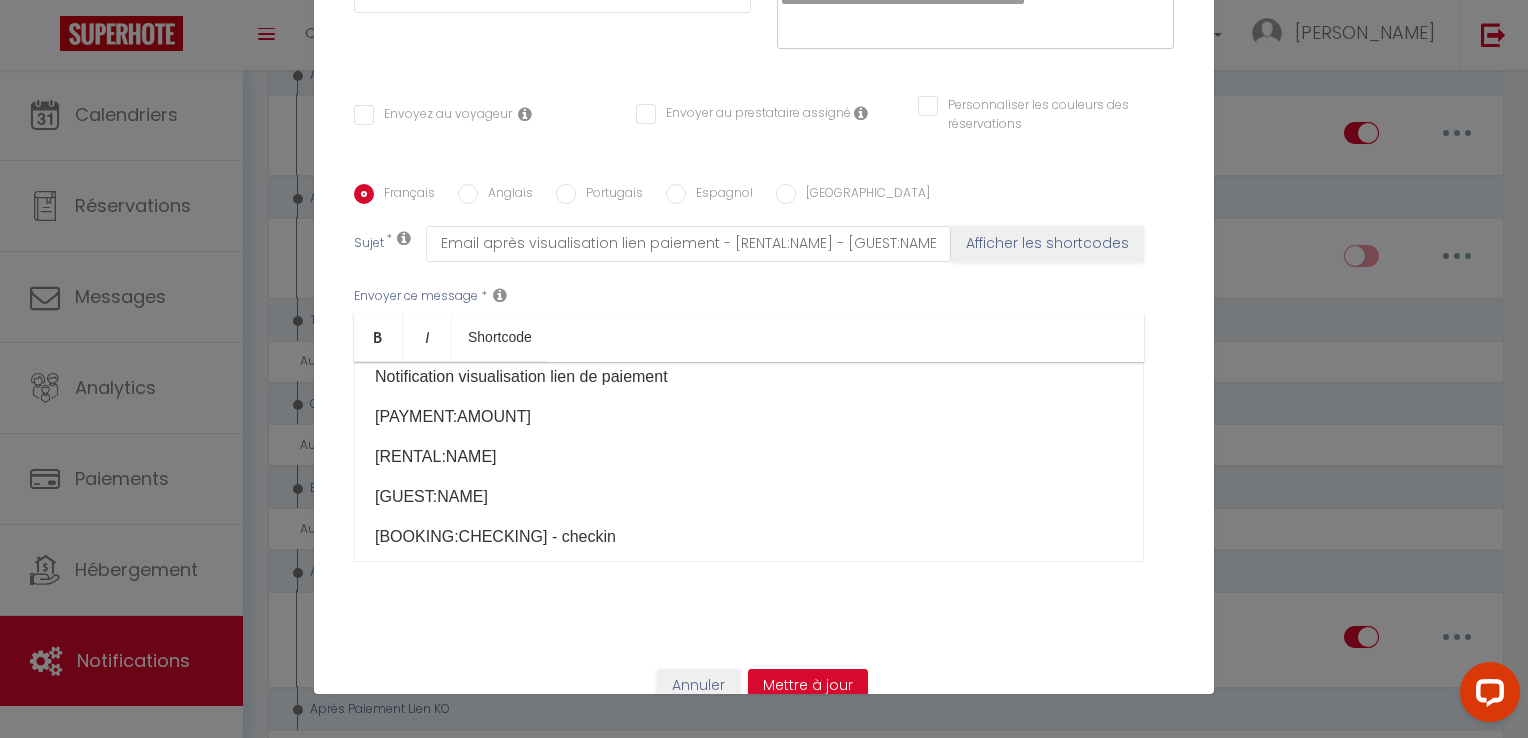 scroll, scrollTop: 0, scrollLeft: 0, axis: both 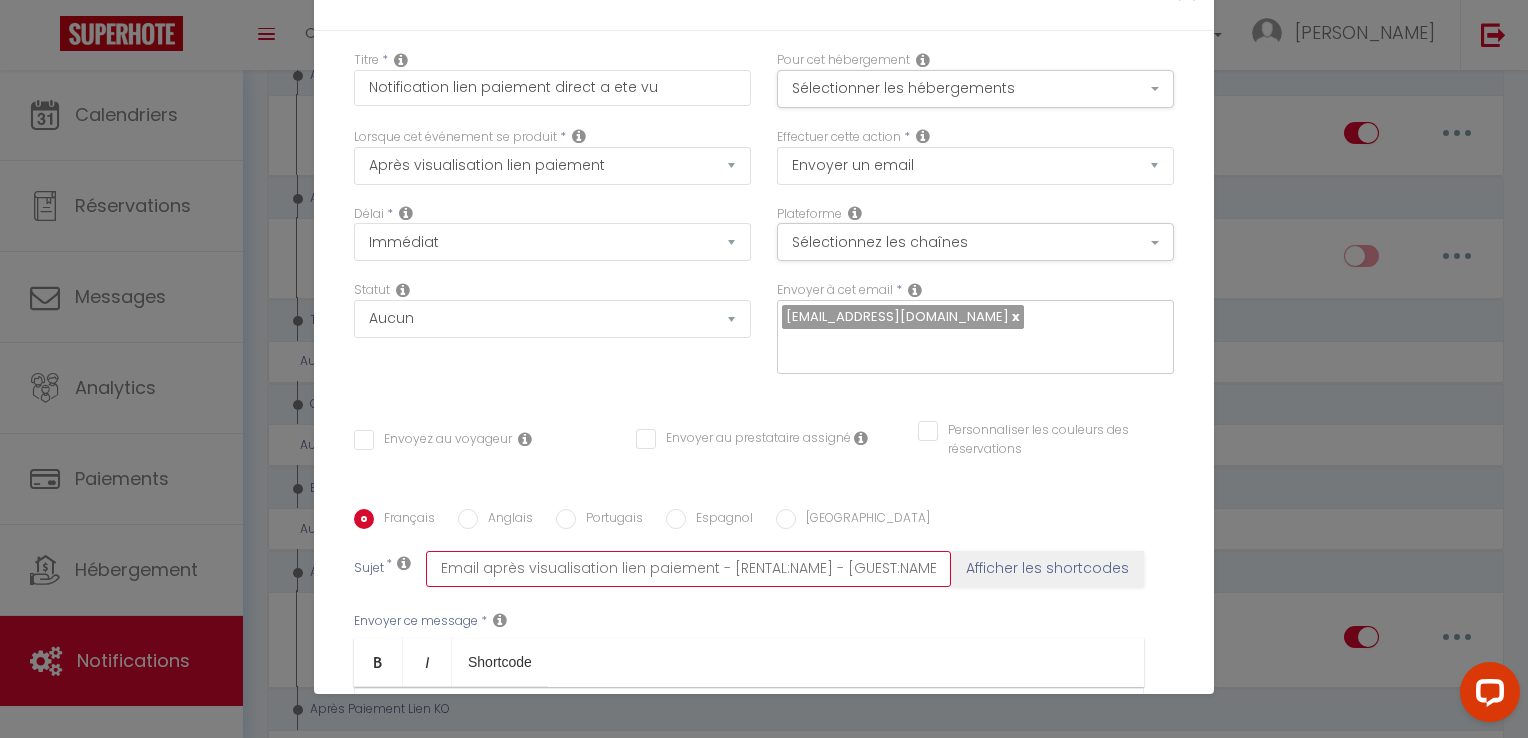 click on "Email après visualisation lien paiement - [RENTAL:NAME] - [GUEST:NAME] - [BOOKING:ID]" at bounding box center (688, 569) 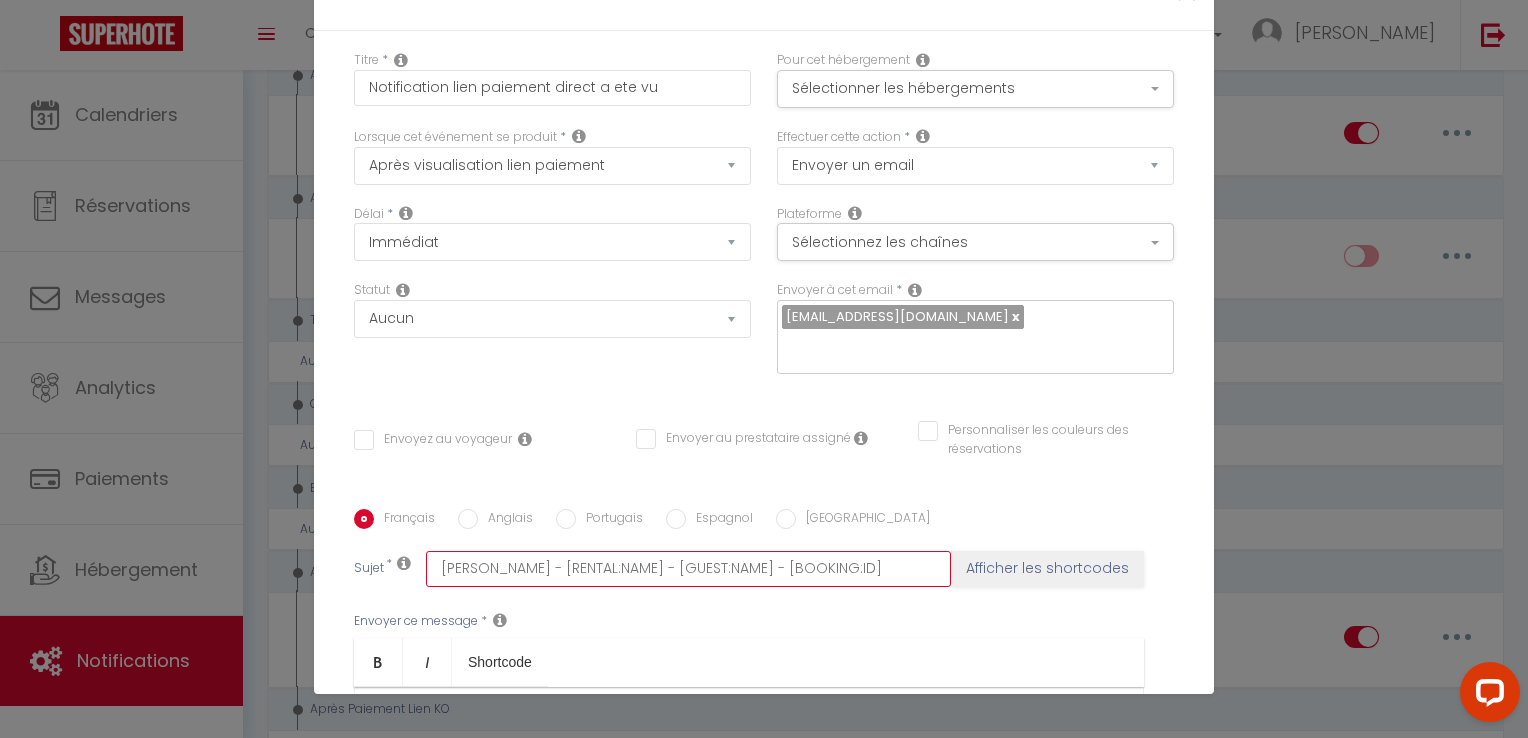click on "[PERSON_NAME] - [RENTAL:NAME] - [GUEST:NAME] - [BOOKING:ID]" at bounding box center [688, 569] 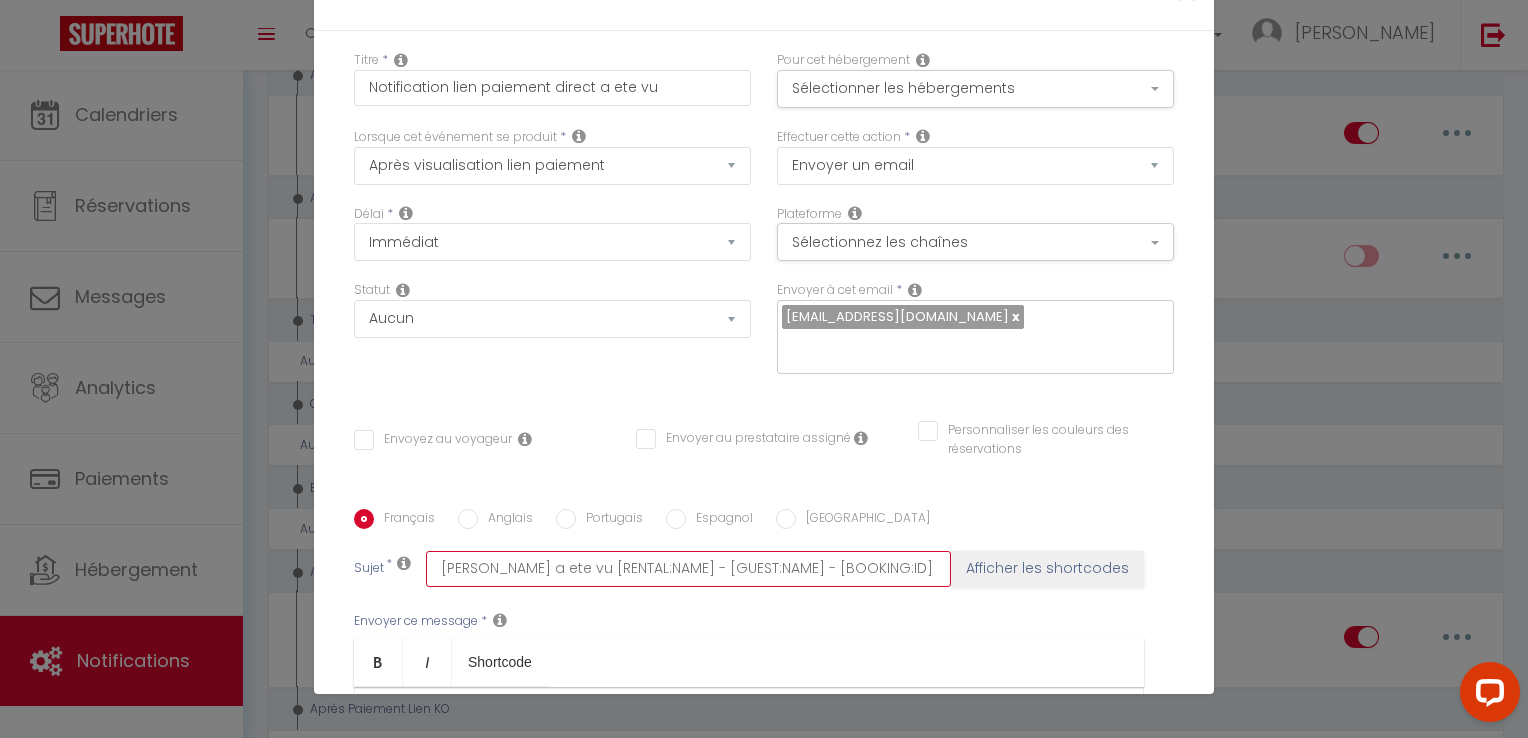 scroll, scrollTop: 0, scrollLeft: 0, axis: both 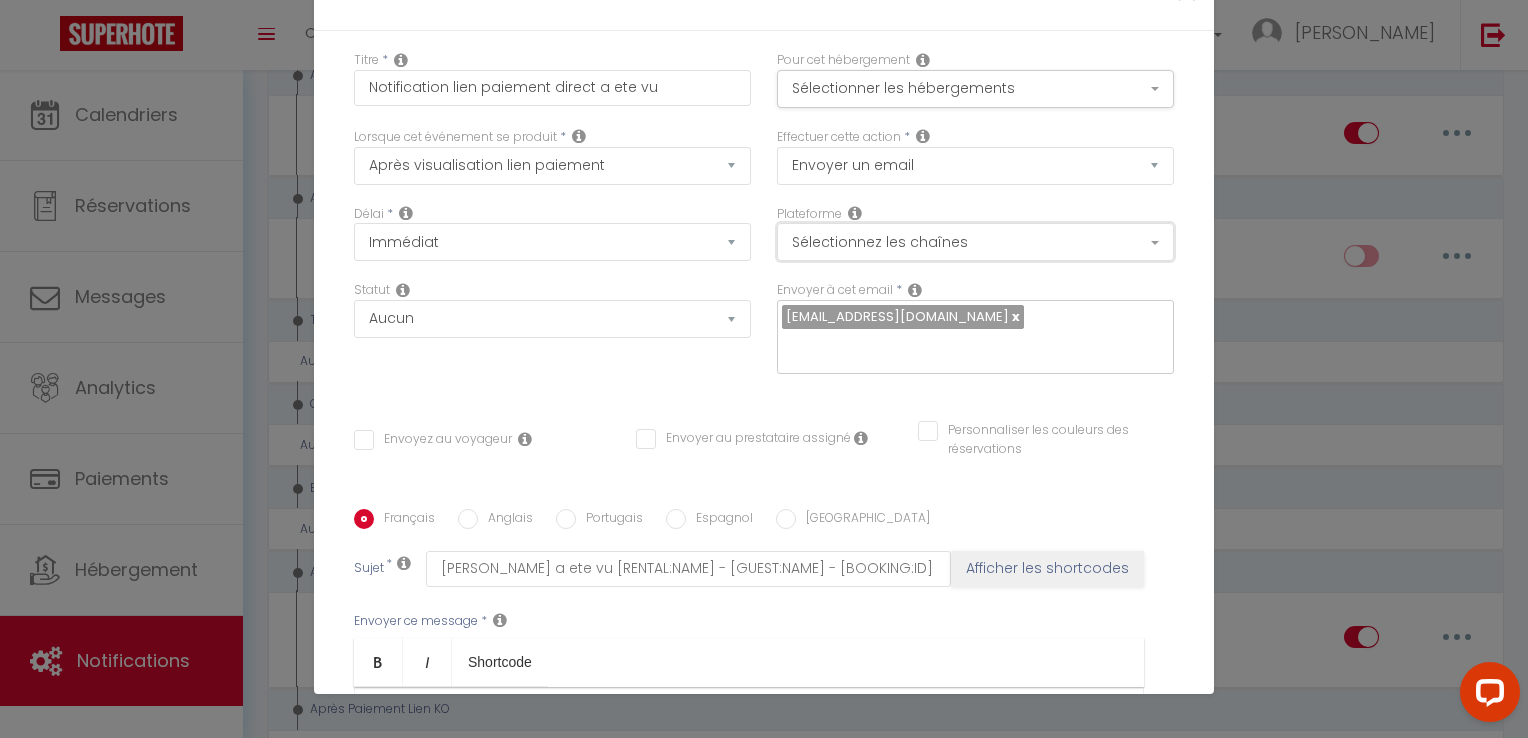 click on "Sélectionnez les chaînes" at bounding box center [975, 242] 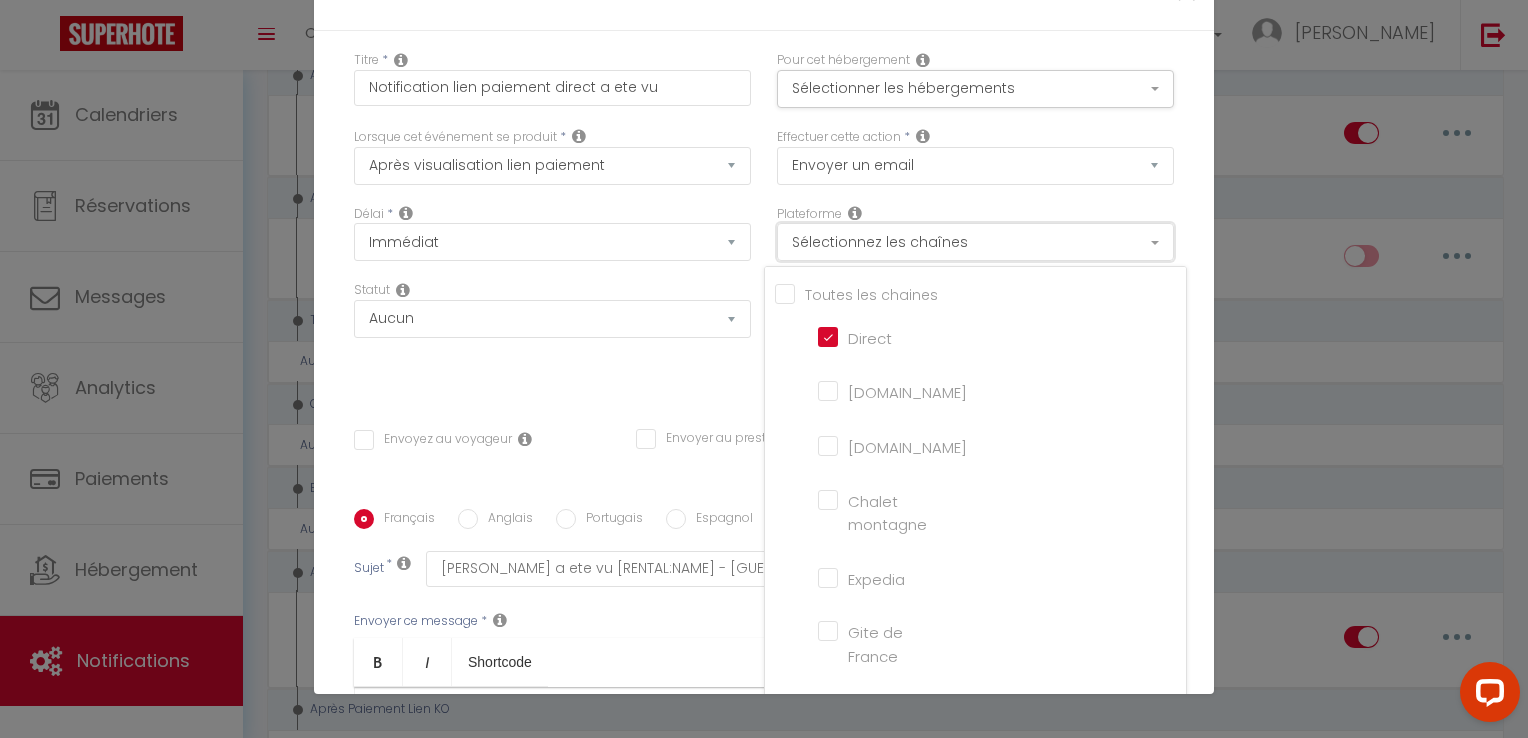 click on "Sélectionnez les chaînes" at bounding box center (975, 242) 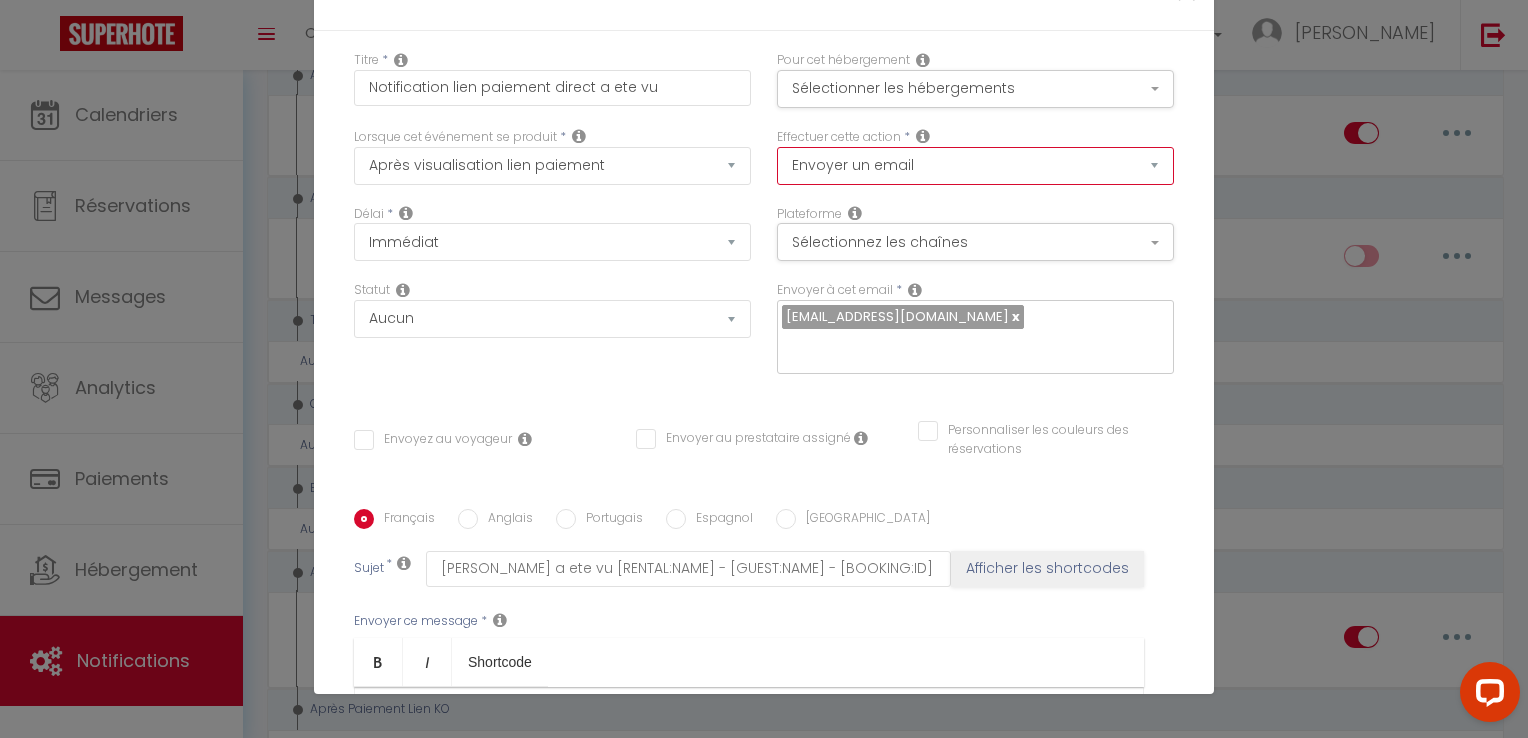 click on "Envoyer un email   Envoyer un SMS   Envoyer une notification push" at bounding box center [975, 166] 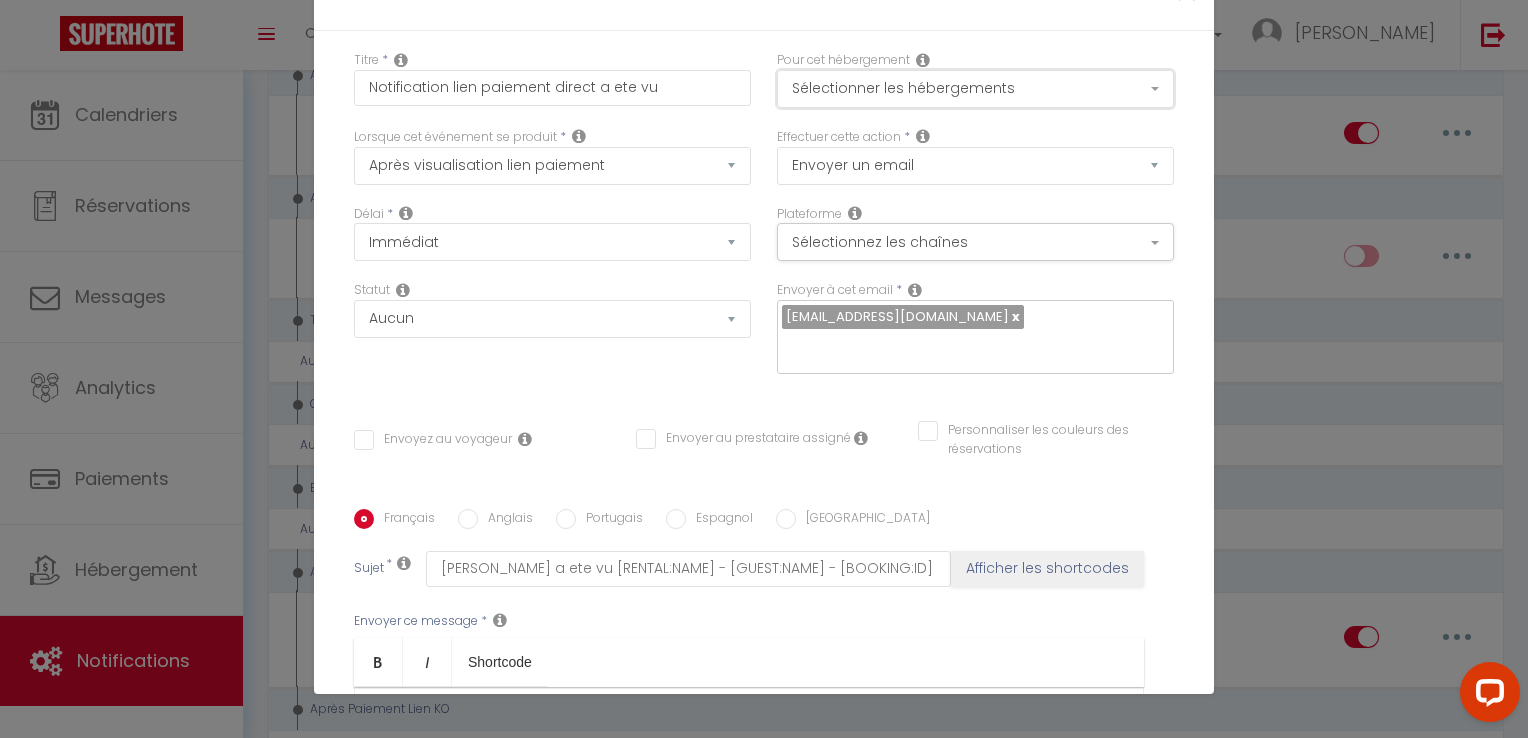 click on "Sélectionner les hébergements" at bounding box center [975, 89] 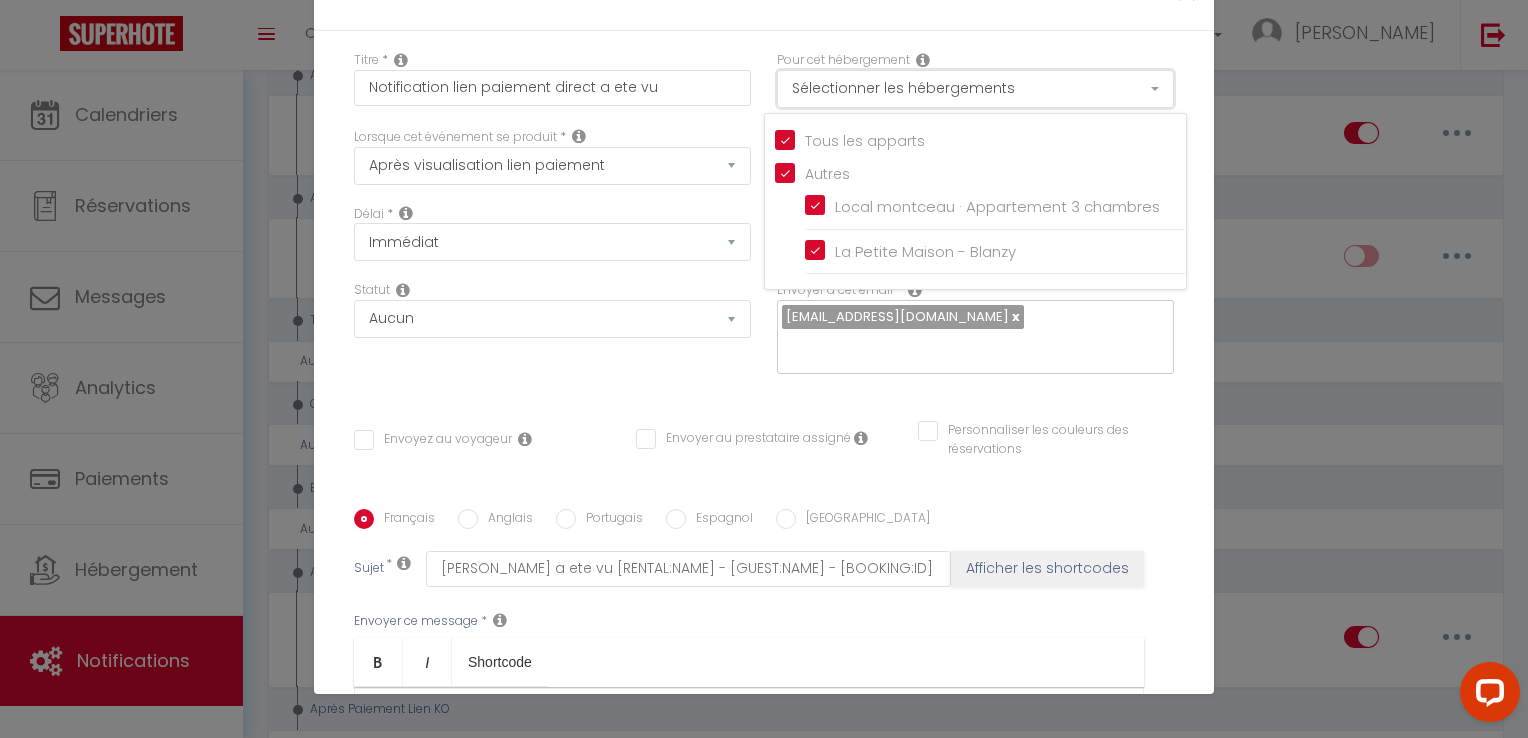 click on "Sélectionner les hébergements" at bounding box center [975, 89] 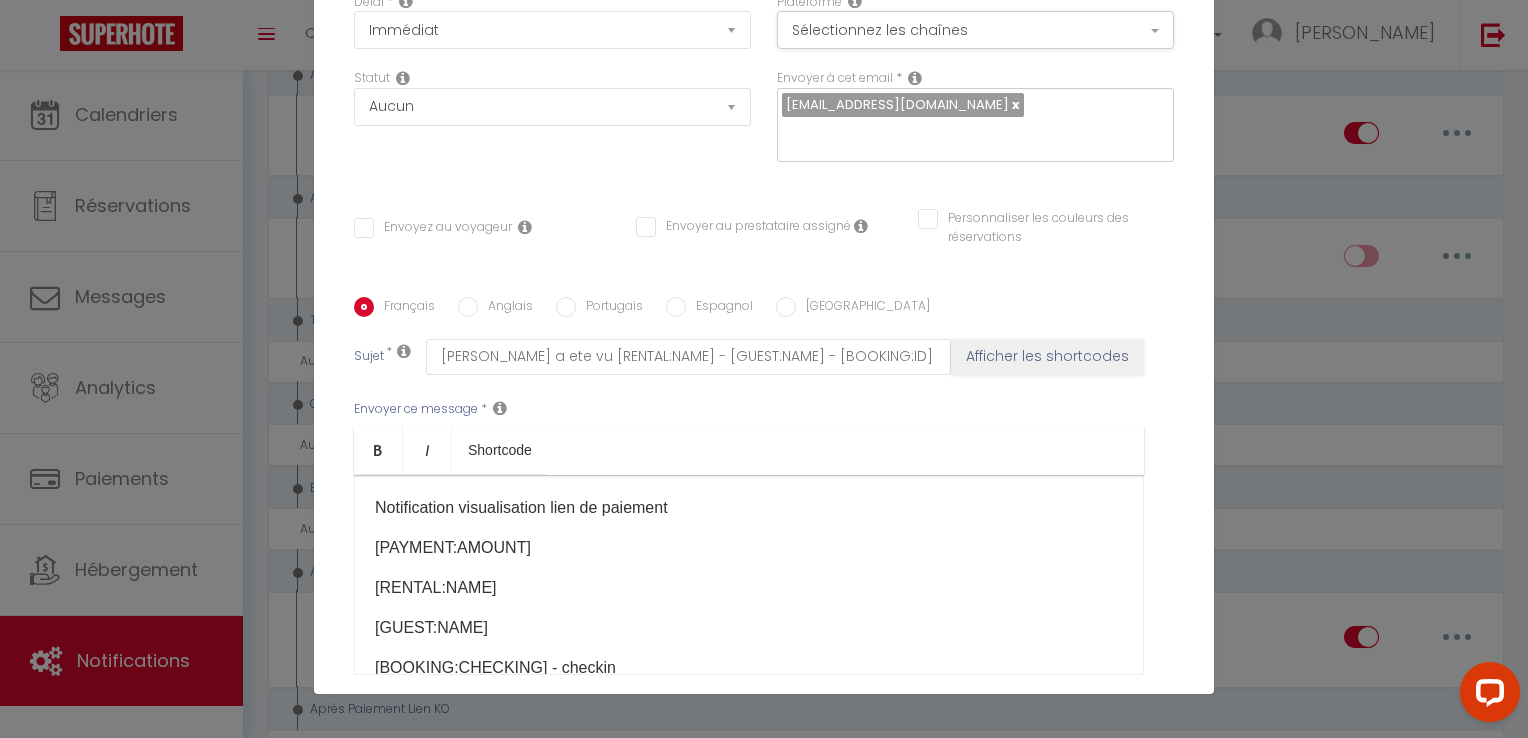 scroll, scrollTop: 325, scrollLeft: 0, axis: vertical 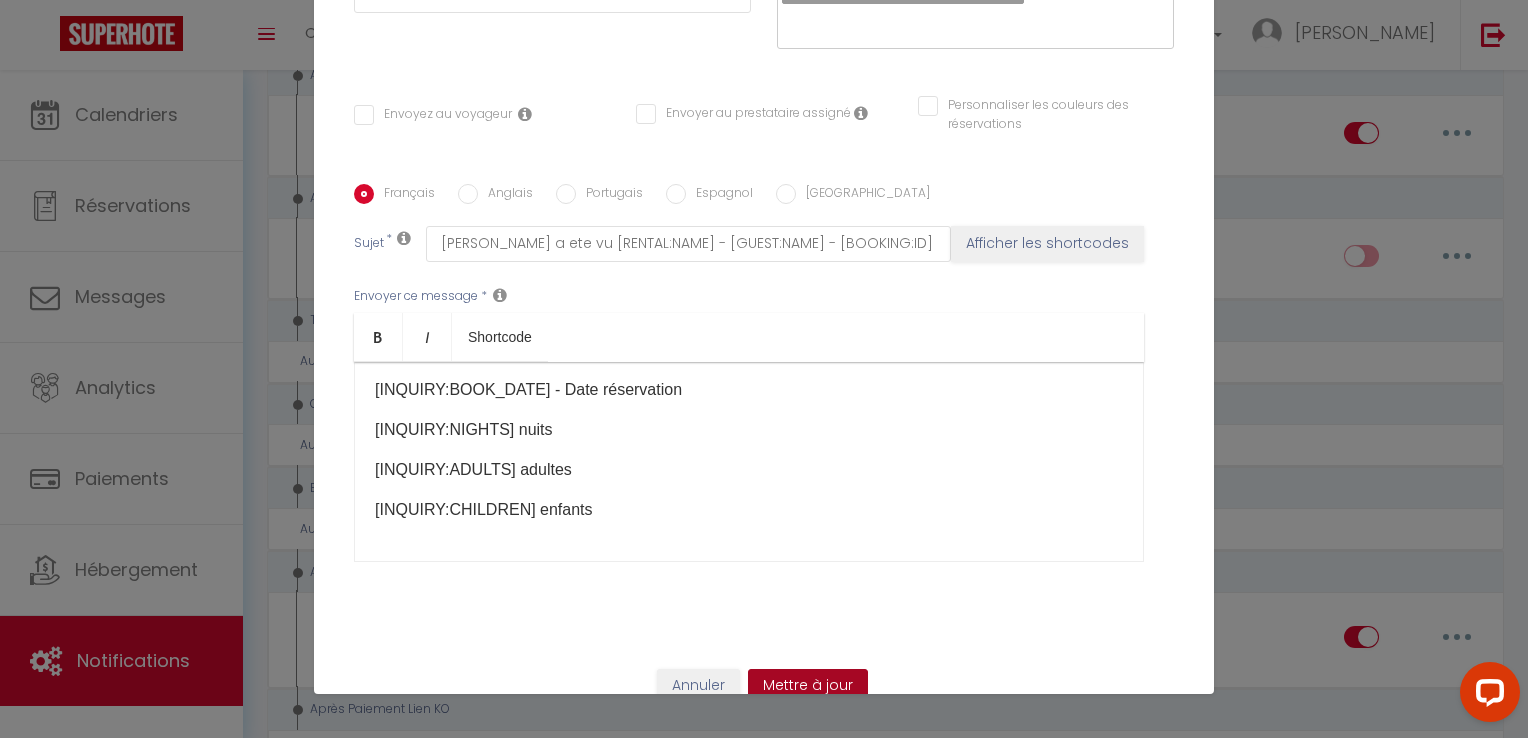 click on "Mettre à jour" at bounding box center (808, 686) 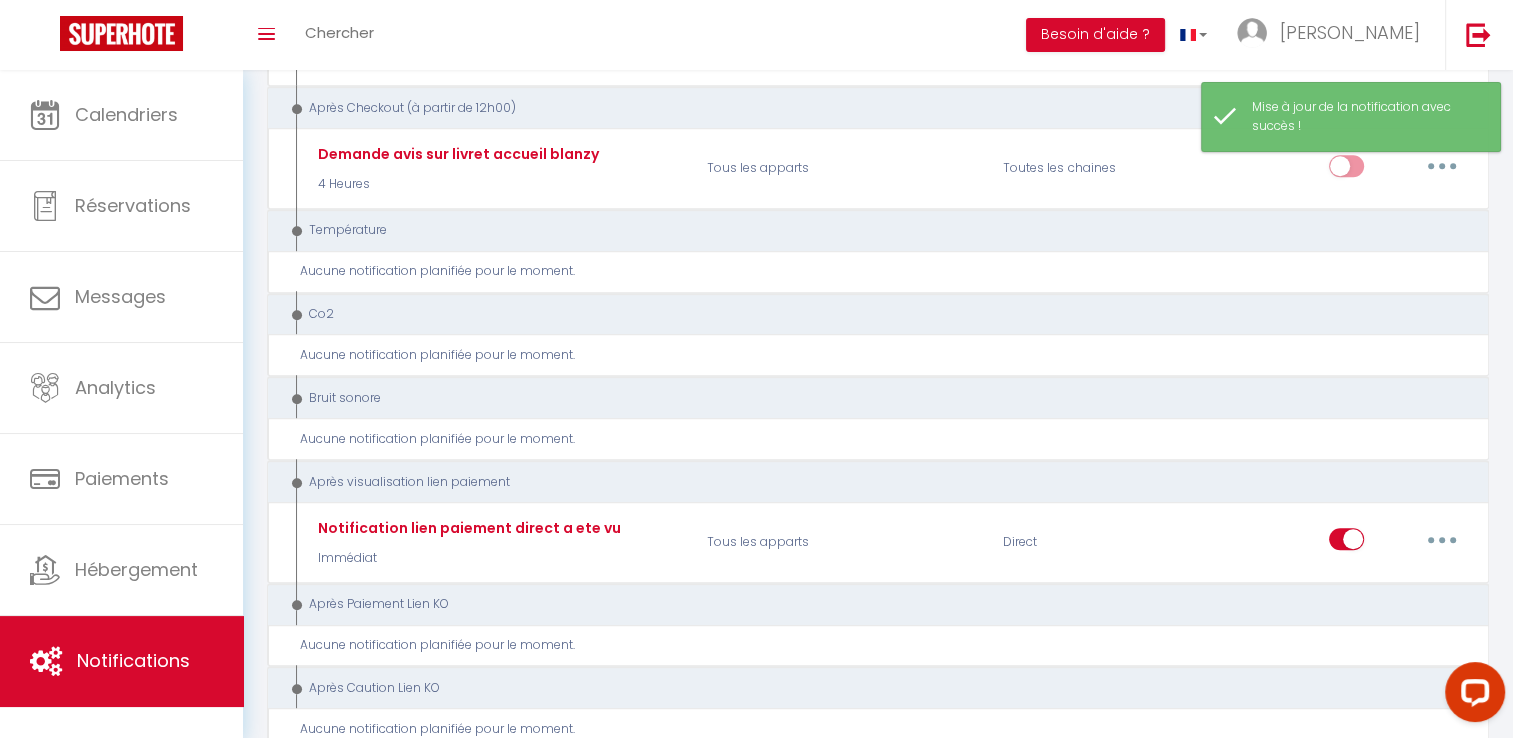 scroll, scrollTop: 1392, scrollLeft: 0, axis: vertical 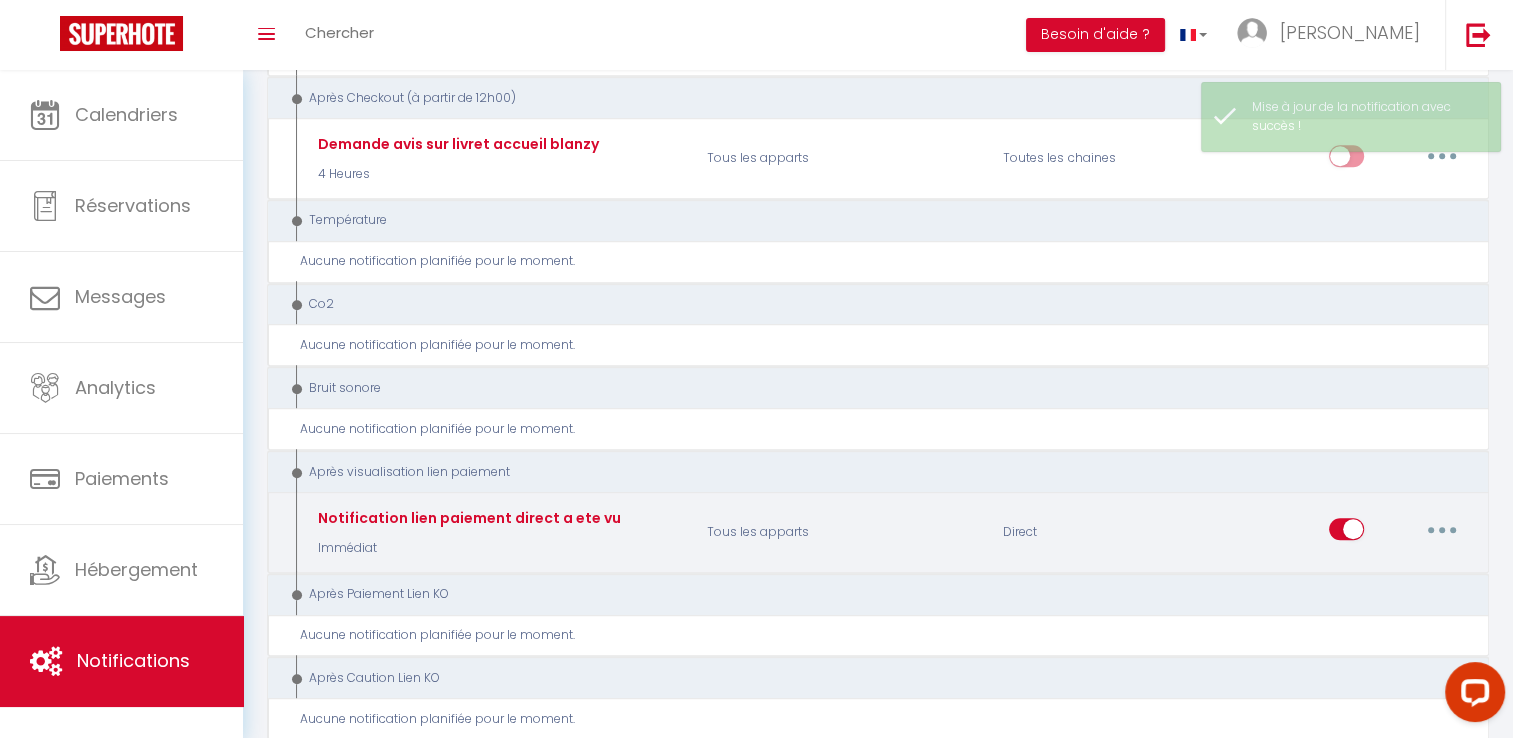 click at bounding box center [1442, 529] 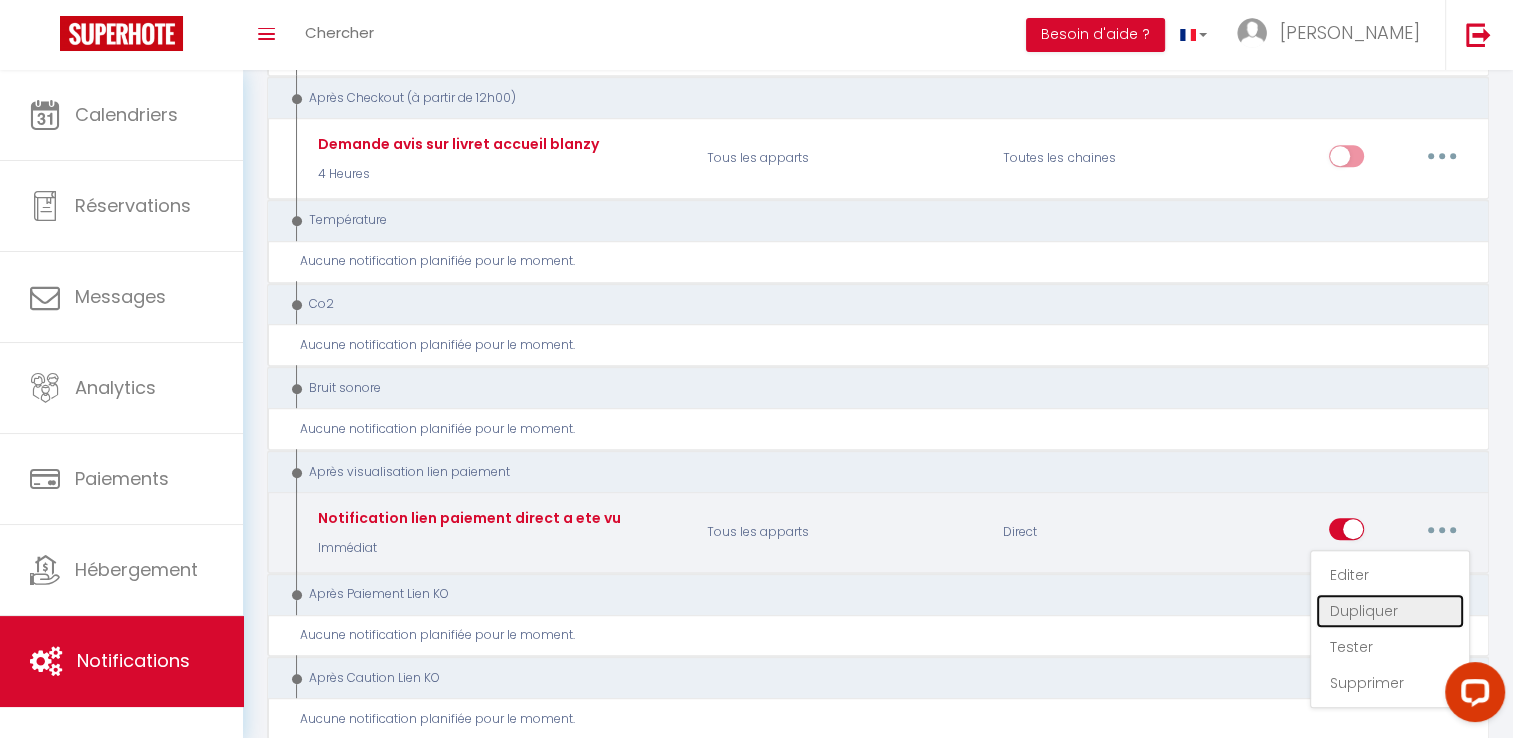 click on "Dupliquer" at bounding box center [1390, 611] 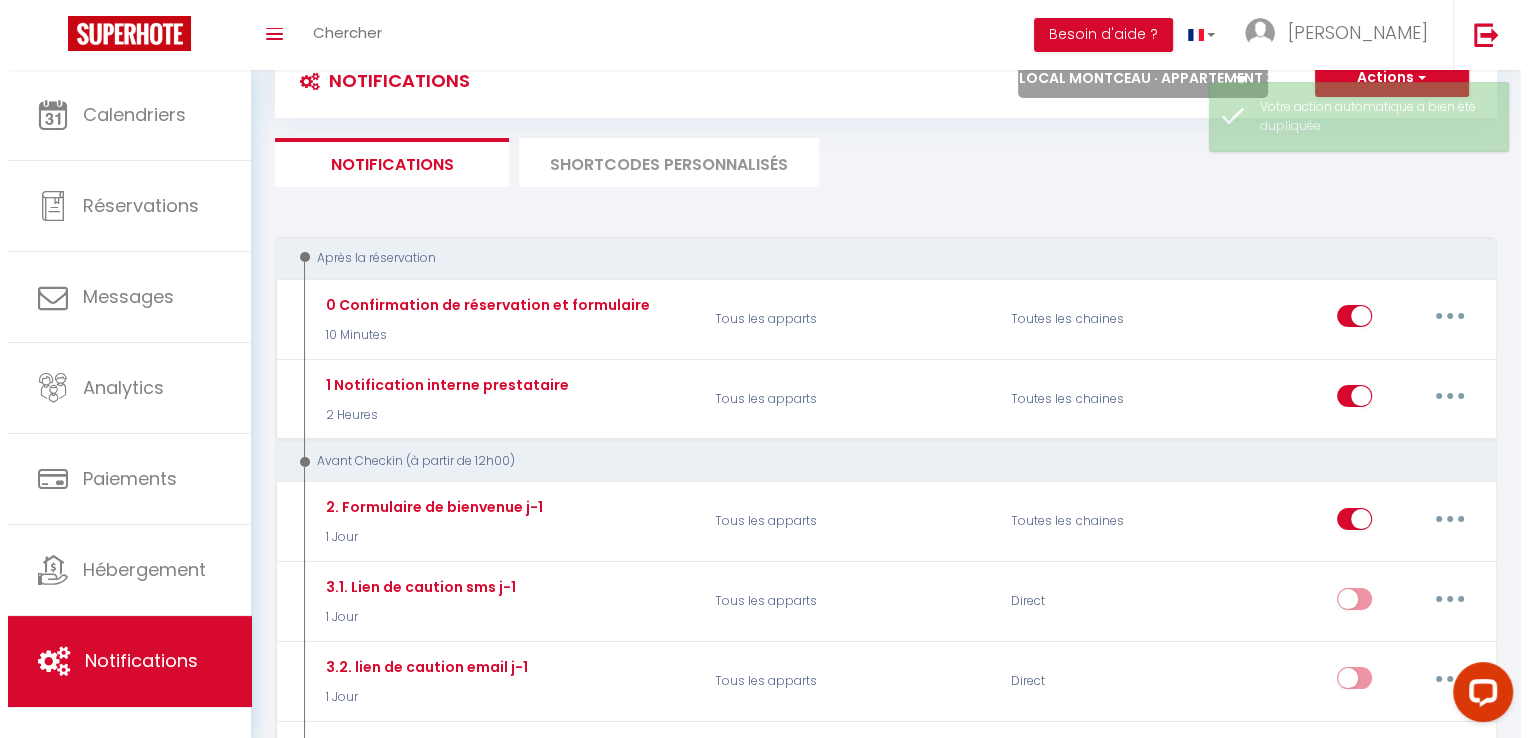 scroll, scrollTop: 1392, scrollLeft: 0, axis: vertical 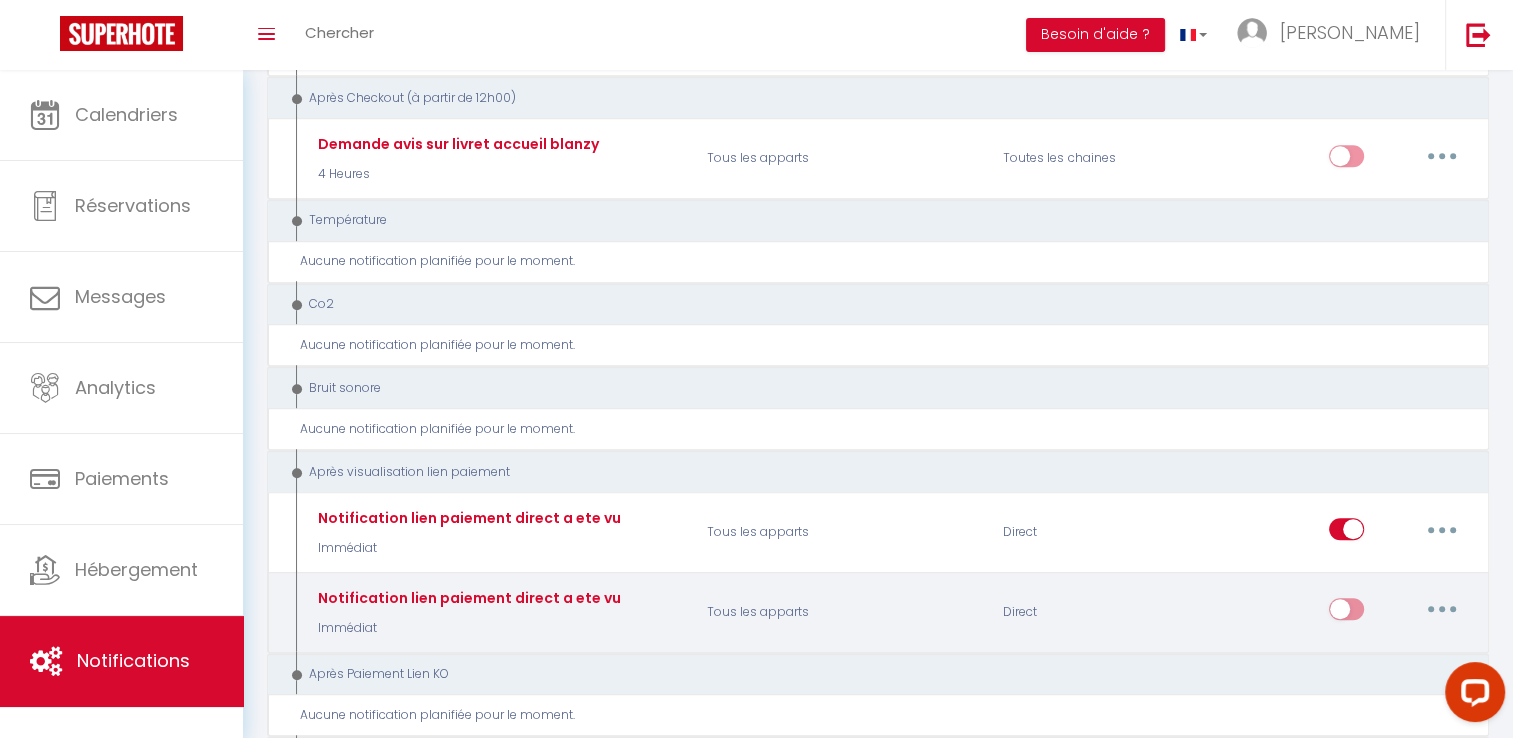 click at bounding box center (1442, 609) 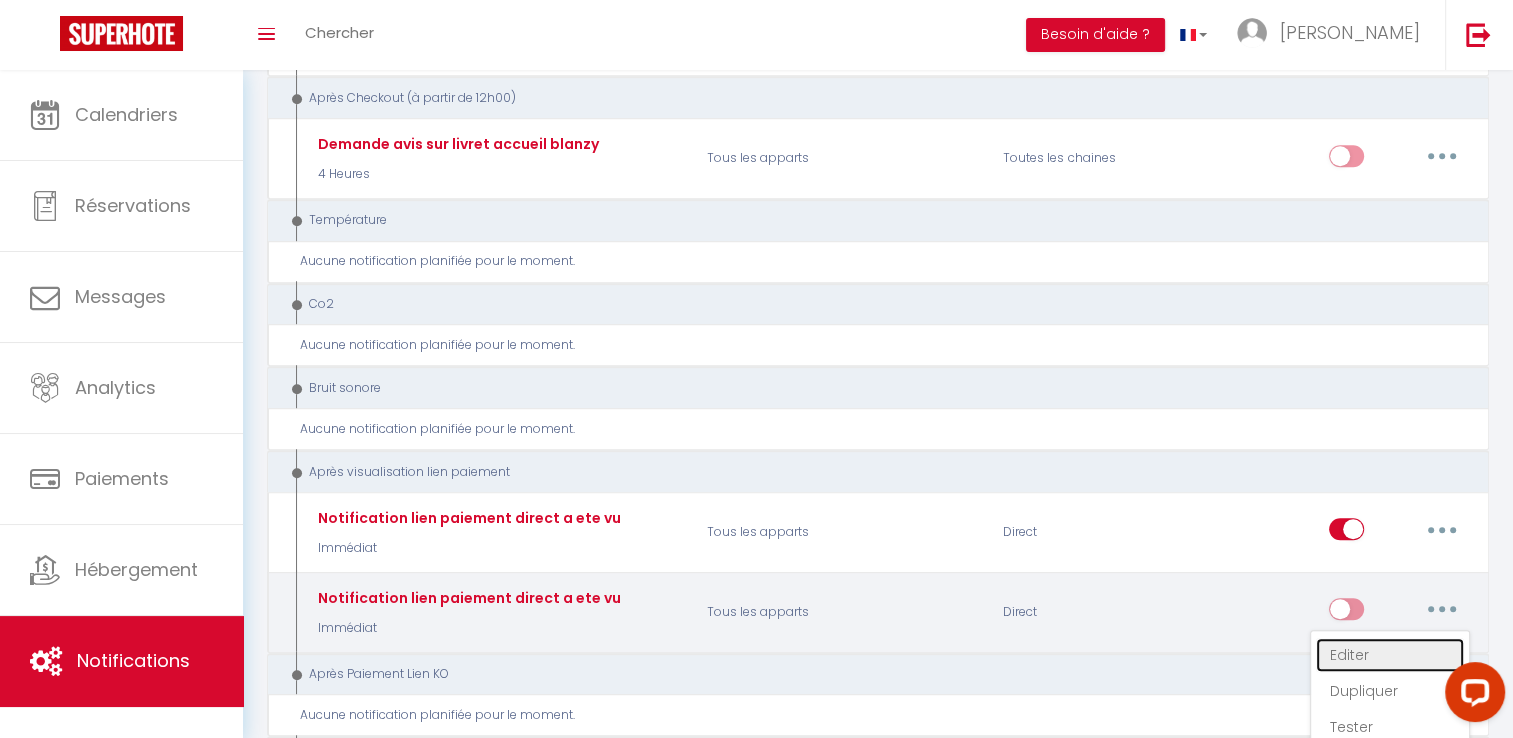 click on "Editer" at bounding box center (1390, 655) 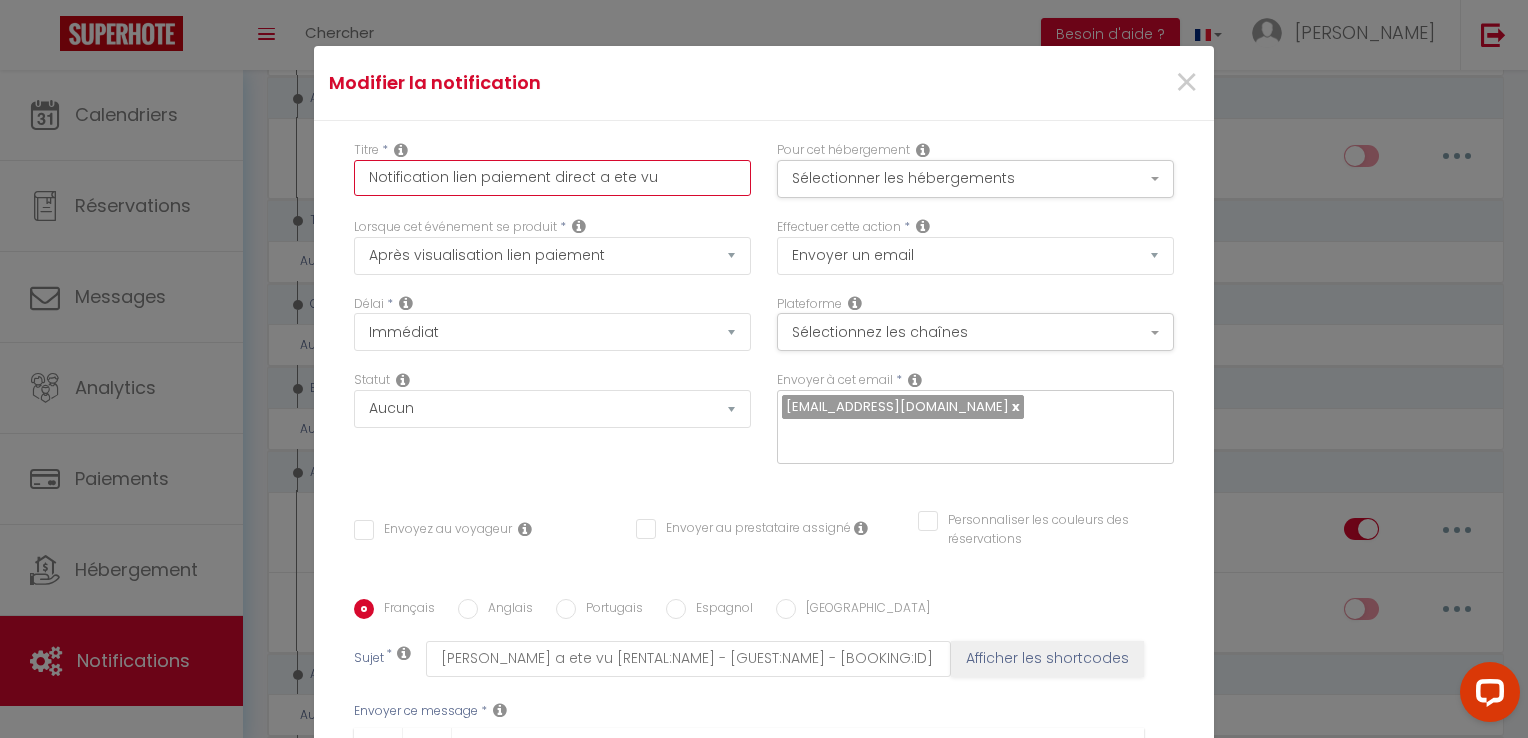 click on "Notification lien paiement direct a ete vu" at bounding box center (552, 178) 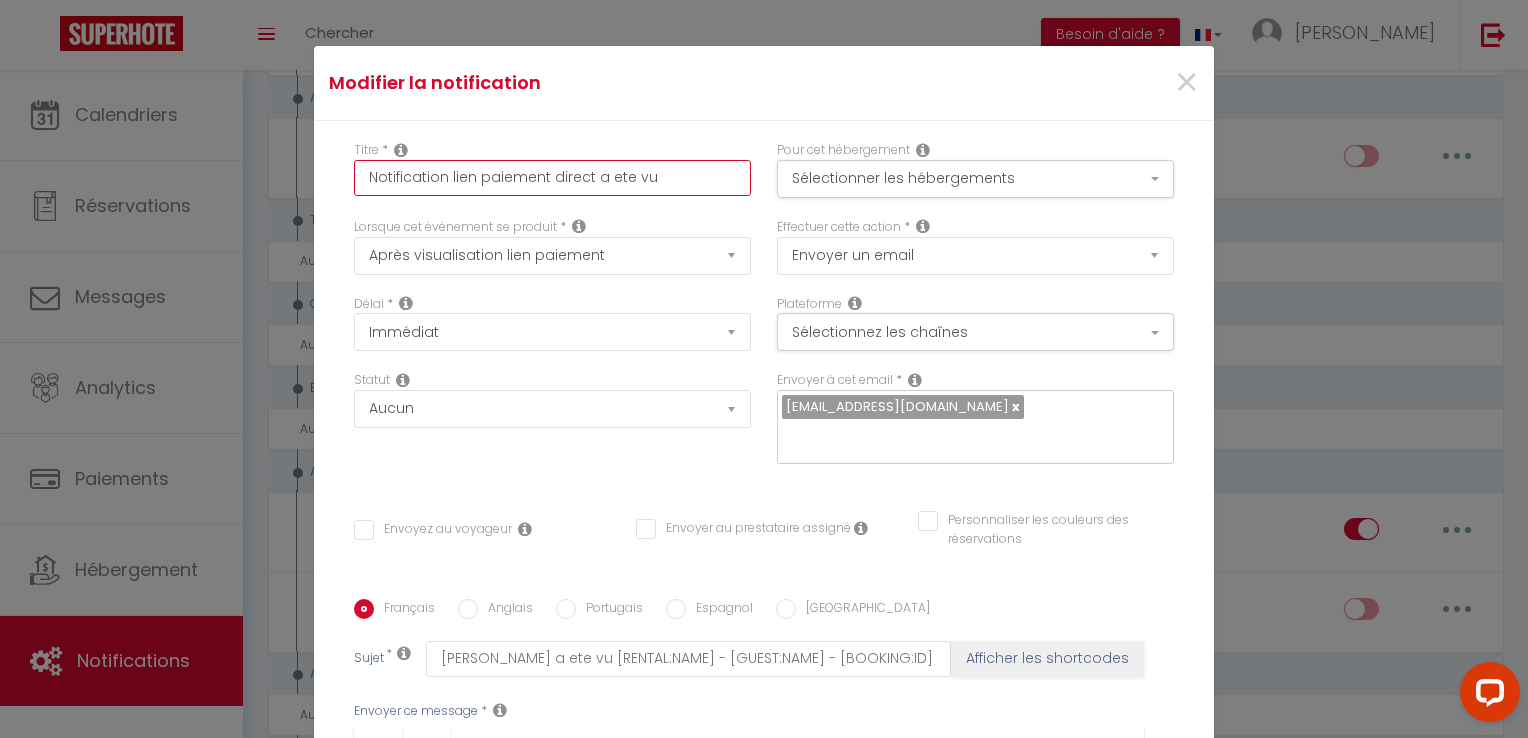 click on "Notification lien paiement direct a ete vu" at bounding box center (552, 178) 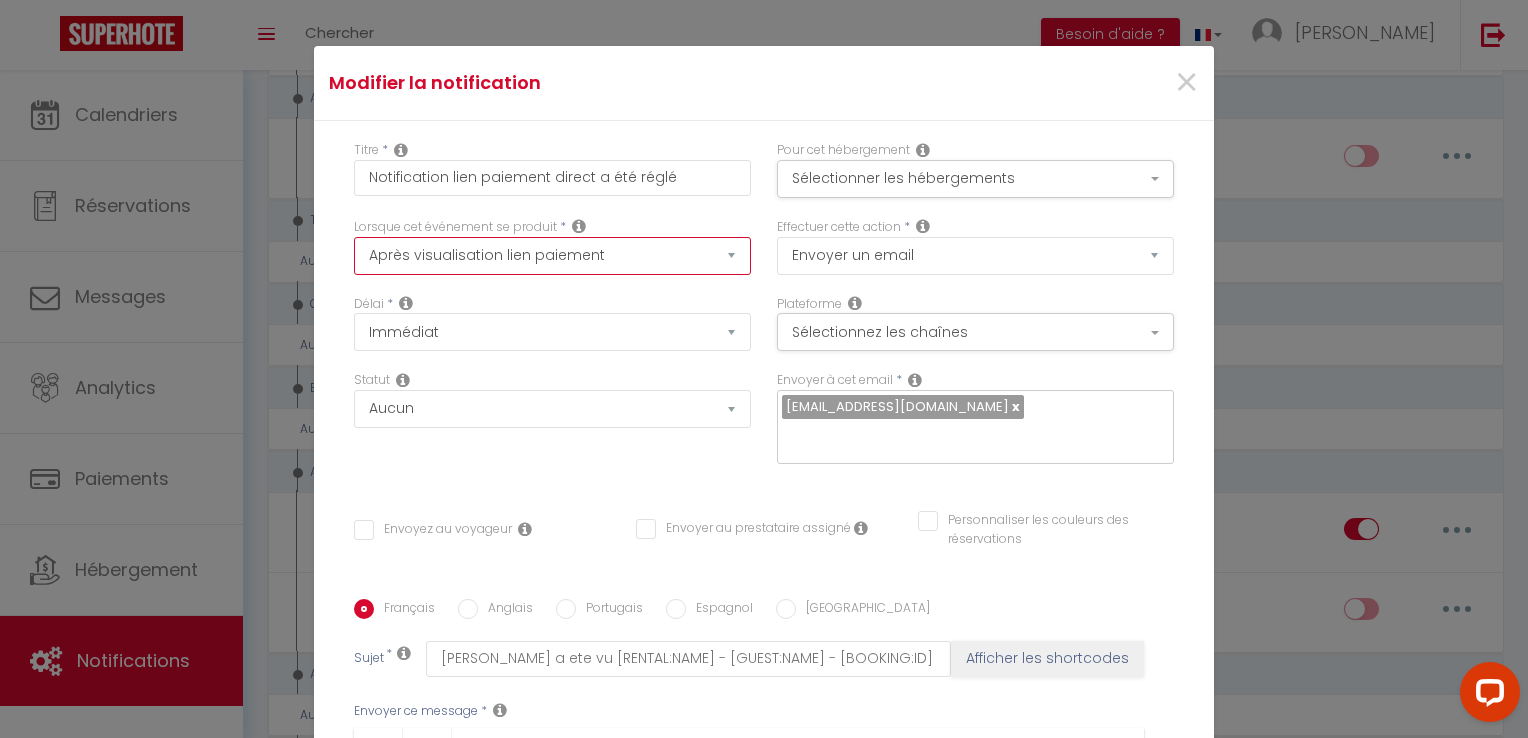 click on "Après la réservation   Avant Checkin (à partir de 12h00)   Après Checkin (à partir de 12h00)   Avant Checkout (à partir de 12h00)   Après Checkout (à partir de 12h00)   Température   Co2   Bruit sonore   Après visualisation lien paiement   Après Paiement Lien KO   Après Caution Lien KO   Après Paiement Automatique KO   Après Caution Automatique KO   Après Visualisation du Contrat   Après Signature du Contrat   Paiement OK   Après soumission formulaire bienvenue   Aprés annulation réservation   Après remboursement automatique   Date spécifique   Après Assignation   Après Désassignation   Après soumission online checkin   Caution OK" at bounding box center [552, 256] 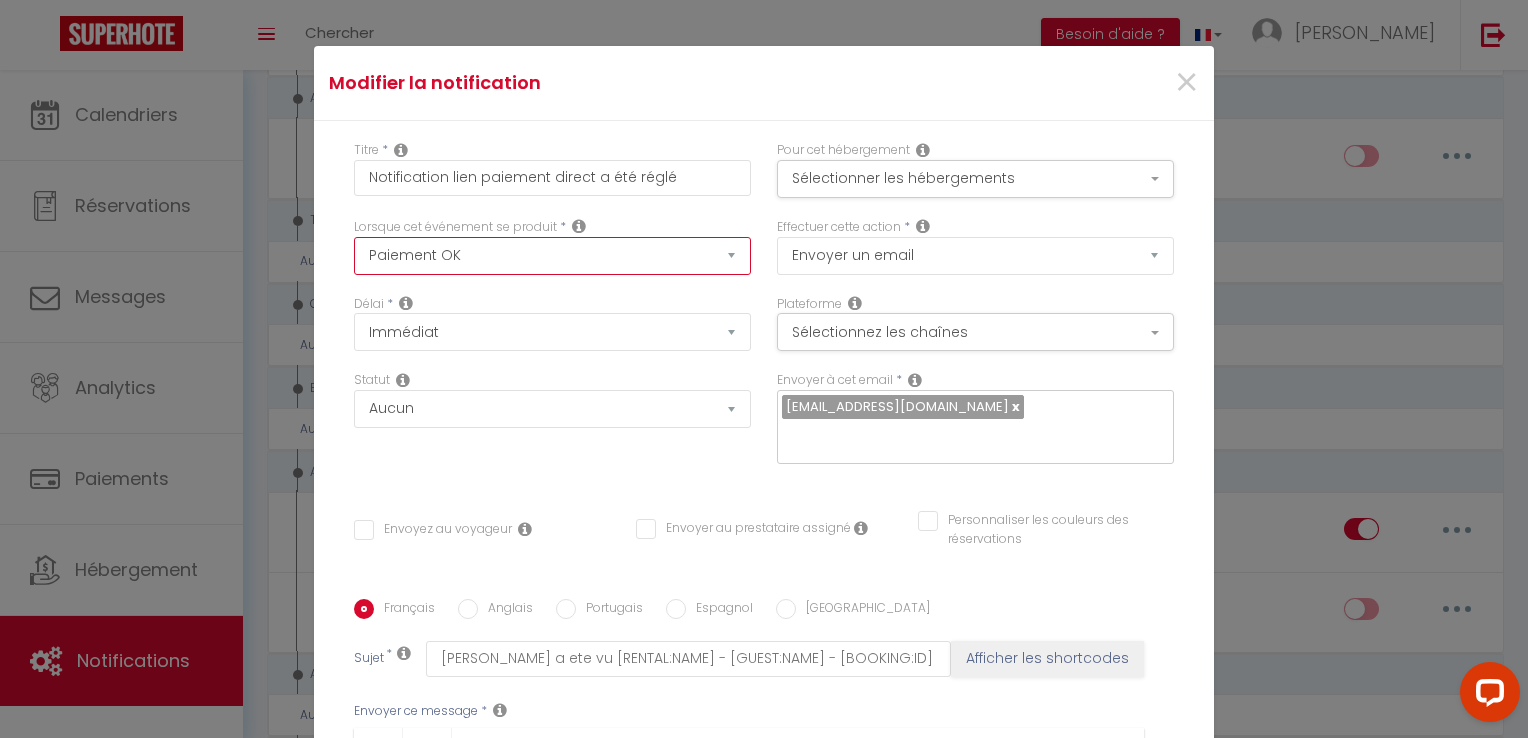 click on "Après la réservation   Avant Checkin (à partir de 12h00)   Après Checkin (à partir de 12h00)   Avant Checkout (à partir de 12h00)   Après Checkout (à partir de 12h00)   Température   Co2   Bruit sonore   Après visualisation lien paiement   Après Paiement Lien KO   Après Caution Lien KO   Après Paiement Automatique KO   Après Caution Automatique KO   Après Visualisation du Contrat   Après Signature du Contrat   Paiement OK   Après soumission formulaire bienvenue   Aprés annulation réservation   Après remboursement automatique   Date spécifique   Après Assignation   Après Désassignation   Après soumission online checkin   Caution OK" at bounding box center (552, 256) 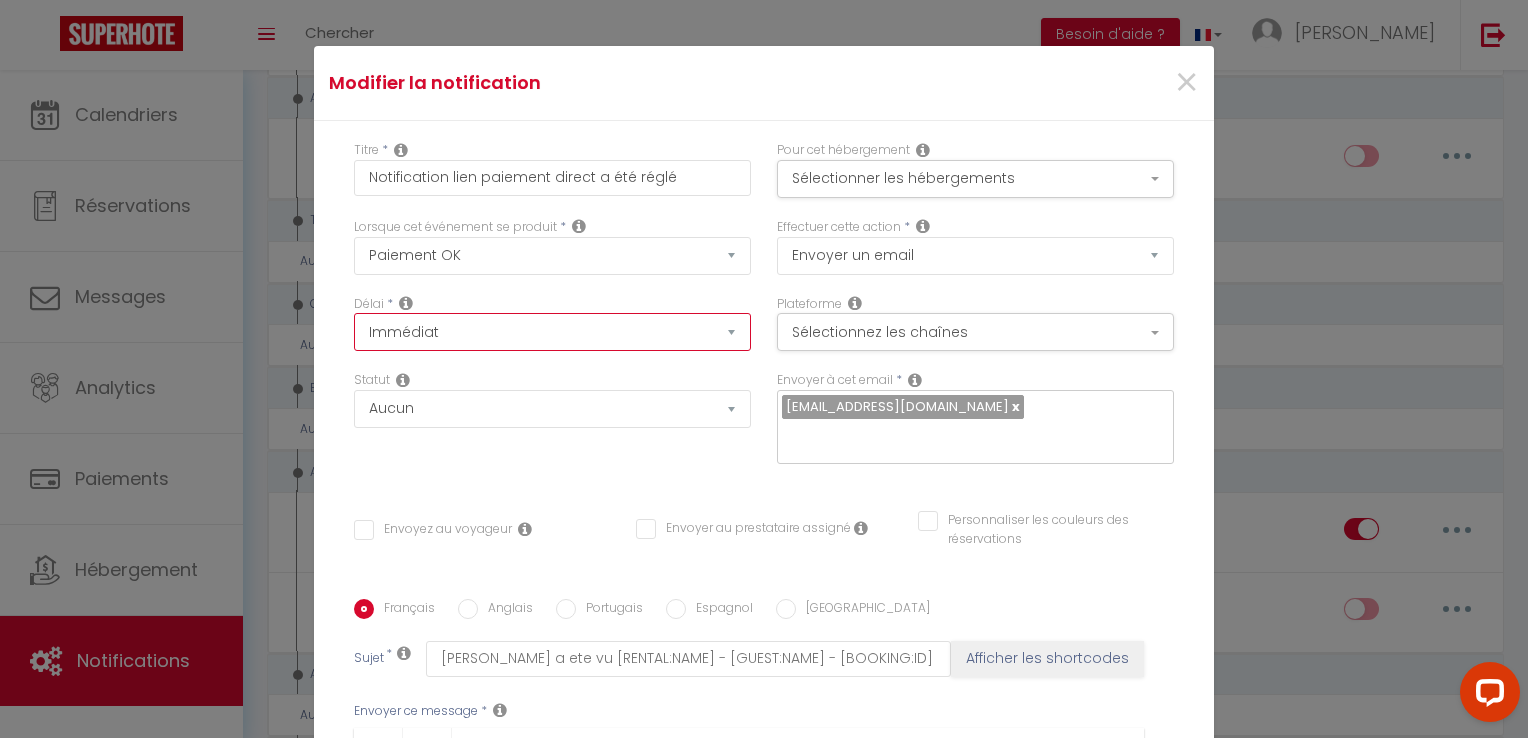 click on "Immédiat + 10 Minutes + 1 Heure + 2 Heures + 3 Heures + 4 Heures + 5 Heures + 6 Heures + 7 Heures + 8 Heures + 9 Heures + 10 Heures + 11 Heures + 12 Heures + 13 Heures + 14 Heures + 15 Heures + 16 Heures + 17 Heures + 18 Heures + 19 Heures + 20 Heures + 21 Heures + 22 Heures + 23 Heures   + 1 Jour + 2 Jours + 3 Jours + 4 Jours + 5 Jours + 6 Jours + 7 Jours + 8 Jours + 9 Jours + 10 Jours + 11 Jours + 12 Jours + 13 Jours + 14 Jours + 15 Jours + 16 Jours + 17 Jours + 18 Jours + 19 Jours + 20 Jours + 21 Jours + 22 Jours + 23 Jours + 24 Jours + 25 Jours + 26 Jours + 27 Jours + 28 Jours + 29 Jours + 30 Jours + 31 Jours + 32 Jours + 33 Jours + 34 Jours + 35 Jours + 36 Jours + 37 Jours + 38 Jours + 39 Jours + 40 Jours + 41 Jours + 42 Jours + 43 Jours + 44 Jours + 45 Jours + 46 Jours + 47 Jours + 48 Jours + 49 Jours + 50 Jours + 51 Jours + 52 Jours + 53 Jours + 54 Jours + 55 Jours + 56 Jours + 57 Jours + 58 Jours + 59 Jours + 60 Jours + 61 Jours + 62 Jours + 63 Jours + 64 Jours + 65 Jours + 66 Jours + 67 Jours" at bounding box center [552, 332] 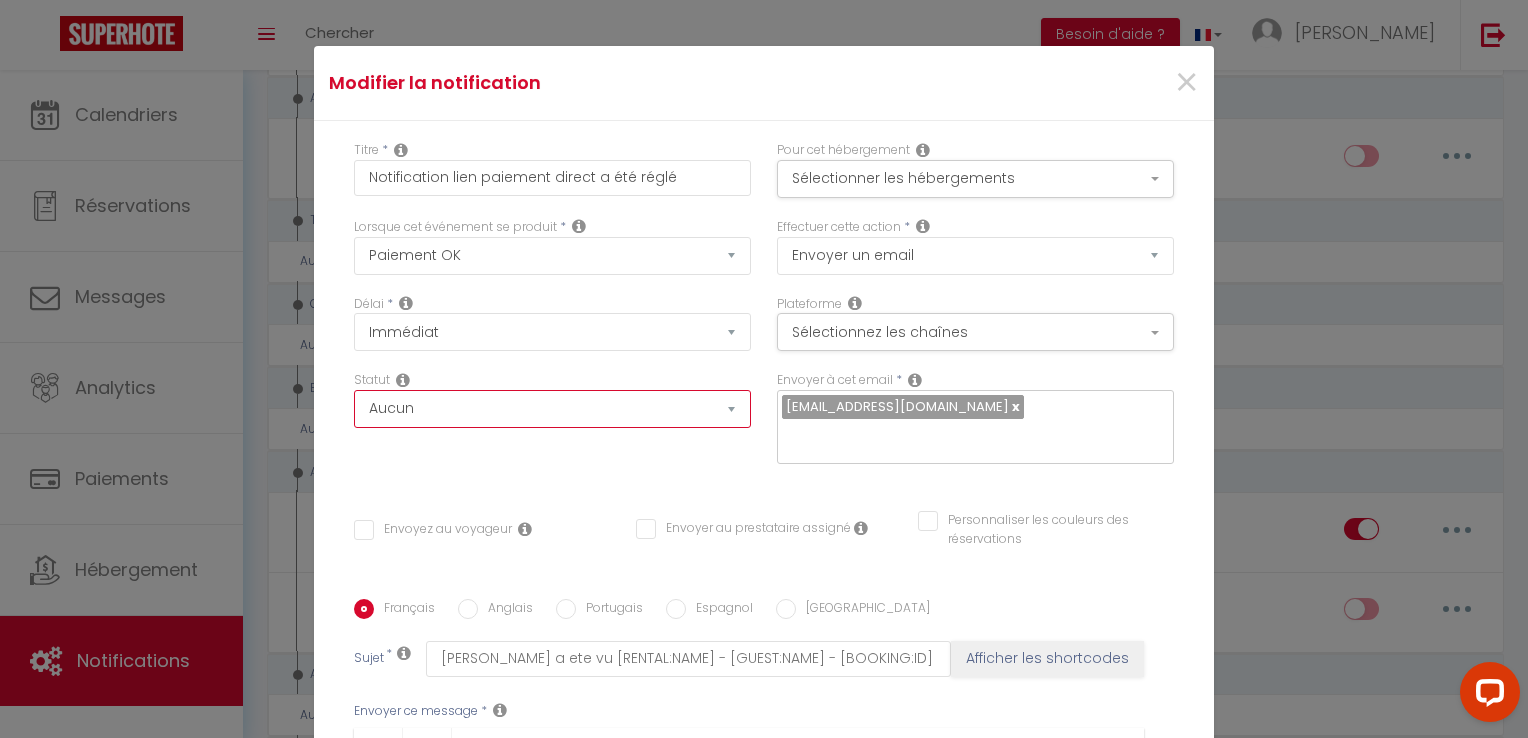 click on "Aucun   Si la réservation est payée   Si réservation non payée   Si la caution a été prise   Si caution non payée" at bounding box center (552, 409) 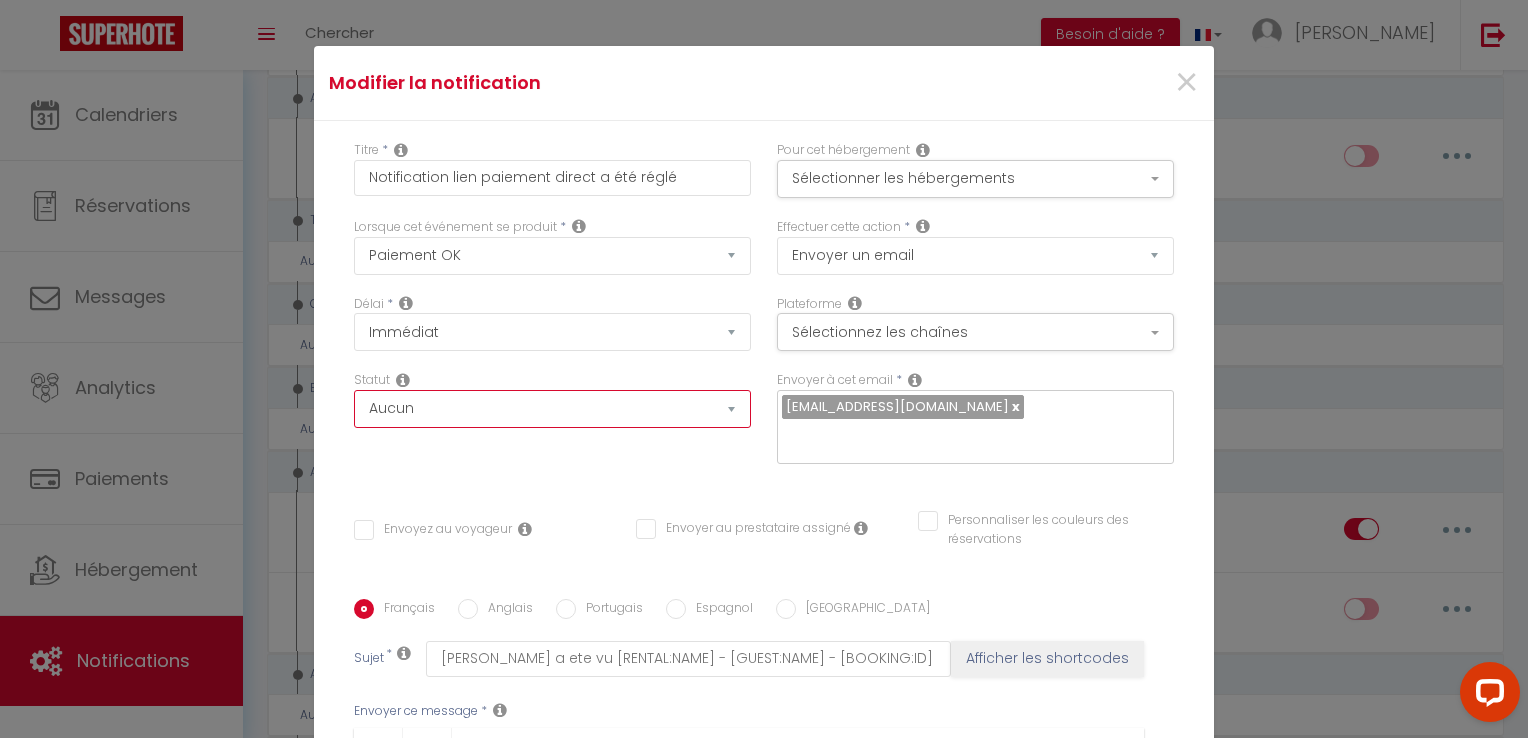 click on "Aucun   Si la réservation est payée   Si réservation non payée   Si la caution a été prise   Si caution non payée" at bounding box center (552, 409) 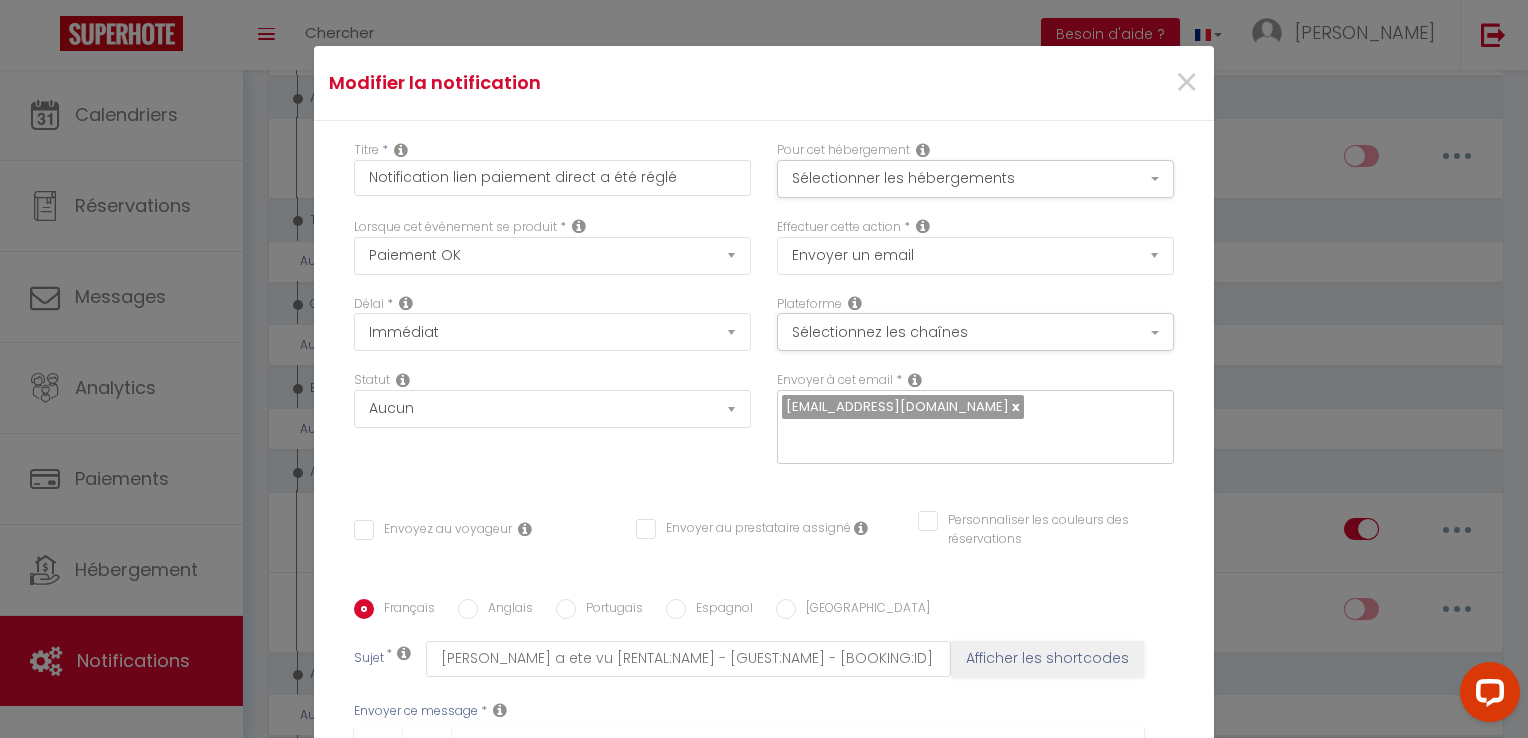 click on "Titre   *     Notification lien paiement direct a été réglé   Pour cet hébergement
Sélectionner les hébergements
Tous les apparts
Autres
Local montceau · Appartement 3 chambres
La Petite Maison - Blanzy
Lorsque cet événement se produit   *      Après la réservation   Avant Checkin (à partir de 12h00)   Après Checkin (à partir de 12h00)   Avant Checkout (à partir de 12h00)   Après Checkout (à partir de 12h00)   Température   Co2   [MEDICAL_DATA] sonore   Après visualisation lien paiement   Après Paiement Lien KO   Après Caution Lien KO   Après Paiement Automatique KO   Après Caution Automatique KO   Après Visualisation du Contrat   Après Signature du Contrat   Paiement OK      *" at bounding box center (764, 599) 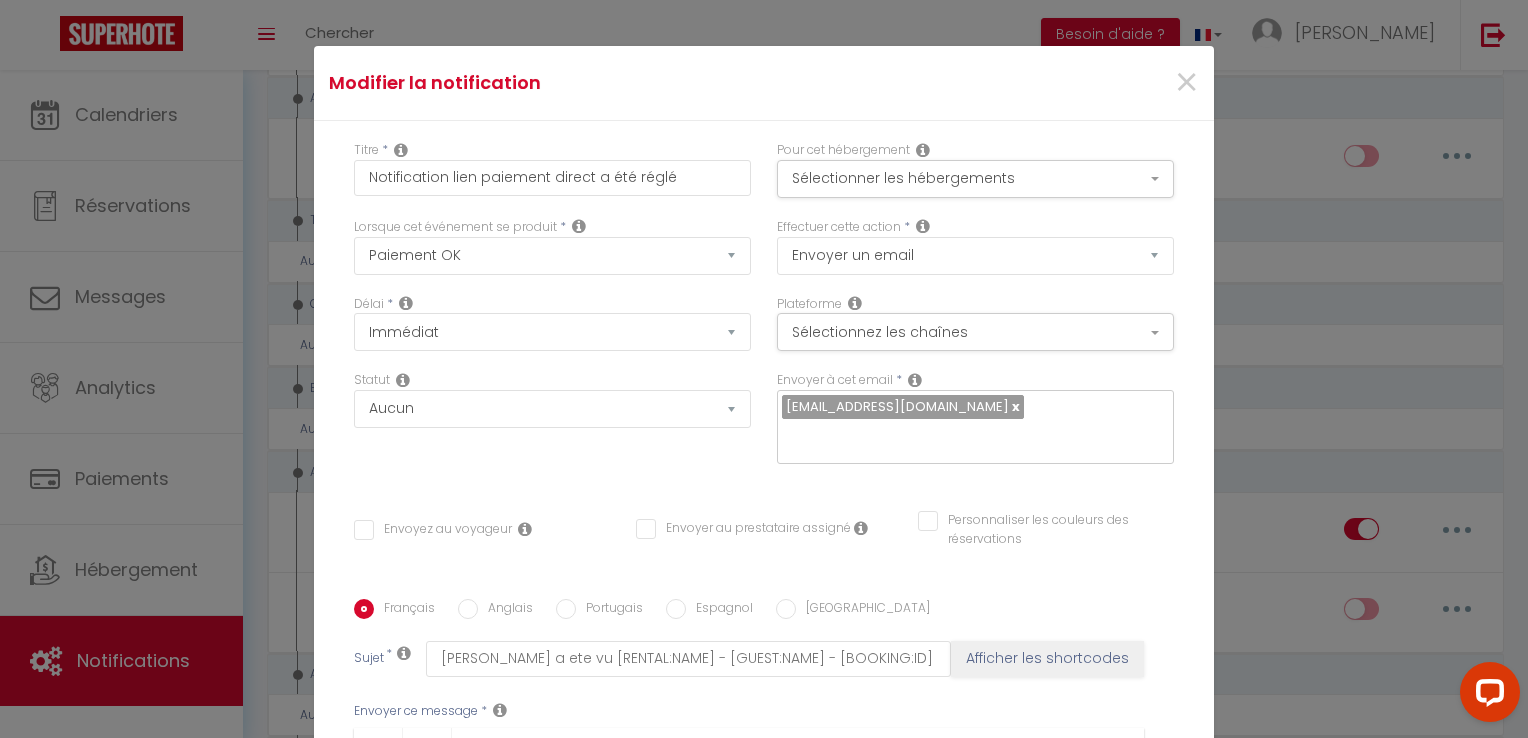 click at bounding box center (577, 226) 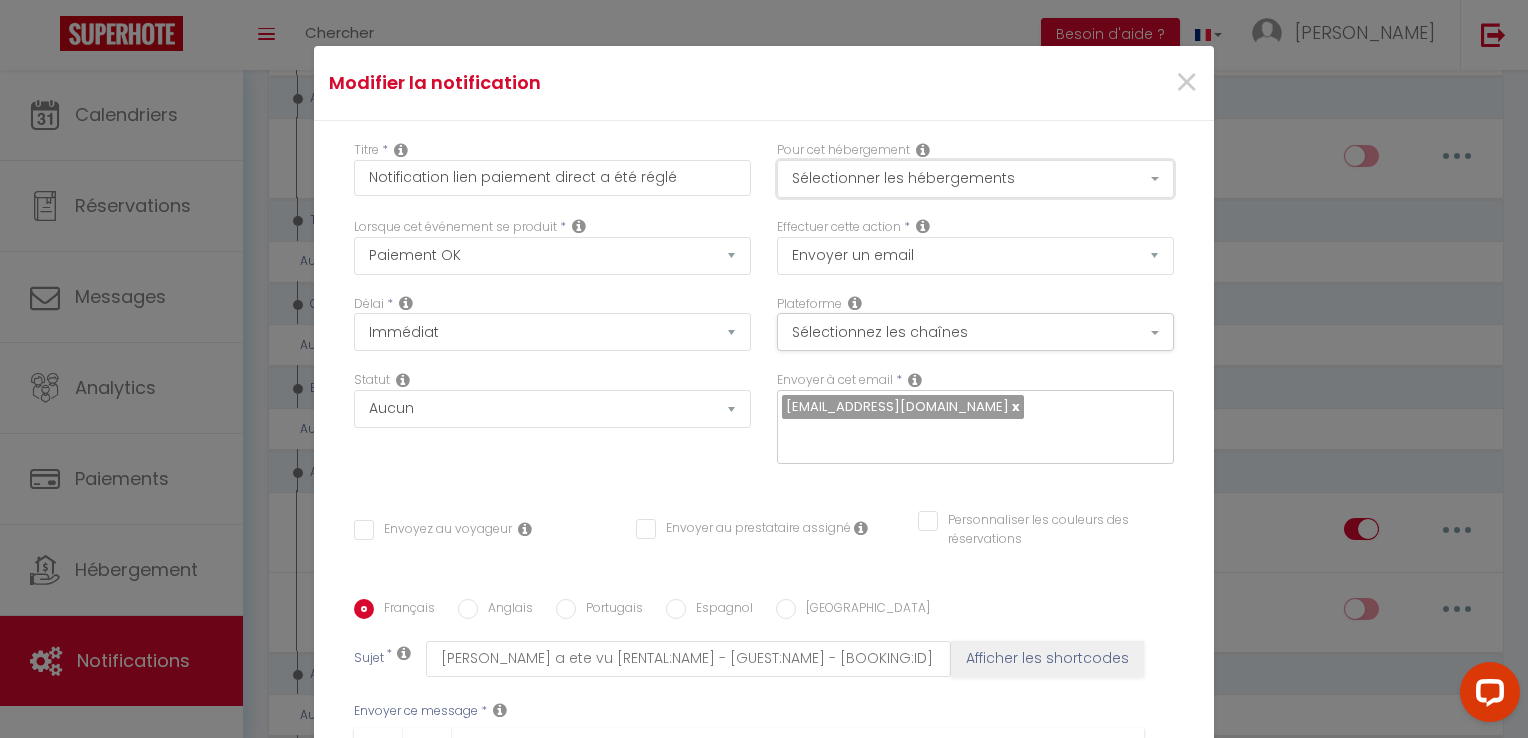 click on "Sélectionner les hébergements" at bounding box center (975, 179) 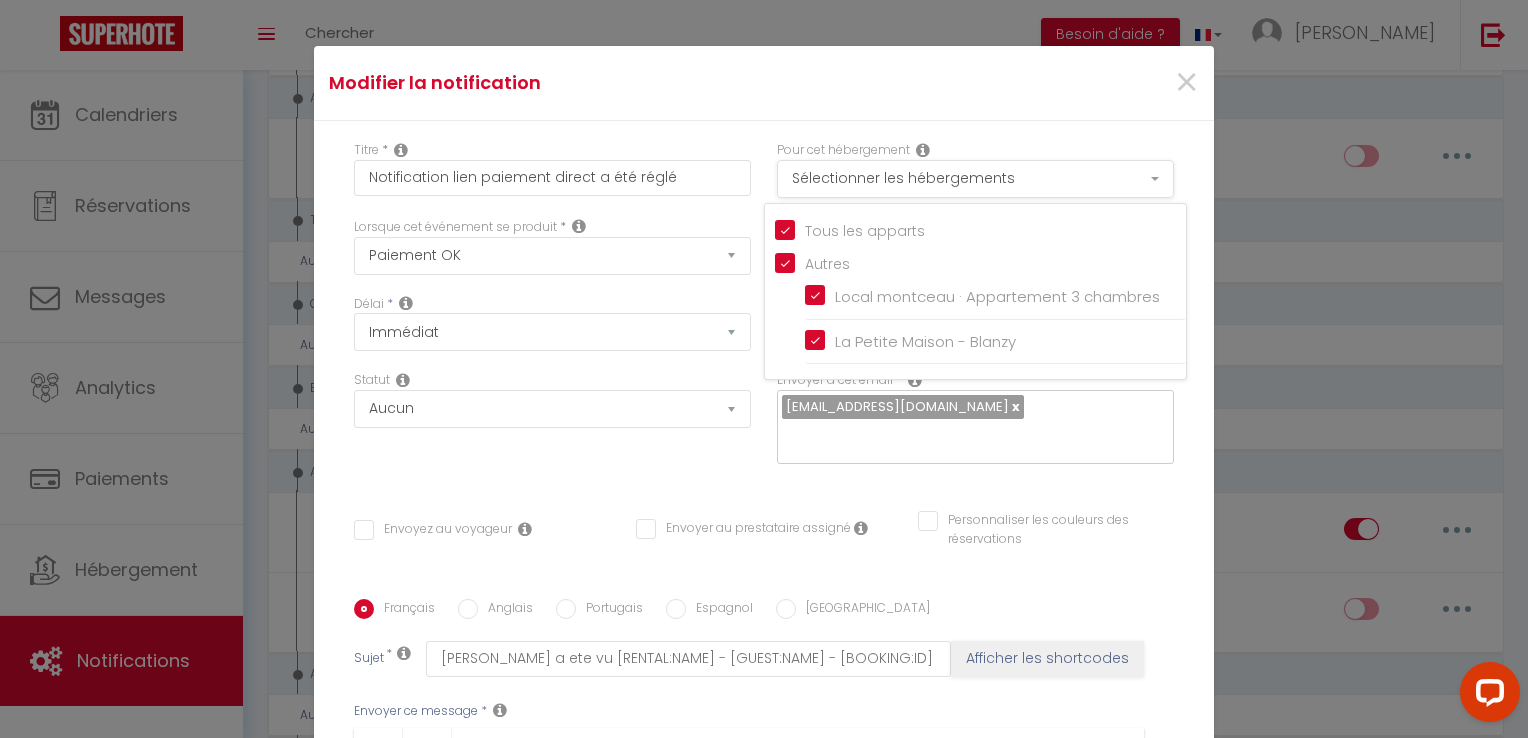 click on "Pour cet hébergement" at bounding box center (843, 150) 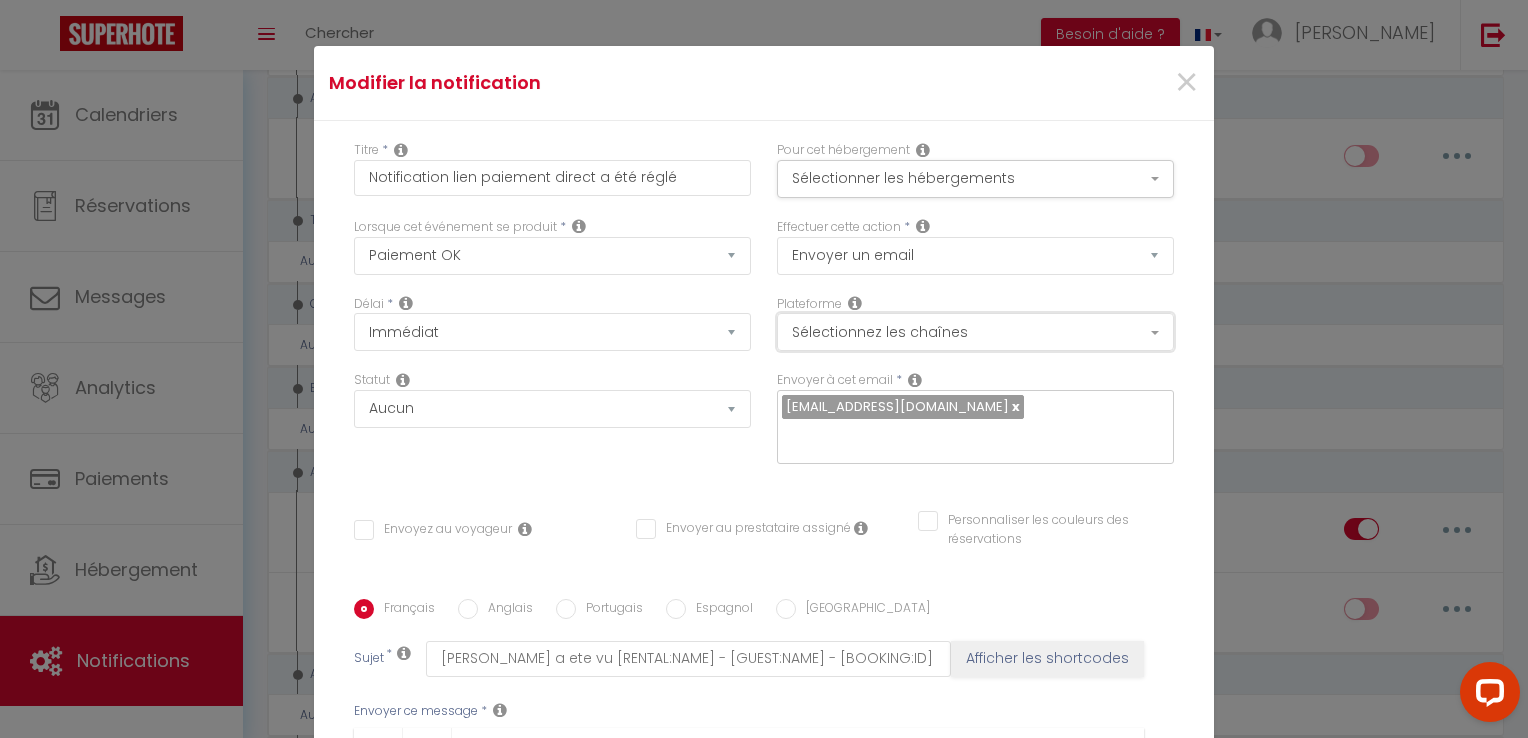 click on "Sélectionnez les chaînes" at bounding box center [975, 332] 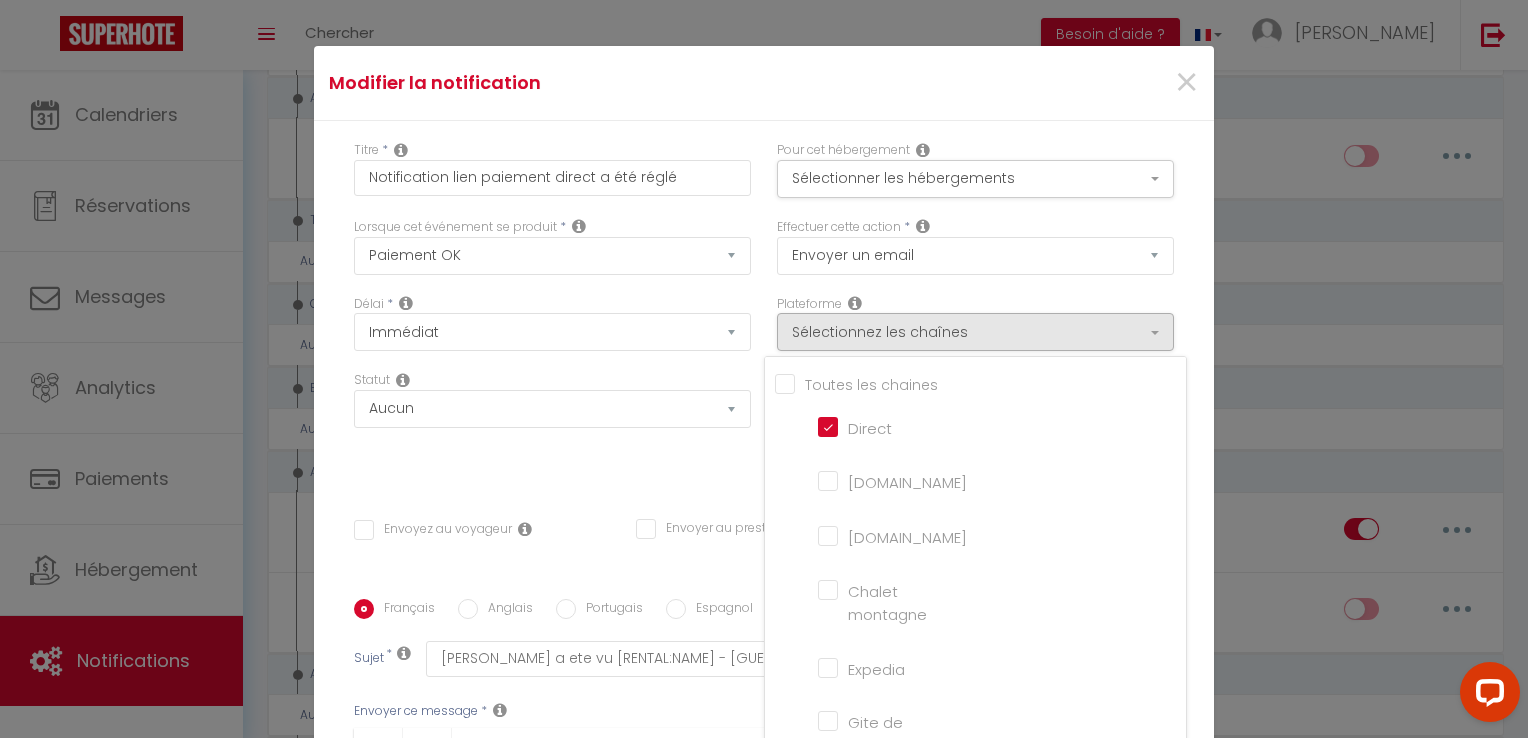 click on "Plateforme" at bounding box center [809, 304] 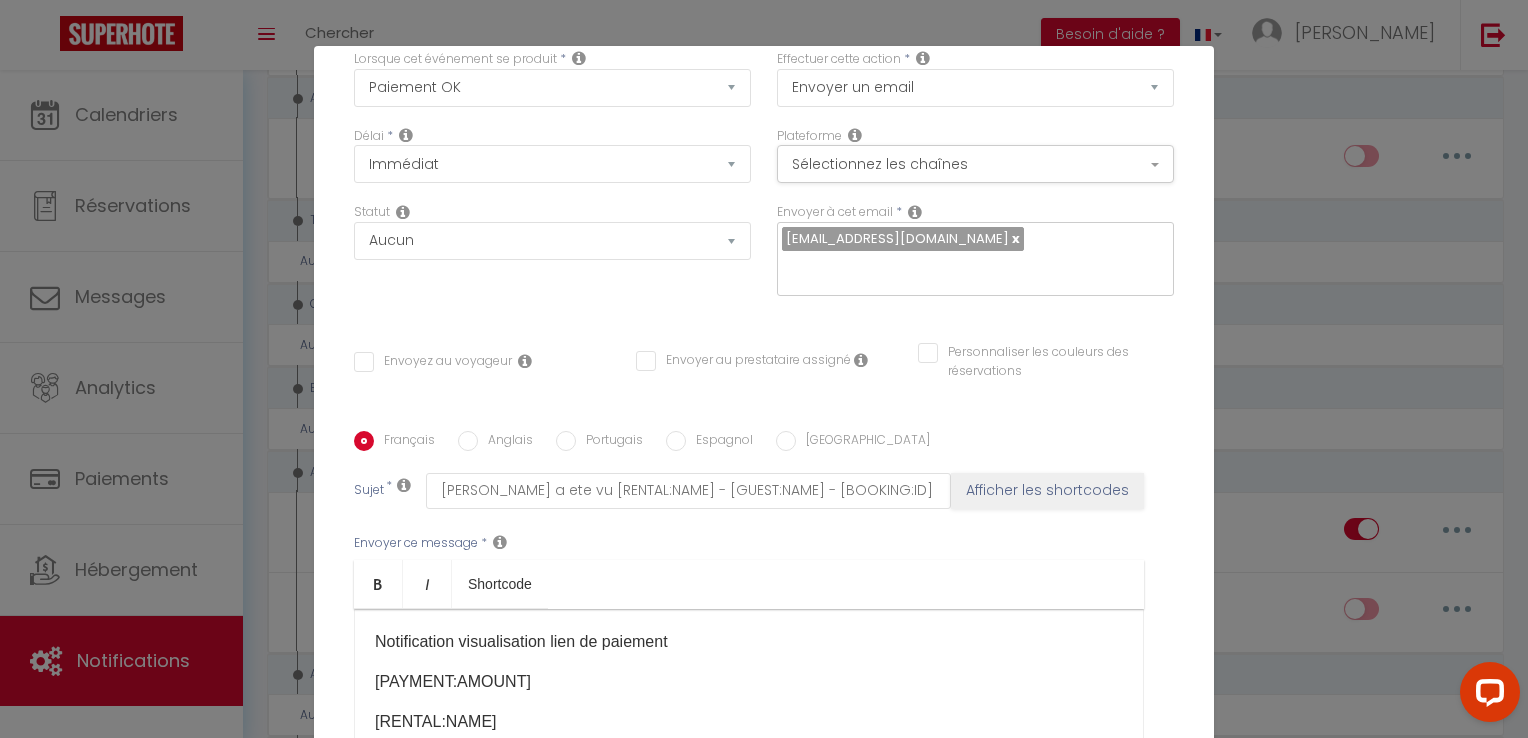 scroll, scrollTop: 168, scrollLeft: 0, axis: vertical 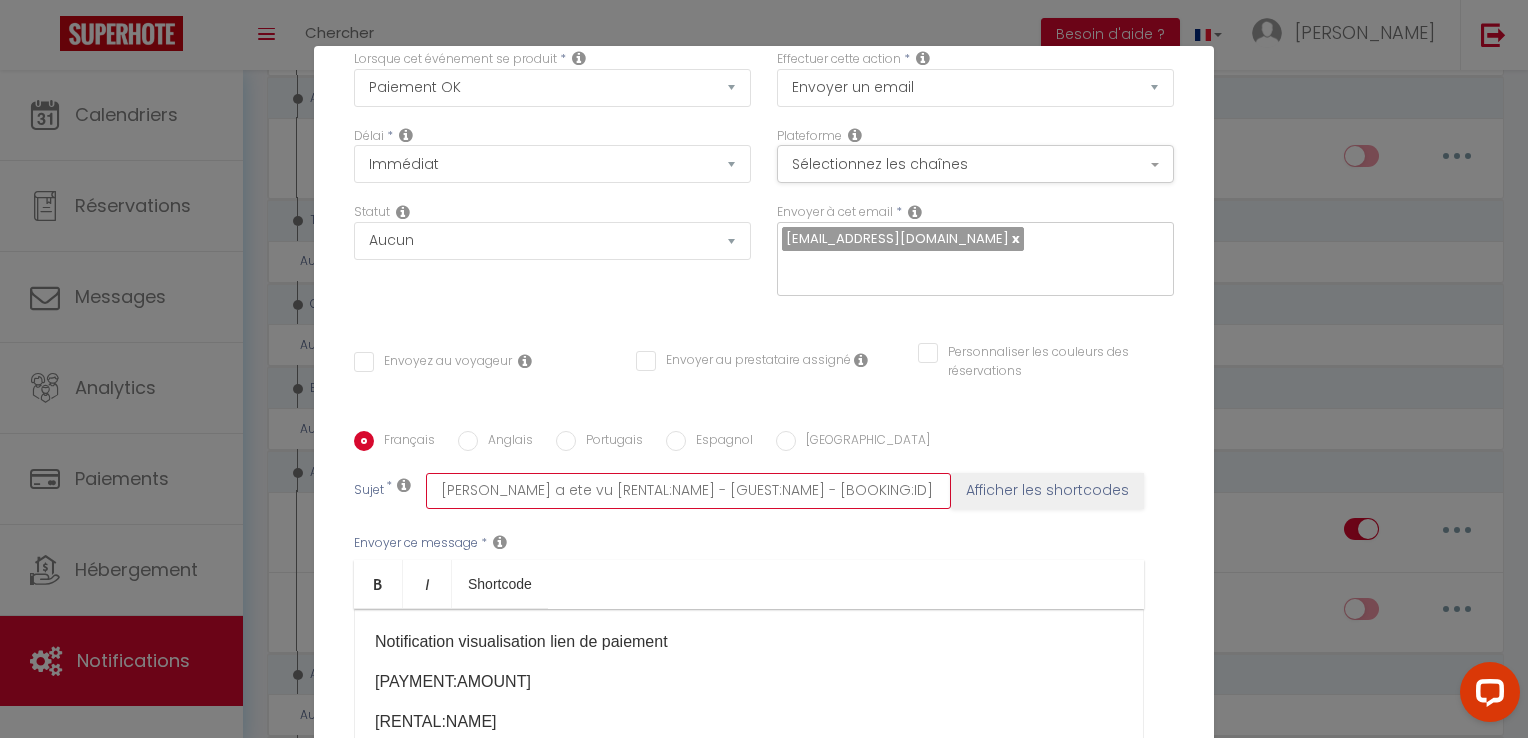 click on "[PERSON_NAME] a ete vu [RENTAL:NAME] - [GUEST:NAME] - [BOOKING:ID]" at bounding box center [688, 491] 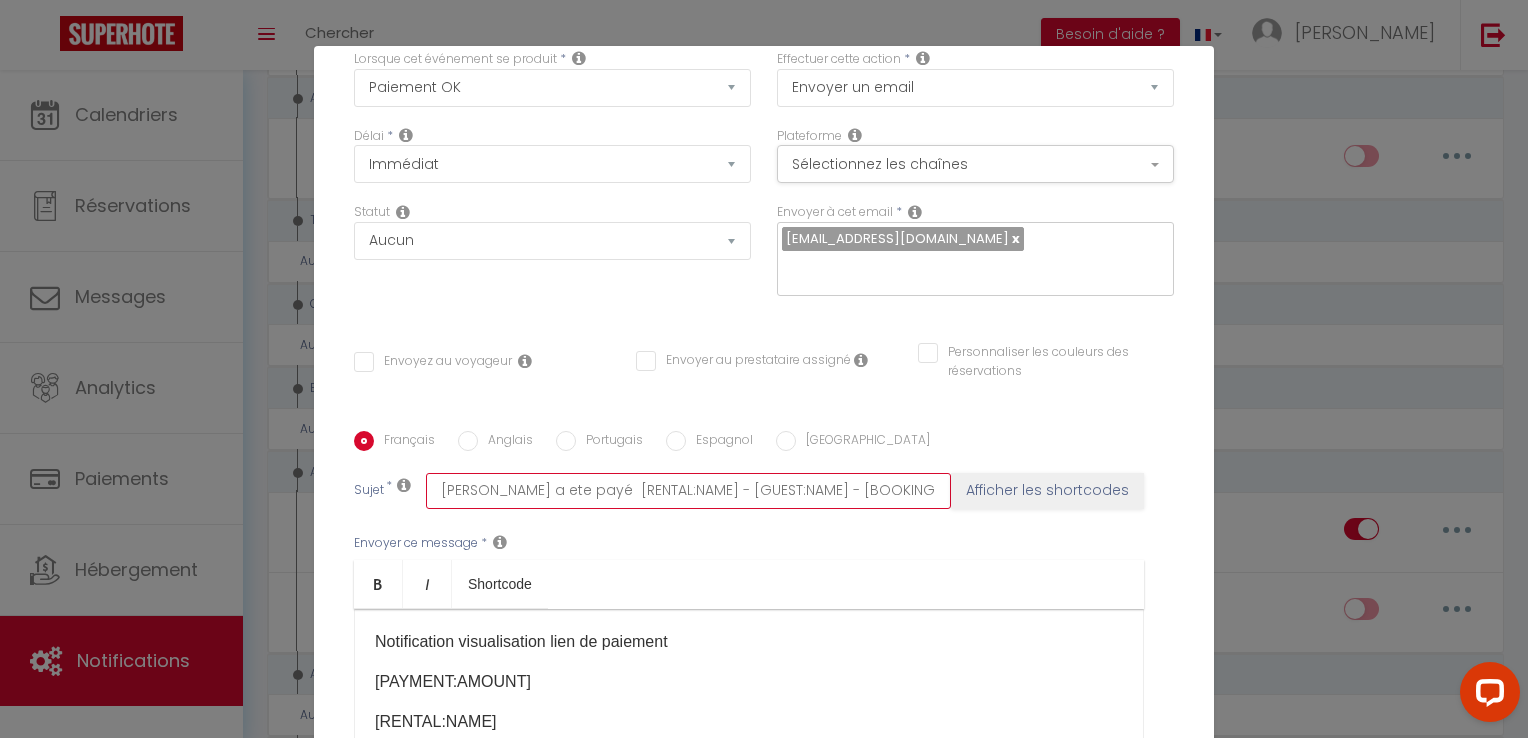 scroll, scrollTop: 0, scrollLeft: 2, axis: horizontal 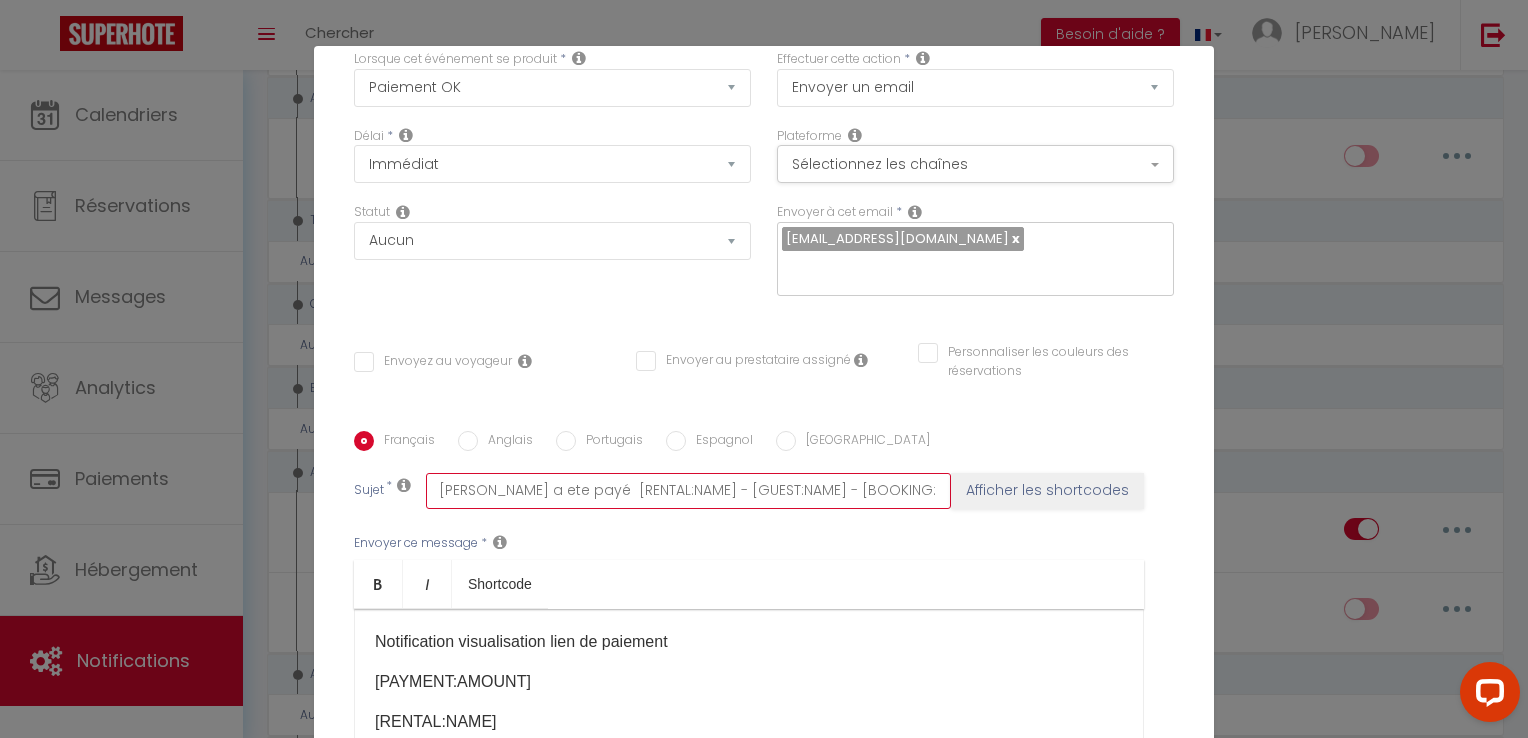 drag, startPoint x: 616, startPoint y: 459, endPoint x: 952, endPoint y: 465, distance: 336.05356 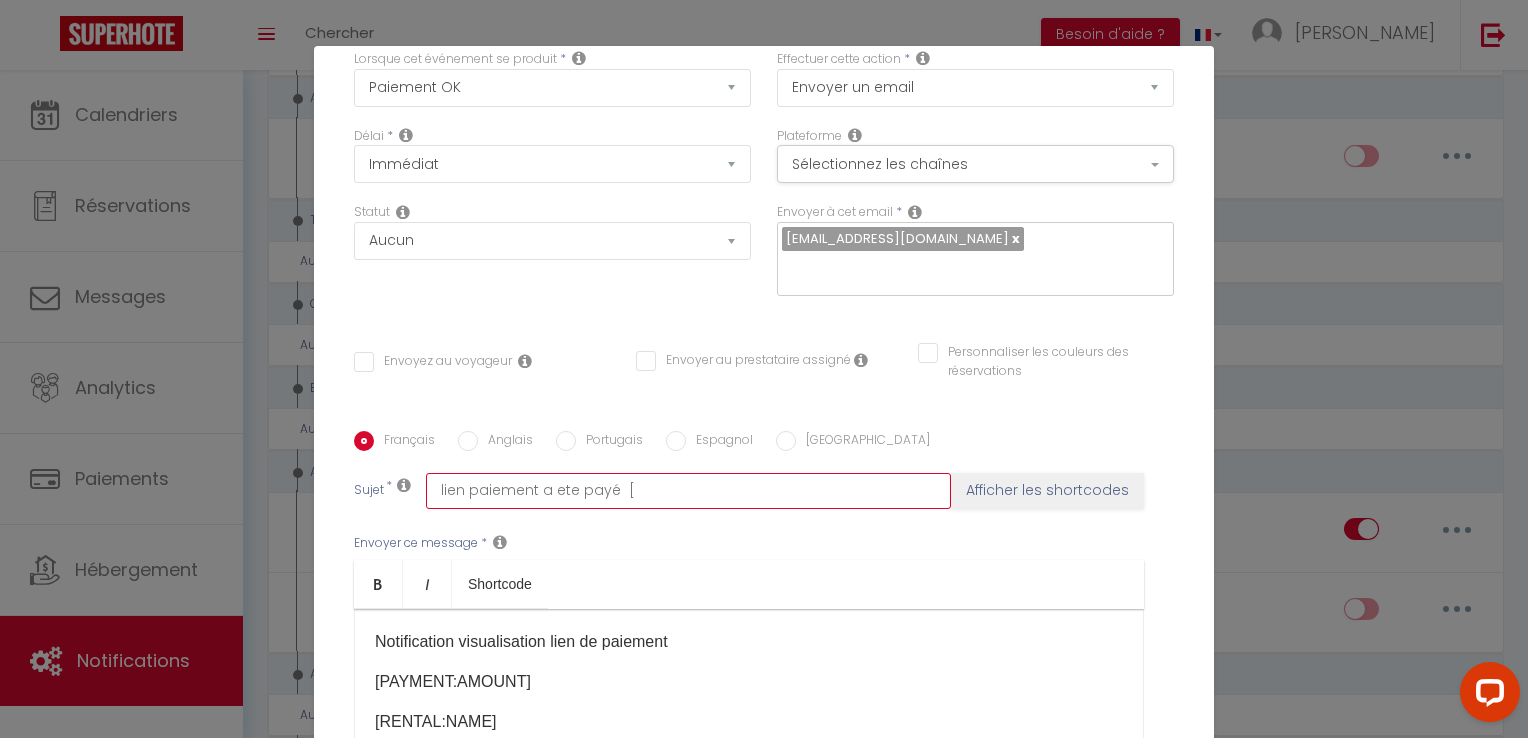 scroll, scrollTop: 0, scrollLeft: 0, axis: both 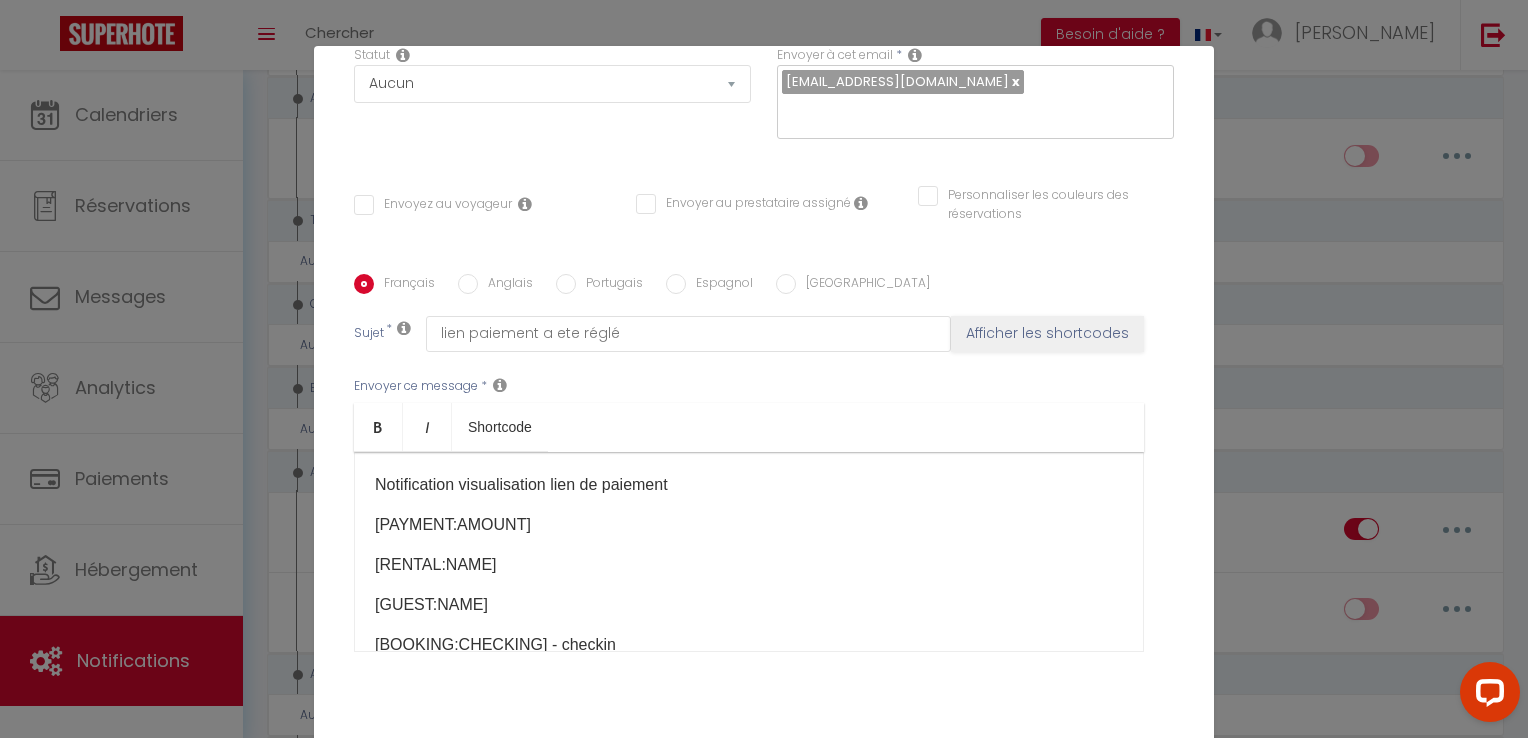 click on "Notification visualisation lien de paiement" at bounding box center [749, 485] 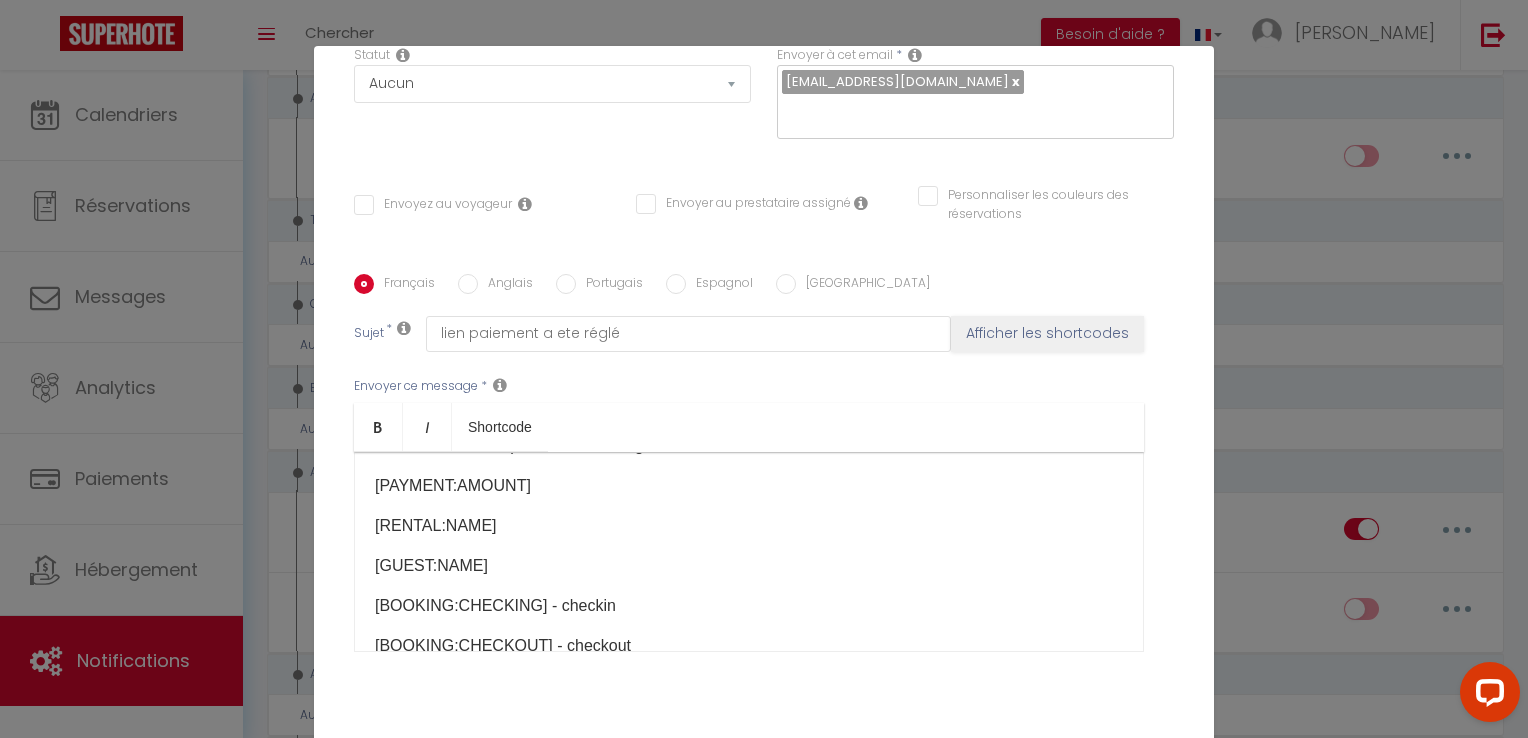 scroll, scrollTop: 44, scrollLeft: 0, axis: vertical 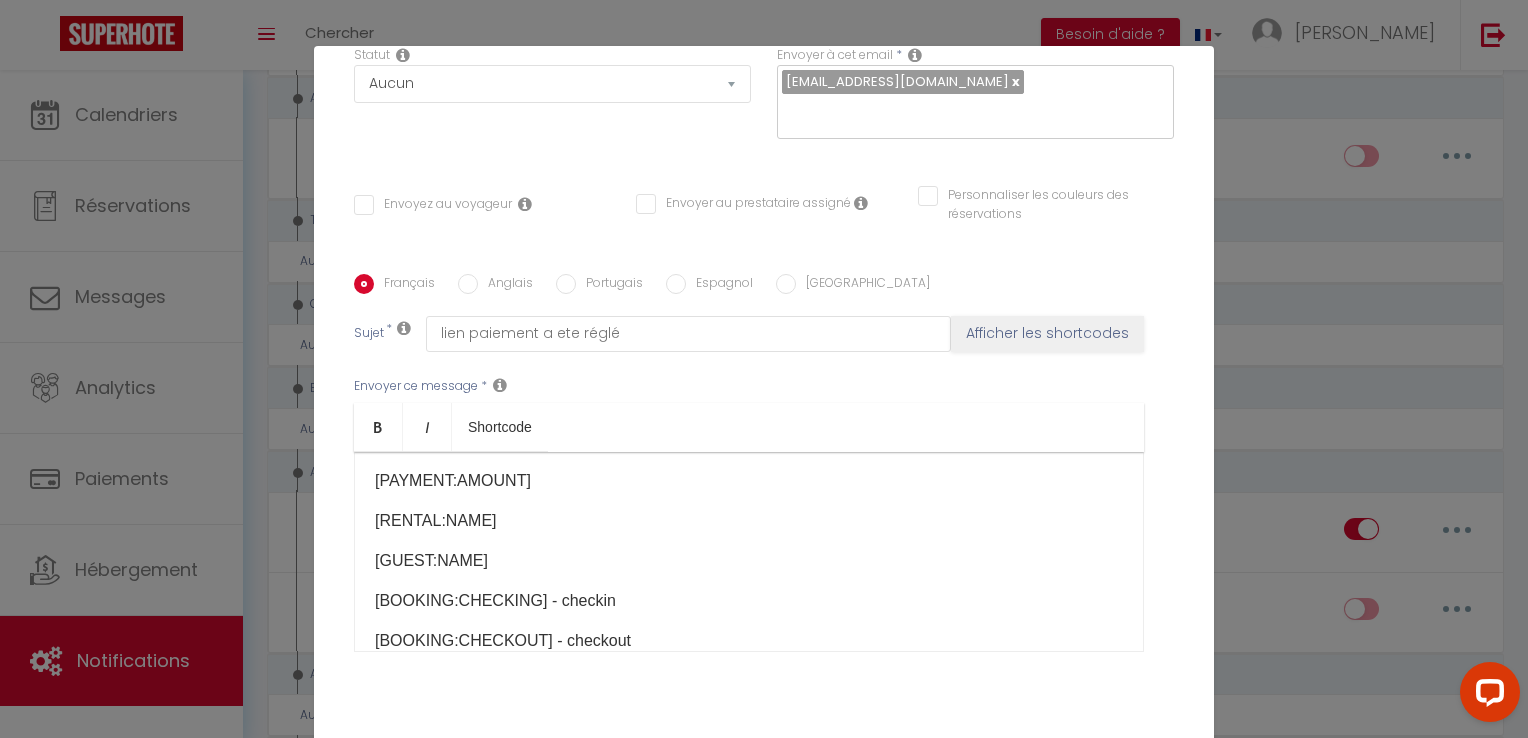click on "Notification lien de paiement à été réglé [PAYMENT:AMOUNT]​
[RENTAL:NAME]
[GUEST:NAME]
[BOOKING:CHECKING] - checkin
[BOOKING:CHECKOUT] - checkout
[INQUIRY:BOOK_DATE] - Date réservation
[INQUIRY:NIGHTS] nuits
[INQUIRY:ADULTS] adultes
[INQUIRY:CHILDREN] enfants" at bounding box center (749, 552) 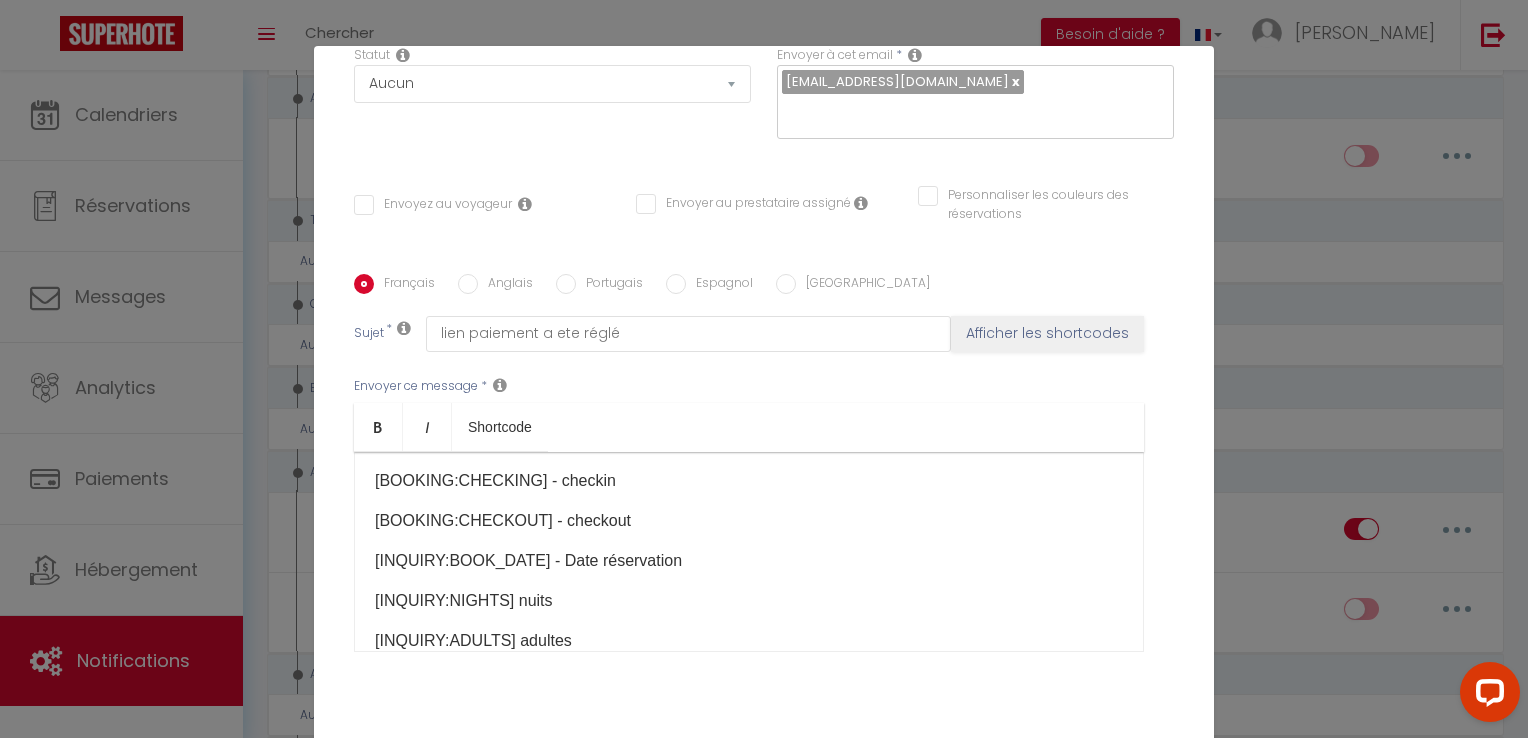 scroll, scrollTop: 164, scrollLeft: 0, axis: vertical 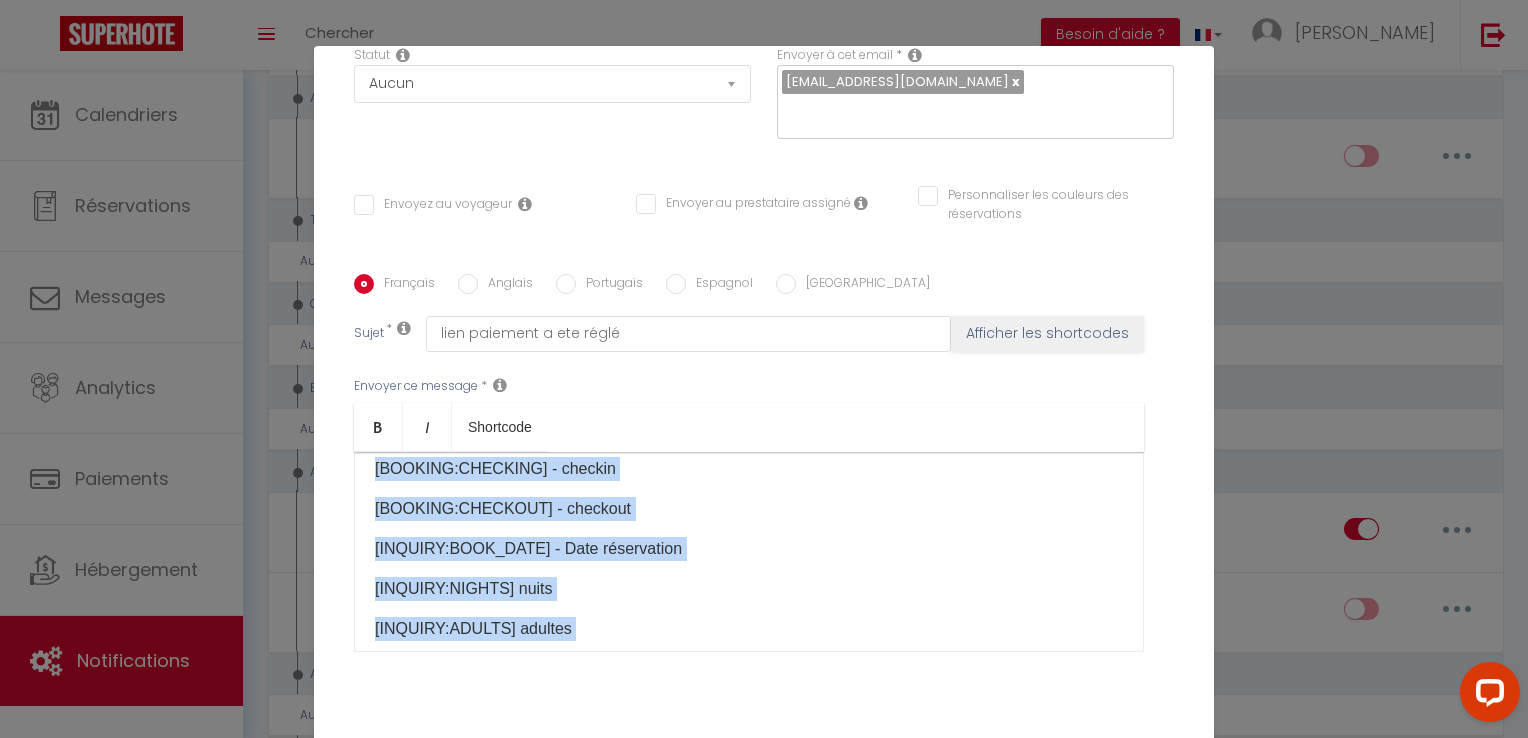 drag, startPoint x: 366, startPoint y: 454, endPoint x: 618, endPoint y: 613, distance: 297.9681 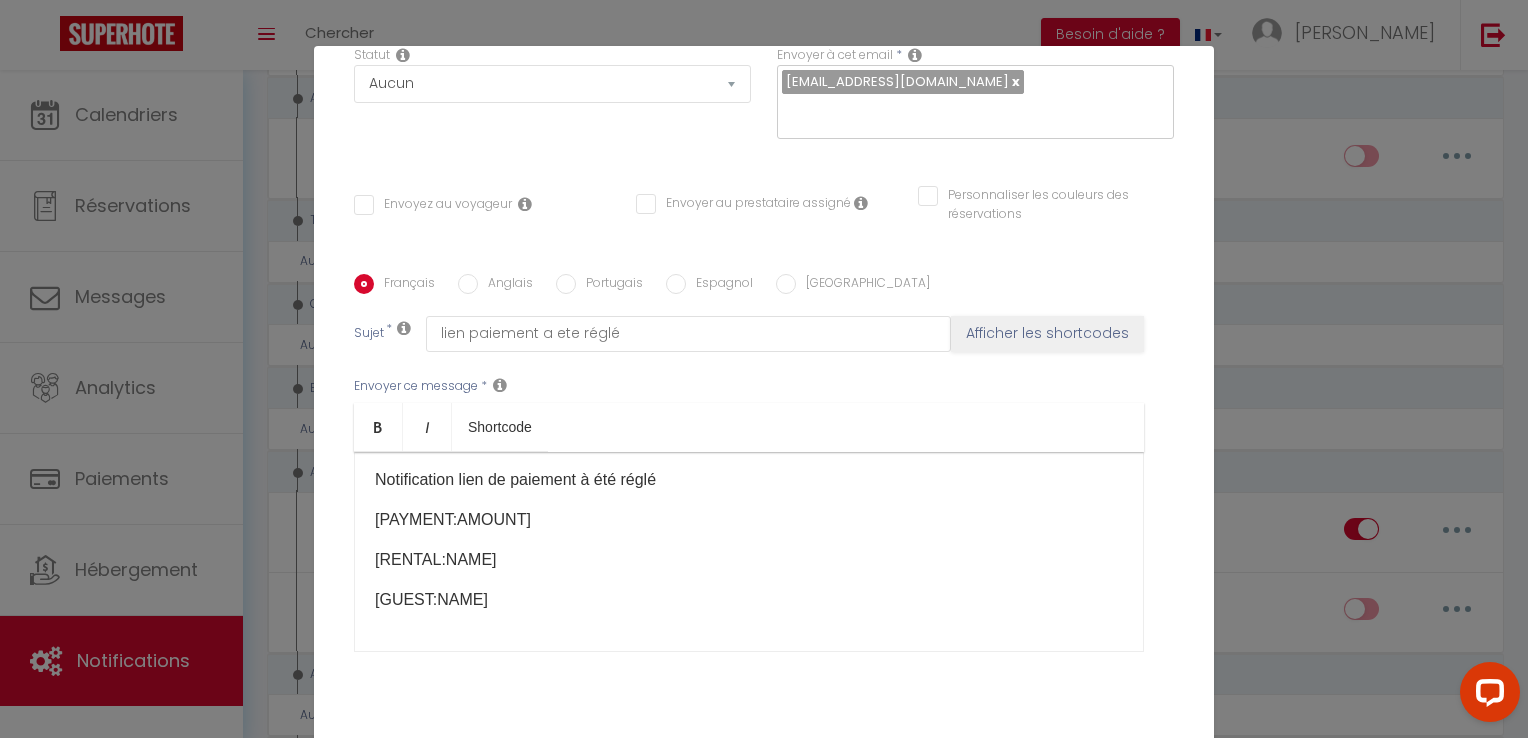 scroll, scrollTop: 0, scrollLeft: 0, axis: both 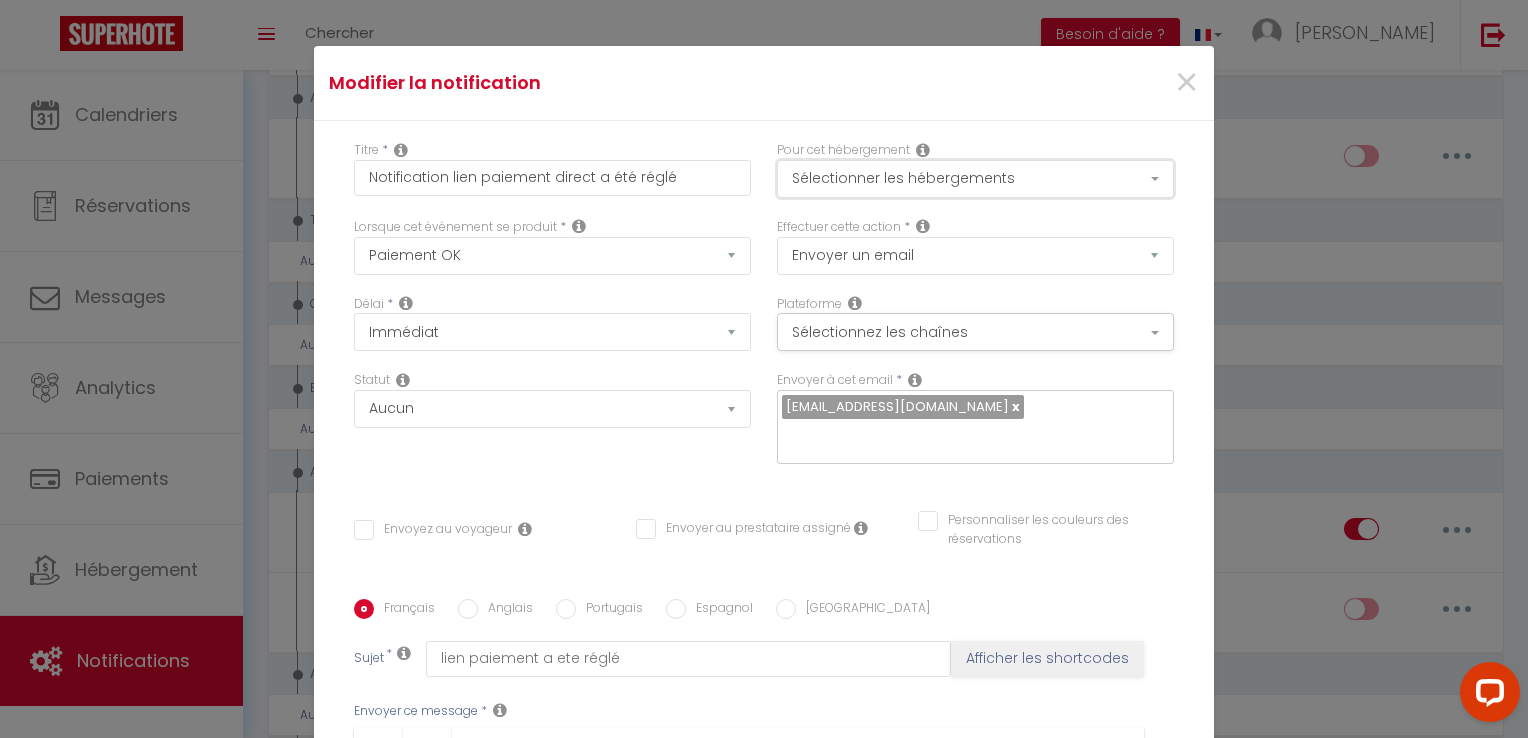 click on "Sélectionner les hébergements" at bounding box center [975, 179] 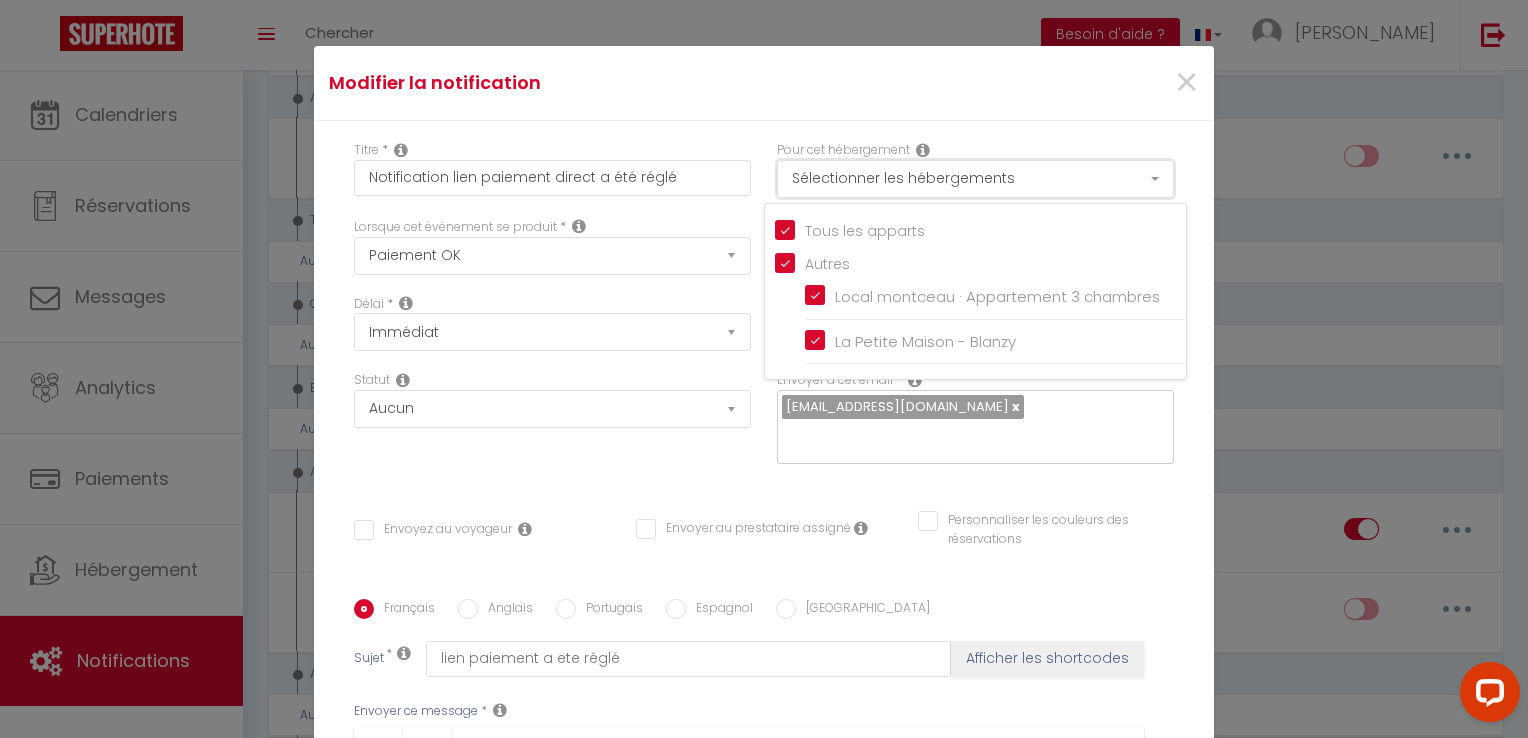 click on "Sélectionner les hébergements" at bounding box center [975, 179] 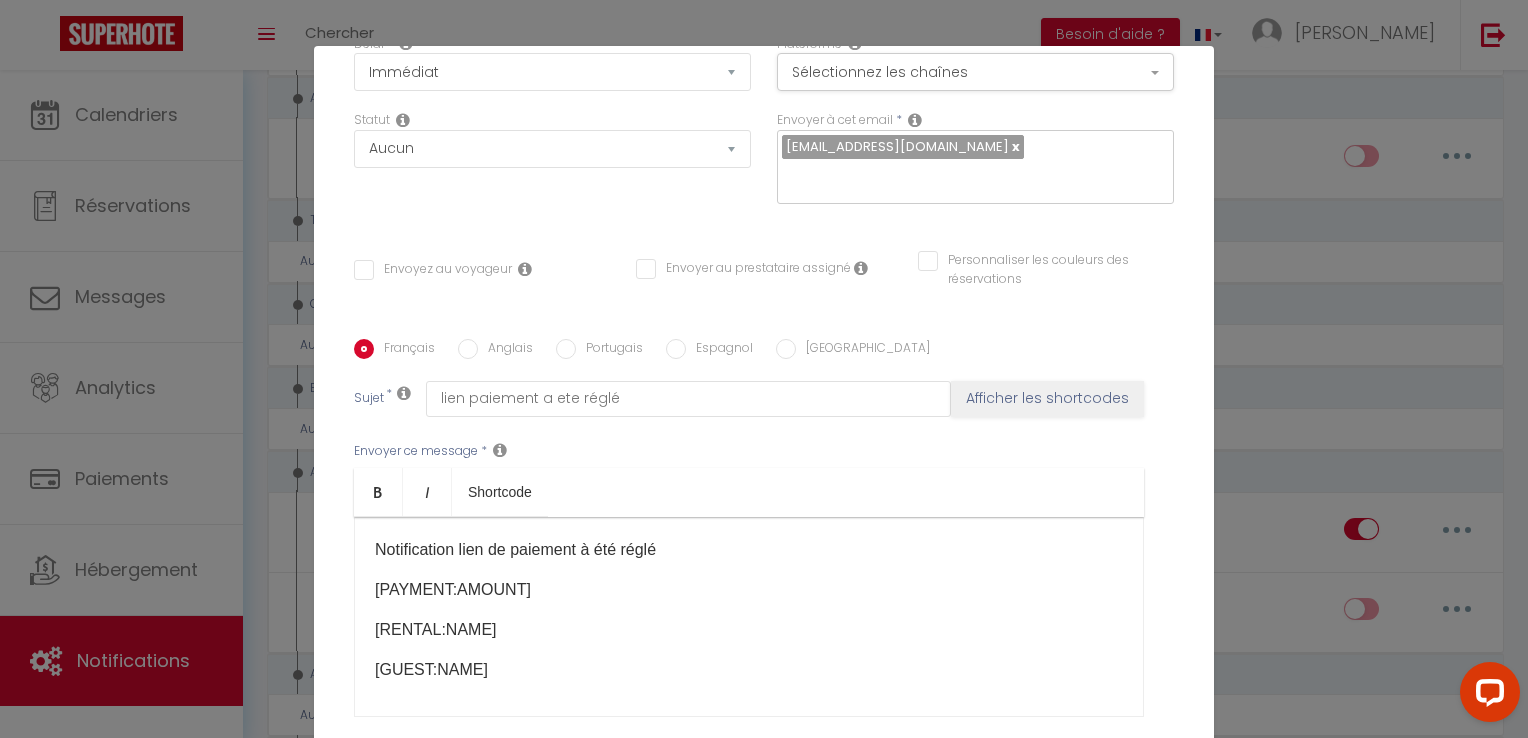 scroll, scrollTop: 325, scrollLeft: 0, axis: vertical 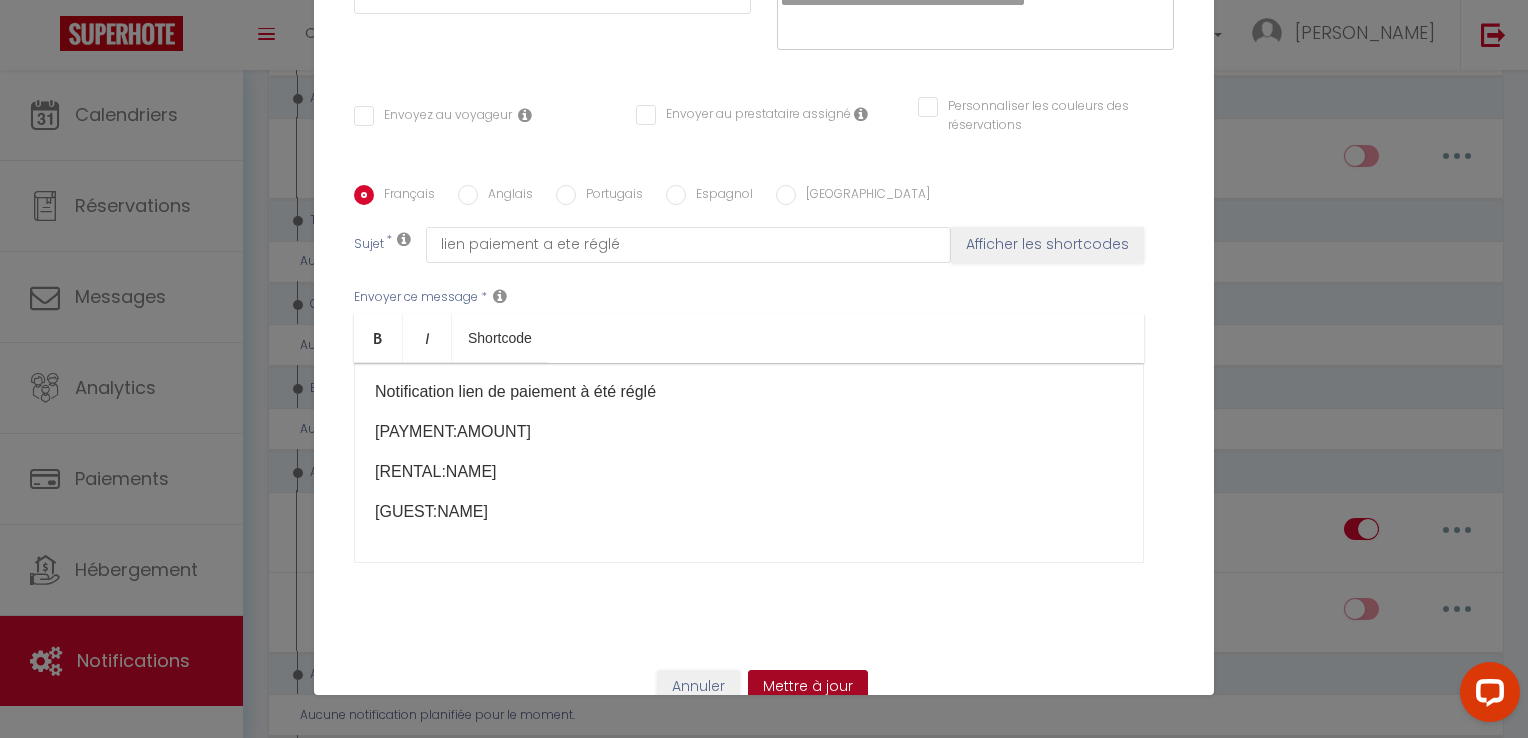 click on "Mettre à jour" at bounding box center (808, 687) 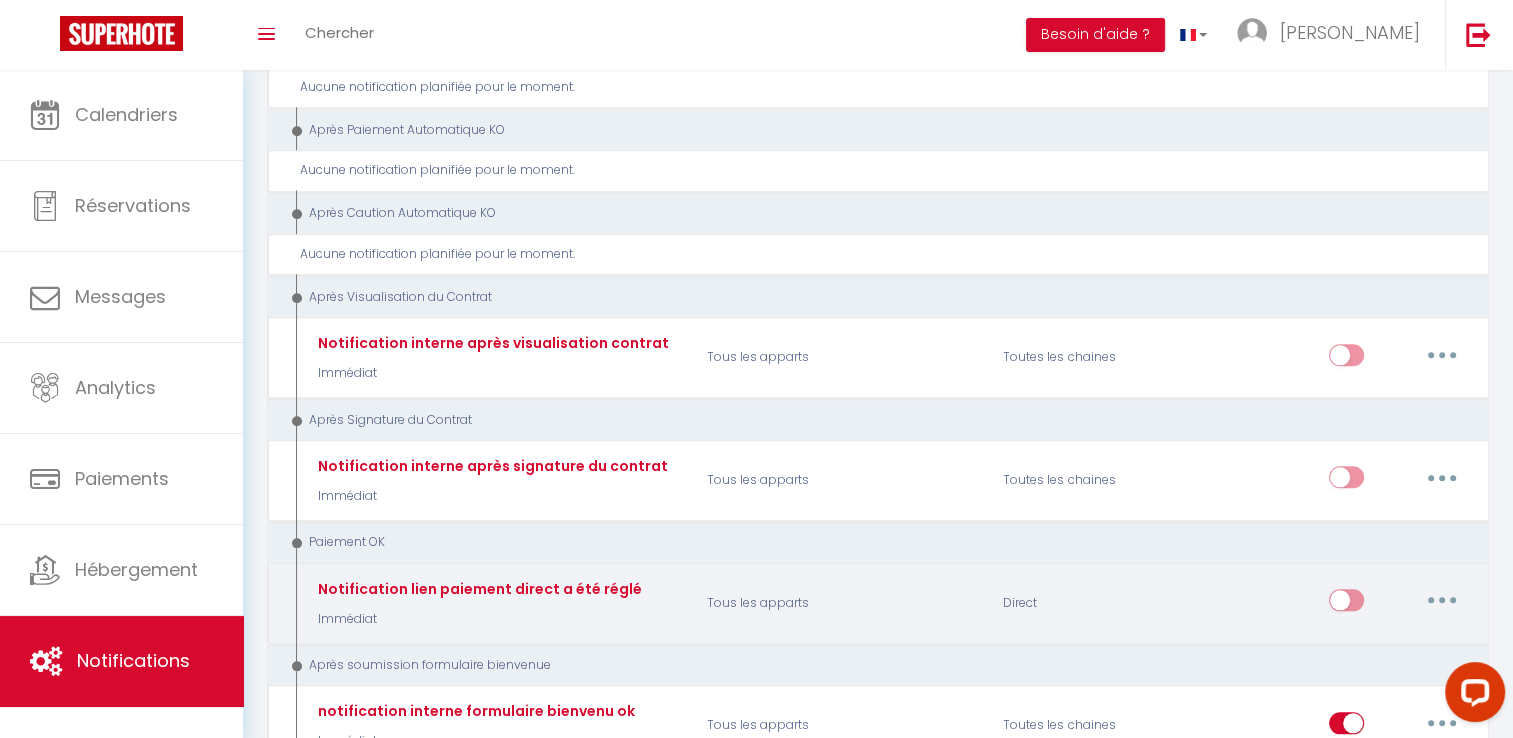 scroll, scrollTop: 2012, scrollLeft: 0, axis: vertical 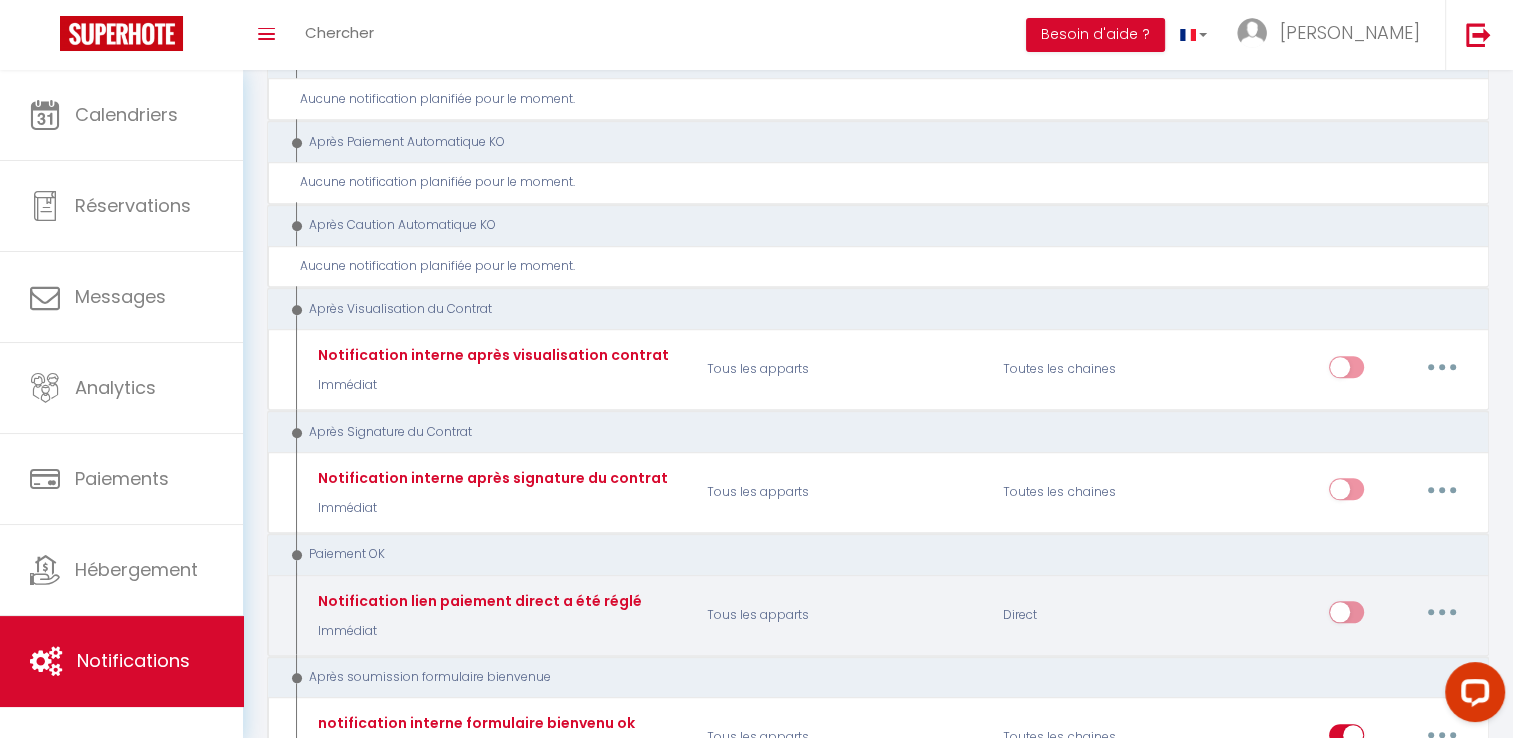 click on "Editer   Dupliquer   Tester   Supprimer" at bounding box center [1399, 615] 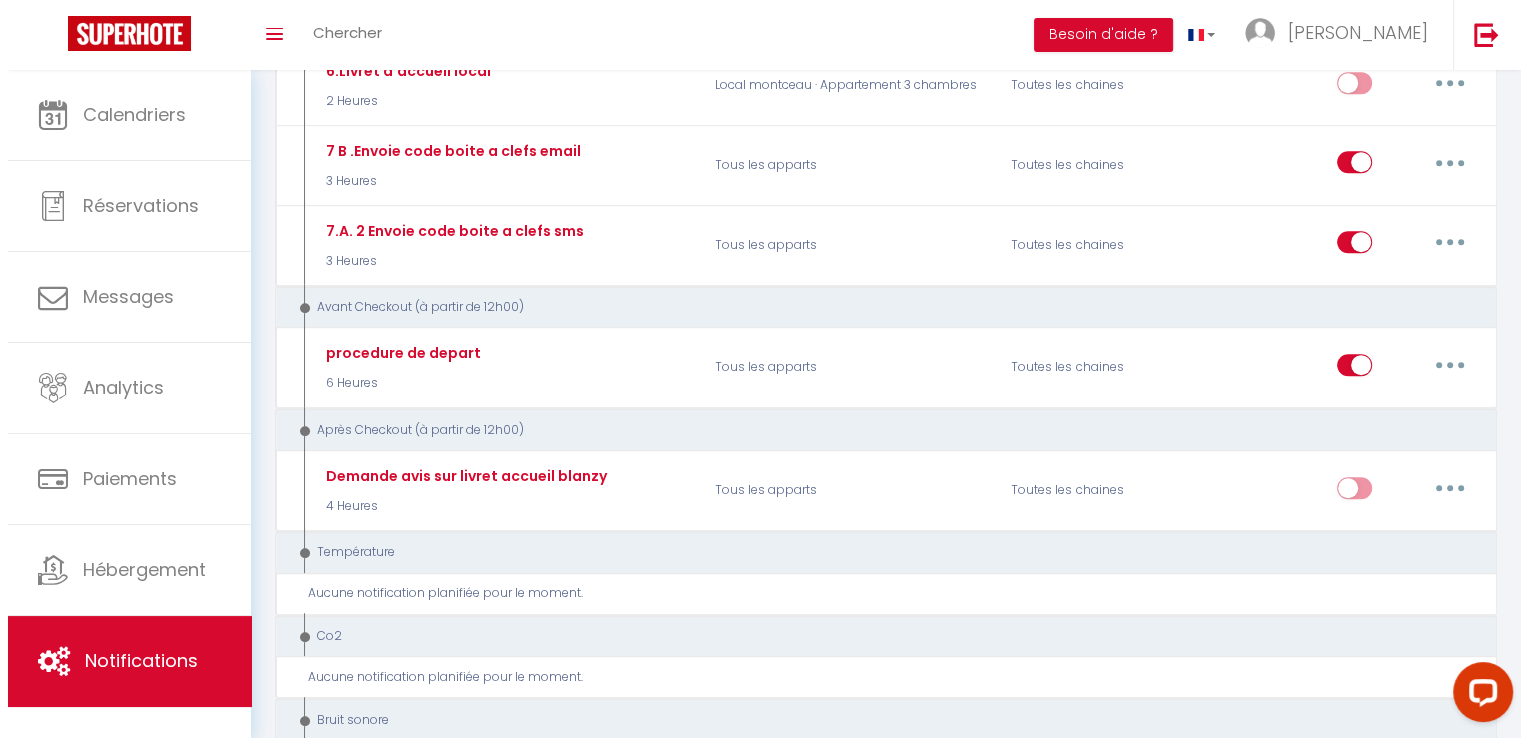 scroll, scrollTop: 1036, scrollLeft: 0, axis: vertical 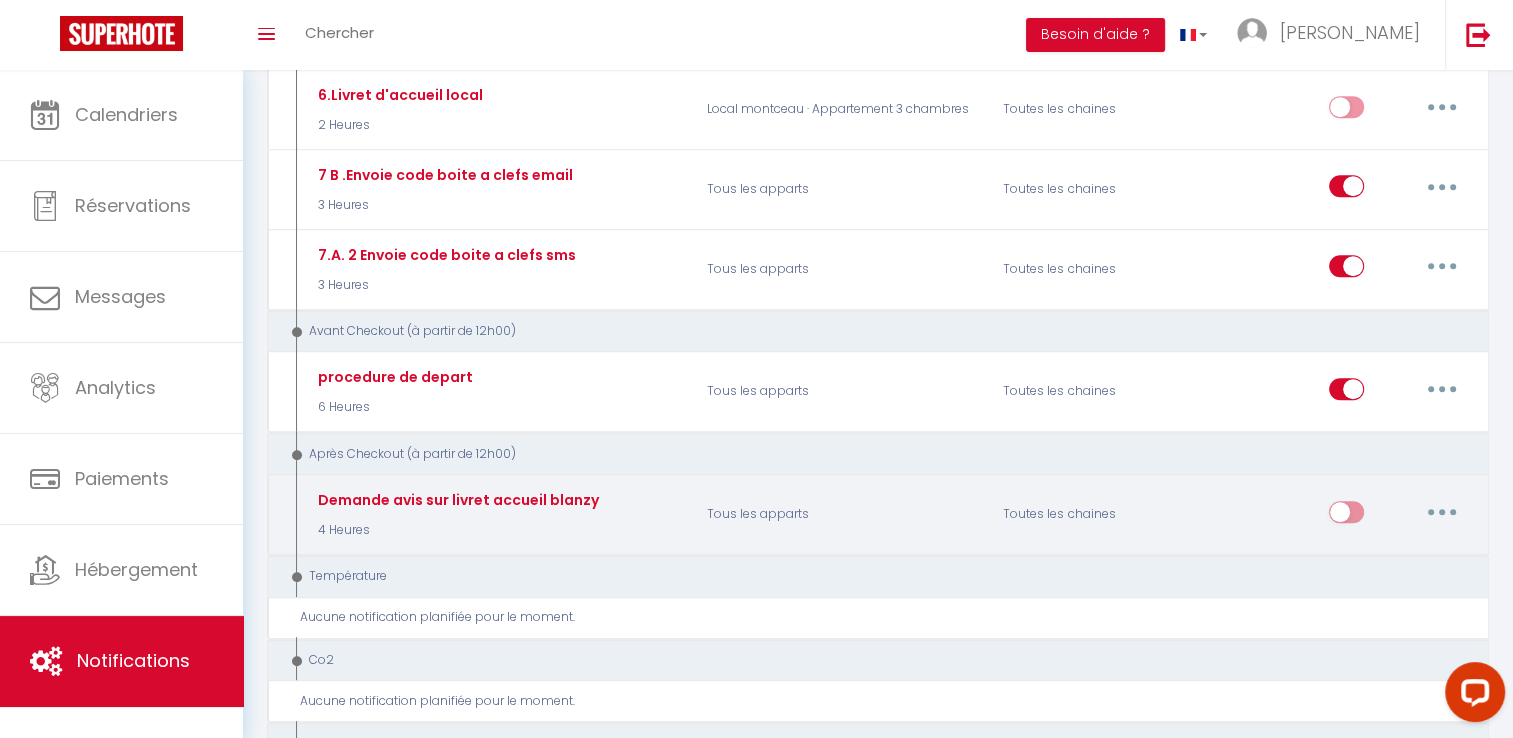 click at bounding box center [1442, 512] 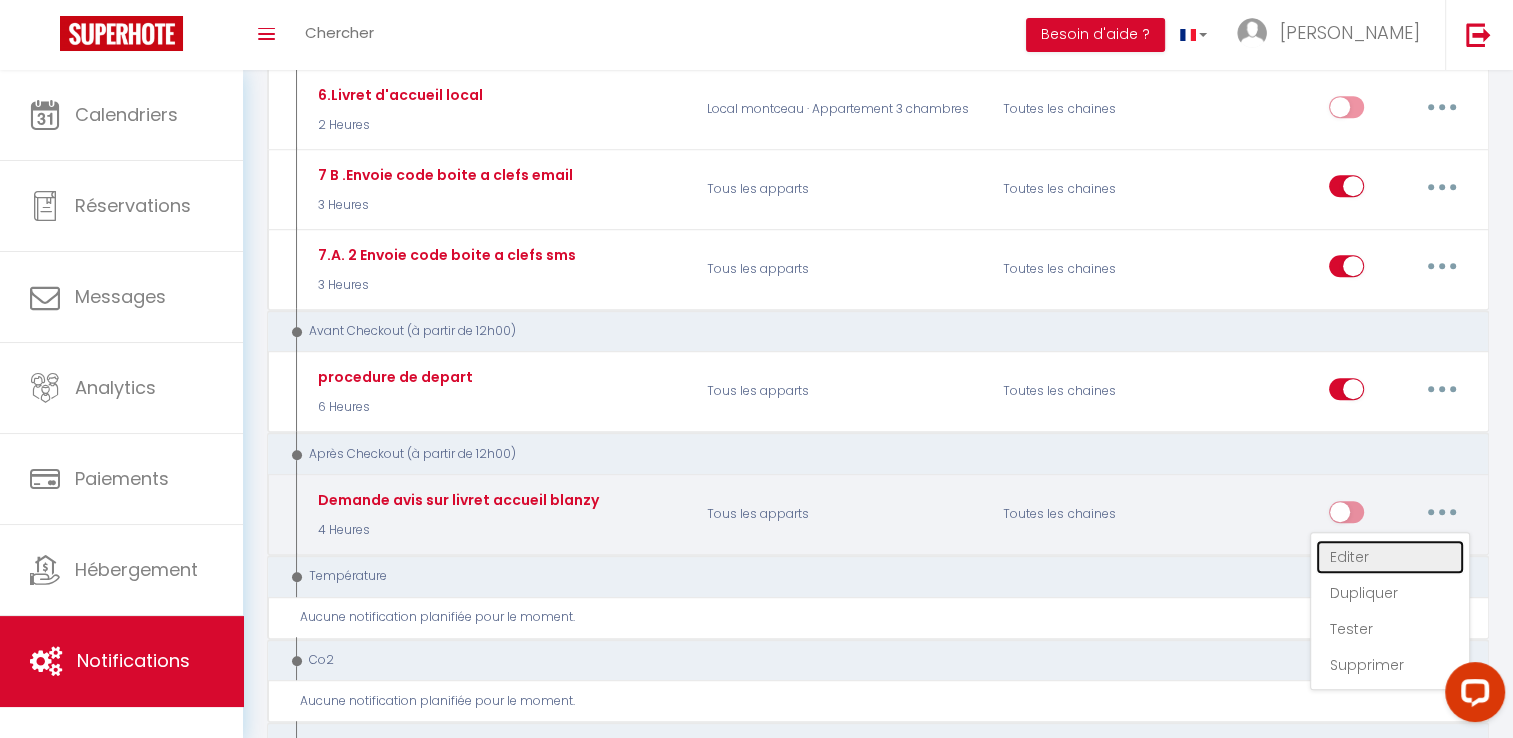 click on "Editer" at bounding box center (1390, 557) 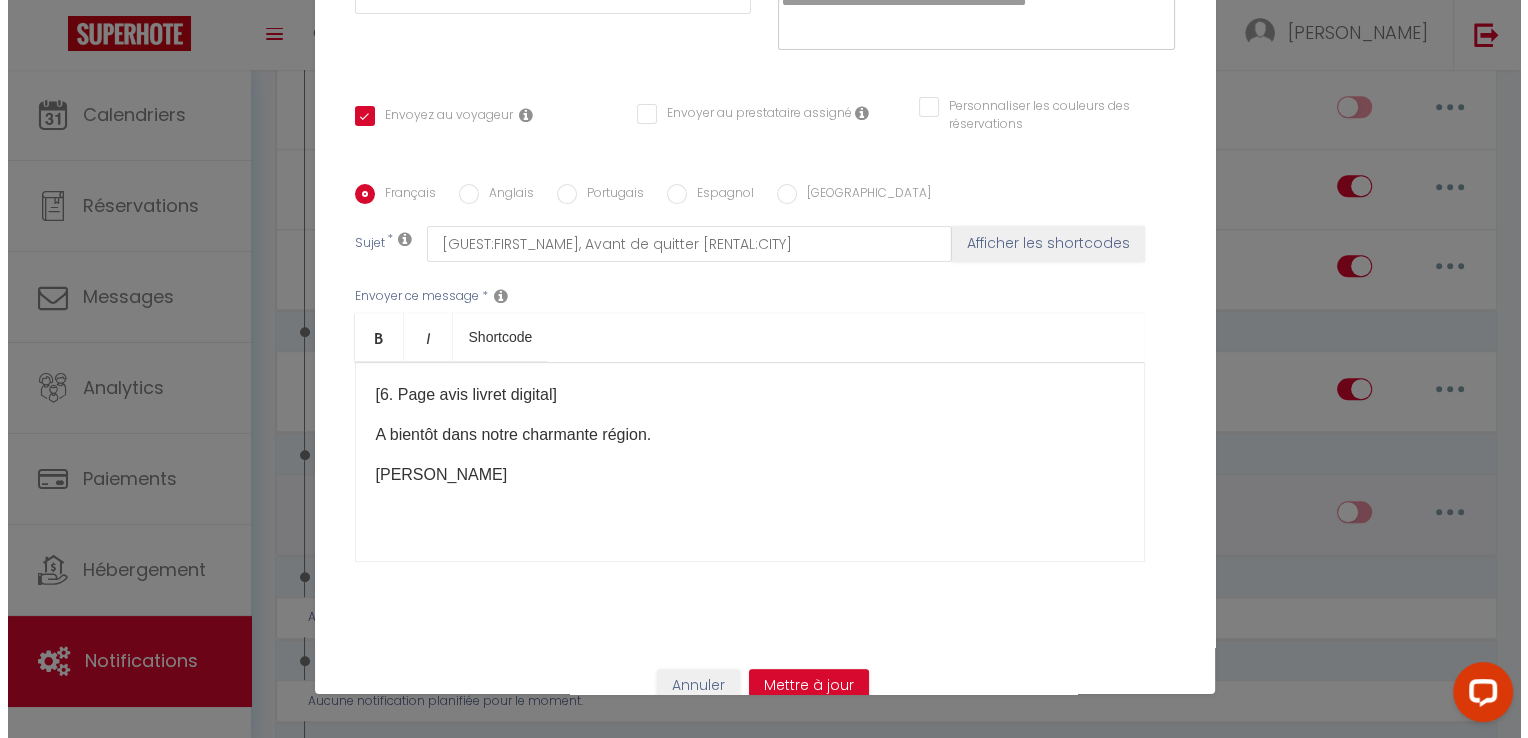 scroll, scrollTop: 0, scrollLeft: 0, axis: both 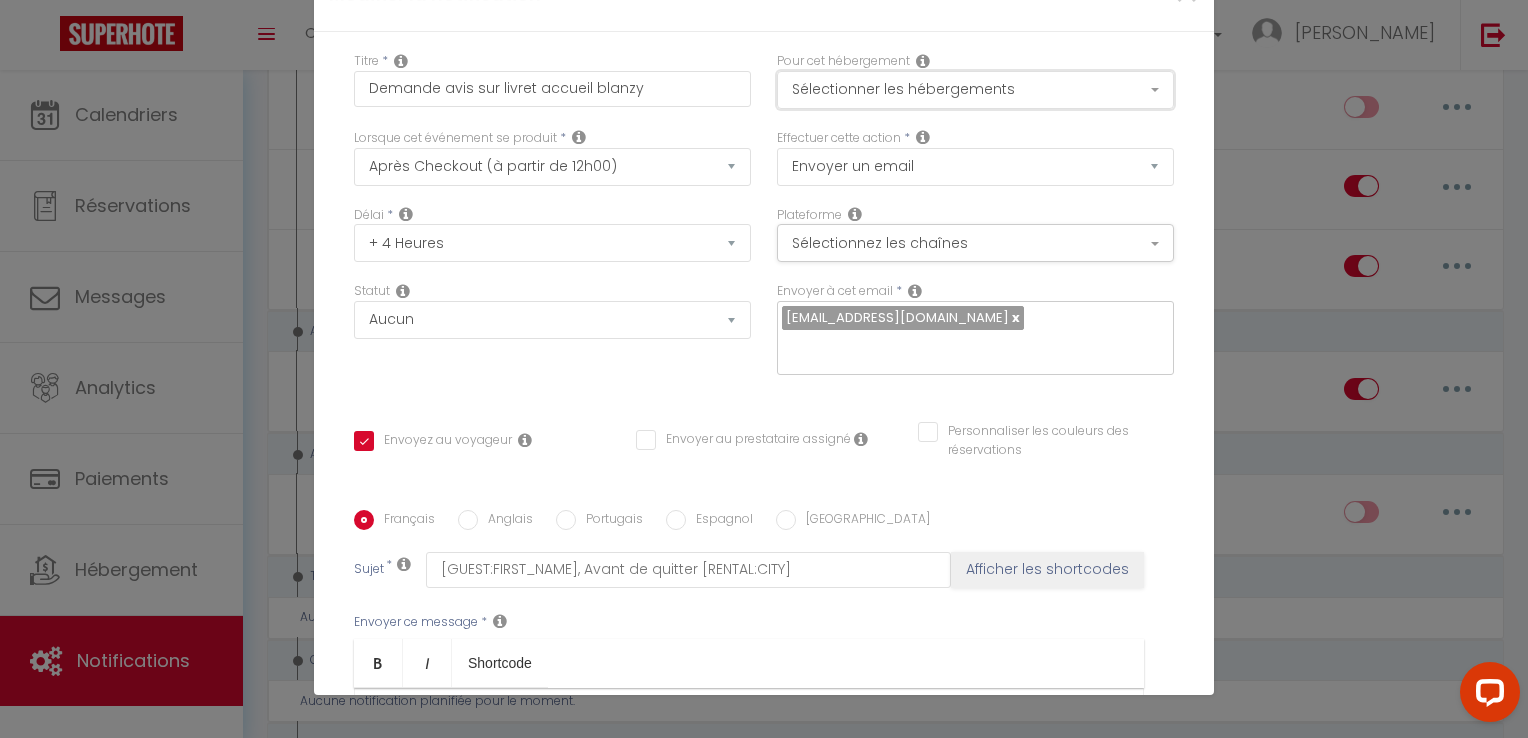 click on "Sélectionner les hébergements" at bounding box center [975, 90] 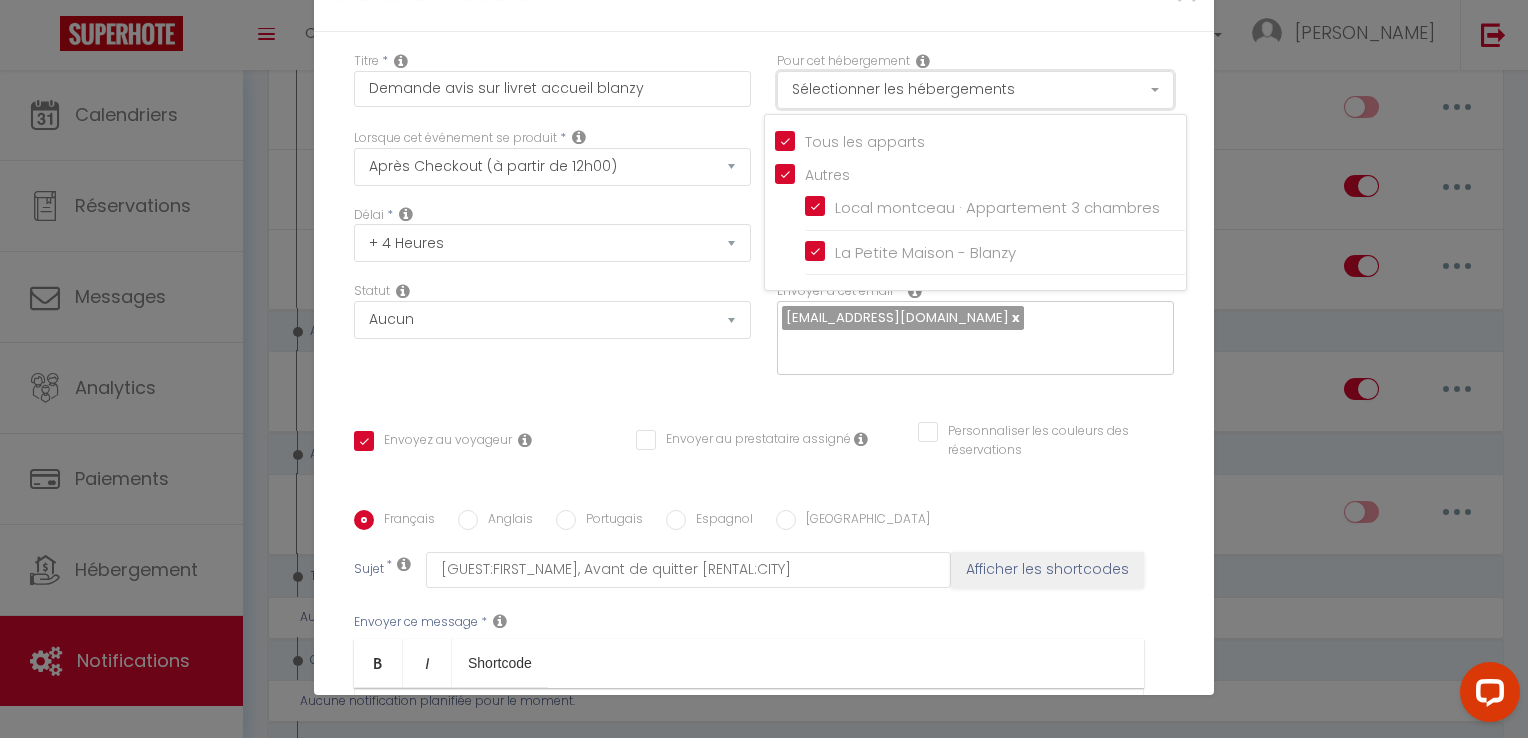 click on "Sélectionner les hébergements" at bounding box center [975, 90] 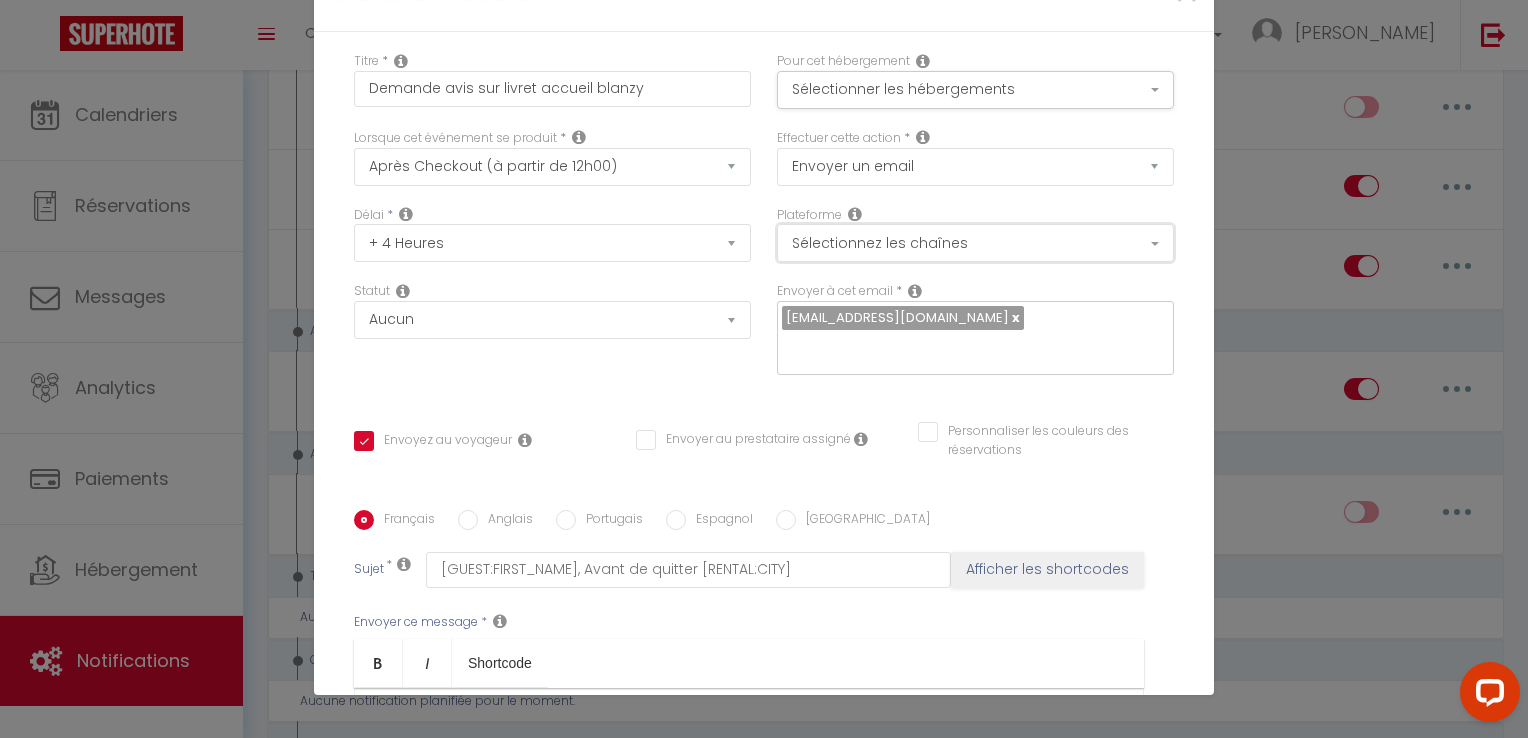 click on "Sélectionnez les chaînes" at bounding box center (975, 243) 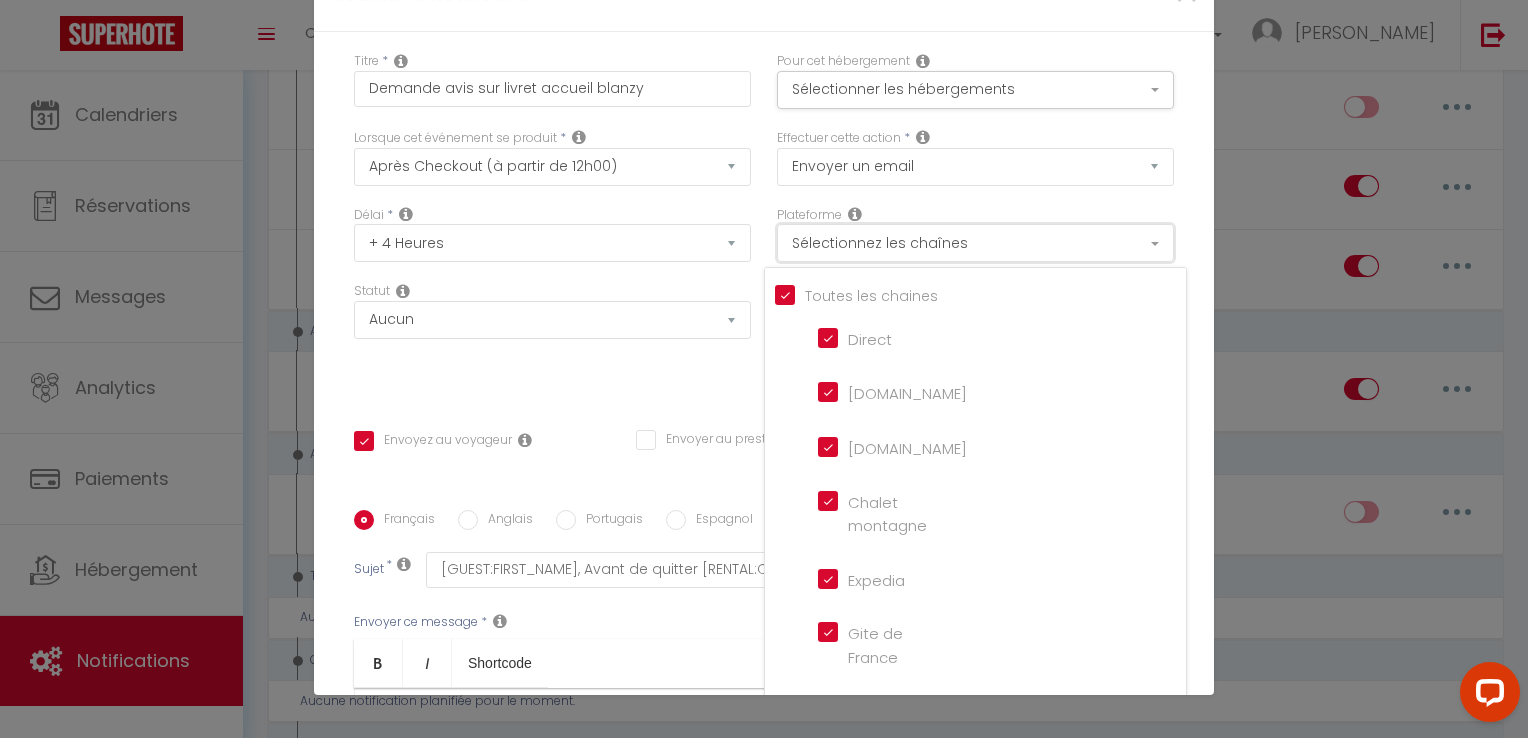 click on "Sélectionnez les chaînes" at bounding box center (975, 243) 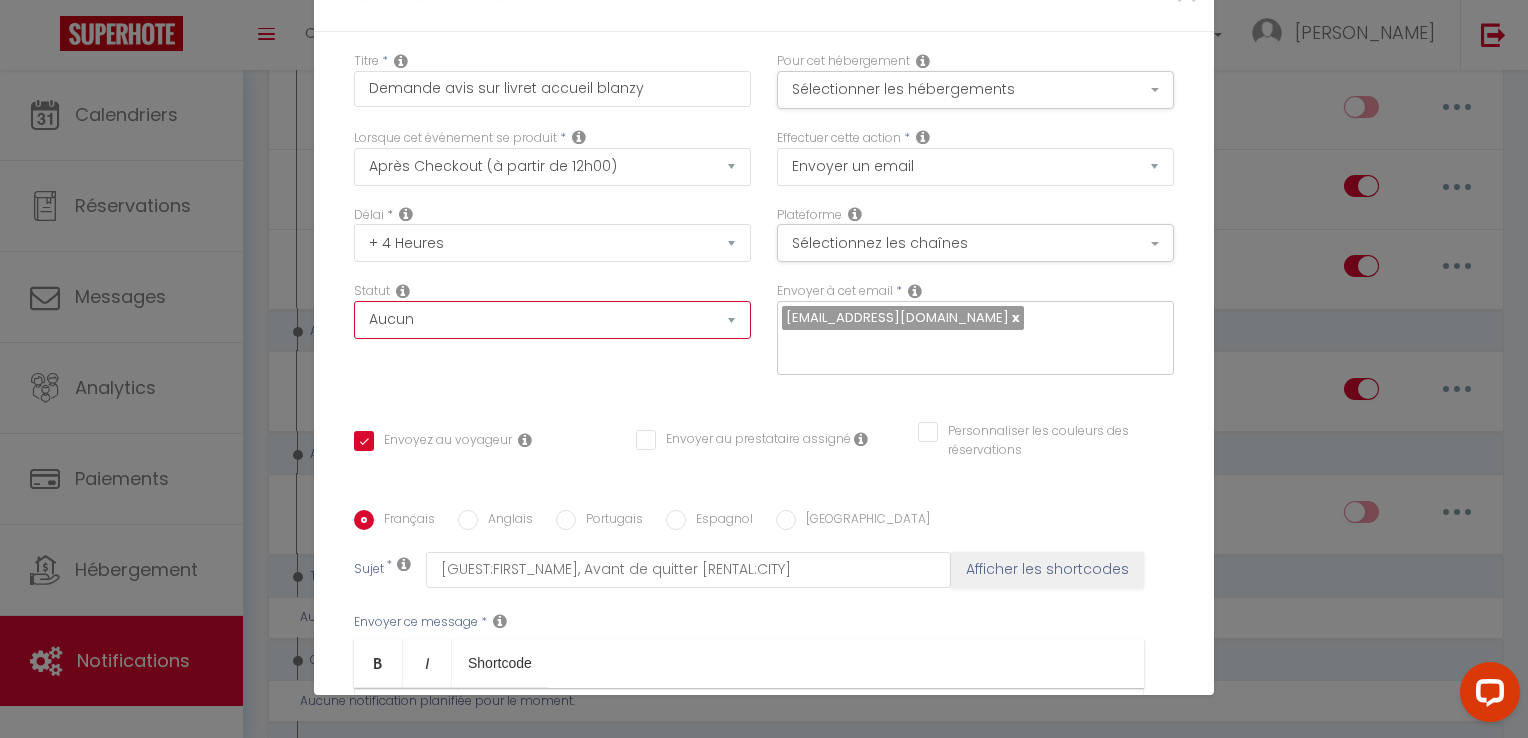click on "Aucun   Si la réservation est payée   Si réservation non payée   Si la caution a été prise   Si caution non payée" at bounding box center (552, 320) 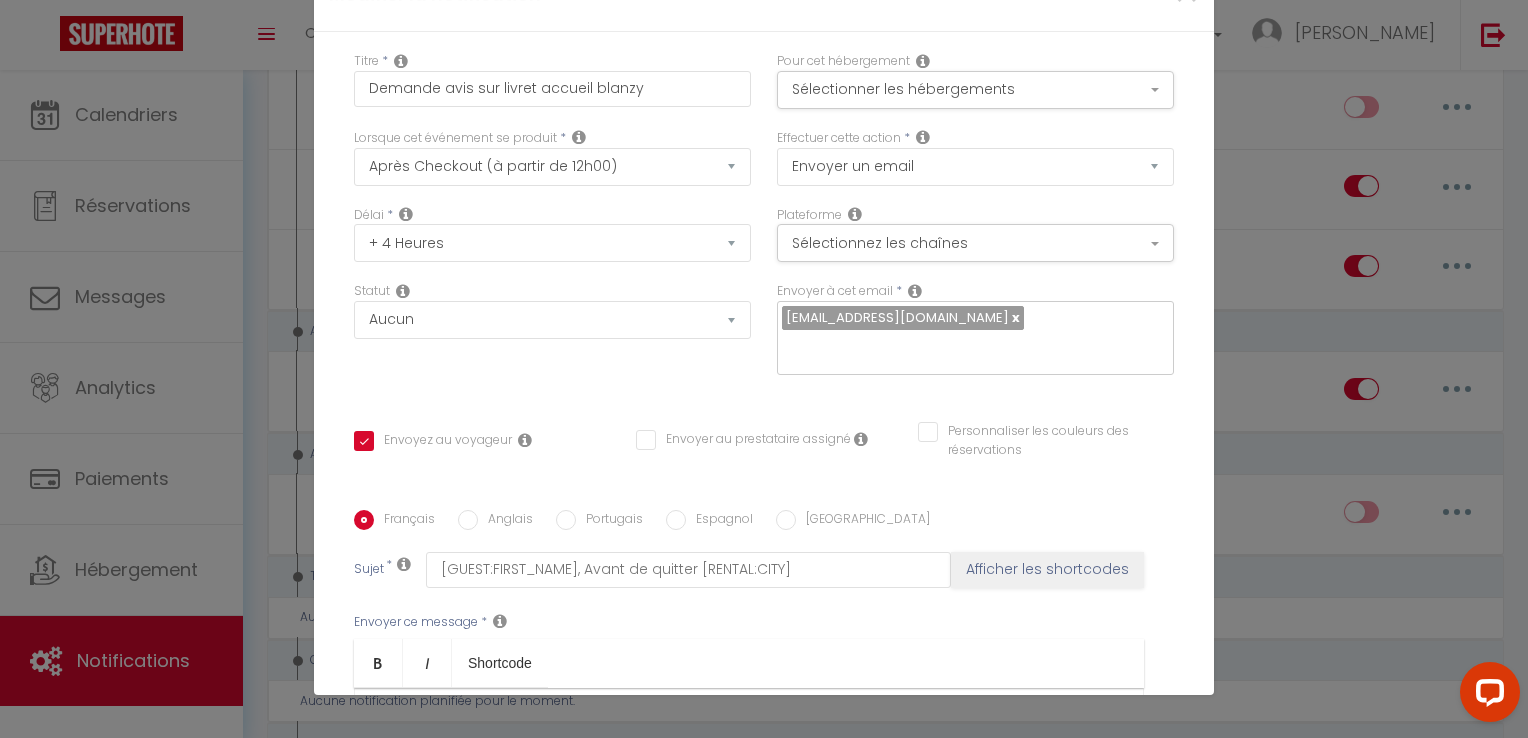 click on "Titre   *     Demande avis sur livret accueil blanzy   Pour cet hébergement
Sélectionner les hébergements
Tous les apparts
Autres
Local montceau · Appartement 3 chambres
La Petite Maison - Blanzy
Lorsque cet événement se produit   *      Après la réservation   Avant Checkin (à partir de 12h00)   Après Checkin (à partir de 12h00)   Avant Checkout (à partir de 12h00)   Après Checkout (à partir de 12h00)   Température   Co2   [MEDICAL_DATA] sonore   Après visualisation lien paiement   Après Paiement Lien KO   Après Caution Lien KO   Après Paiement Automatique KO   Après Caution Automatique KO   Après Visualisation du Contrat   Après Signature du Contrat   Paiement OK   Caution OK" at bounding box center (764, 510) 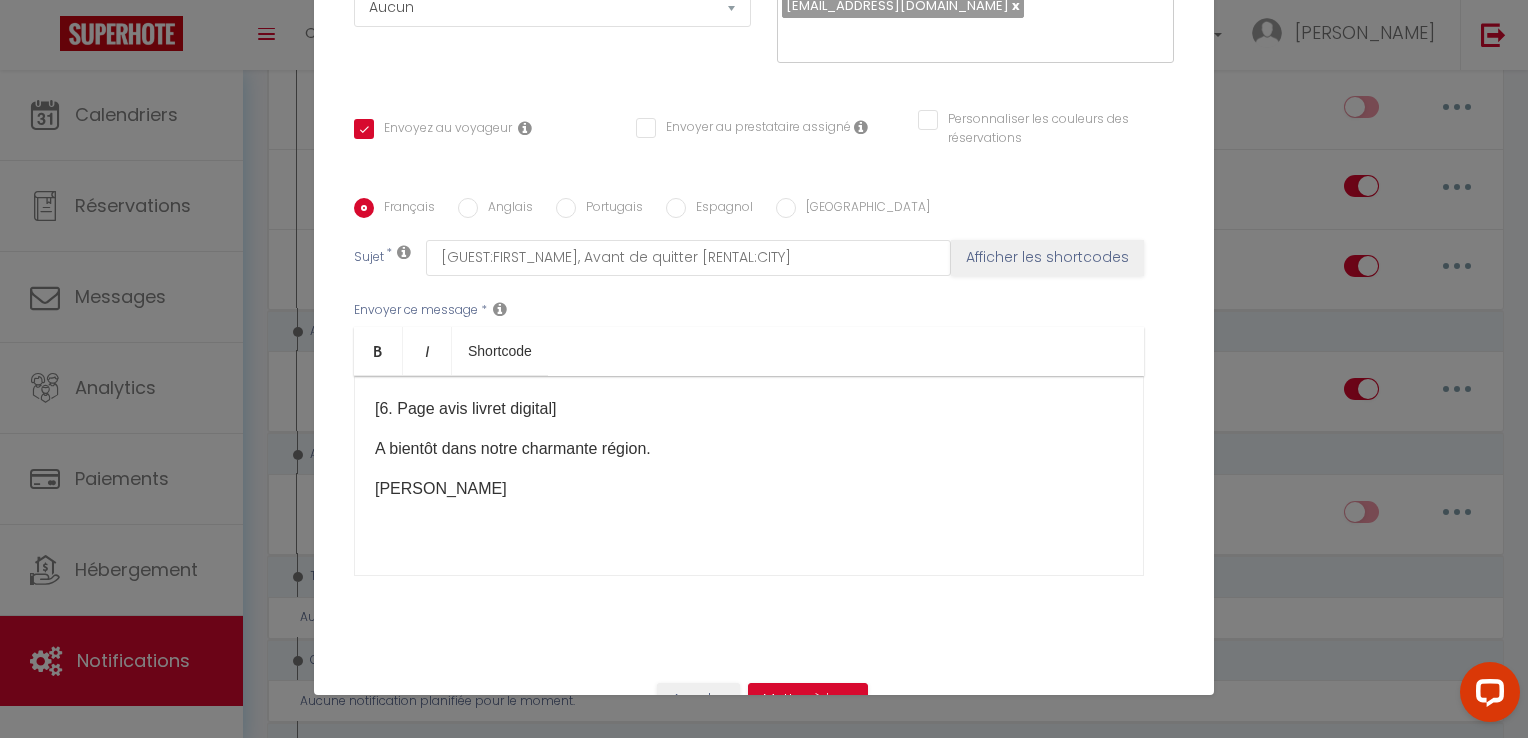 scroll, scrollTop: 316, scrollLeft: 0, axis: vertical 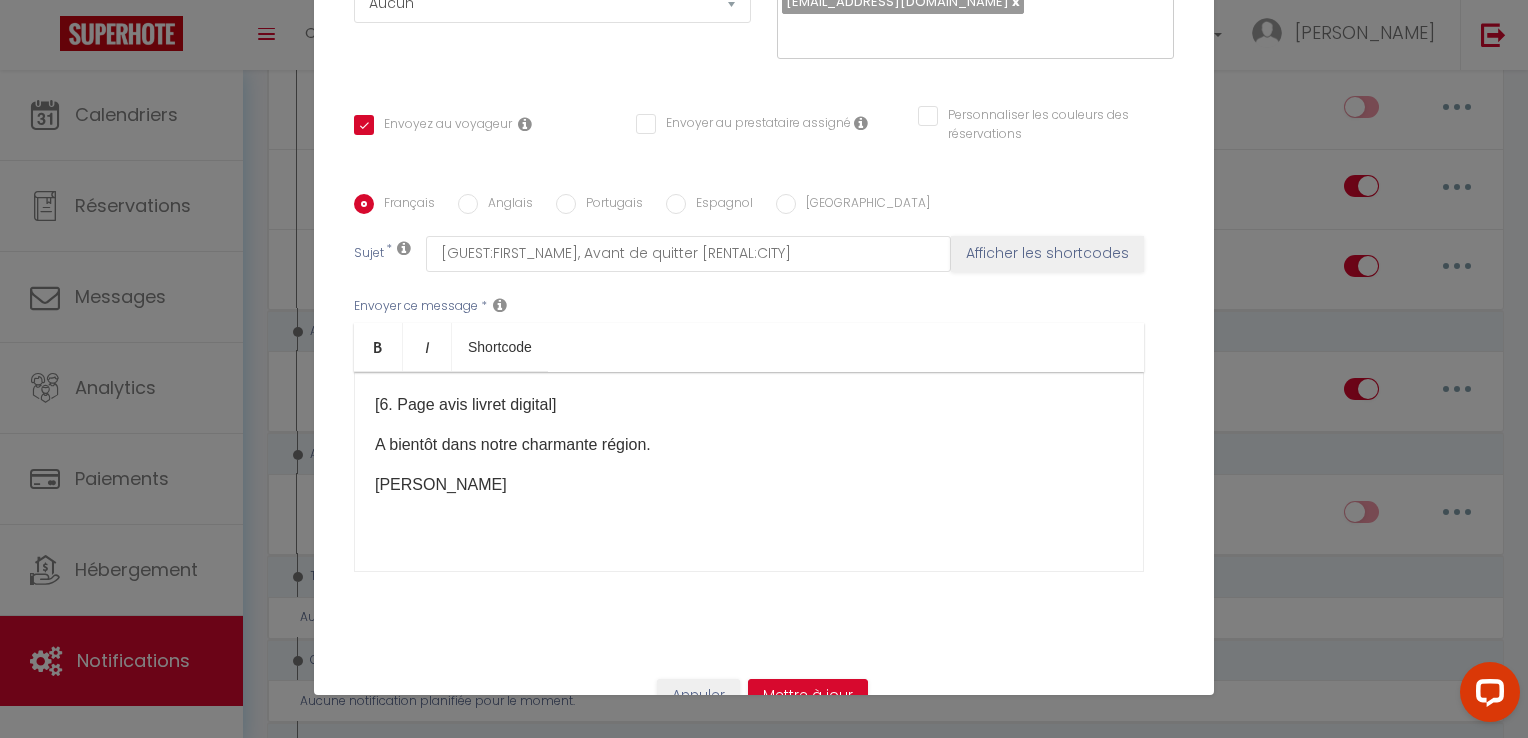 click on "[6. Page avis livret digital]​​ A bientôt dans notre charmante région. [PERSON_NAME]" at bounding box center (749, 472) 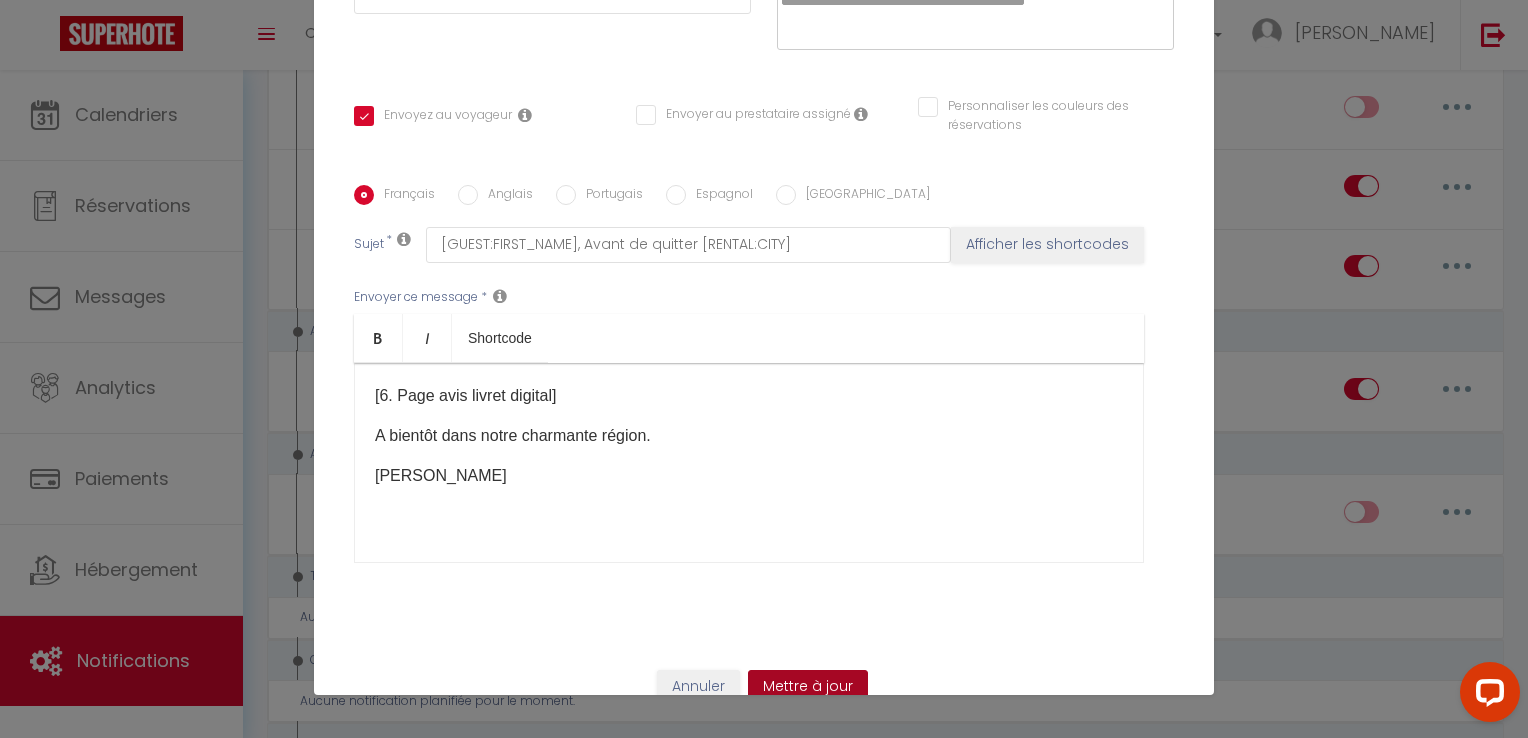 click on "Mettre à jour" at bounding box center (808, 687) 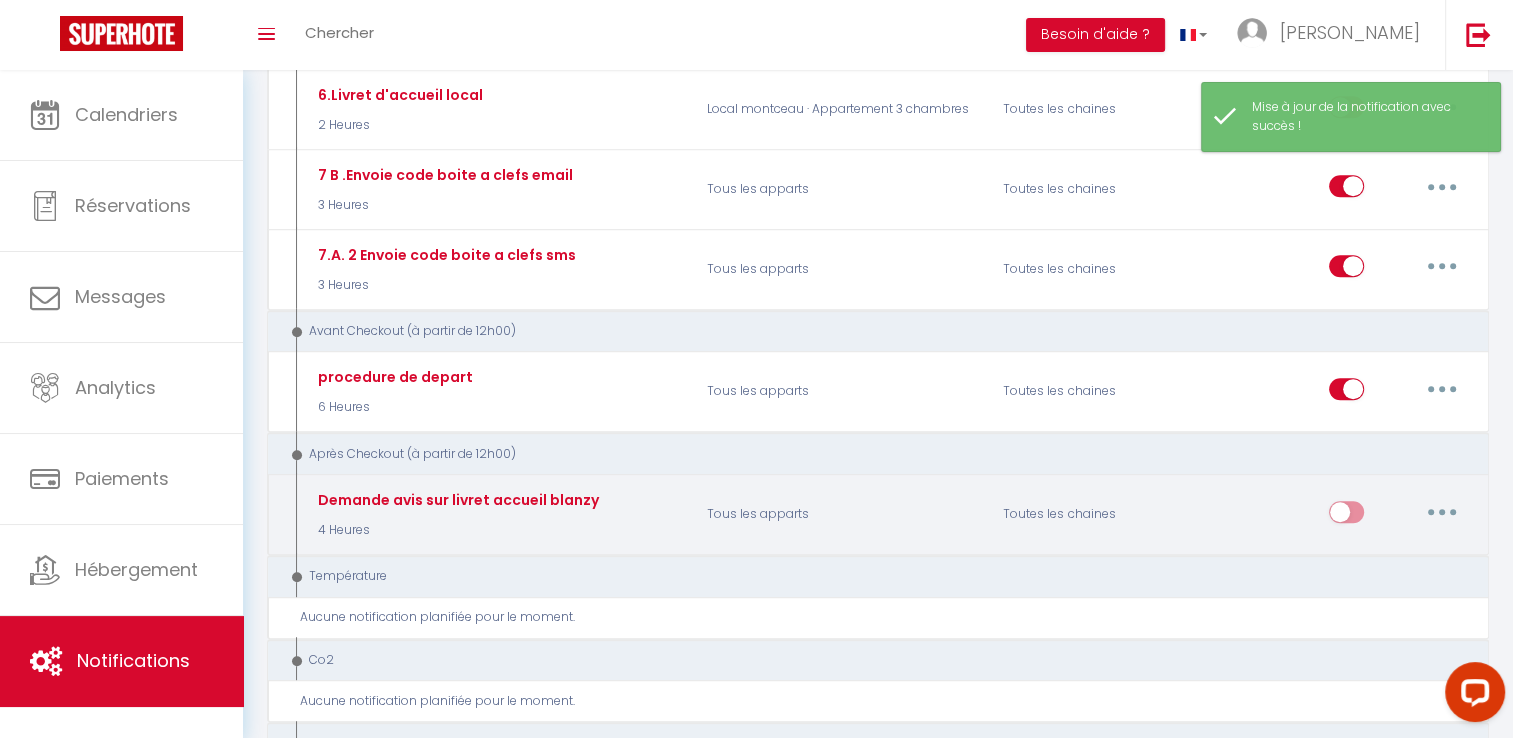click at bounding box center [1346, 516] 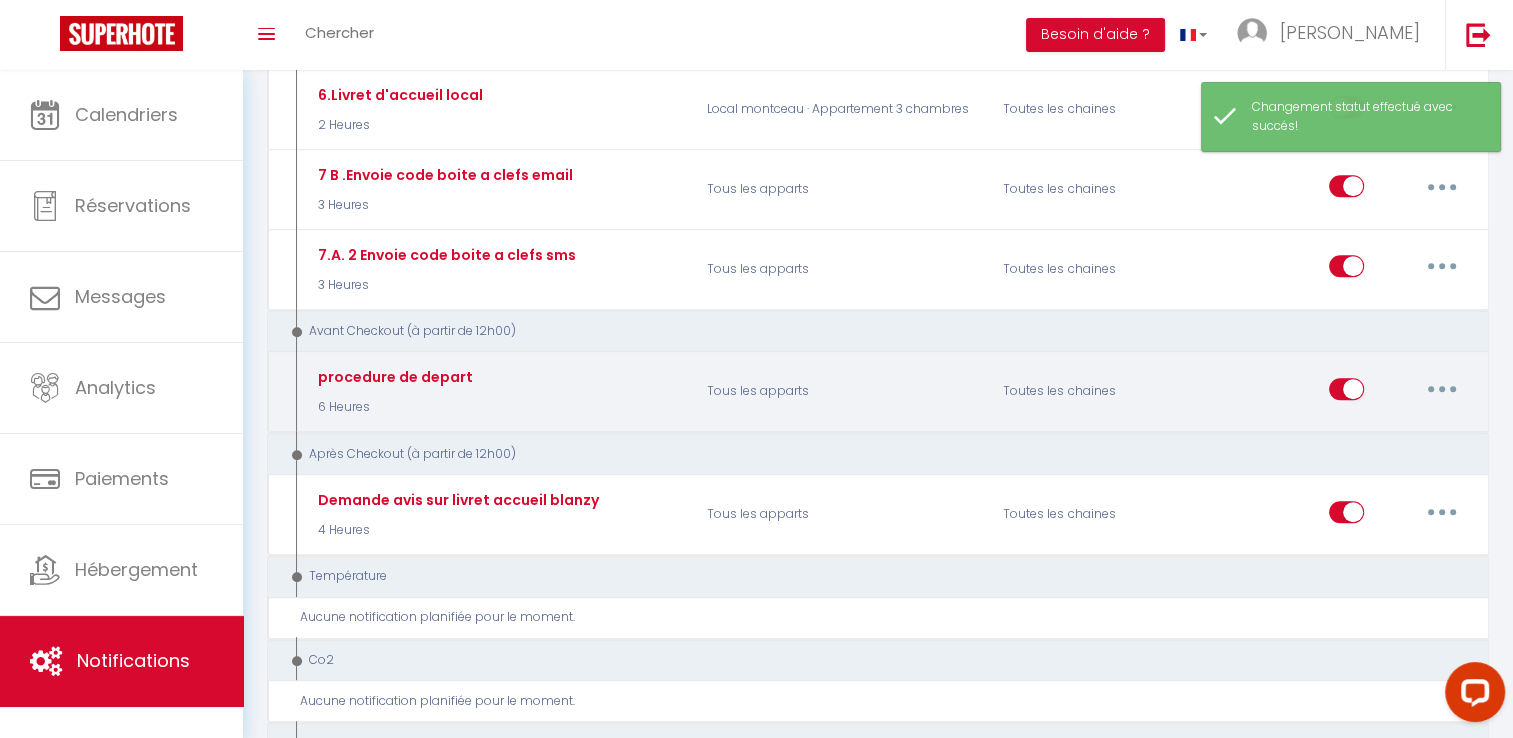 click at bounding box center (1442, 389) 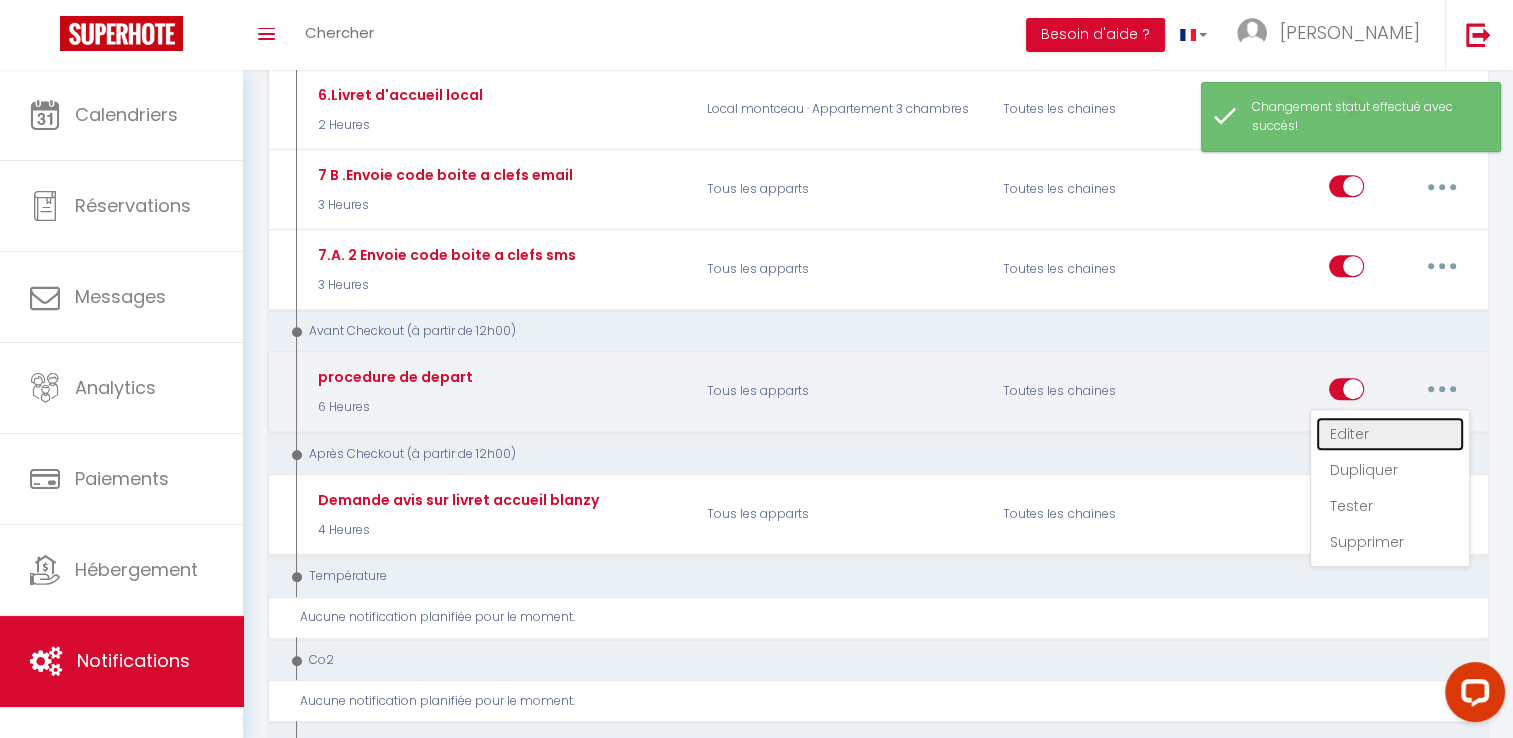 click on "Editer" at bounding box center (1390, 434) 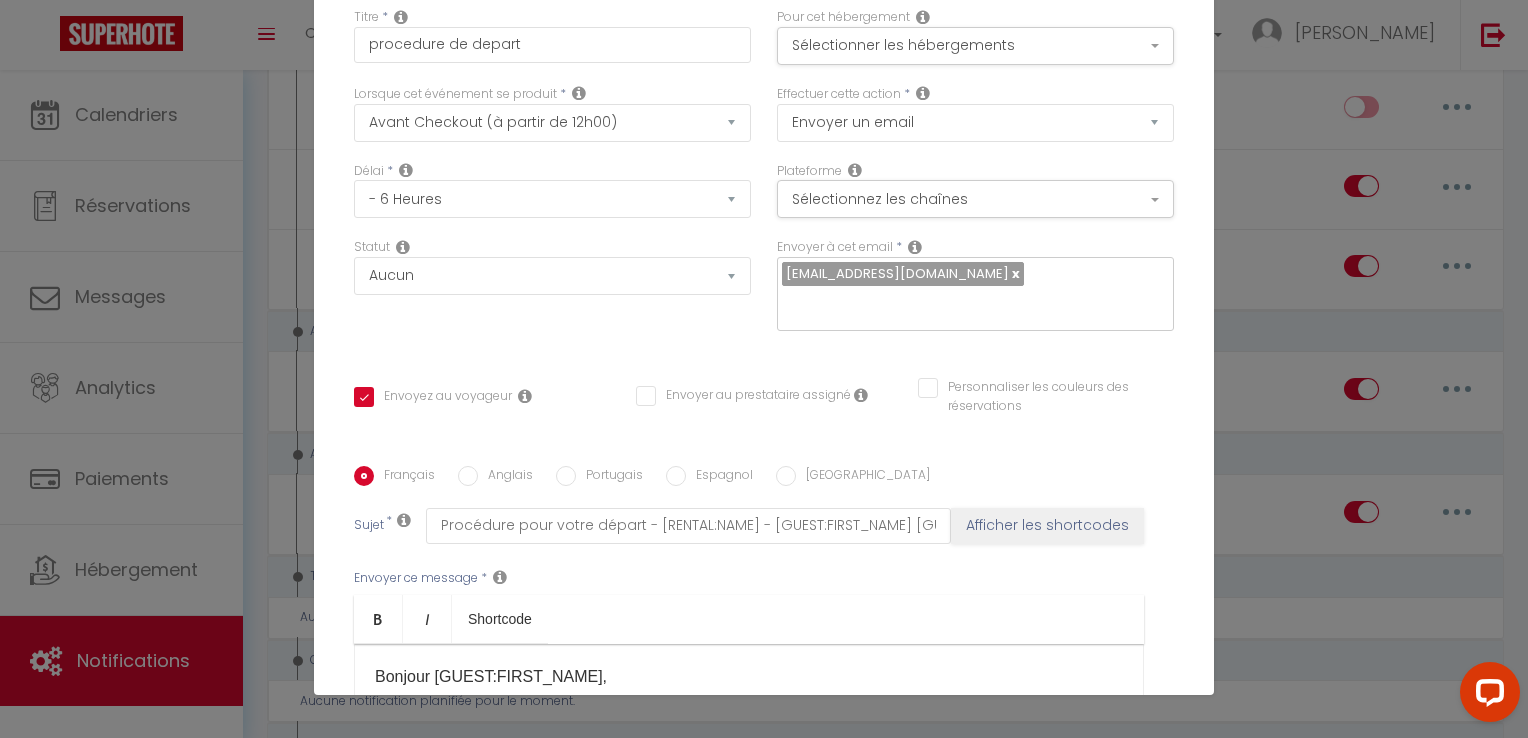 scroll, scrollTop: 0, scrollLeft: 0, axis: both 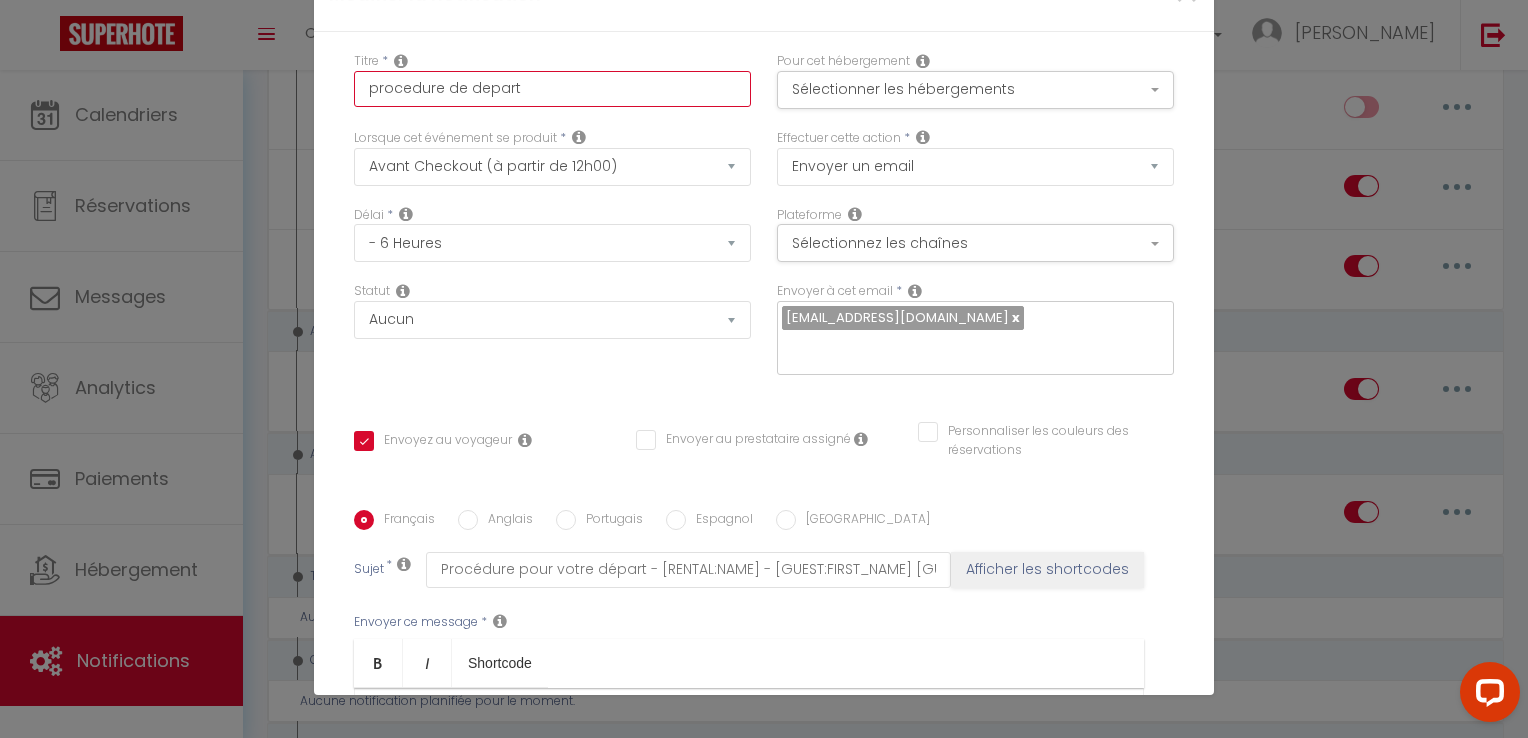 click on "procedure de depart" at bounding box center (552, 89) 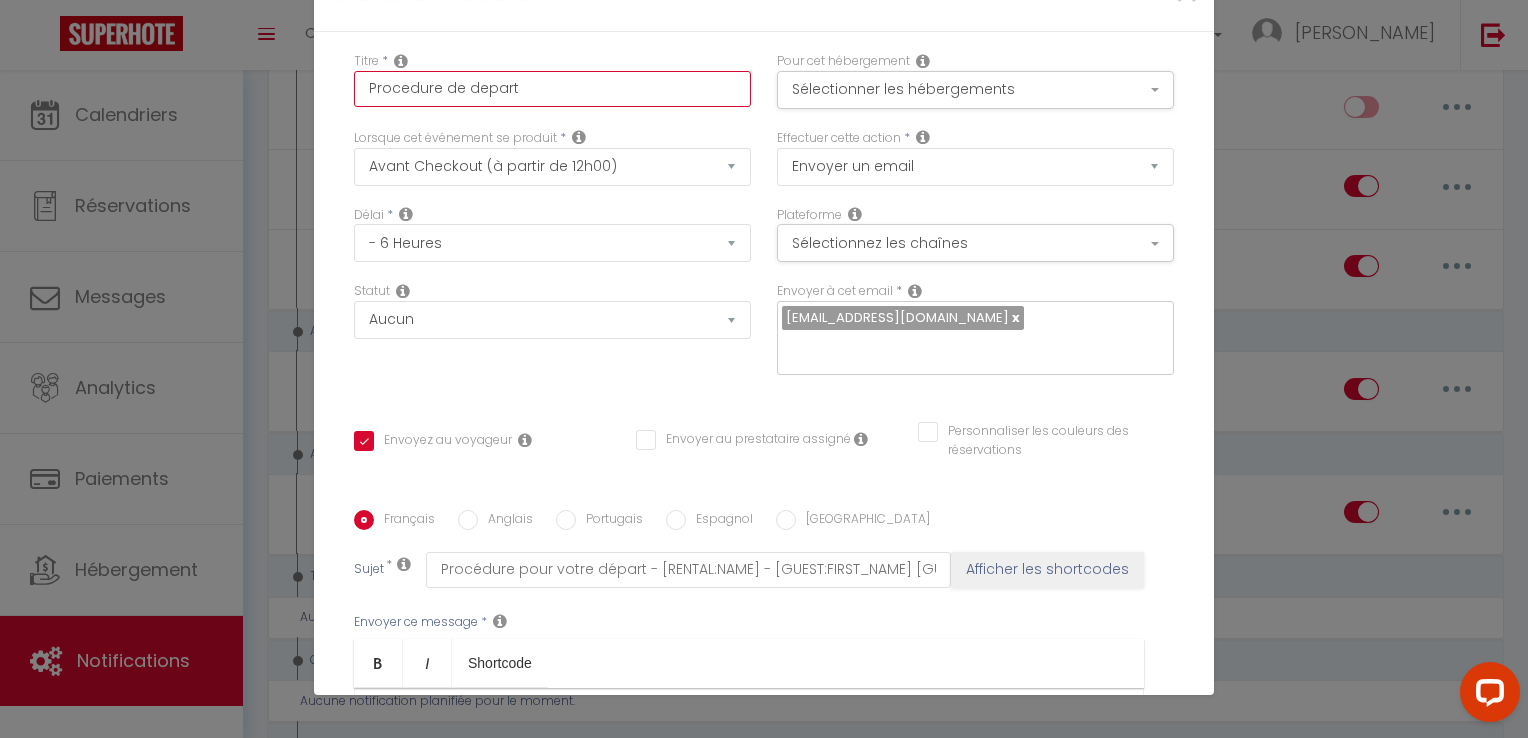 click on "Procedure de depart" at bounding box center (552, 89) 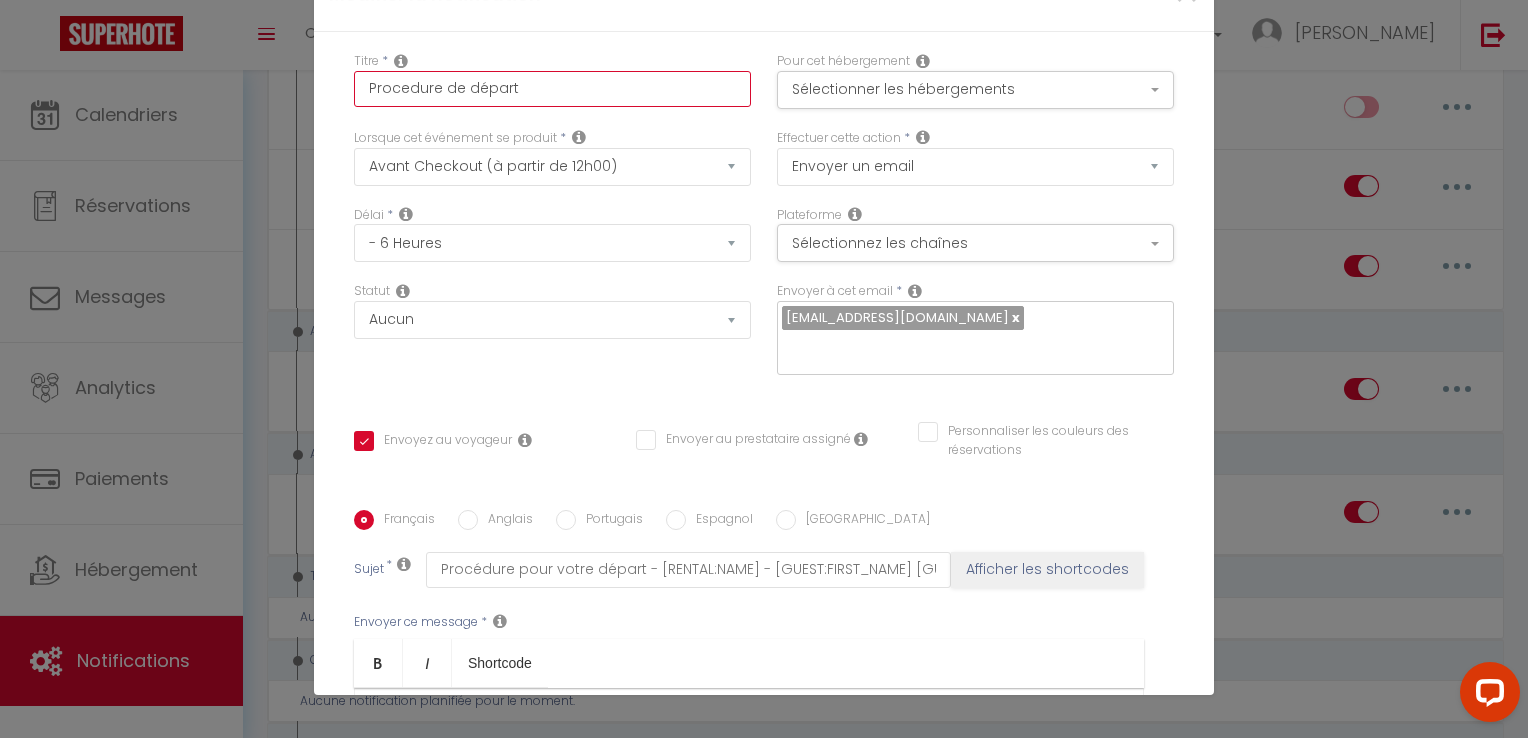 click on "Procedure de départ" at bounding box center (552, 89) 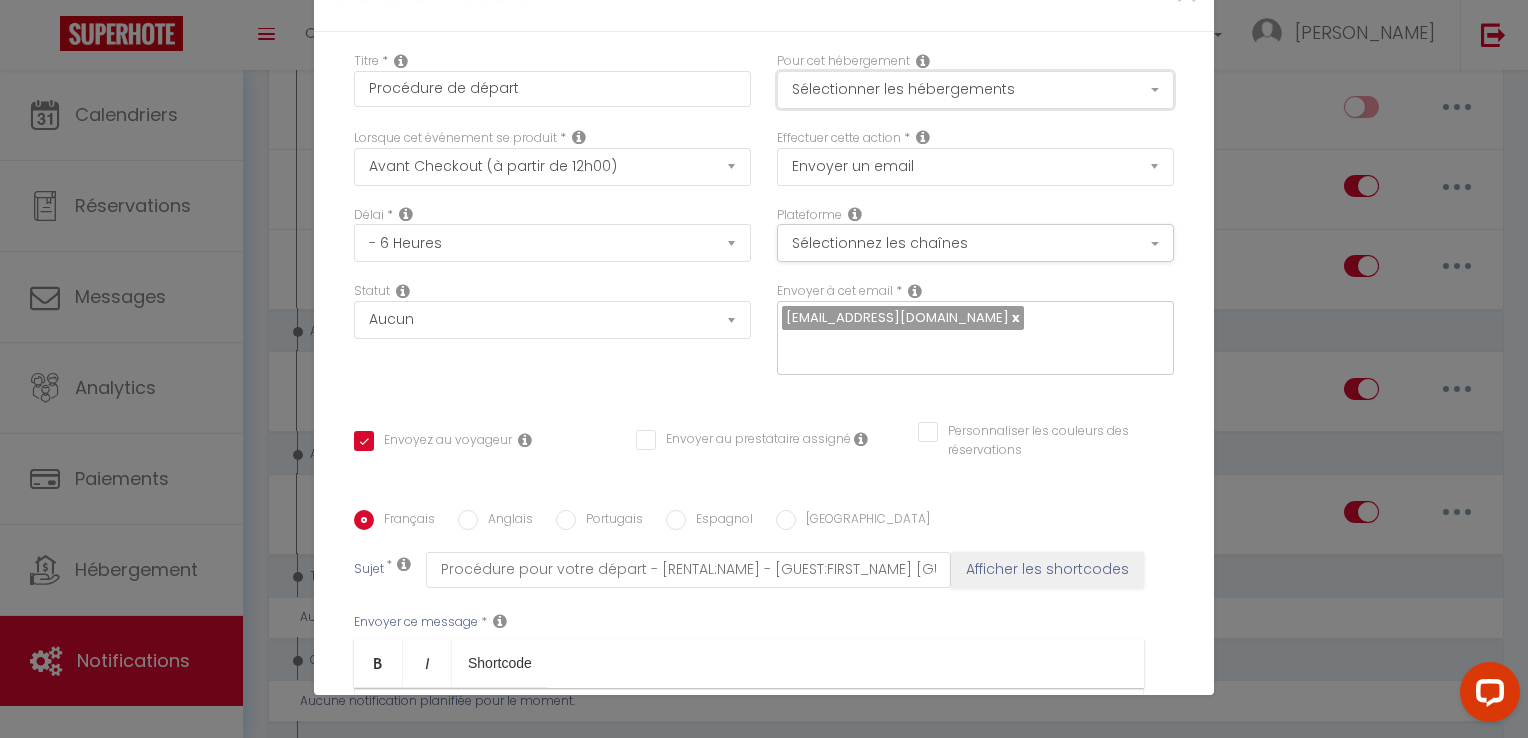 click on "Sélectionner les hébergements" at bounding box center [975, 90] 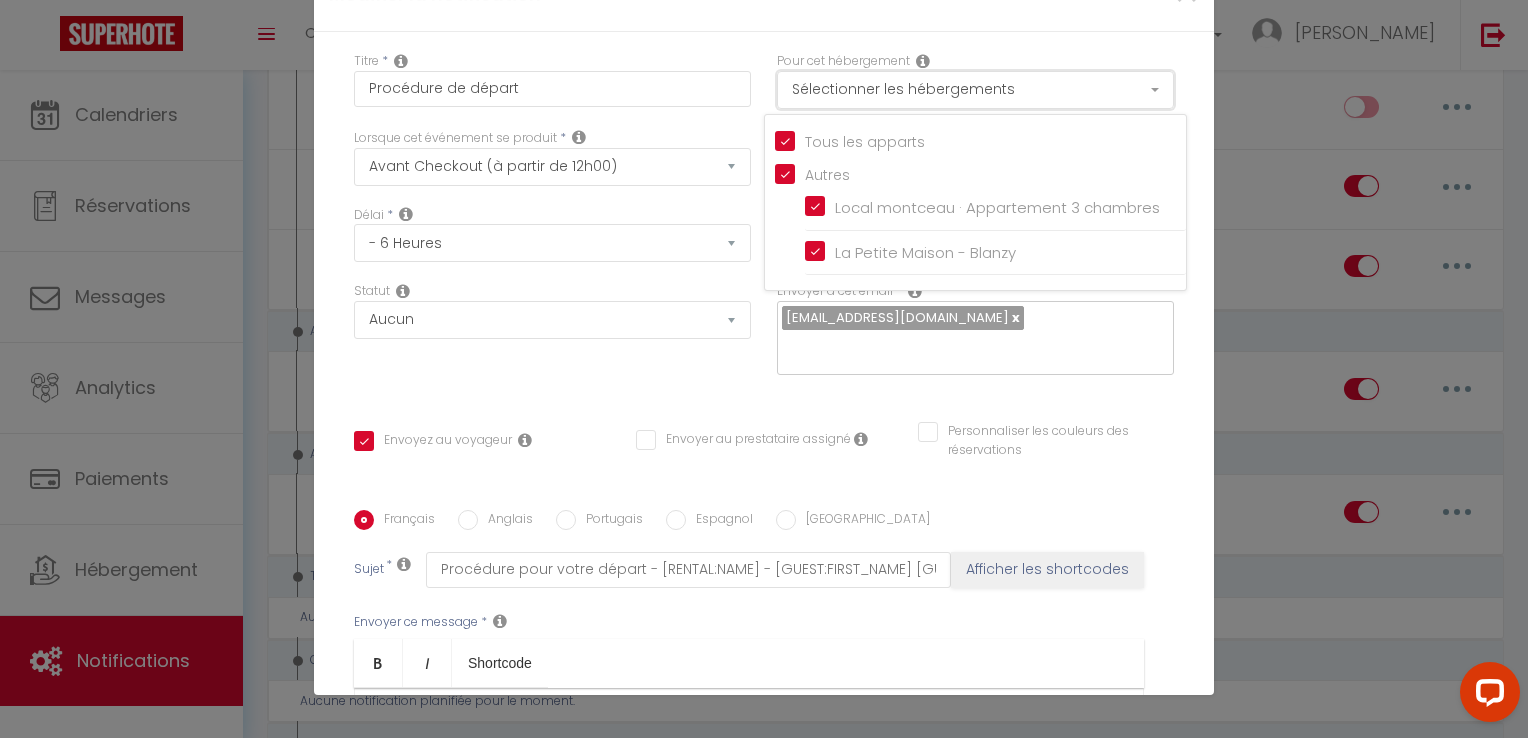 click on "Sélectionner les hébergements" at bounding box center [975, 90] 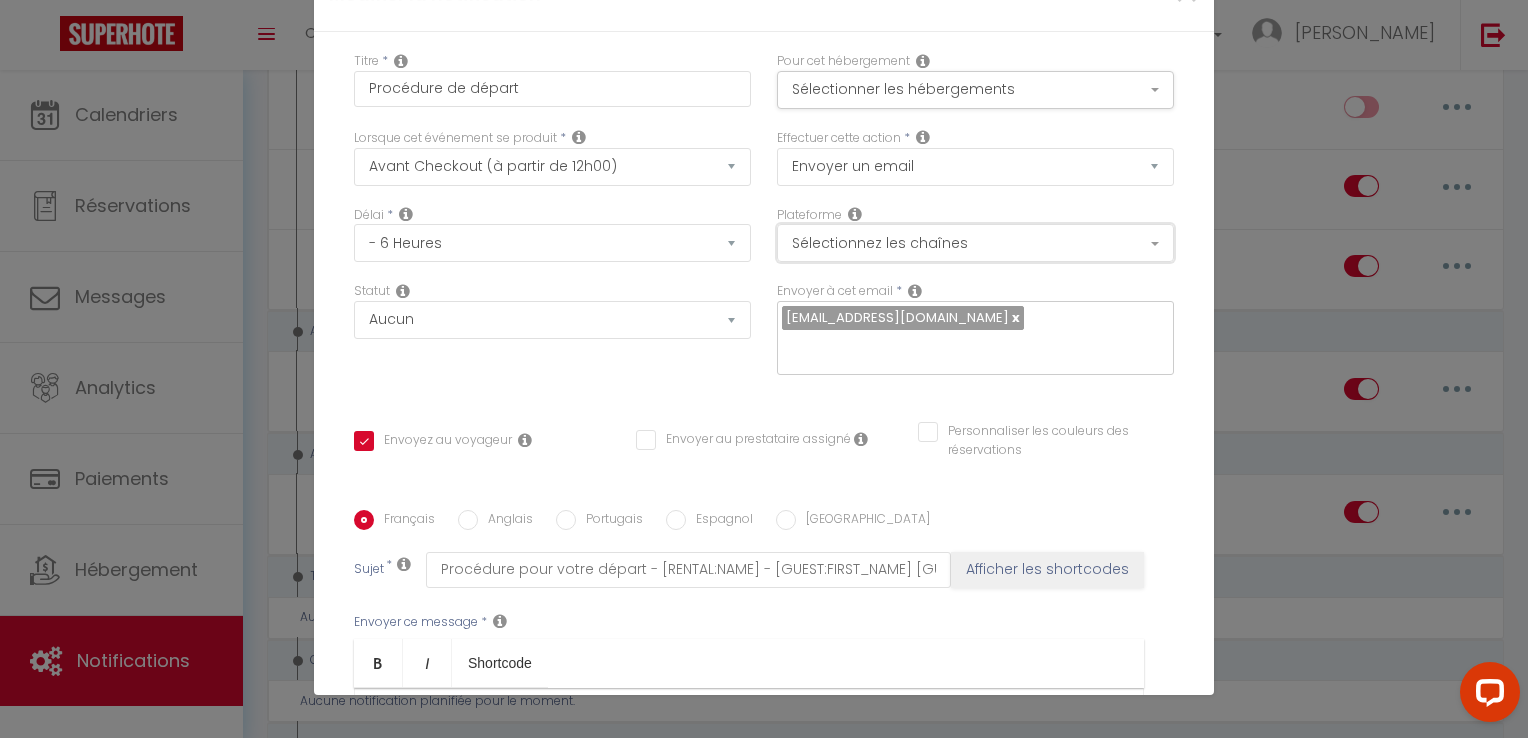 click on "Sélectionnez les chaînes" at bounding box center (975, 243) 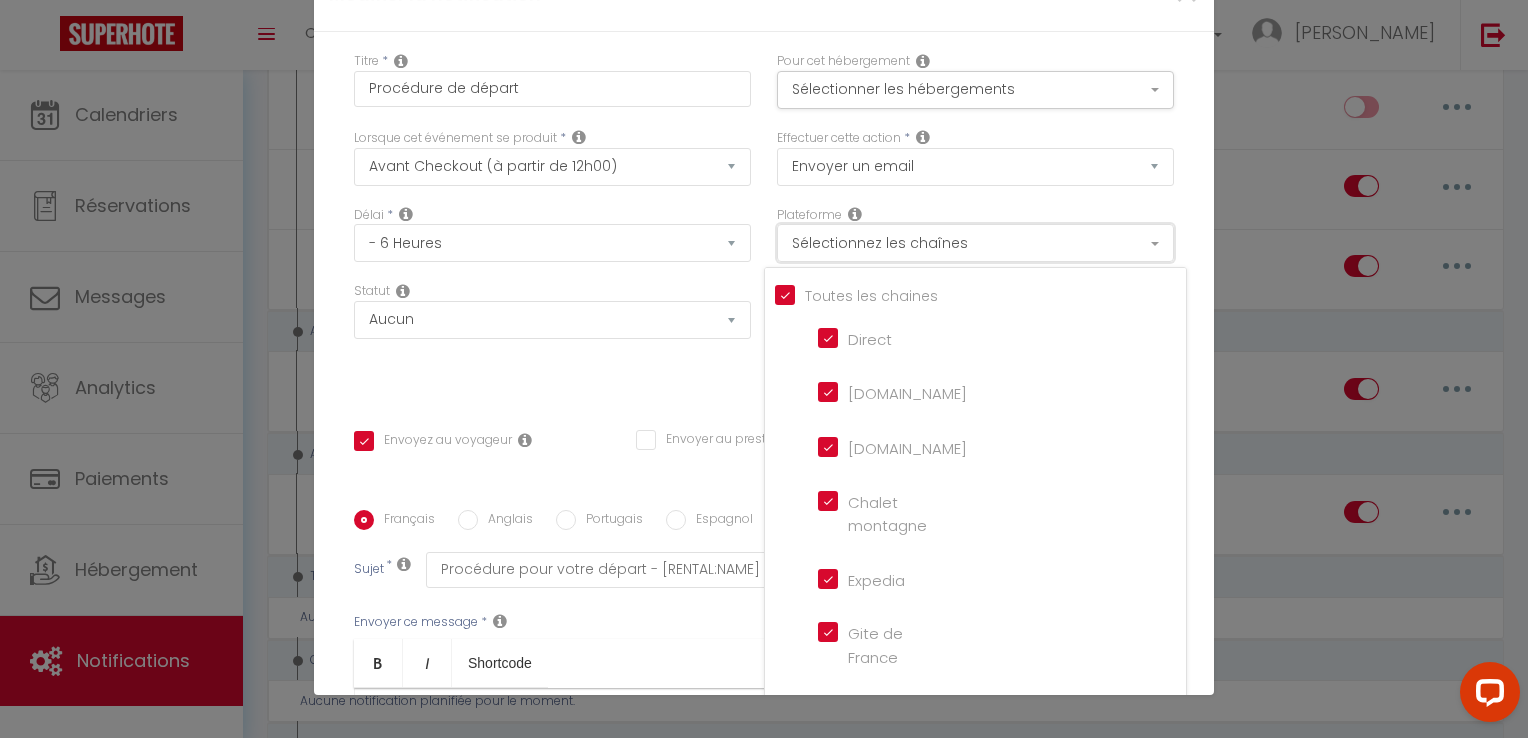 click on "Sélectionnez les chaînes" at bounding box center [975, 243] 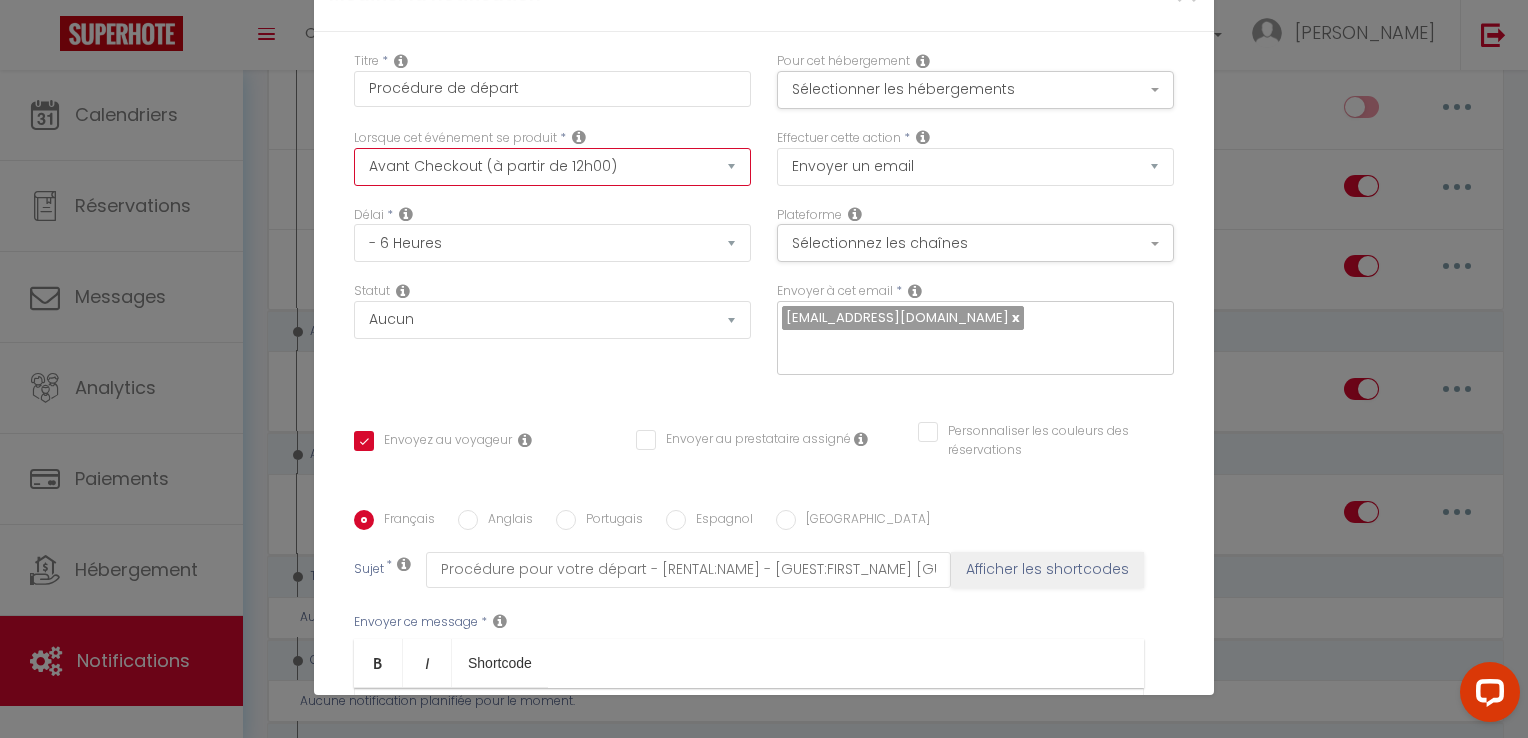 click on "Après la réservation   Avant Checkin (à partir de 12h00)   Après Checkin (à partir de 12h00)   Avant Checkout (à partir de 12h00)   Après Checkout (à partir de 12h00)   Température   Co2   Bruit sonore   Après visualisation lien paiement   Après Paiement Lien KO   Après Caution Lien KO   Après Paiement Automatique KO   Après Caution Automatique KO   Après Visualisation du Contrat   Après Signature du Contrat   Paiement OK   Après soumission formulaire bienvenue   Aprés annulation réservation   Après remboursement automatique   Date spécifique   Après Assignation   Après Désassignation   Après soumission online checkin   Caution OK" at bounding box center [552, 167] 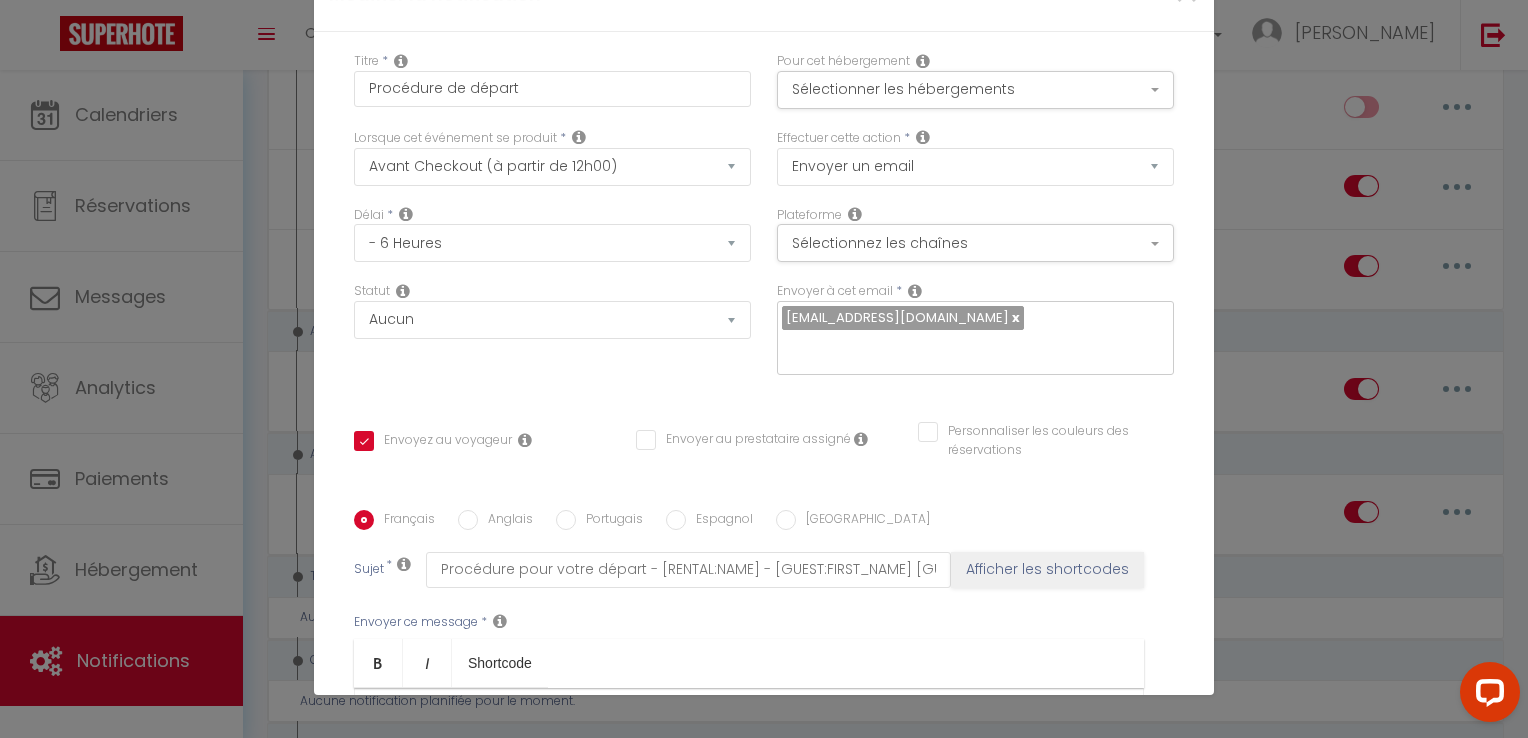 click on "Lorsque cet événement se produit   *      Après la réservation   Avant Checkin (à partir de 12h00)   Après Checkin (à partir de 12h00)   Avant Checkout (à partir de 12h00)   Après Checkout (à partir de 12h00)   Température   Co2   [MEDICAL_DATA] sonore   Après visualisation lien paiement   Après Paiement Lien KO   Après Caution Lien KO   Après Paiement Automatique KO   Après Caution Automatique KO   Après Visualisation du Contrat   Après Signature du Contrat   Paiement OK   Après soumission formulaire bienvenue   Aprés annulation réservation   Après remboursement automatique   Date spécifique   Après Assignation   Après Désassignation   Après soumission online checkin   Caution OK" at bounding box center (552, 167) 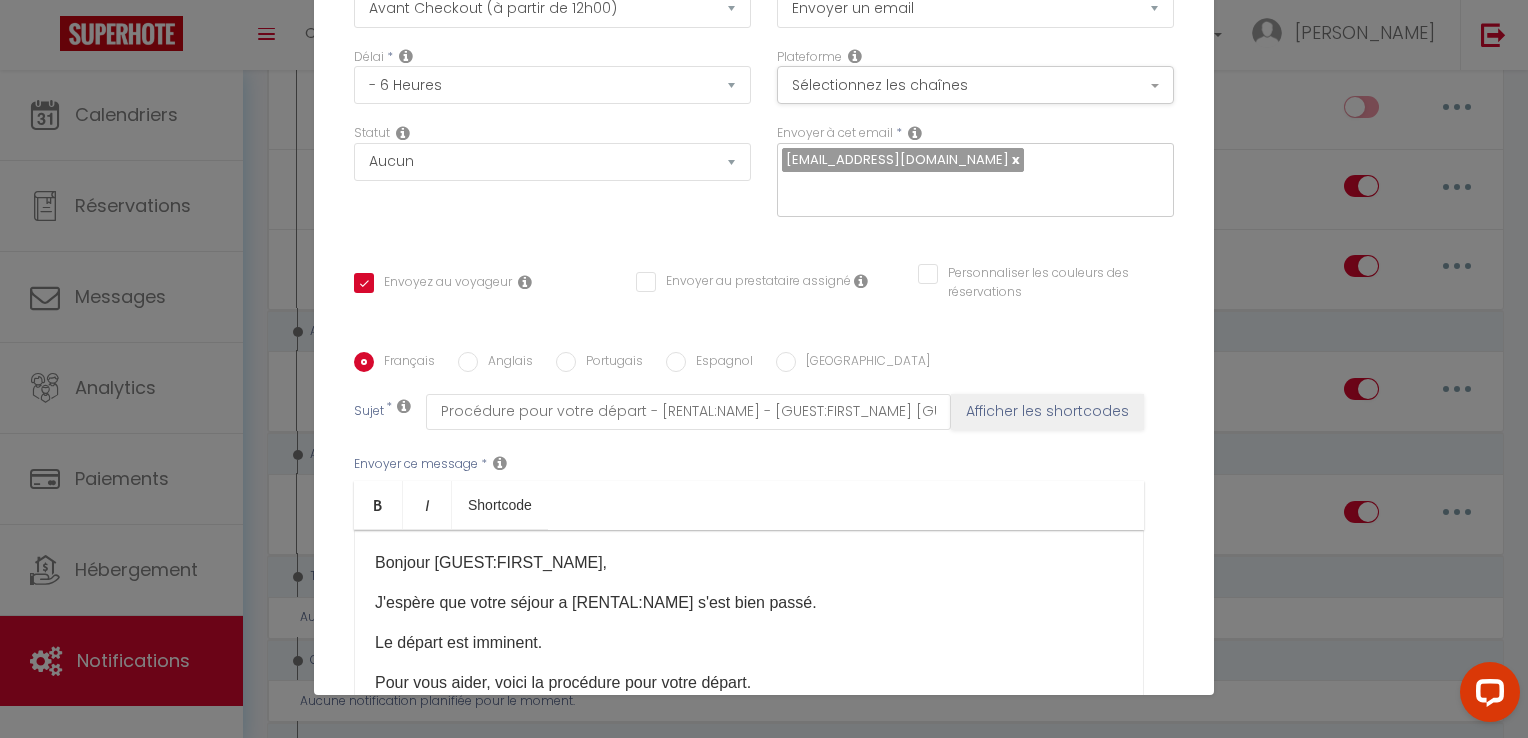 scroll, scrollTop: 162, scrollLeft: 0, axis: vertical 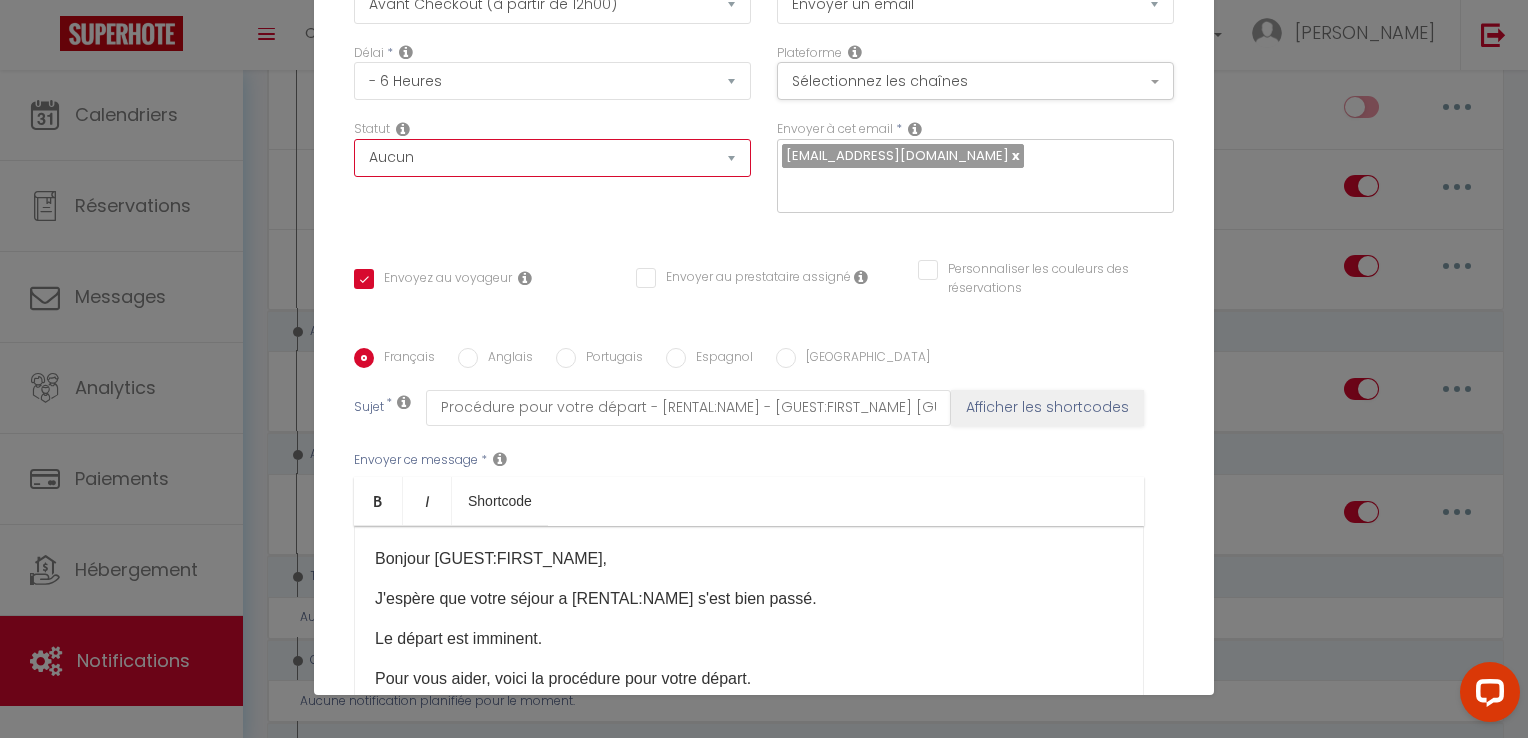 click on "Aucun   Si la réservation est payée   Si réservation non payée   Si la caution a été prise   Si caution non payée" at bounding box center [552, 158] 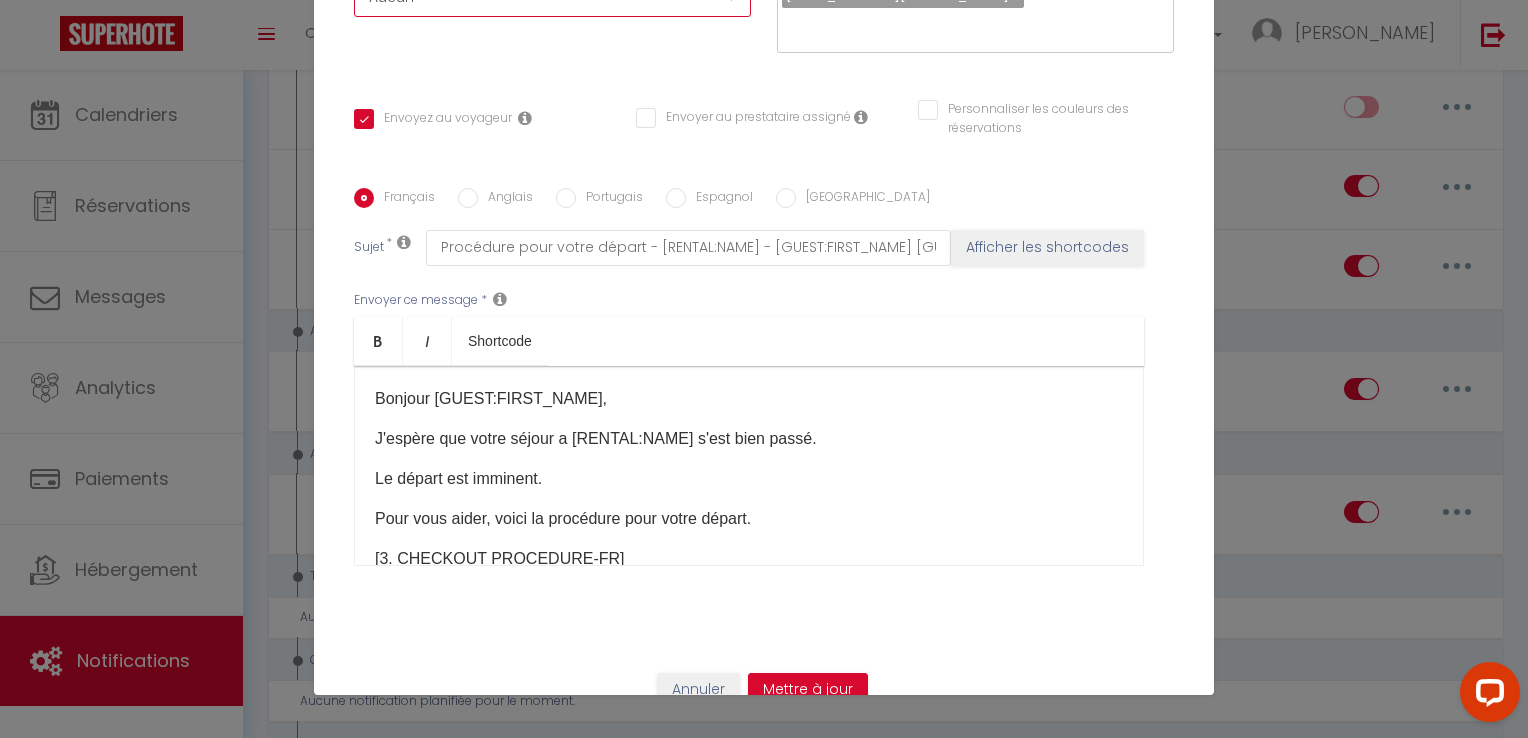 scroll, scrollTop: 320, scrollLeft: 0, axis: vertical 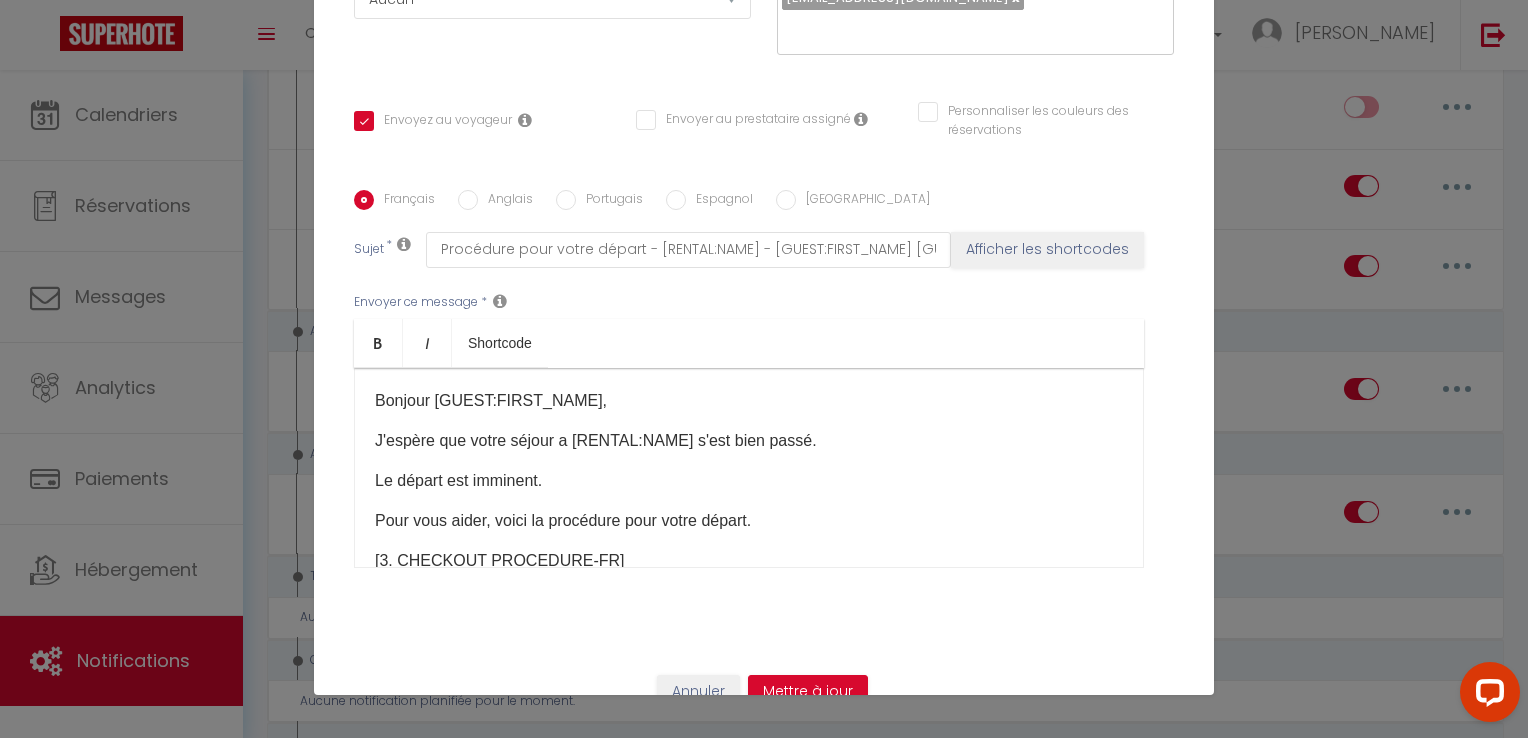 click on "Personnaliser les couleurs des réservations" at bounding box center [1033, 112] 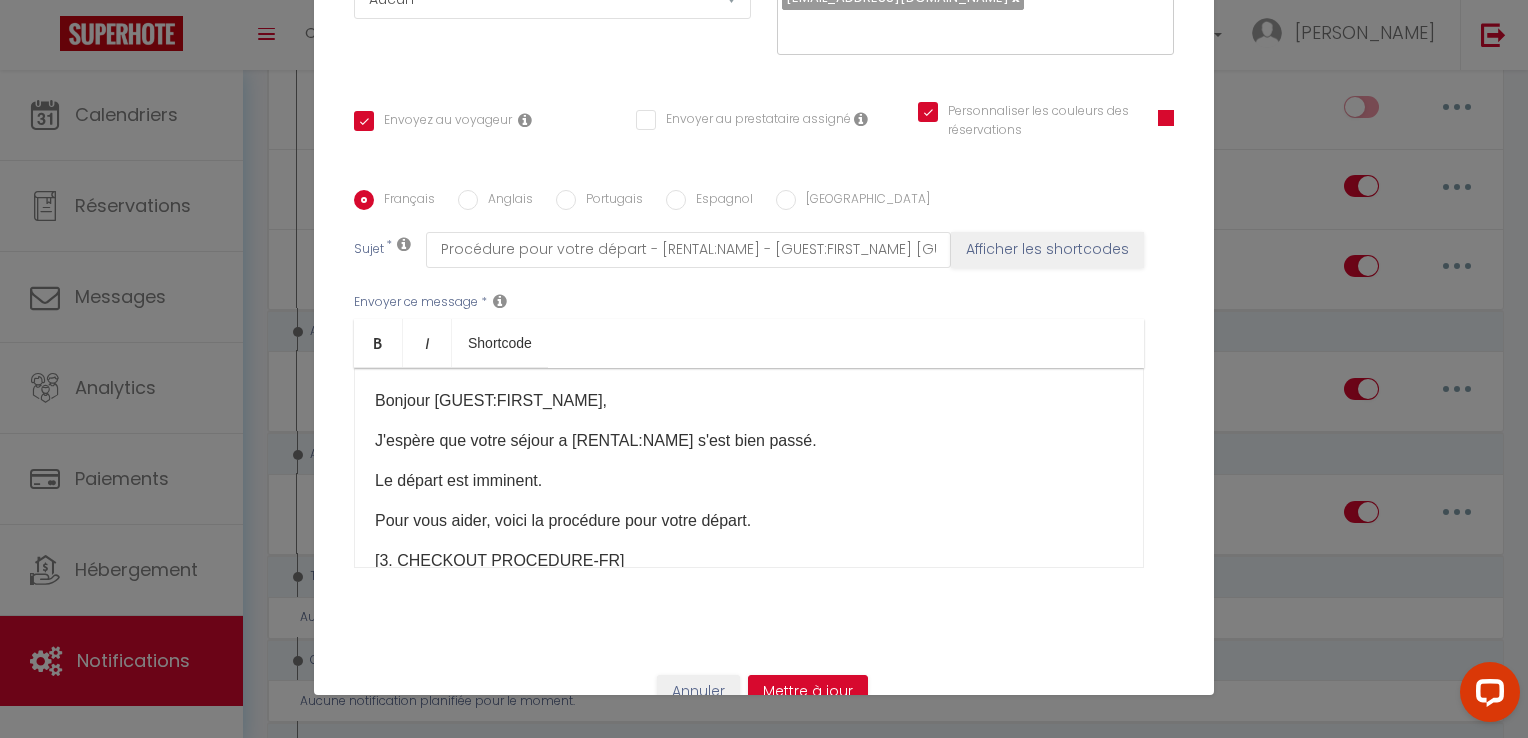 click at bounding box center [1166, 118] 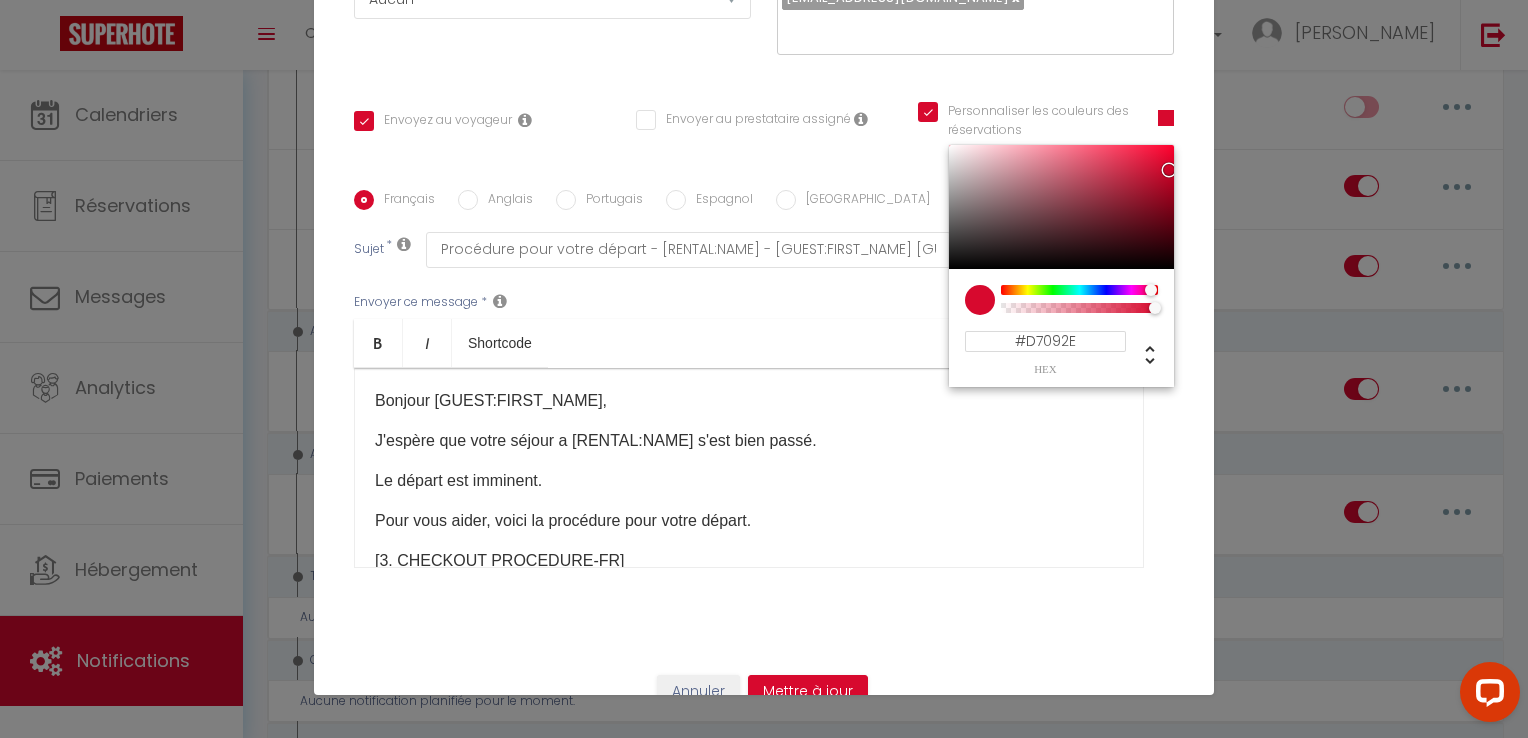 click at bounding box center (1166, 118) 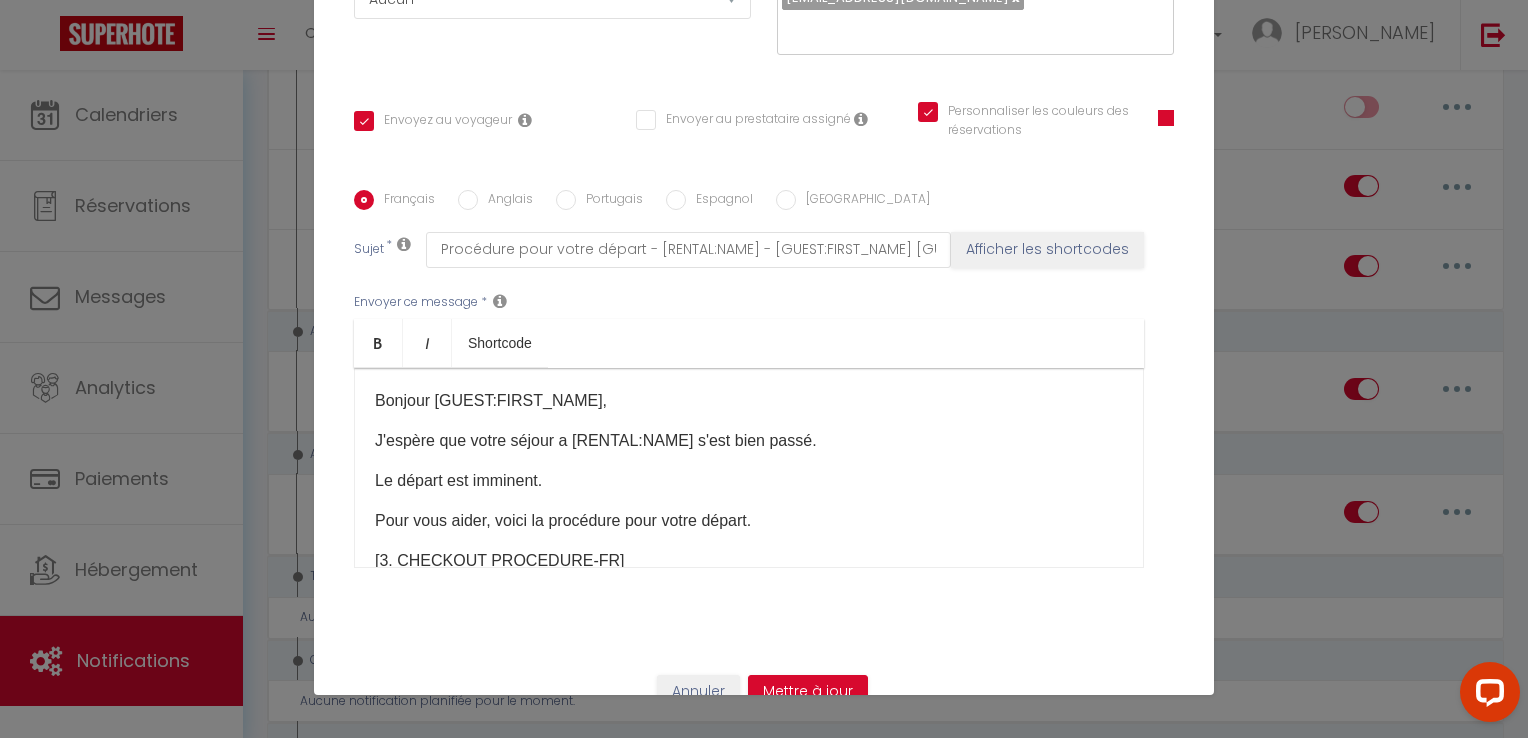 click on "Personnaliser les couleurs des réservations" at bounding box center (1025, 112) 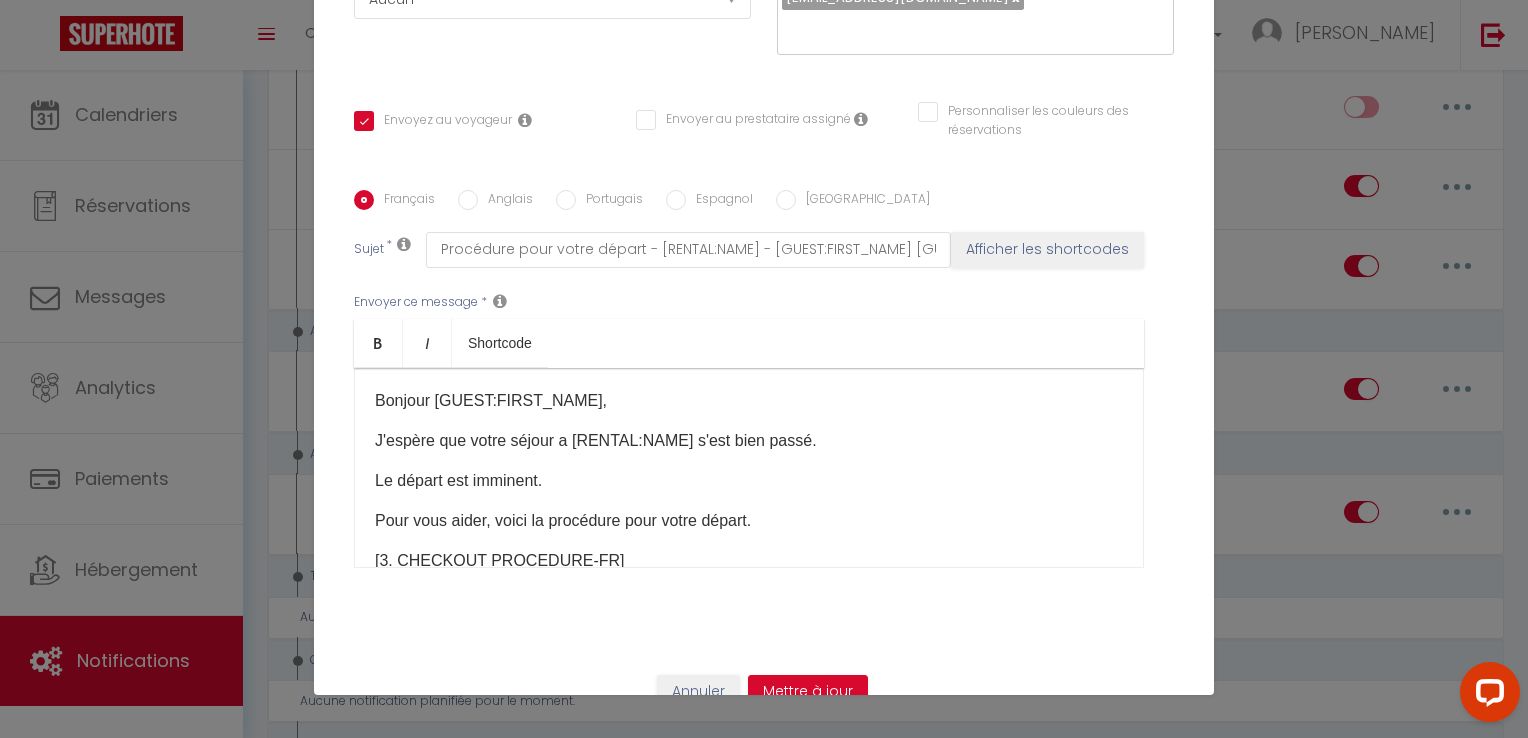 scroll, scrollTop: 325, scrollLeft: 0, axis: vertical 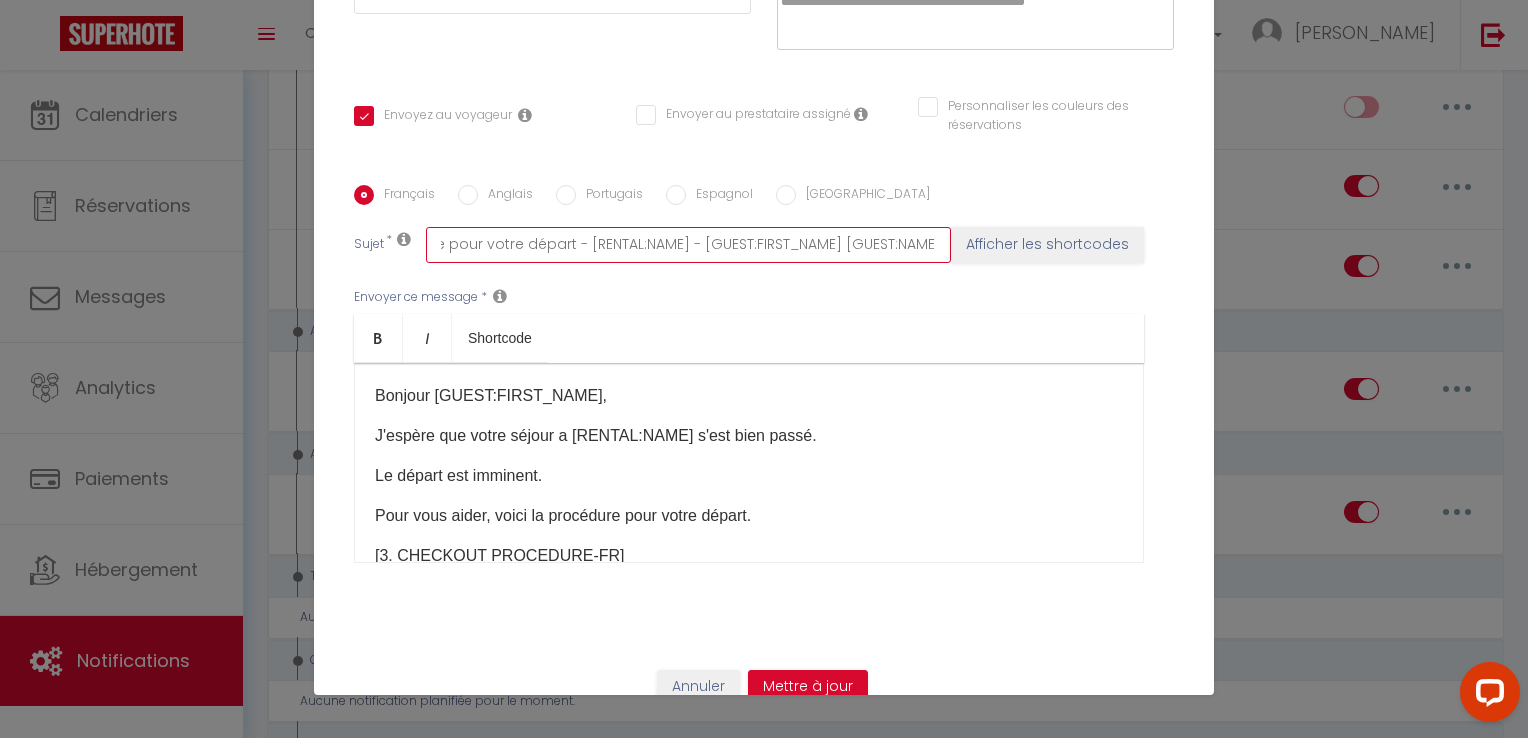 drag, startPoint x: 640, startPoint y: 220, endPoint x: 971, endPoint y: 225, distance: 331.03775 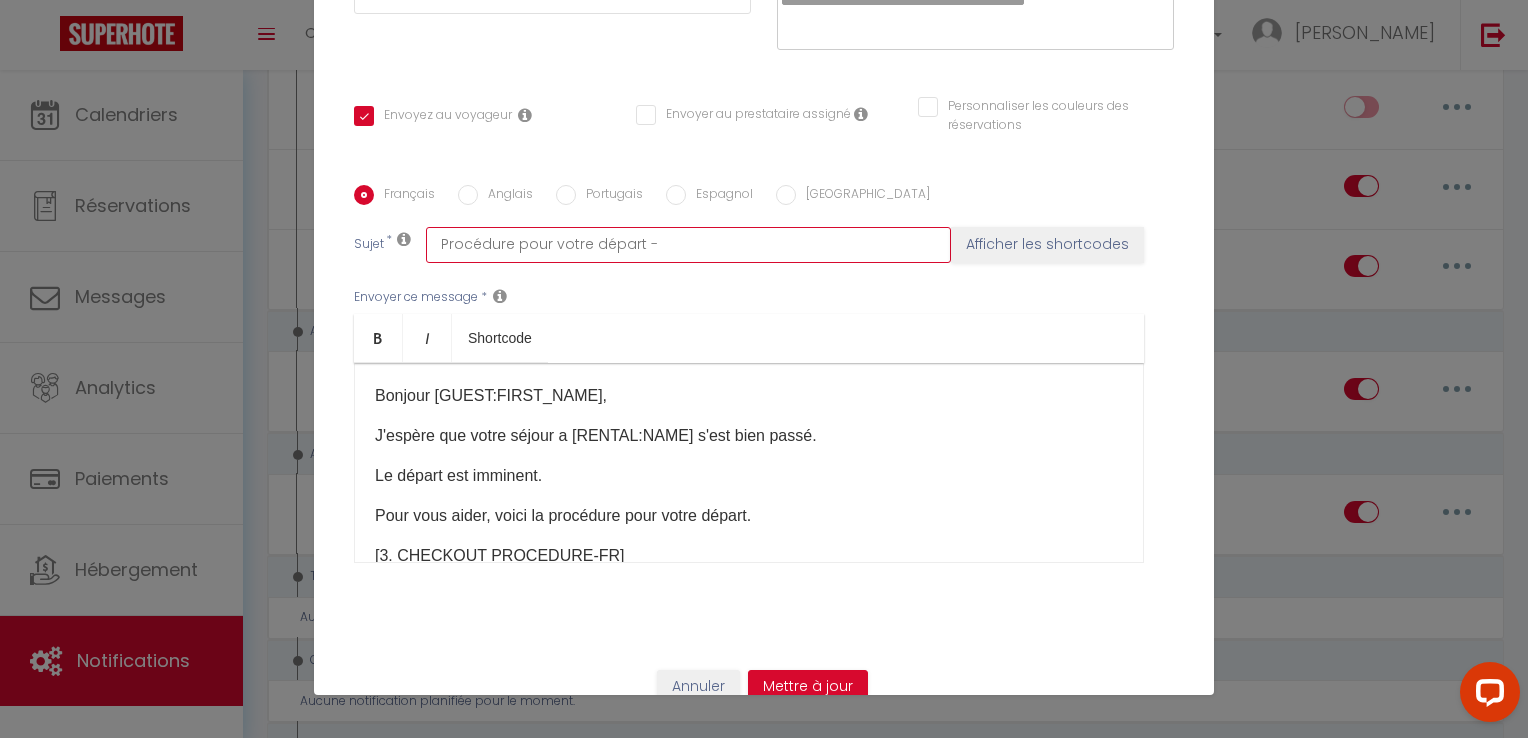 scroll, scrollTop: 0, scrollLeft: 0, axis: both 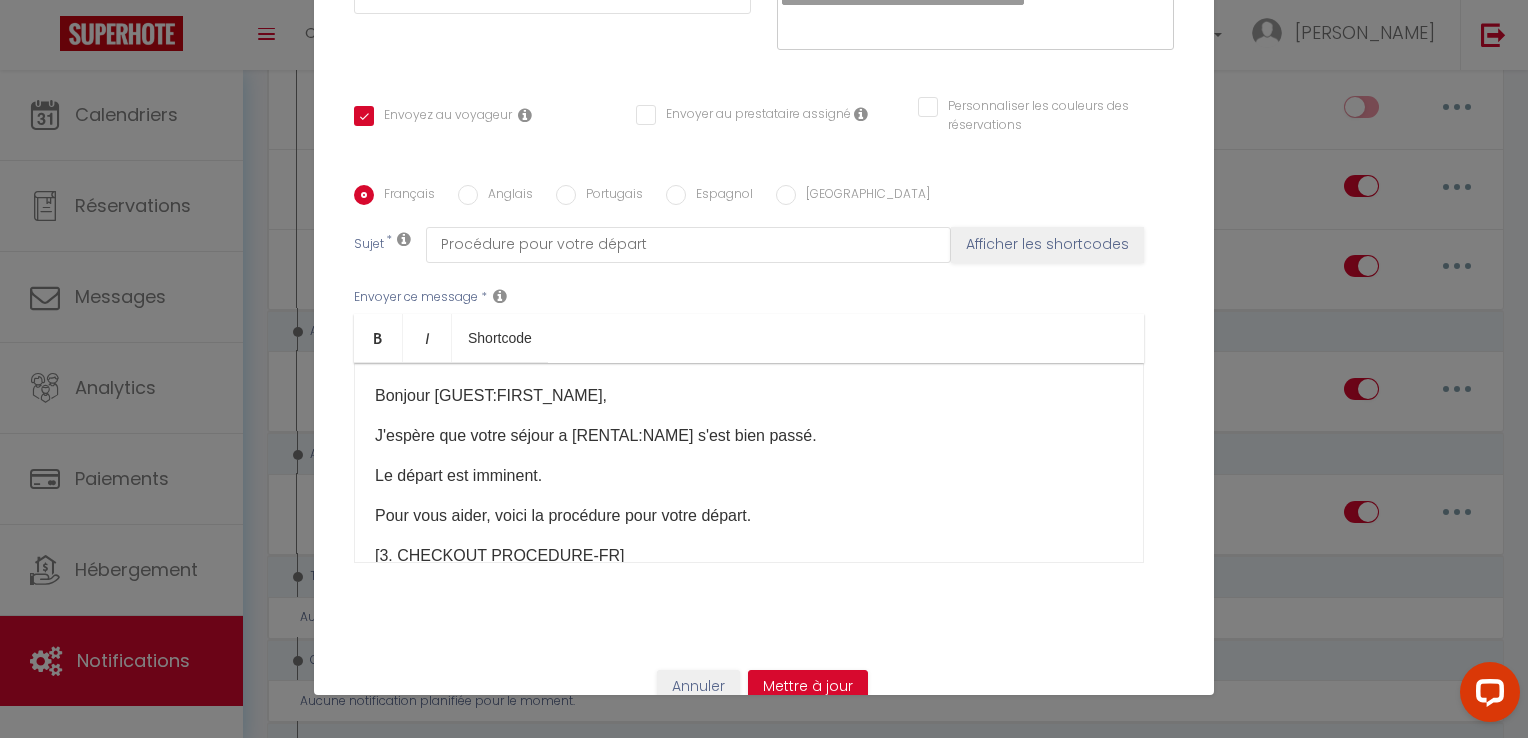 click on "​Bonjour [GUEST:FIRST_NAME],
J'espère que votre séjour a [RENTAL:NAME] s'est bien passé.
Le départ est imminent.
Pour vous aider, voici la procédure pour votre départ. [3. CHECKOUT PROCEDURE-FR]​ Merci beaucoup
Faites moi signe si vous avez la moindre question.
A très vite,
[PERSON_NAME]" at bounding box center [749, 463] 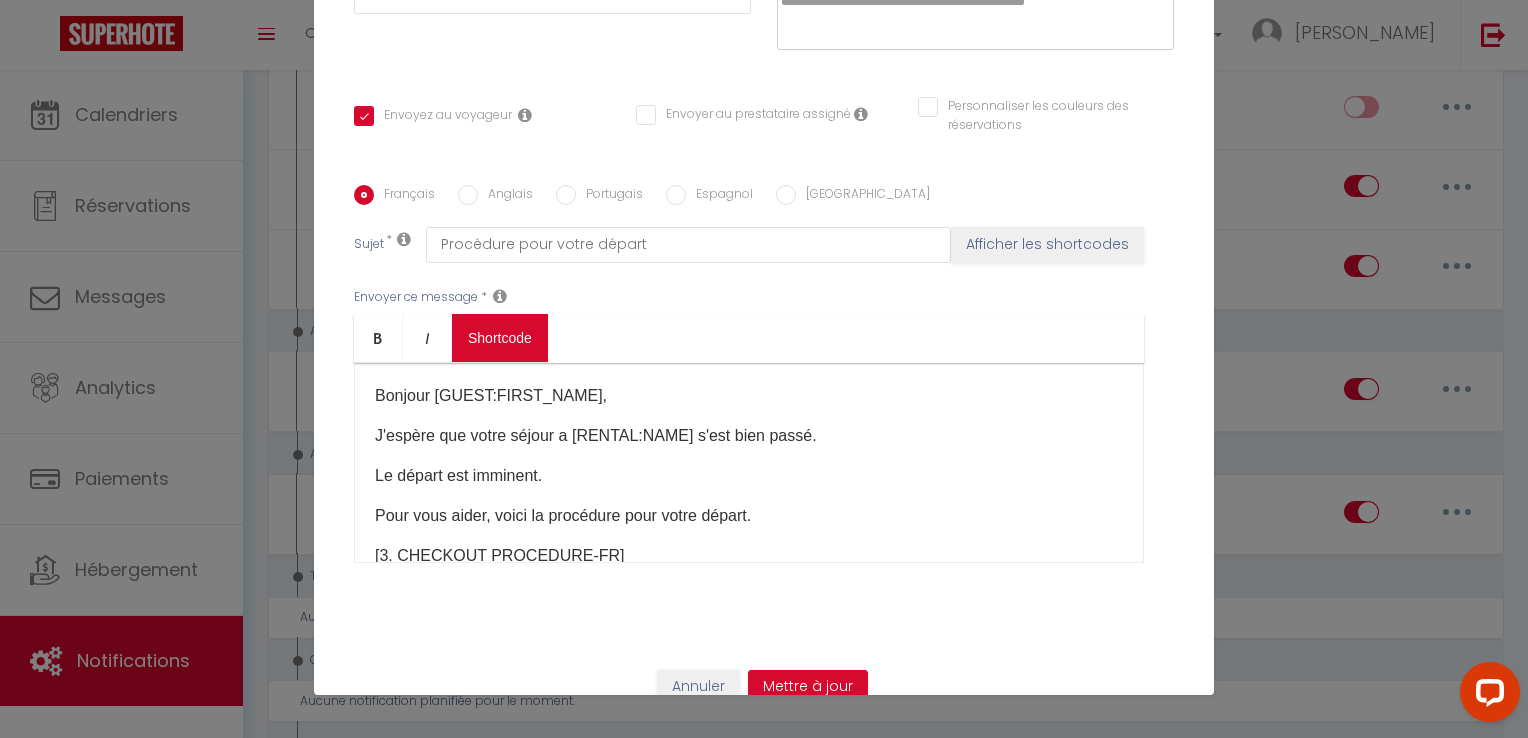 click on "Coaching SuperHote ce soir à 18h00, pour participer:  [URL][DOMAIN_NAME][SECURITY_DATA]   ×     Toggle navigation       Toggle Search     Toggle menubar     Chercher   BUTTON
Besoin d'aide ?
[PERSON_NAME]        Équipe     Résultat de la recherche   Aucun résultat     Calendriers     Réservations     Messages     Analytics      Paiements     Hébergement     Notifications                 Résultat de la recherche   Id   Appart   Voyageur    Checkin   Checkout   Nuits   Pers.   Plateforme   Statut     Résultat de la recherche   Aucun résultat          Notifications
Actions
Nouvelle Notification    Exporter    Importer    Tous les apparts    Local montceau · Appartement 3 chambres La Petite Maison - Blanzy
Actions
Nouveau shortcode personnalisé    Notifications" at bounding box center (764, 760) 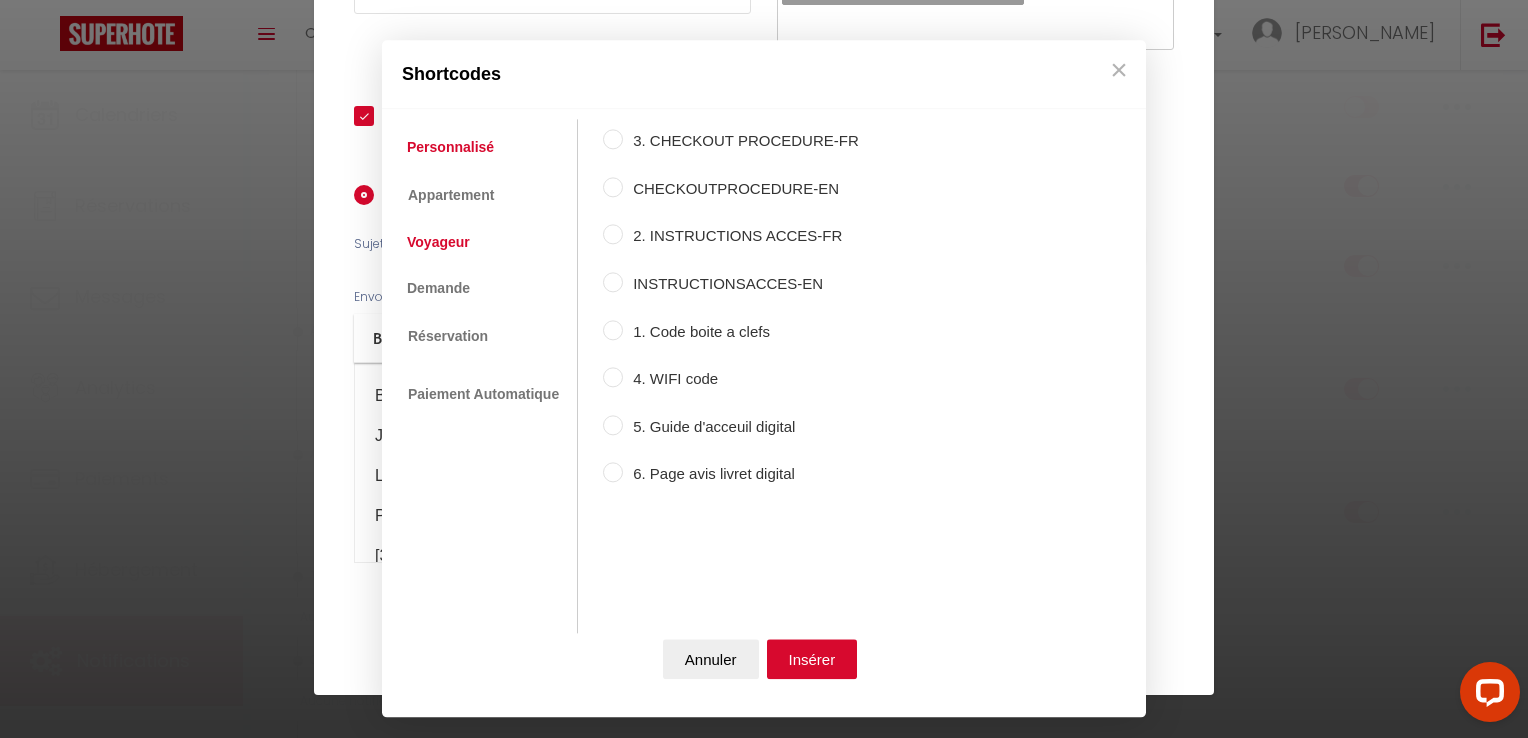 click on "Voyageur" at bounding box center (438, 242) 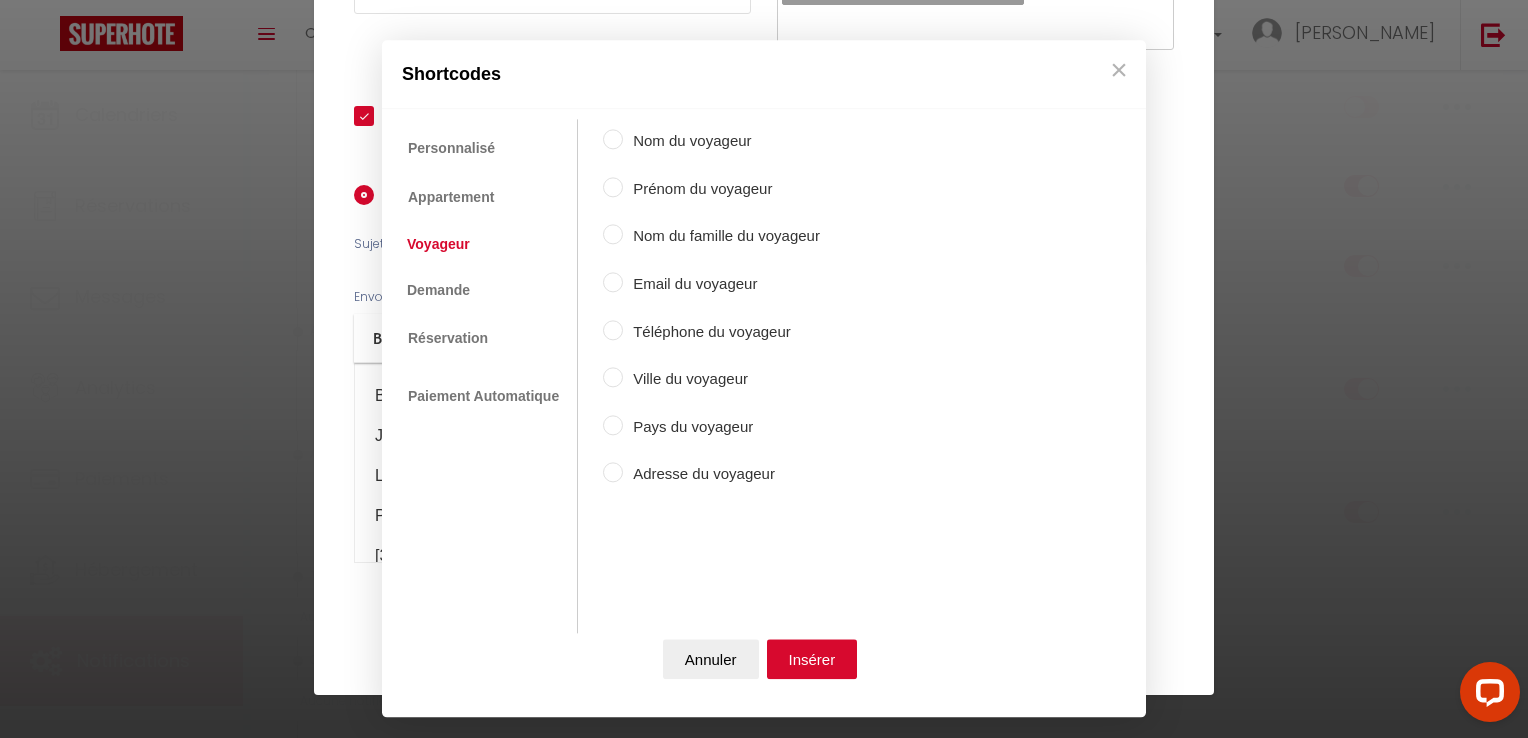 click on "Prénom du voyageur" at bounding box center [721, 189] 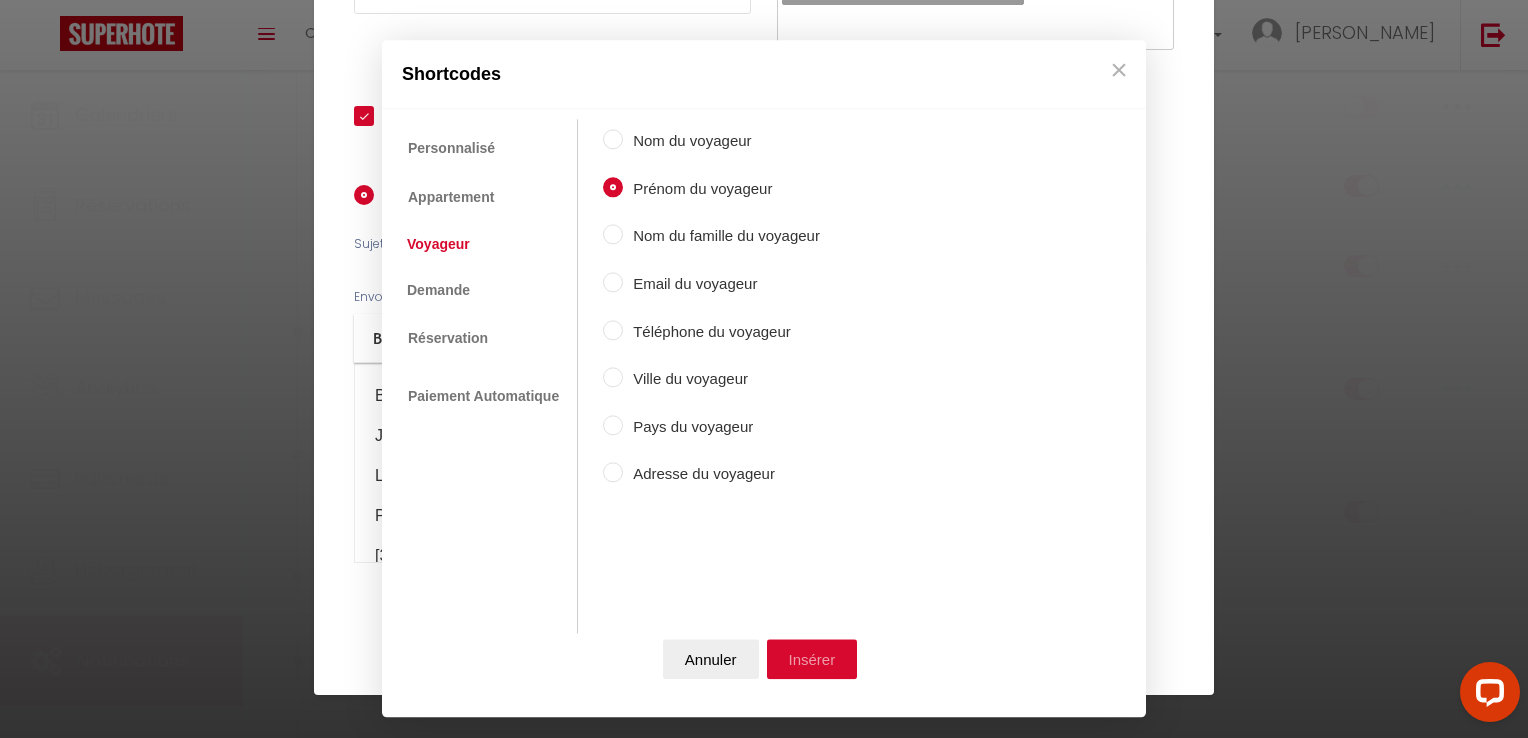 click on "Insérer" at bounding box center [812, 660] 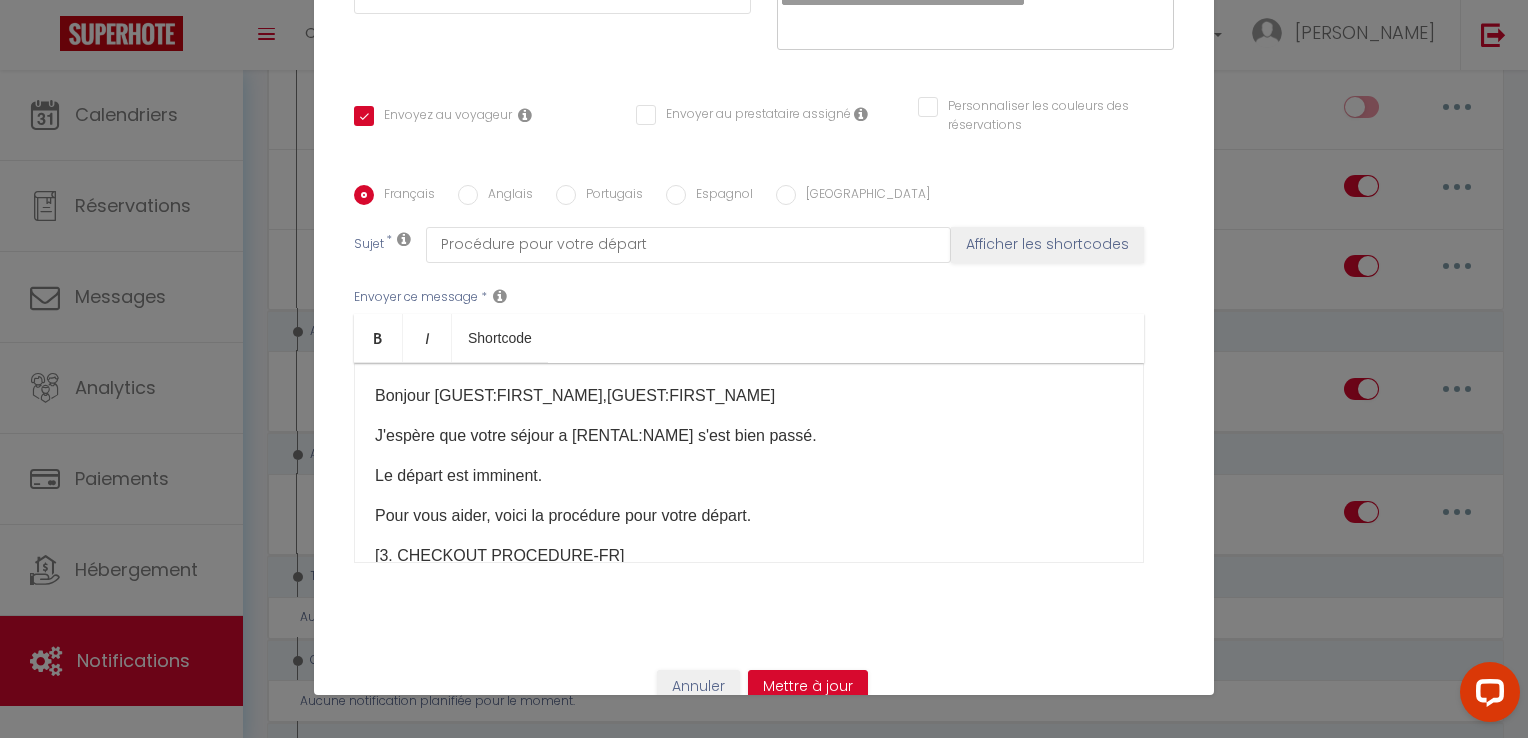 click on "​Bonjour [GUEST:FIRST_NAME], [GUEST:FIRST_NAME] ​" at bounding box center (749, 396) 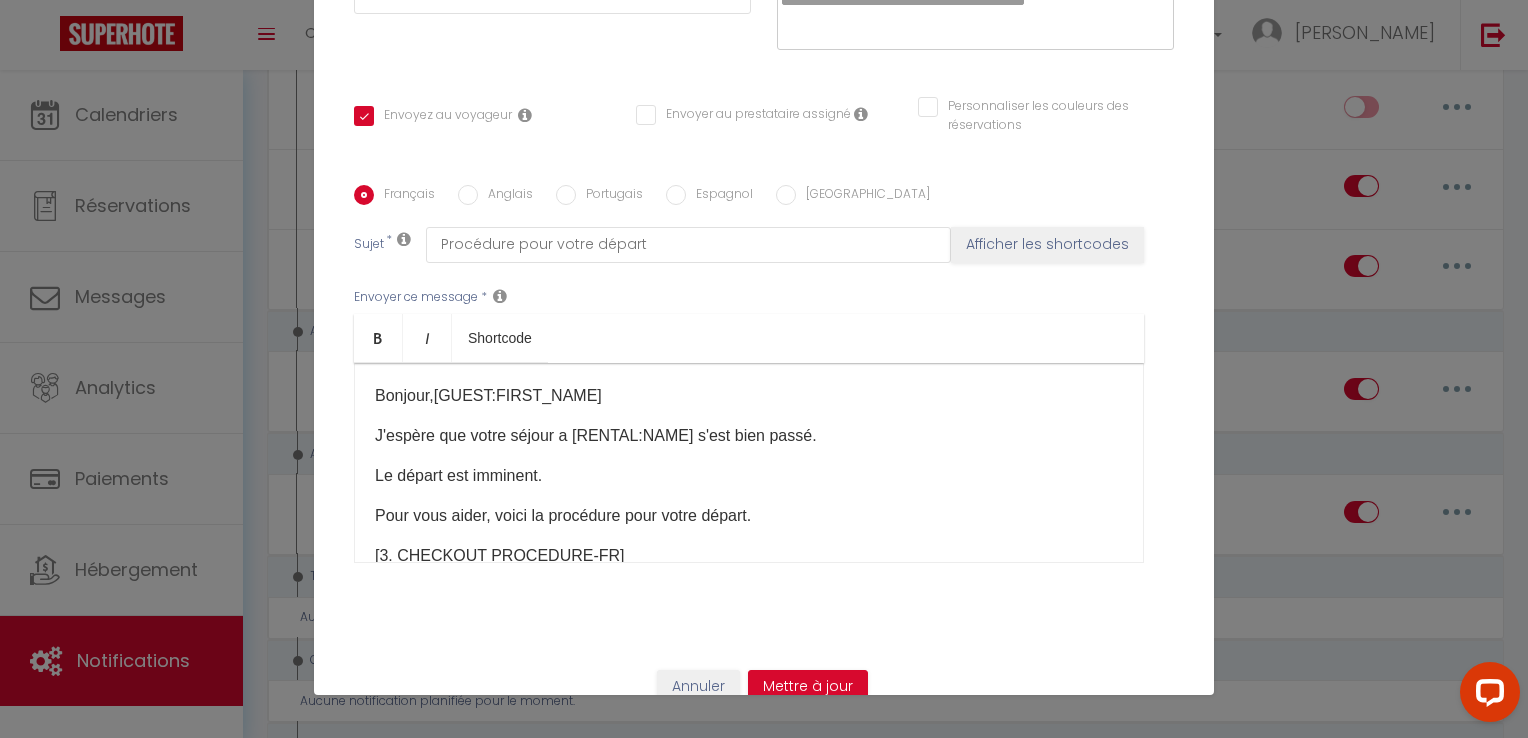 click on "Le départ est imminent." at bounding box center (749, 476) 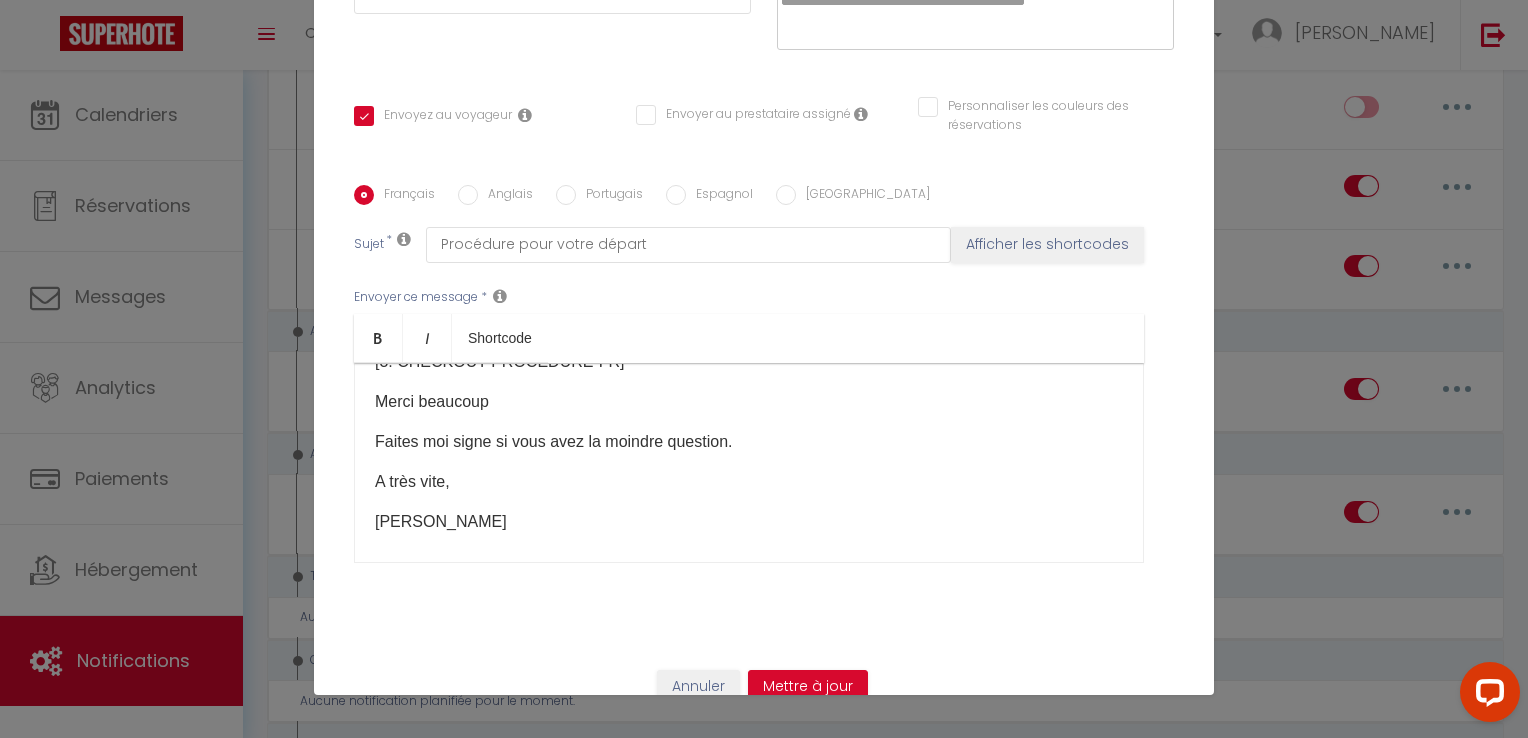 scroll, scrollTop: 194, scrollLeft: 0, axis: vertical 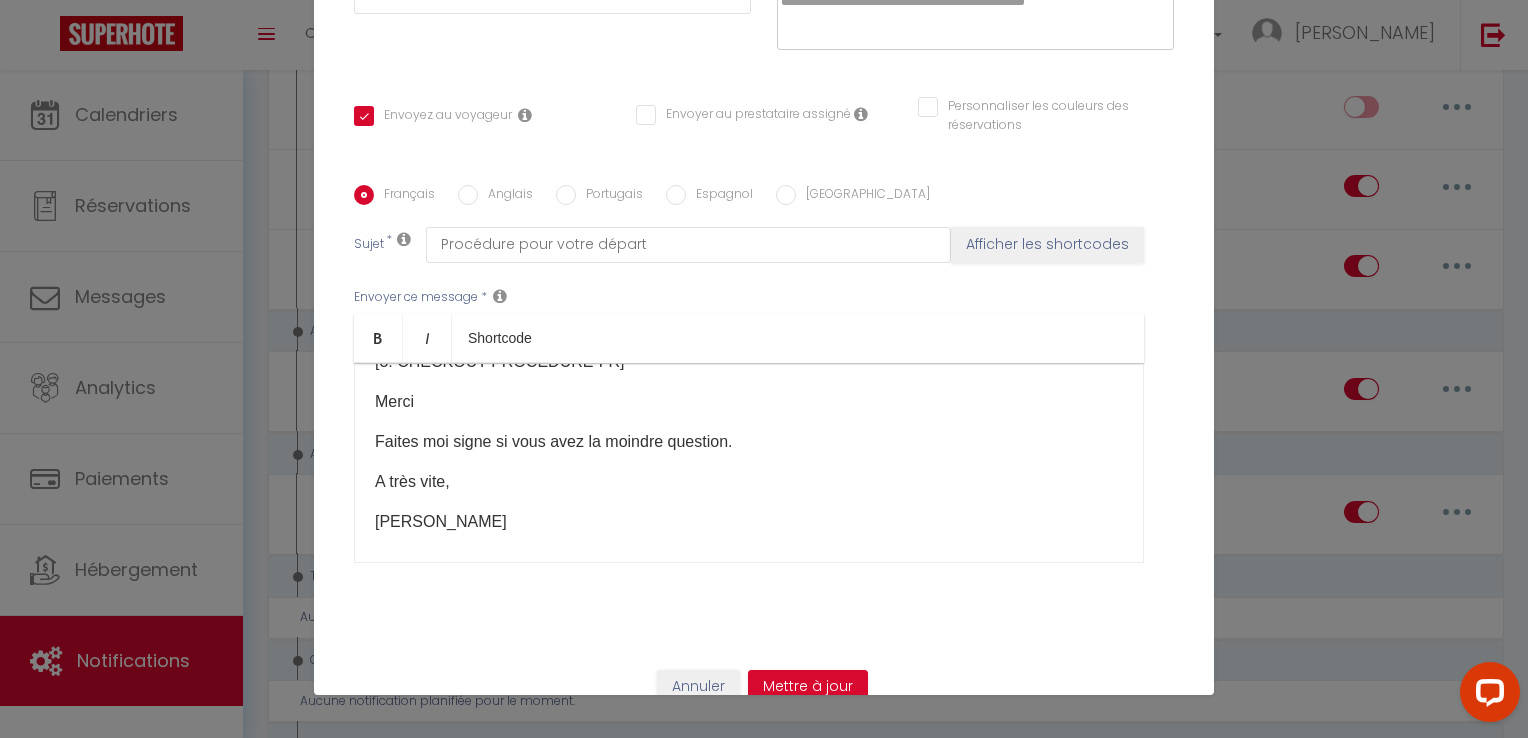 click on "[PERSON_NAME]" at bounding box center (749, 522) 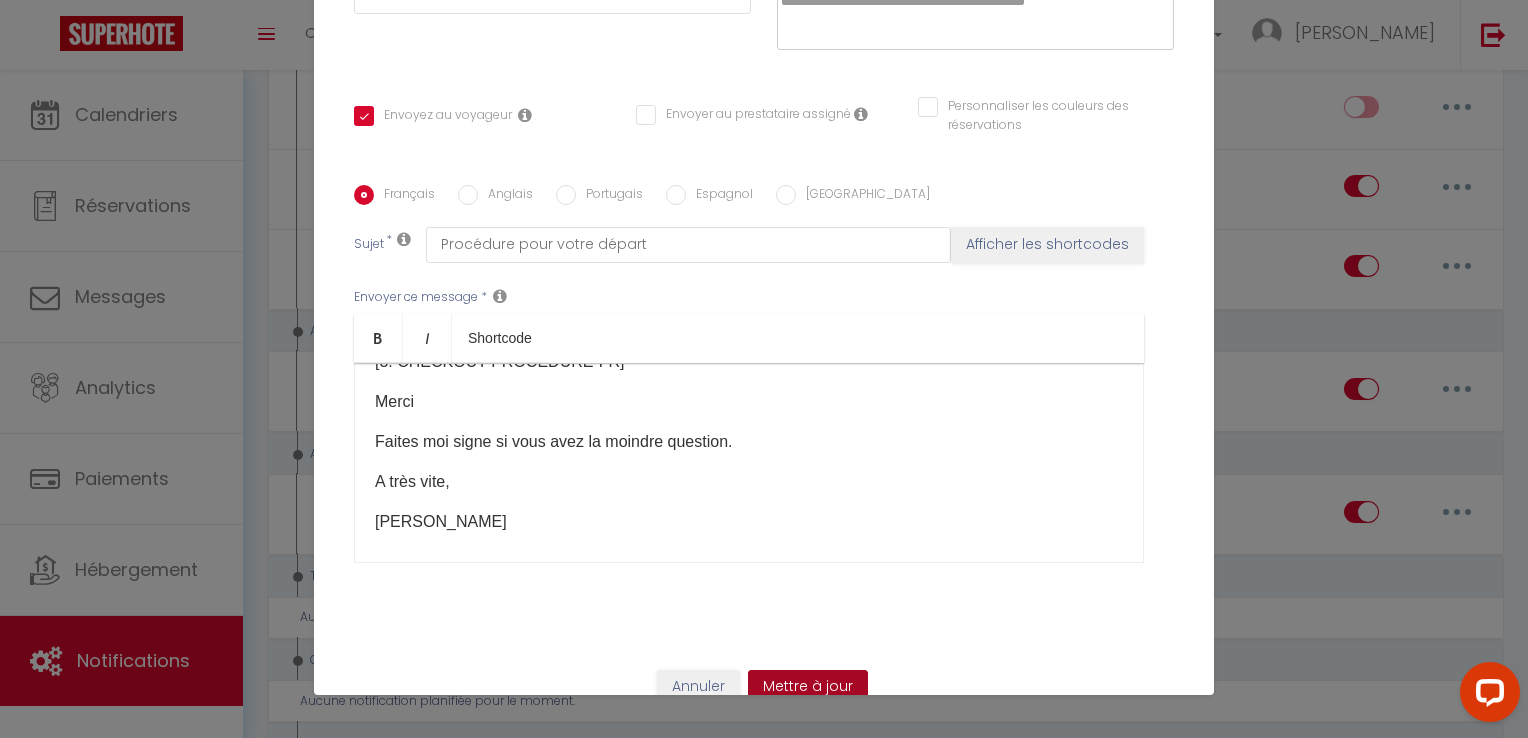 click on "Mettre à jour" at bounding box center (808, 687) 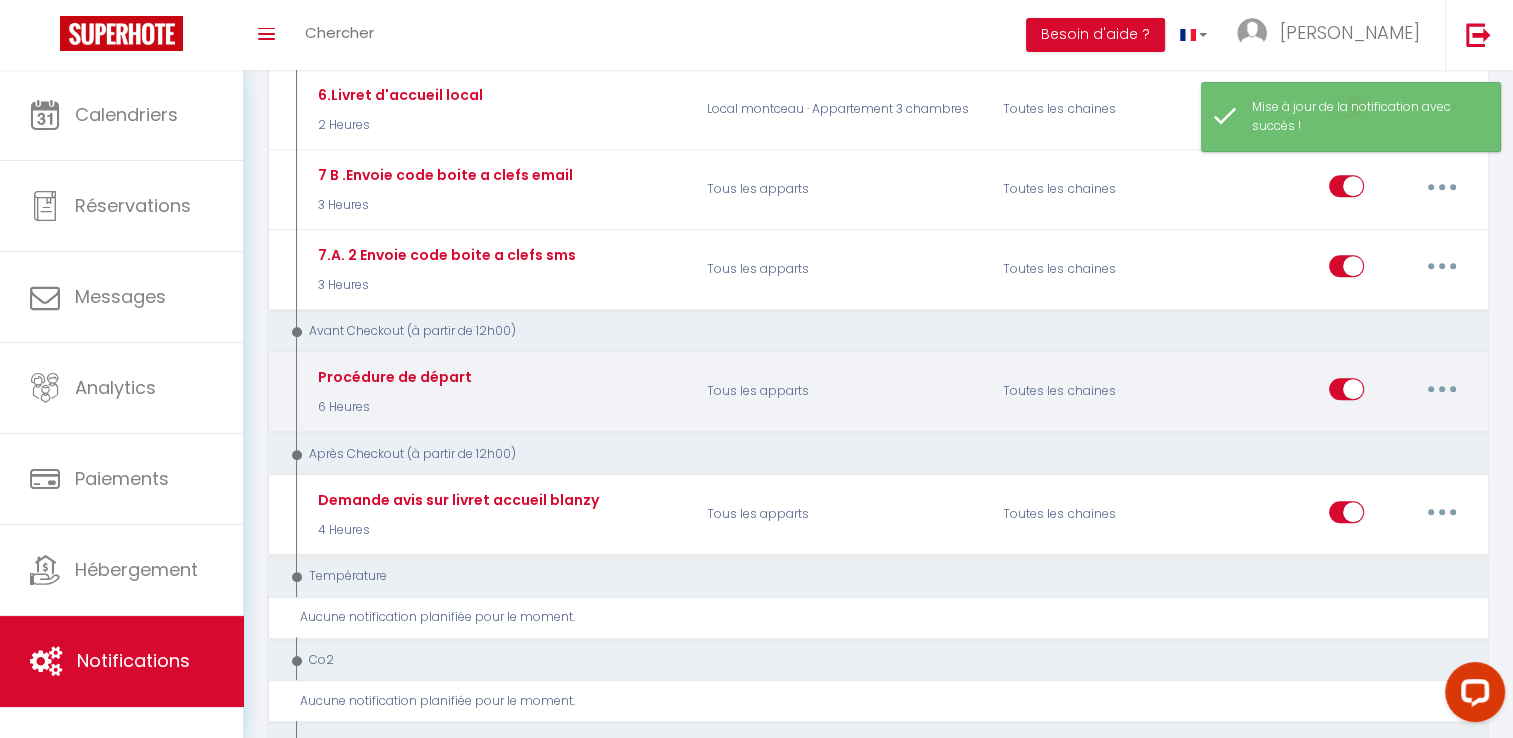 click at bounding box center [1442, 389] 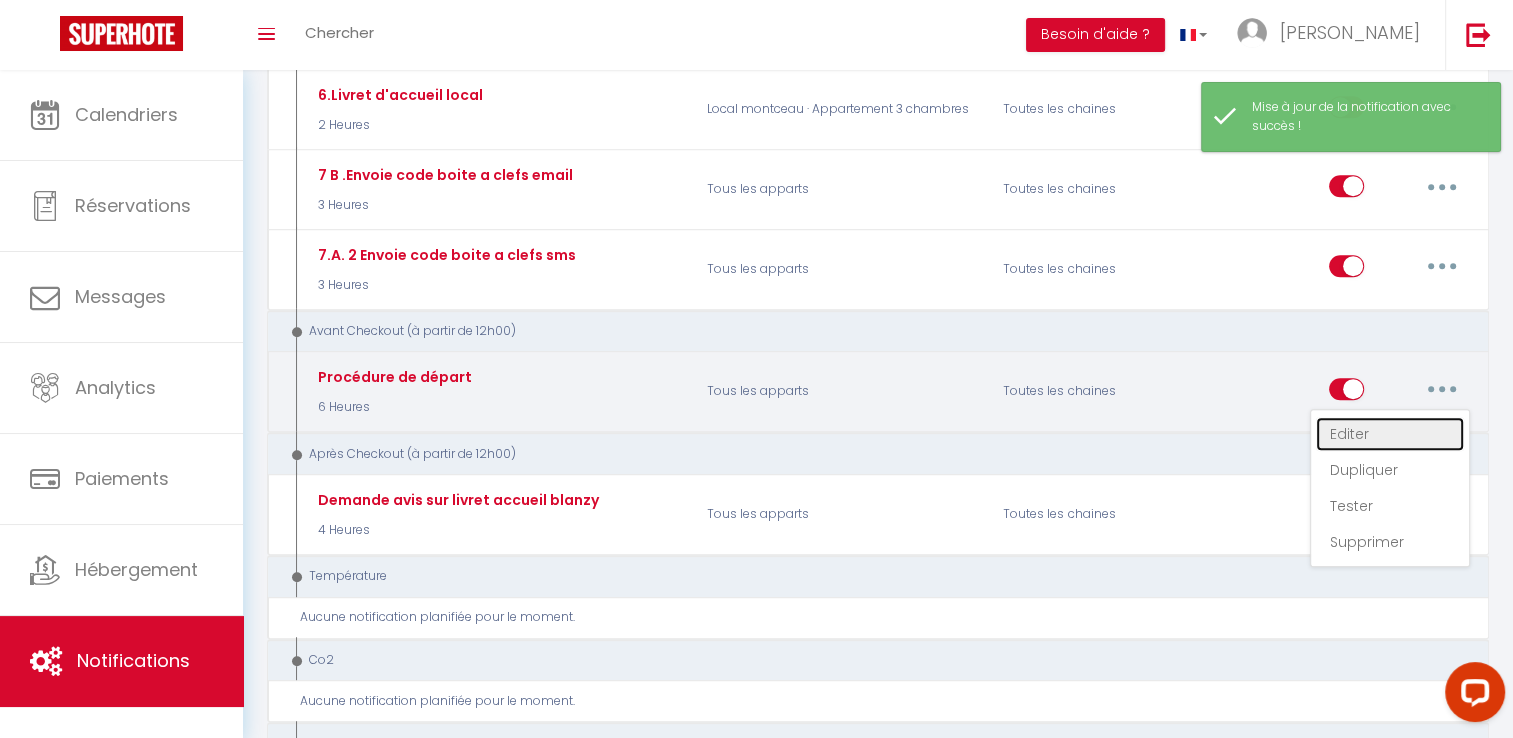 click on "Editer" at bounding box center [1390, 434] 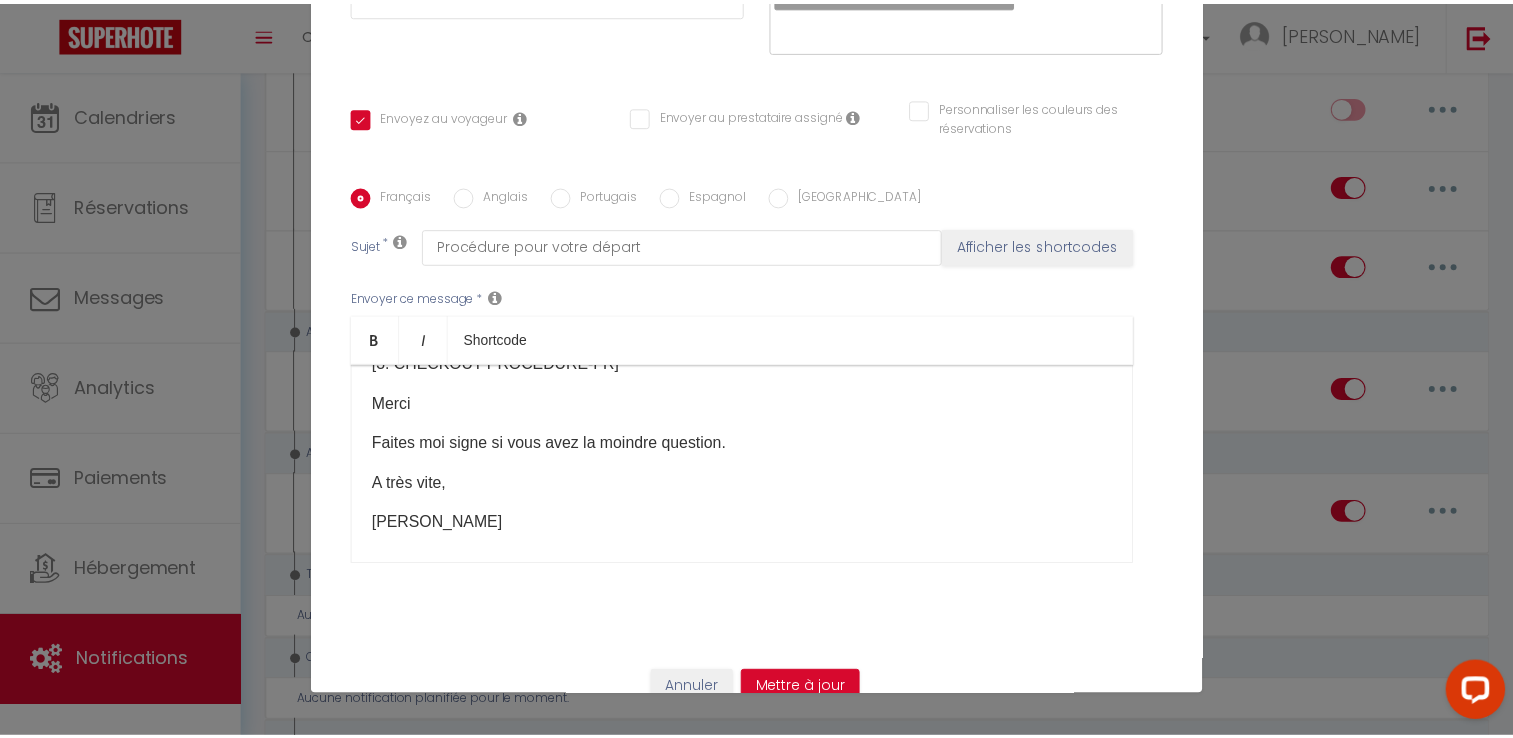 scroll, scrollTop: 325, scrollLeft: 0, axis: vertical 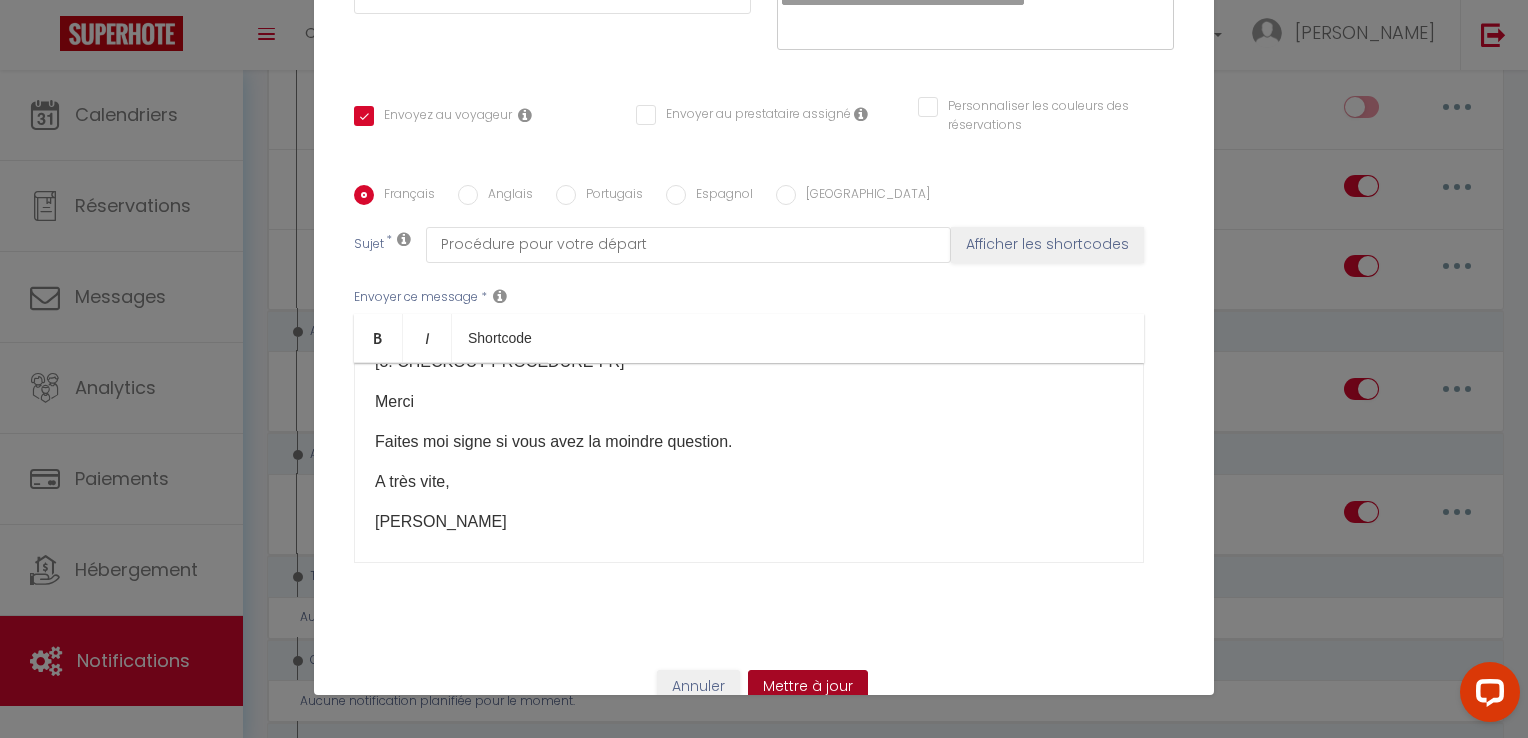 click on "Mettre à jour" at bounding box center (808, 687) 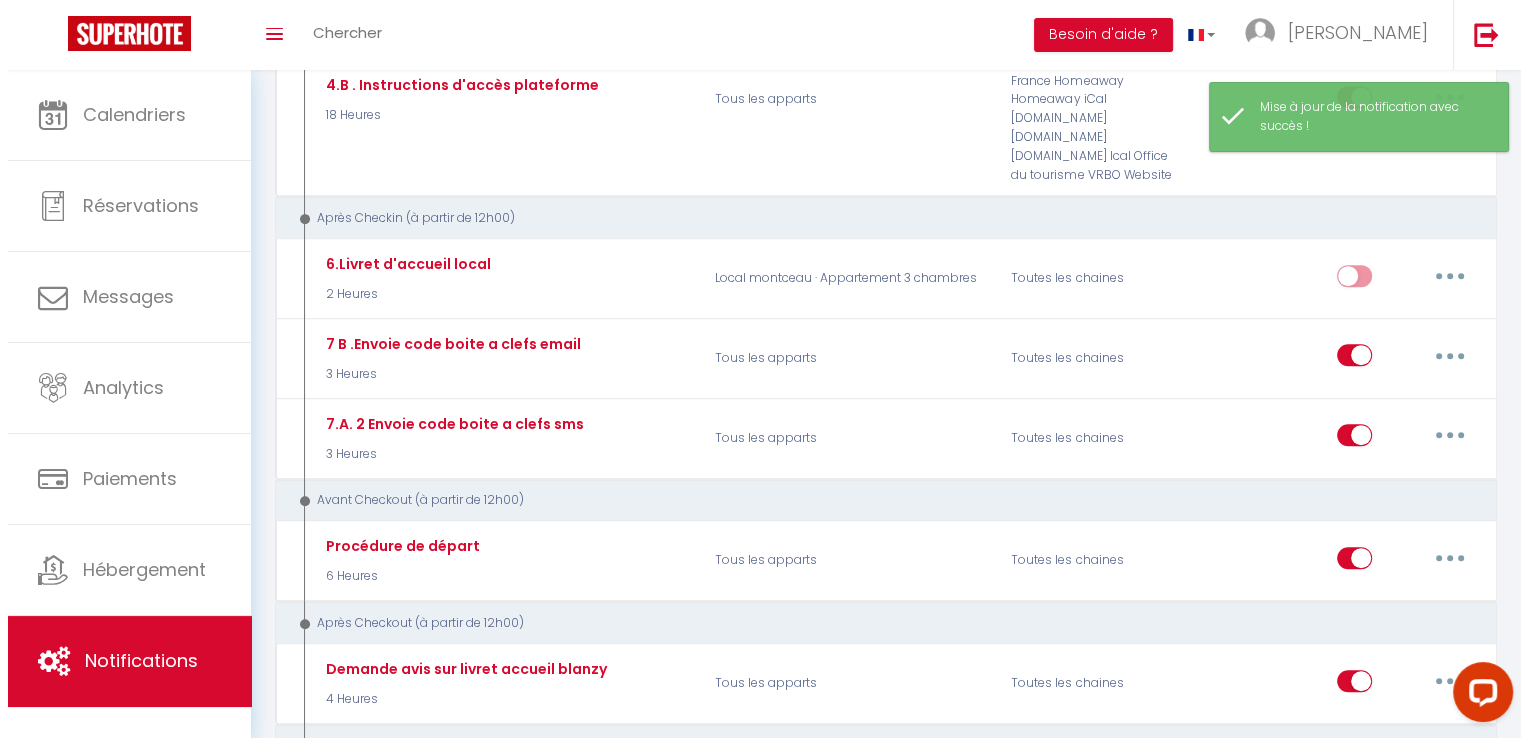 scroll, scrollTop: 866, scrollLeft: 0, axis: vertical 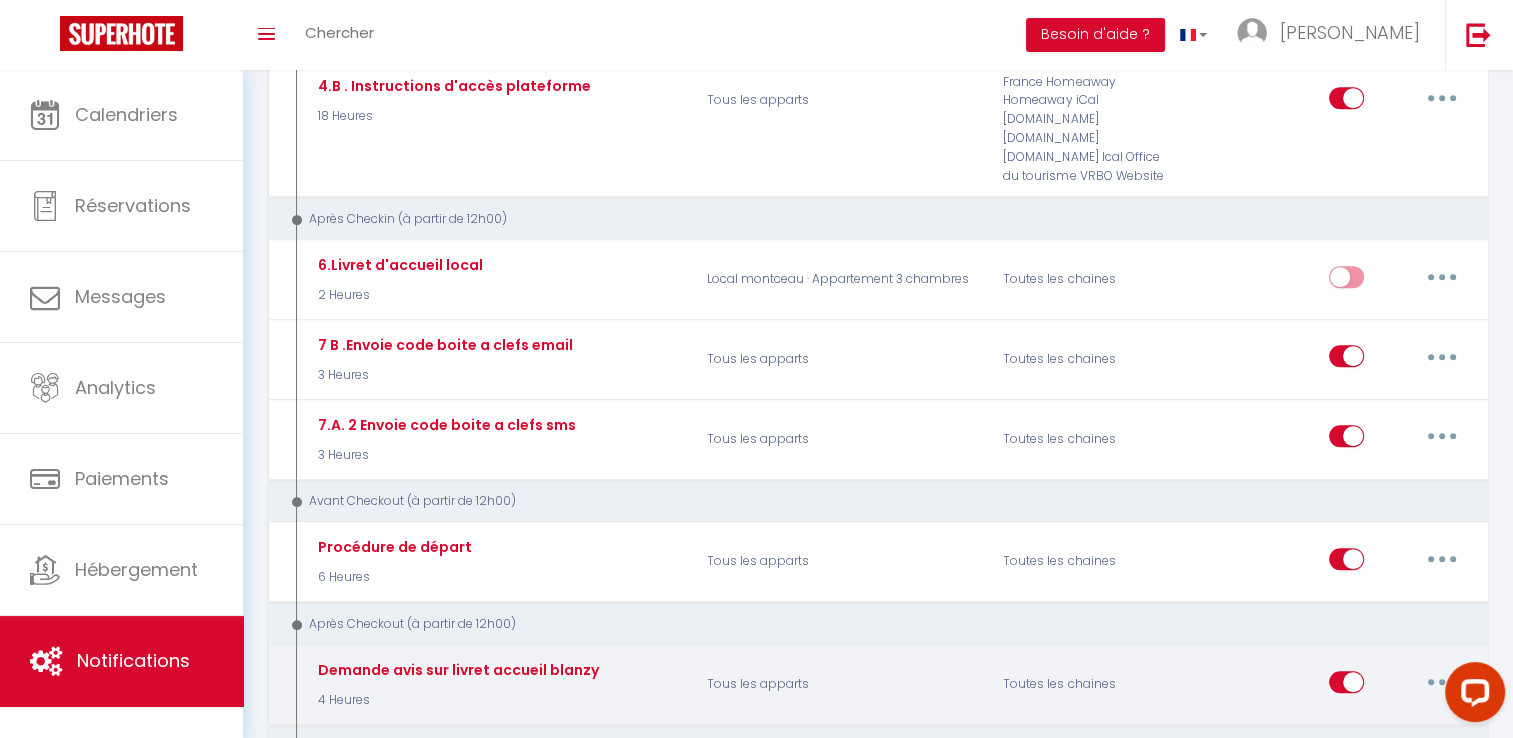 click at bounding box center (1442, 682) 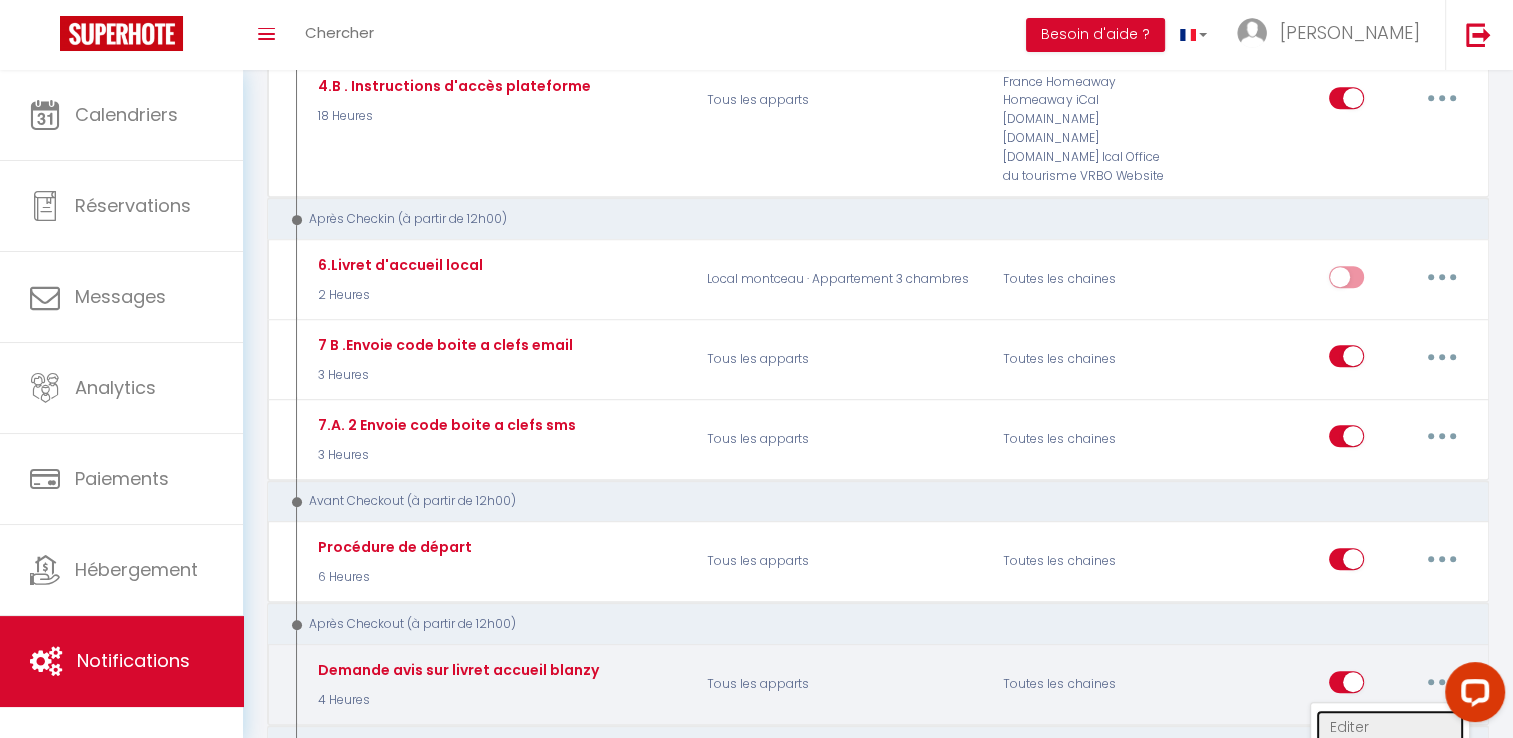 click on "Editer" at bounding box center [1390, 727] 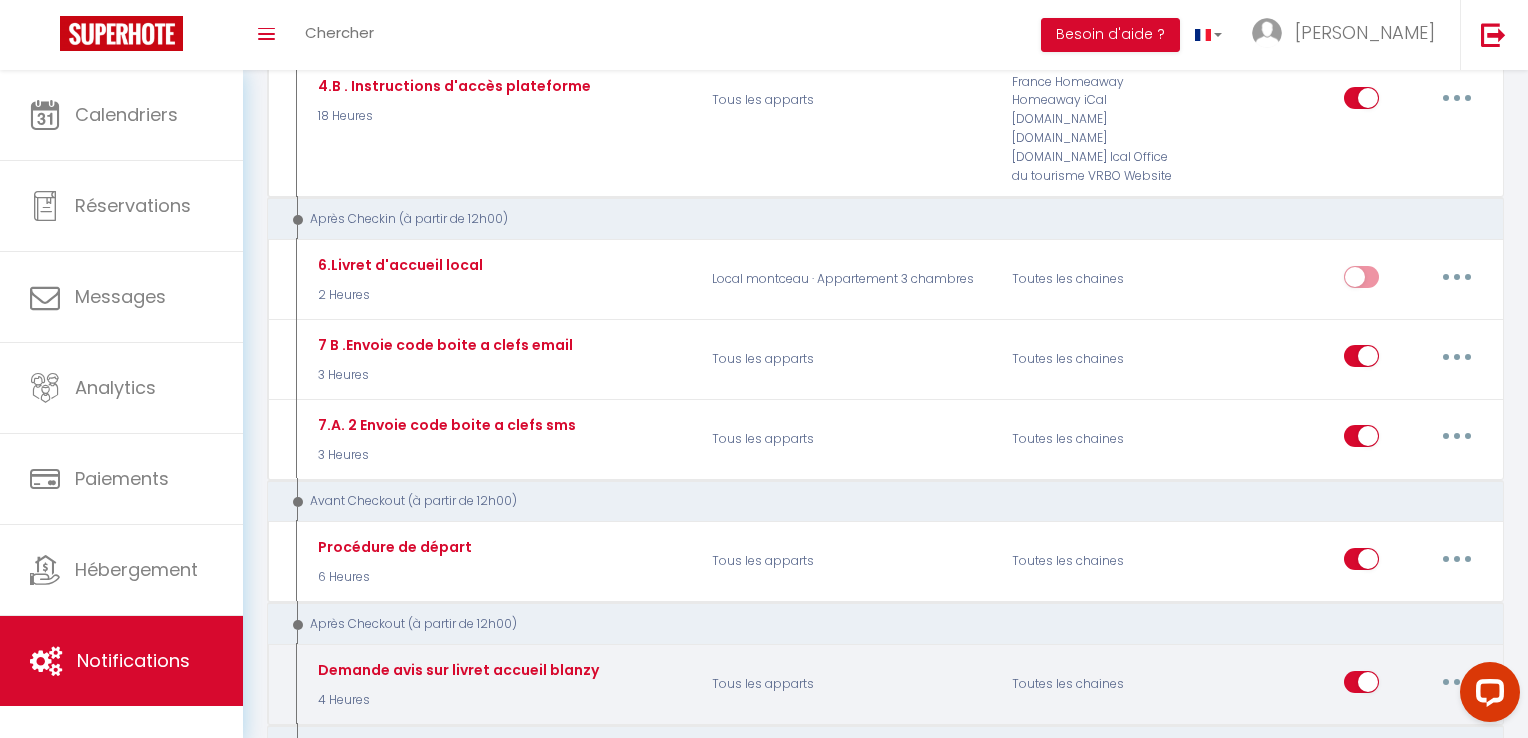 scroll, scrollTop: 0, scrollLeft: 0, axis: both 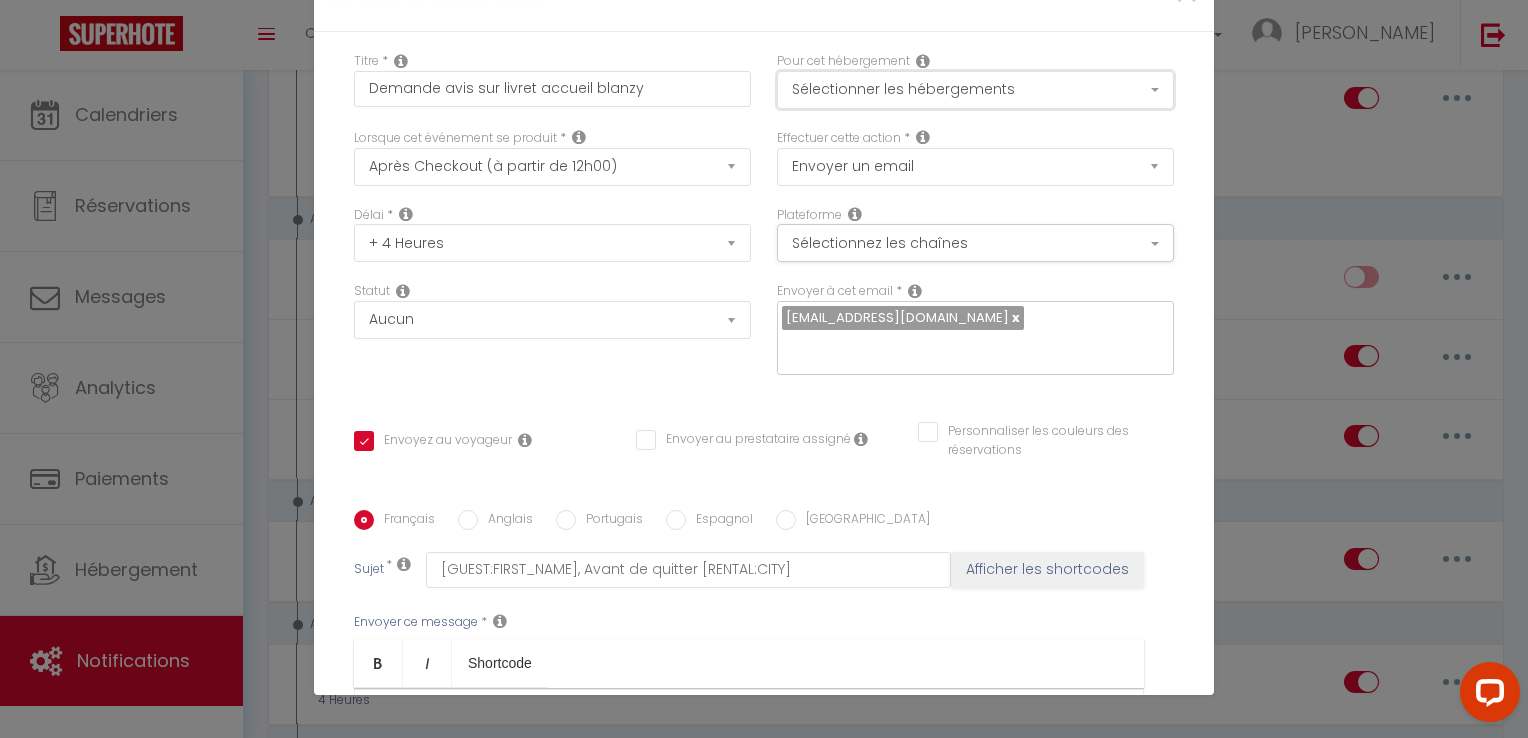 click on "Sélectionner les hébergements" at bounding box center [975, 90] 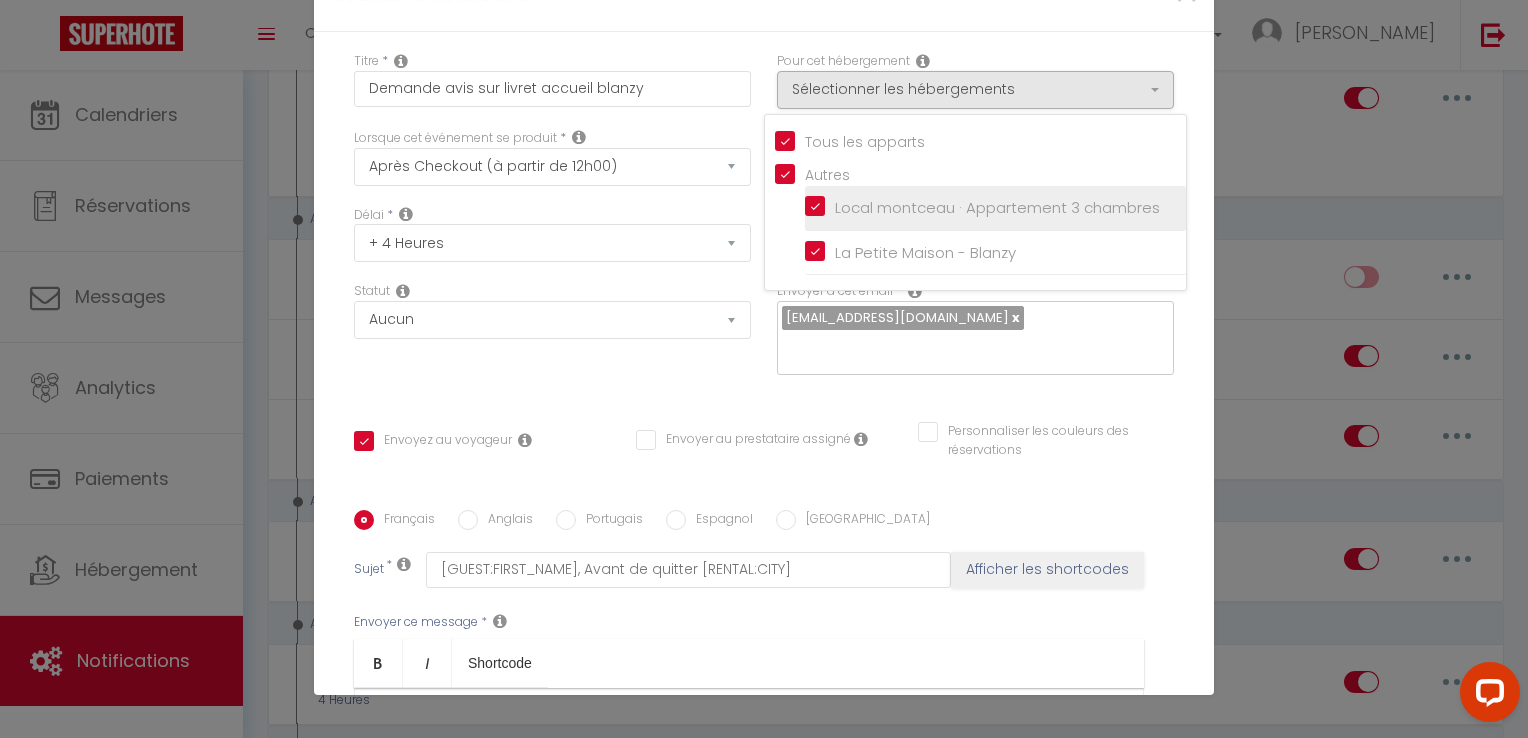 click on "Local montceau · Appartement 3 chambres" at bounding box center [995, 208] 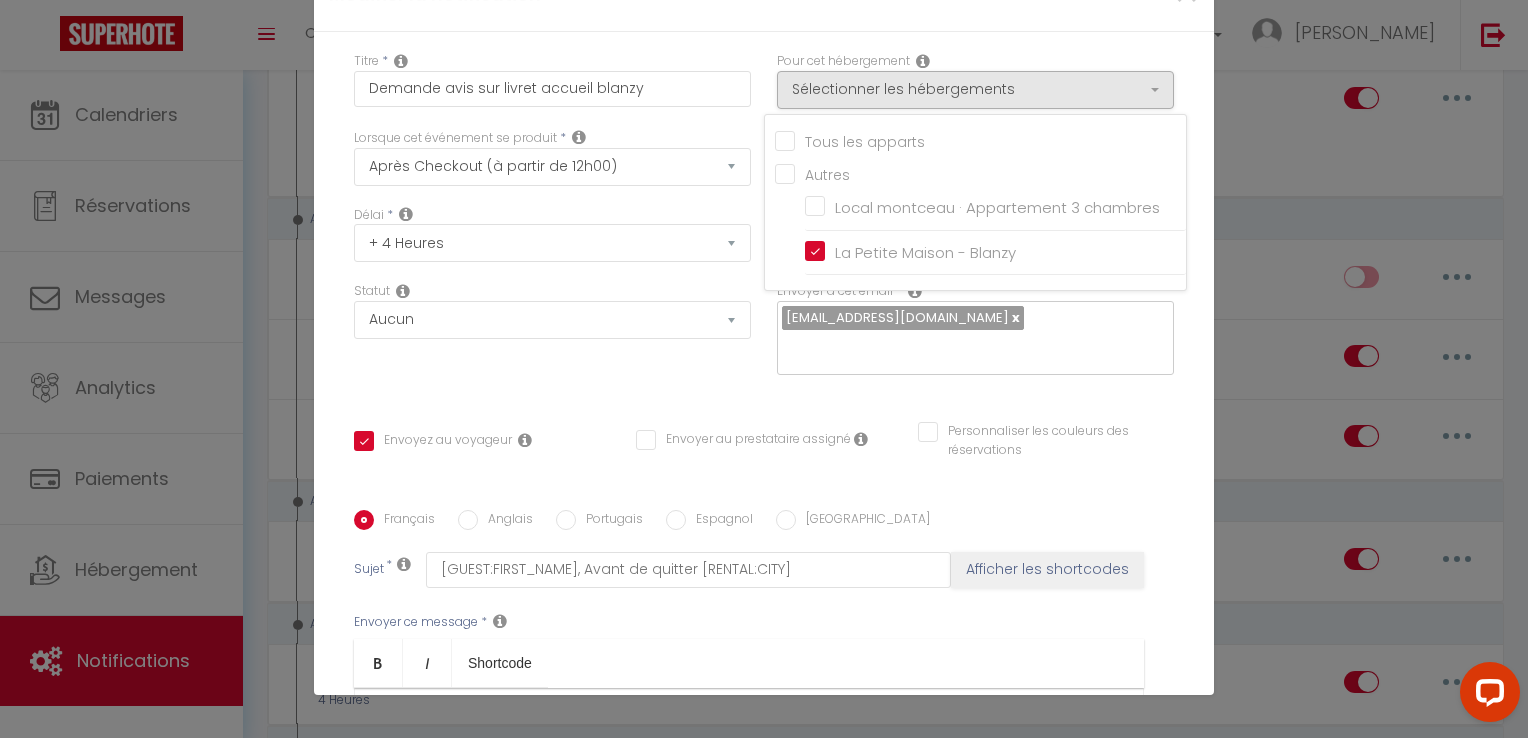 click on "Lorsque cet événement se produit   *      Après la réservation   Avant Checkin (à partir de 12h00)   Après Checkin (à partir de 12h00)   Avant Checkout (à partir de 12h00)   Après Checkout (à partir de 12h00)   Température   Co2   [MEDICAL_DATA] sonore   Après visualisation lien paiement   Après Paiement Lien KO   Après Caution Lien KO   Après Paiement Automatique KO   Après Caution Automatique KO   Après Visualisation du Contrat   Après Signature du Contrat   Paiement OK   Après soumission formulaire bienvenue   Aprés annulation réservation   Après remboursement automatique   Date spécifique   Après Assignation   Après Désassignation   Après soumission online checkin   Caution OK" at bounding box center (552, 167) 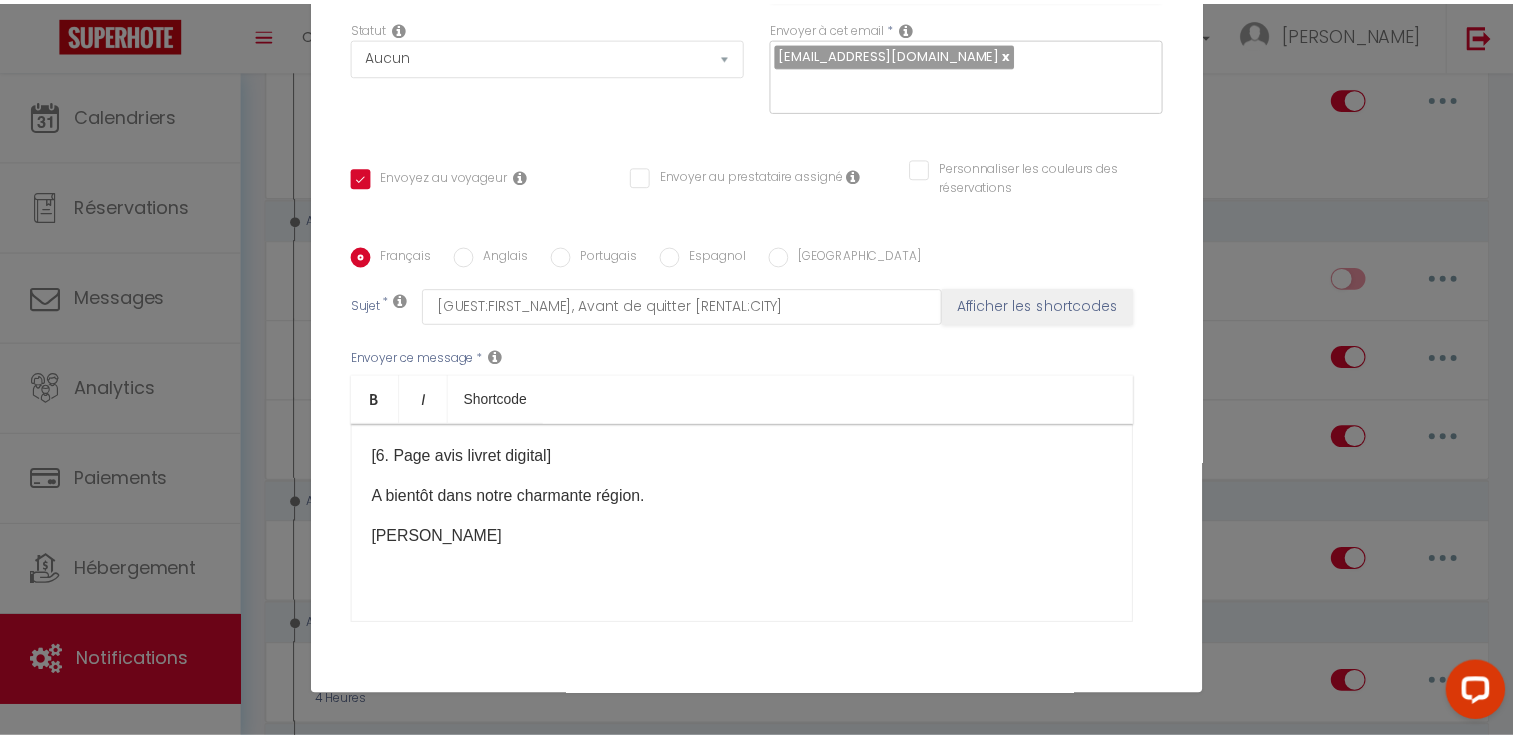 scroll, scrollTop: 325, scrollLeft: 0, axis: vertical 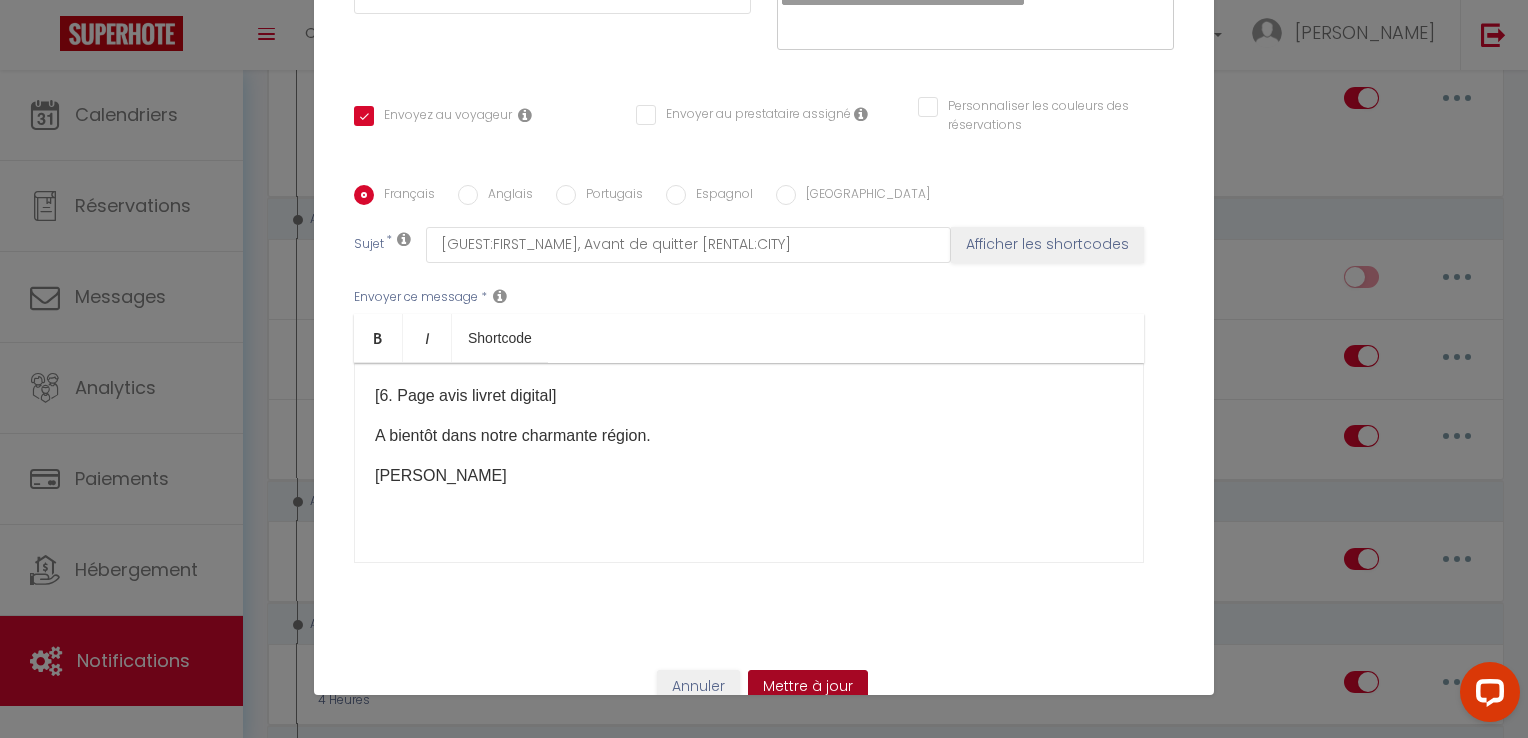 click on "Mettre à jour" at bounding box center [808, 687] 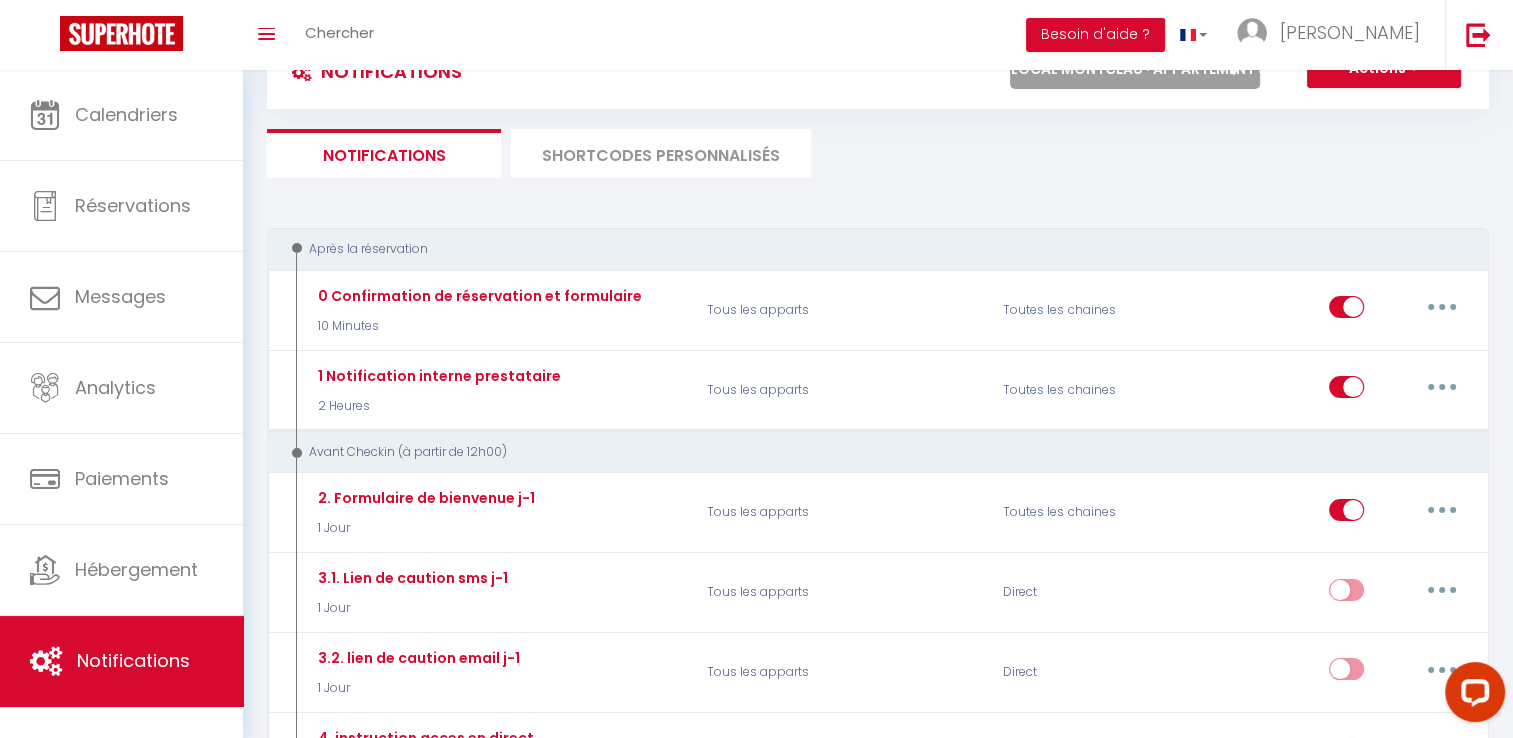 scroll, scrollTop: 78, scrollLeft: 0, axis: vertical 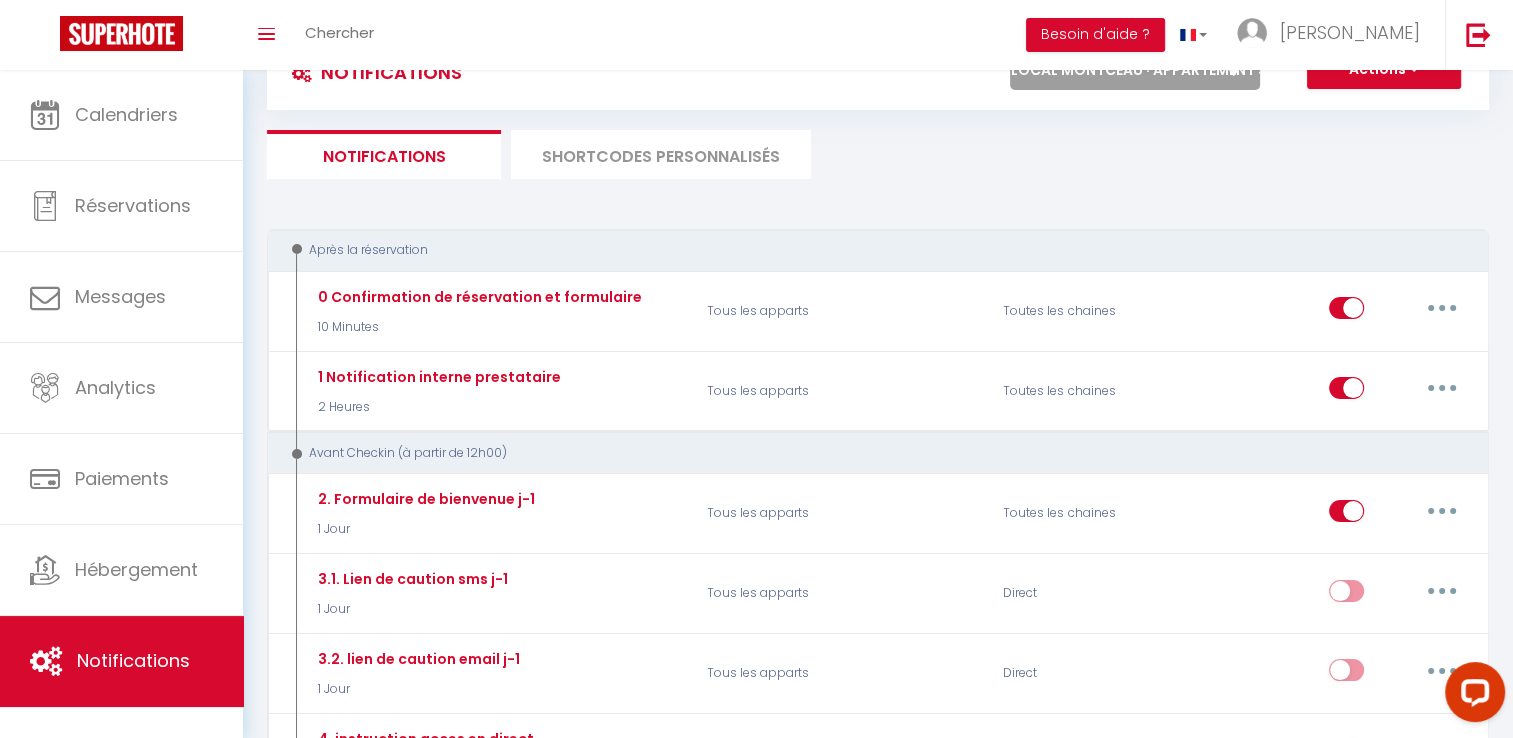 click on "Notifications
Actions
Nouvelle Notification    Exporter    Importer    Tous les apparts    Local montceau · Appartement 3 chambres La Petite Maison - Blanzy
Actions
Nouveau shortcode personnalisé    Notifications   SHORTCODES PERSONNALISÉS
Après la réservation
0 Confirmation de réservation et formulaire    10 Minutes     Tous les apparts   Toutes les chaines     Editer   Dupliquer   Tester   Supprimer         1 Notification interne prestataire    2 Heures     Tous les apparts   Toutes les chaines     Editer   Dupliquer   Tester   Supprimer
Avant Checkin (à partir de 12h00)
2. Formulaire de bienvenue j-1    1 Jour     Tous les apparts   Toutes les chaines     Editer   Dupliquer   Tester   Supprimer         3.1. Lien de caution sms j-1    1 Jour" at bounding box center [878, 1699] 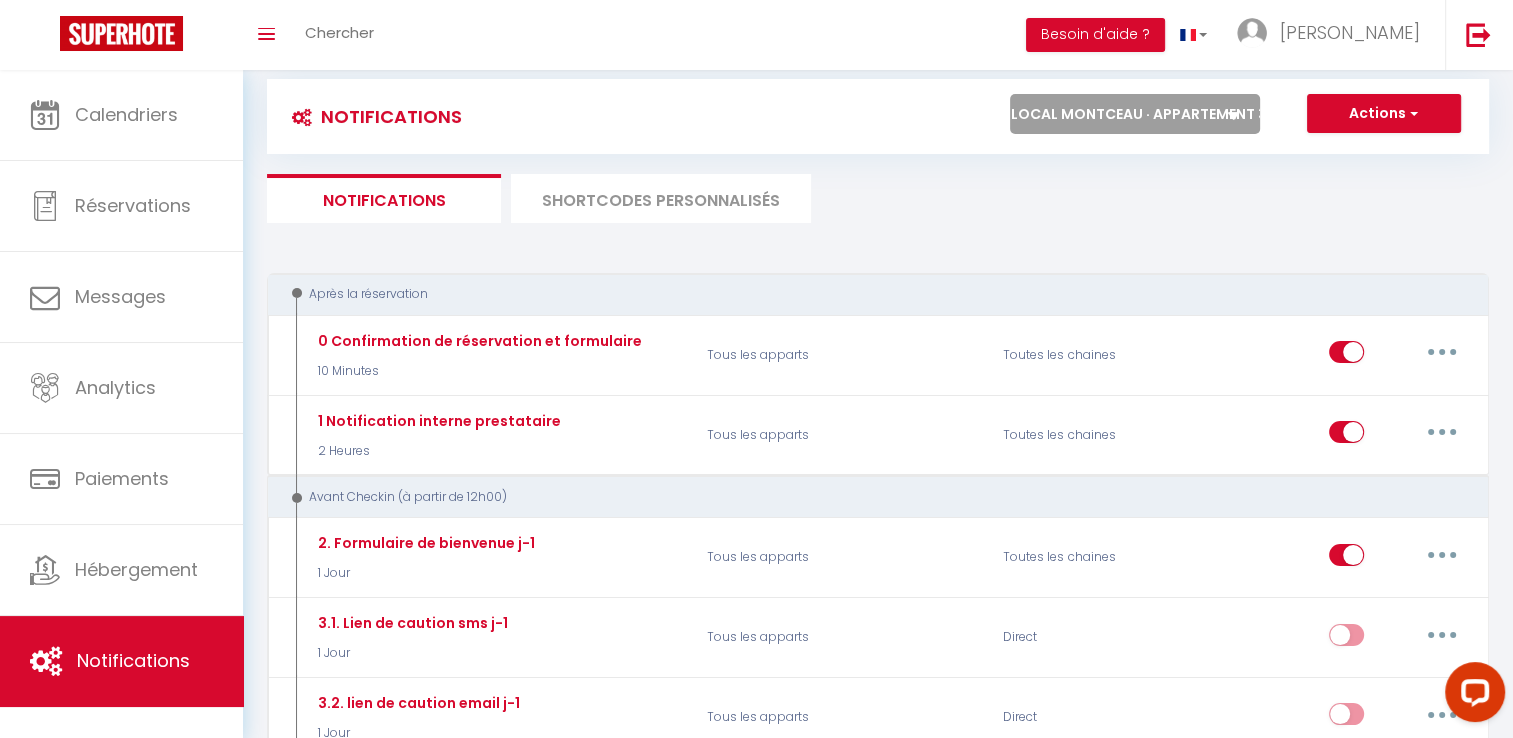 scroll, scrollTop: 0, scrollLeft: 0, axis: both 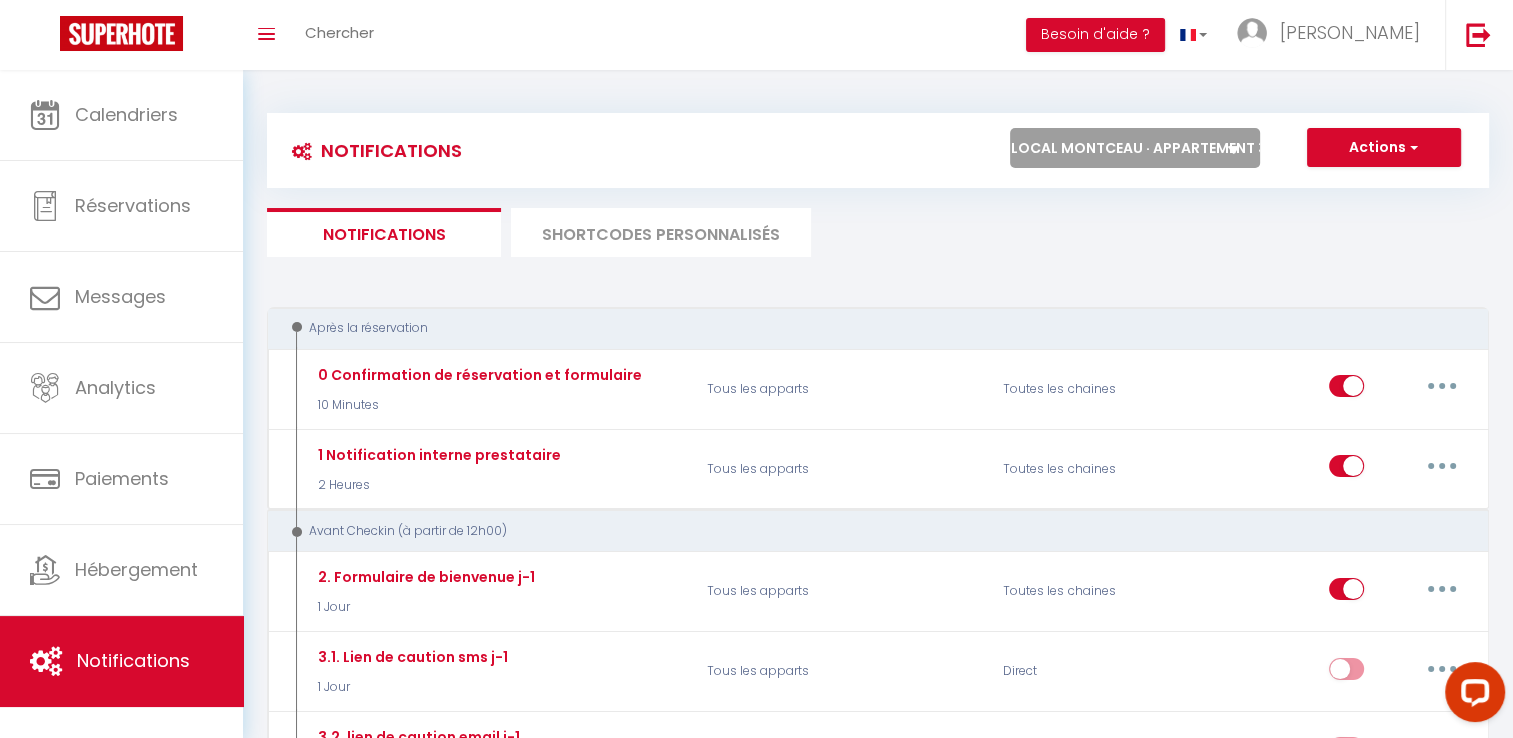 click on "Notifications
Actions
Nouvelle Notification    Exporter    Importer    Tous les apparts    Local montceau · Appartement 3 chambres La Petite Maison - Blanzy
Actions
Nouveau shortcode personnalisé    Notifications   SHORTCODES PERSONNALISÉS
Après la réservation
0 Confirmation de réservation et formulaire    10 Minutes     Tous les apparts   Toutes les chaines     Editer   Dupliquer   Tester   Supprimer         1 Notification interne prestataire    2 Heures     Tous les apparts   Toutes les chaines     Editer   Dupliquer   Tester   Supprimer
Avant Checkin (à partir de 12h00)
2. Formulaire de bienvenue j-1    1 Jour     Tous les apparts   Toutes les chaines     Editer   Dupliquer   Tester   Supprimer         3.1. Lien de caution sms j-1    1 Jour" at bounding box center [878, 1786] 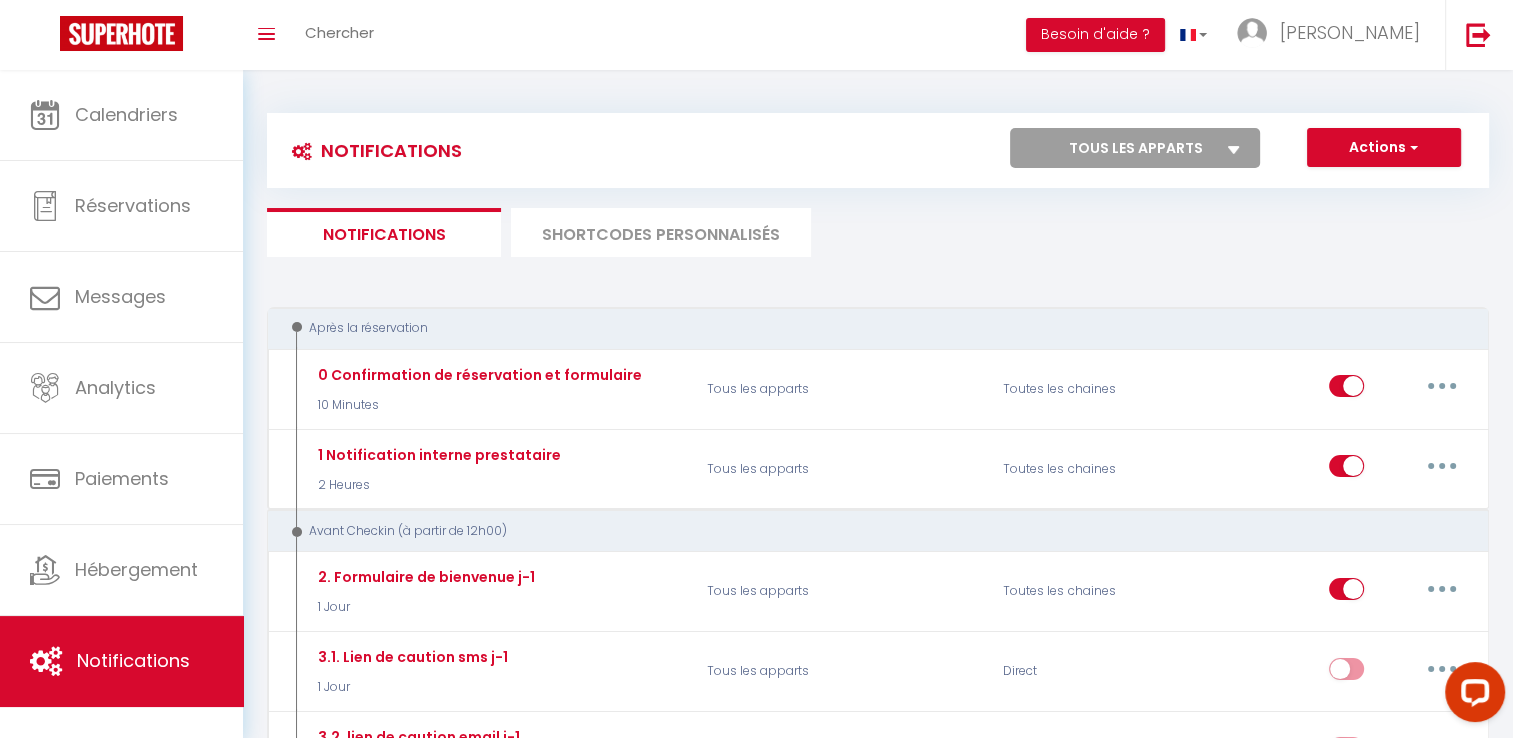 click on "Tous les apparts    Local montceau · Appartement 3 chambres [GEOGRAPHIC_DATA]" at bounding box center [1135, 148] 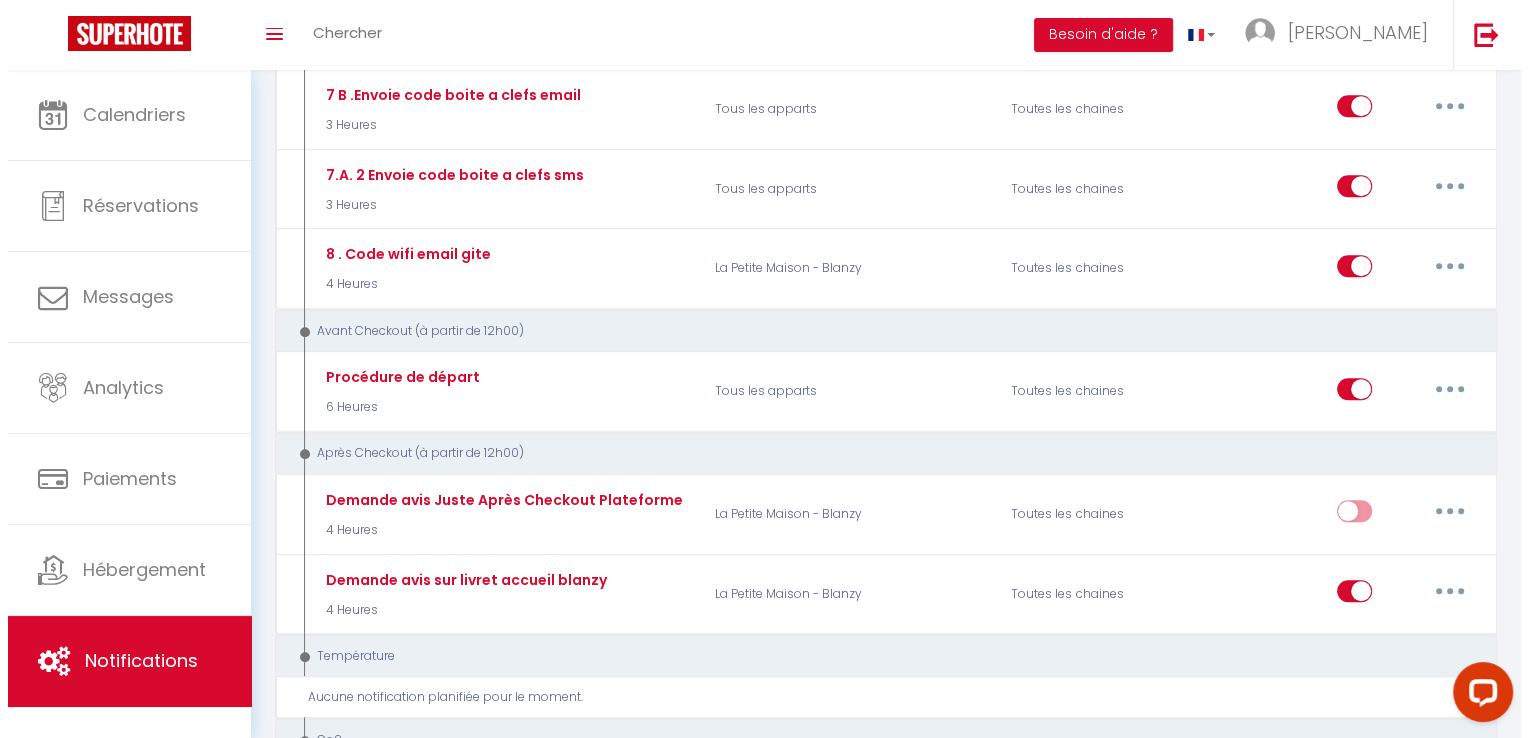 scroll, scrollTop: 1200, scrollLeft: 0, axis: vertical 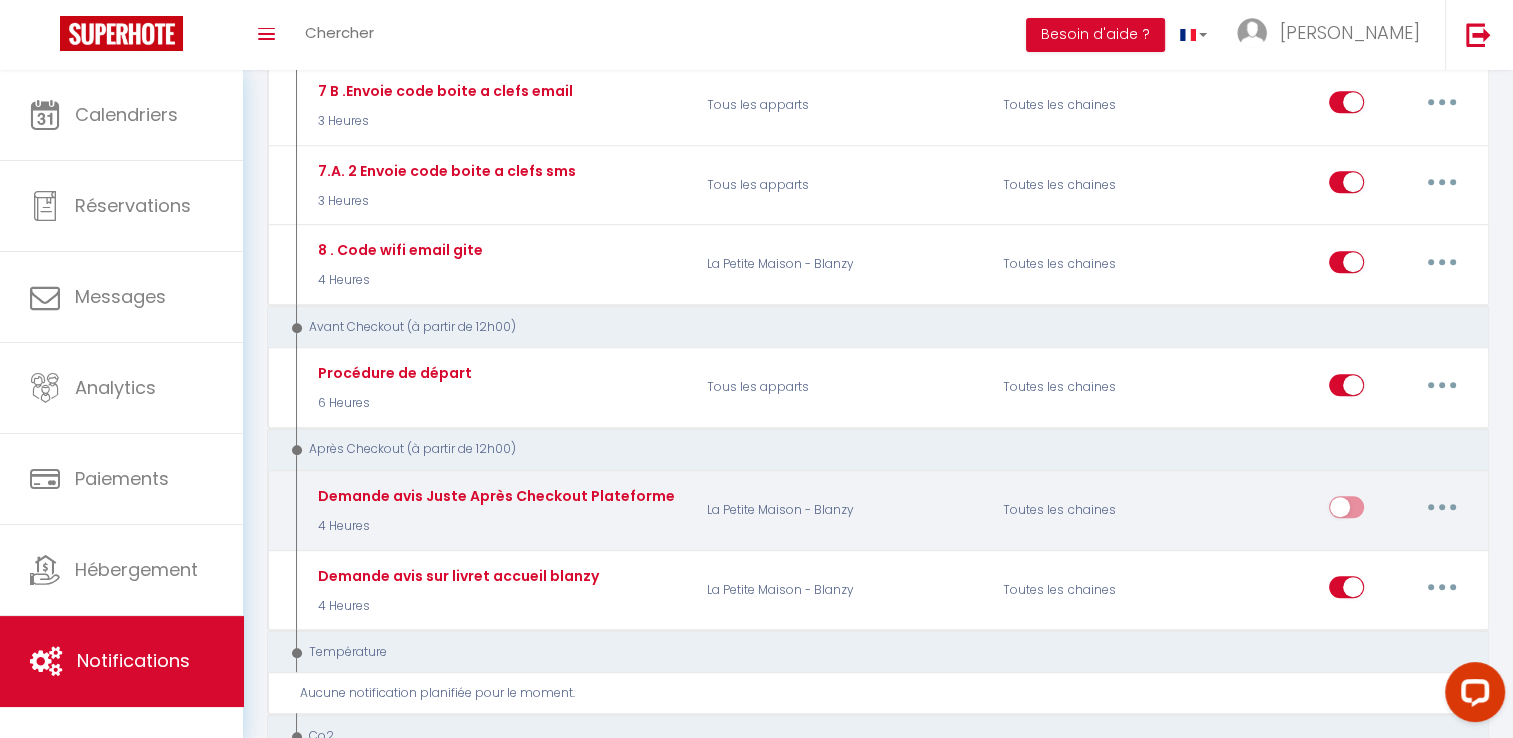 click at bounding box center (1442, 507) 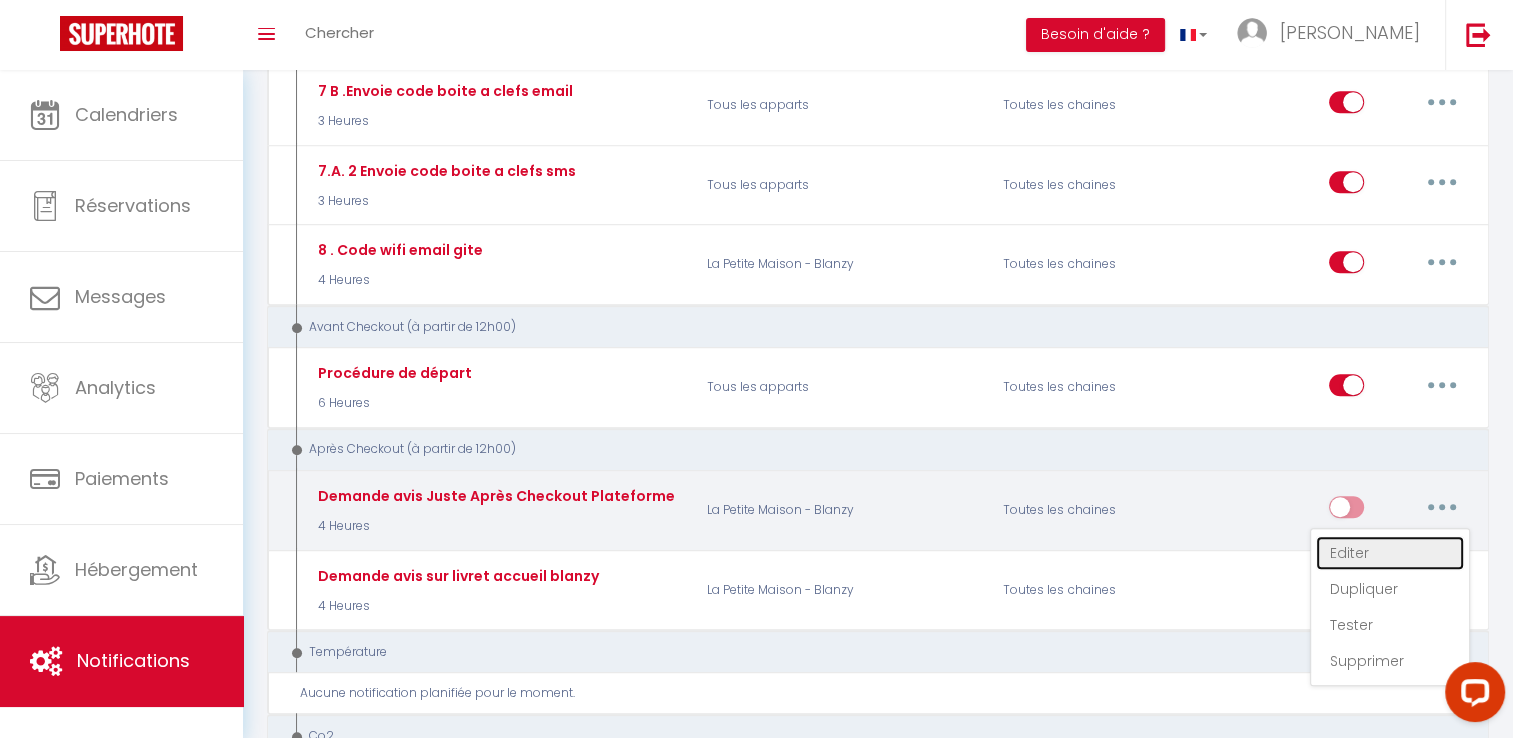 click on "Editer" at bounding box center (1390, 553) 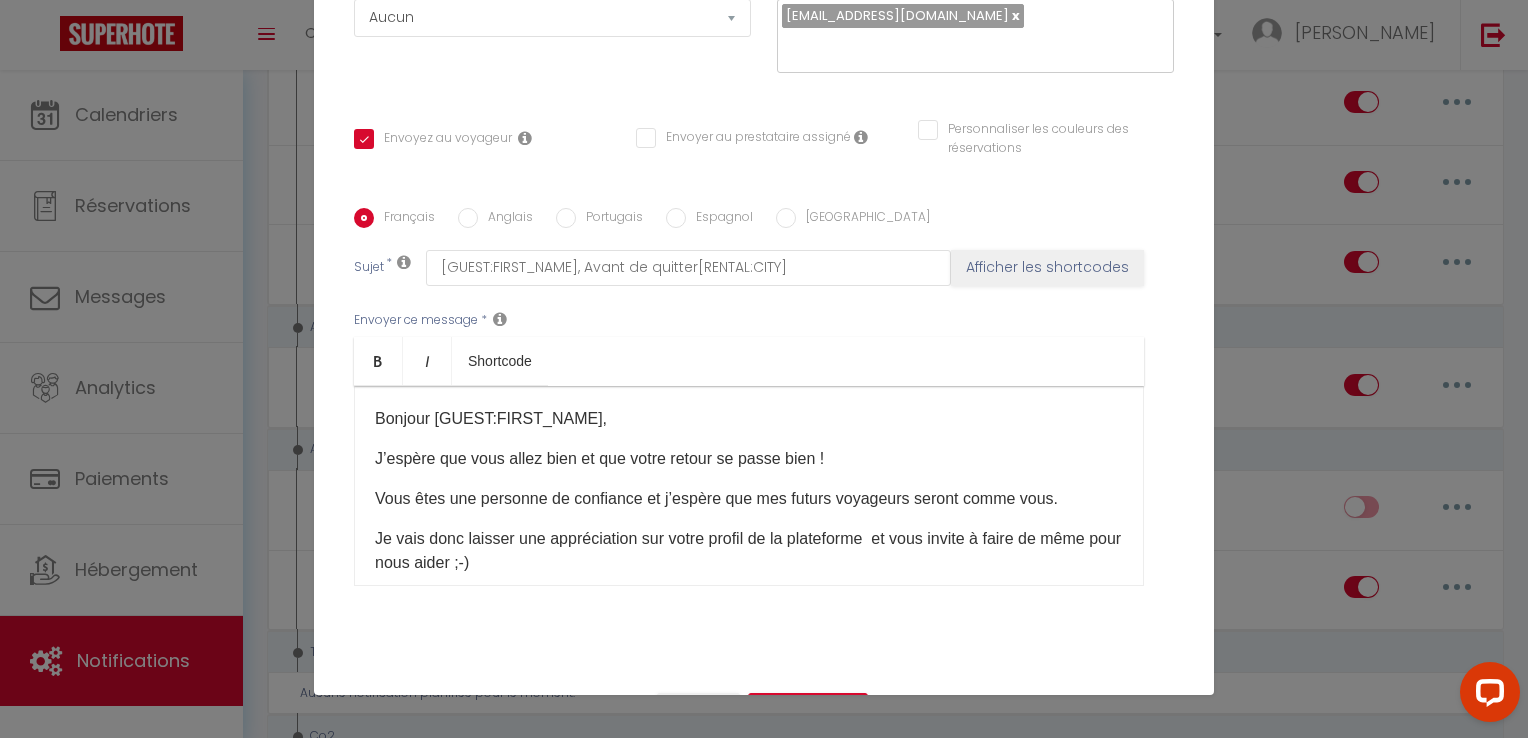 scroll, scrollTop: 292, scrollLeft: 0, axis: vertical 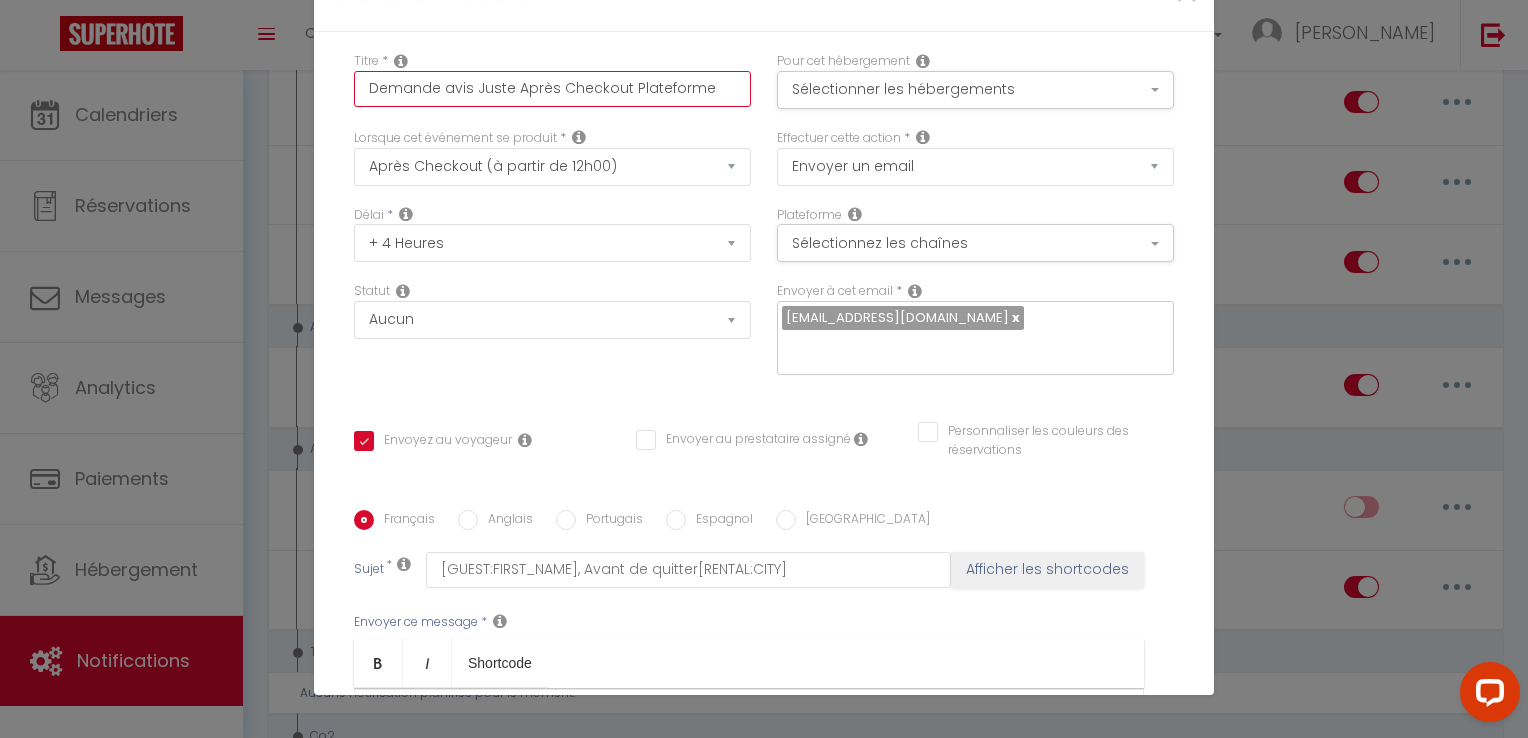 click on "Demande avis Juste Après Checkout Plateforme" at bounding box center (552, 89) 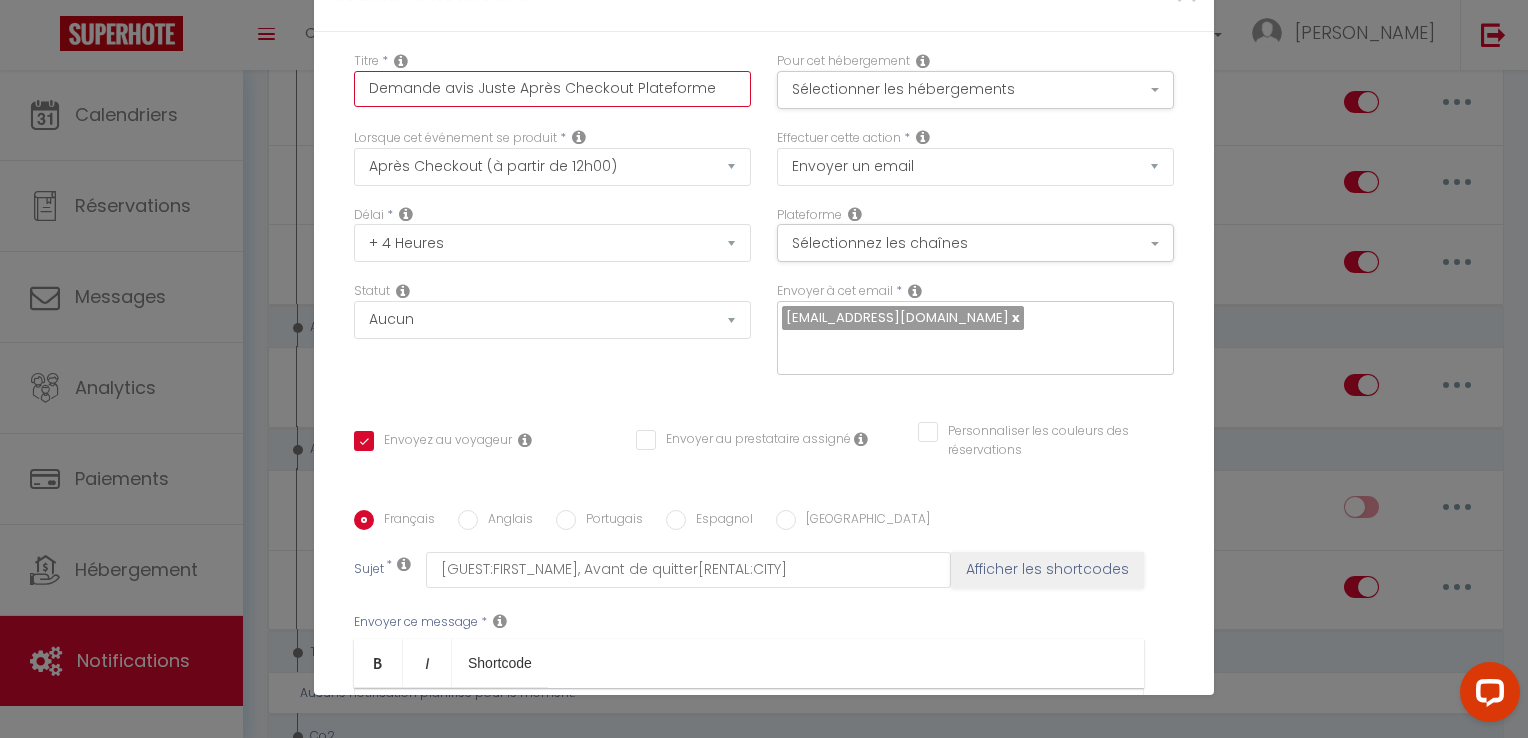 drag, startPoint x: 552, startPoint y: 94, endPoint x: 624, endPoint y: 86, distance: 72.443085 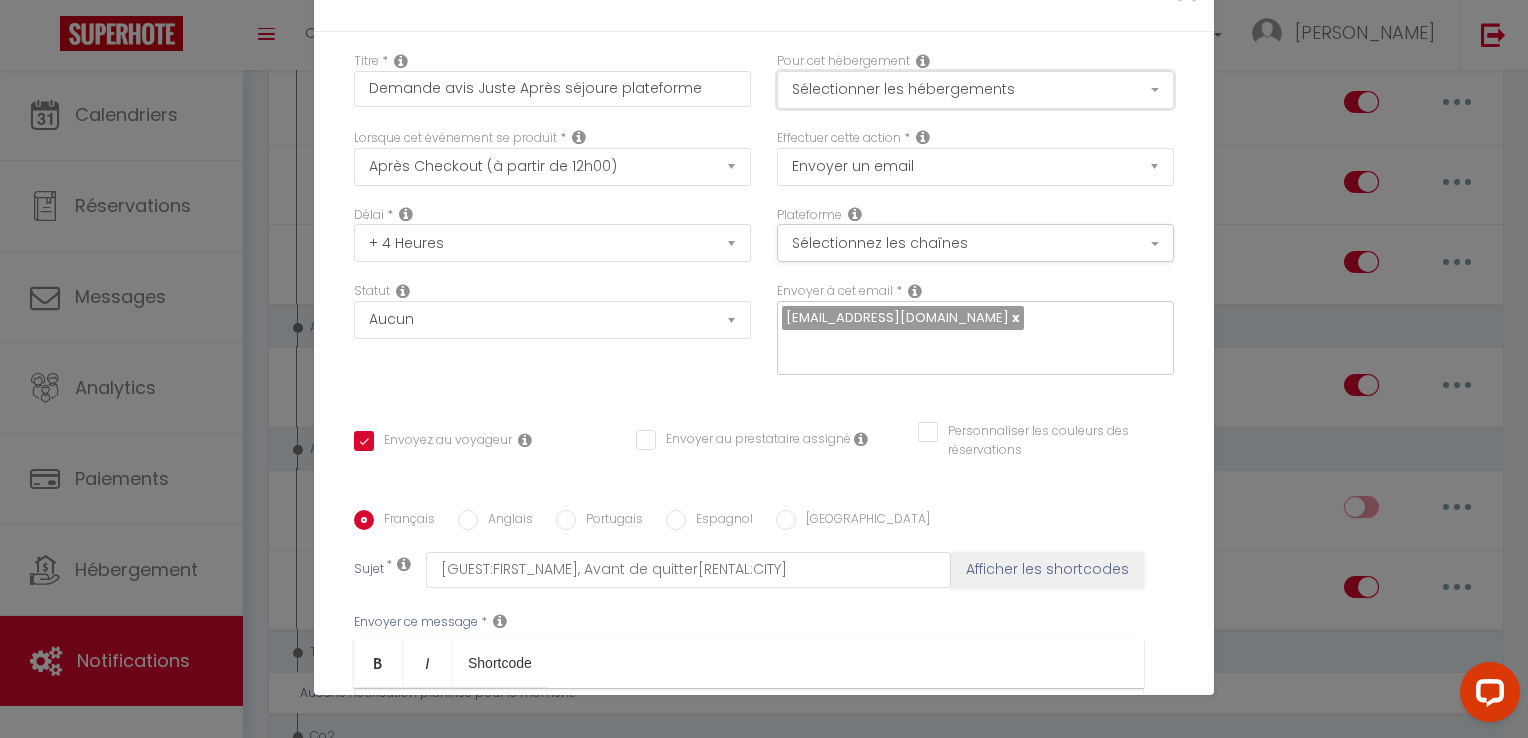 click on "Sélectionner les hébergements" at bounding box center [975, 90] 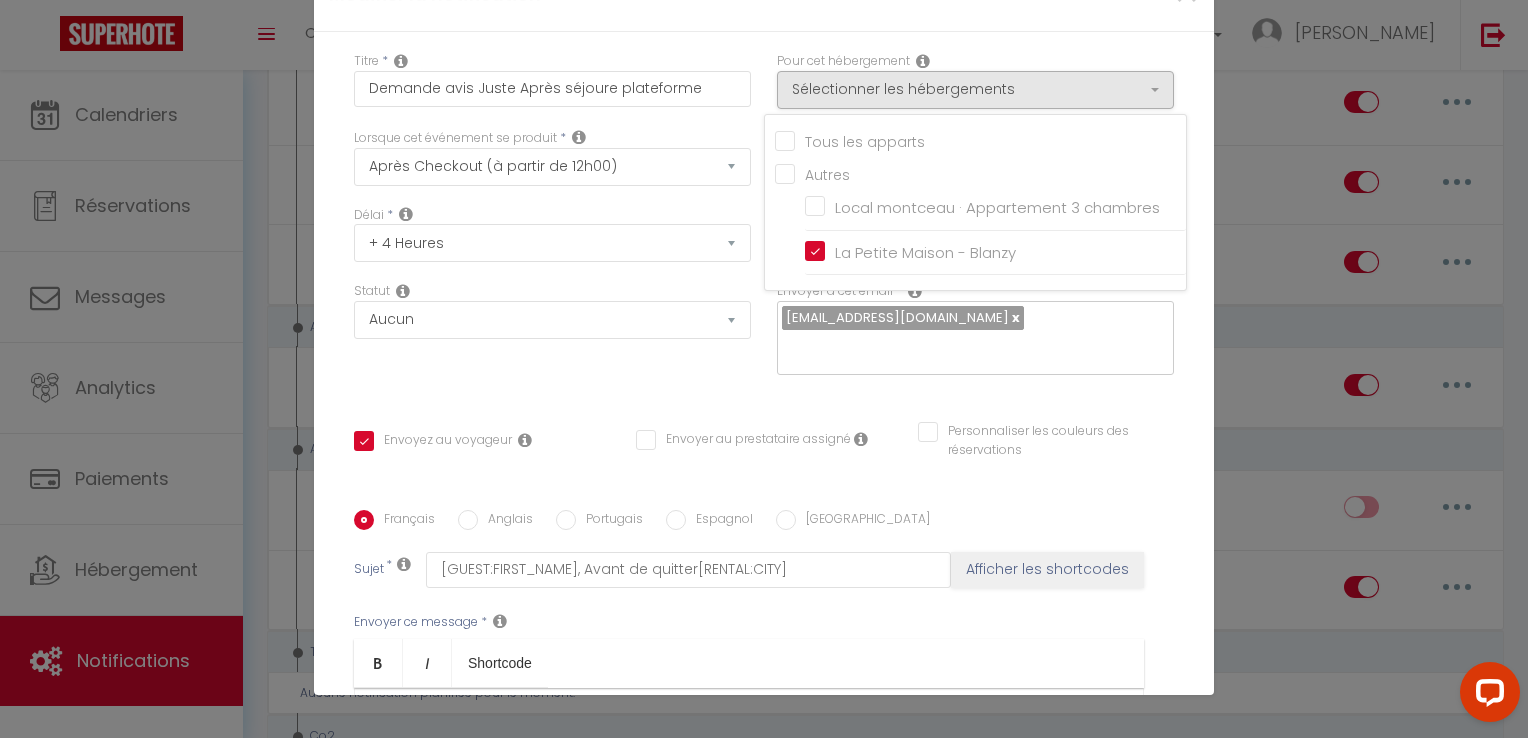 click on "Tous les apparts" at bounding box center (980, 140) 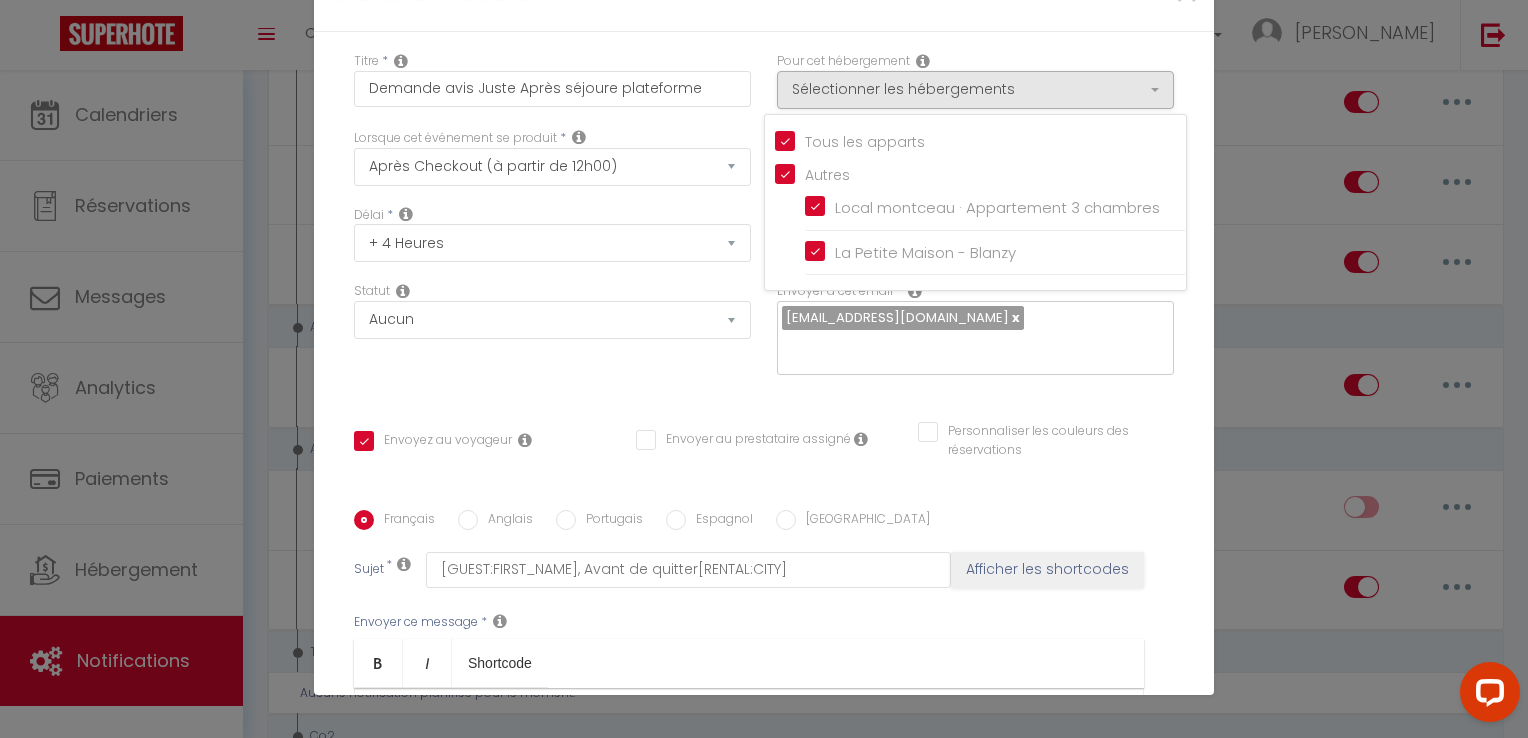 click on "Titre   *     Demande avis Juste Après séjoure plateforme" at bounding box center (552, 90) 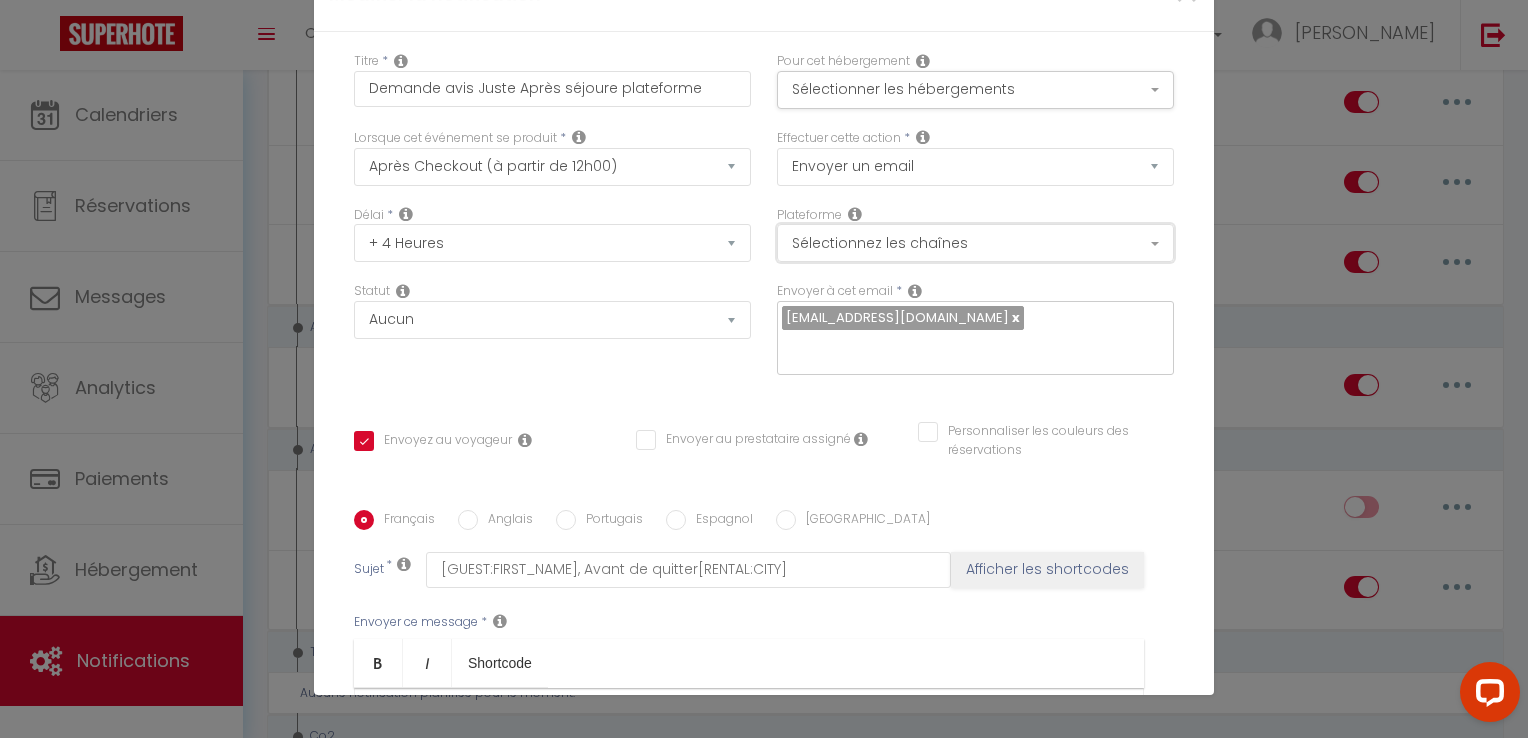 click on "Sélectionnez les chaînes" at bounding box center [975, 243] 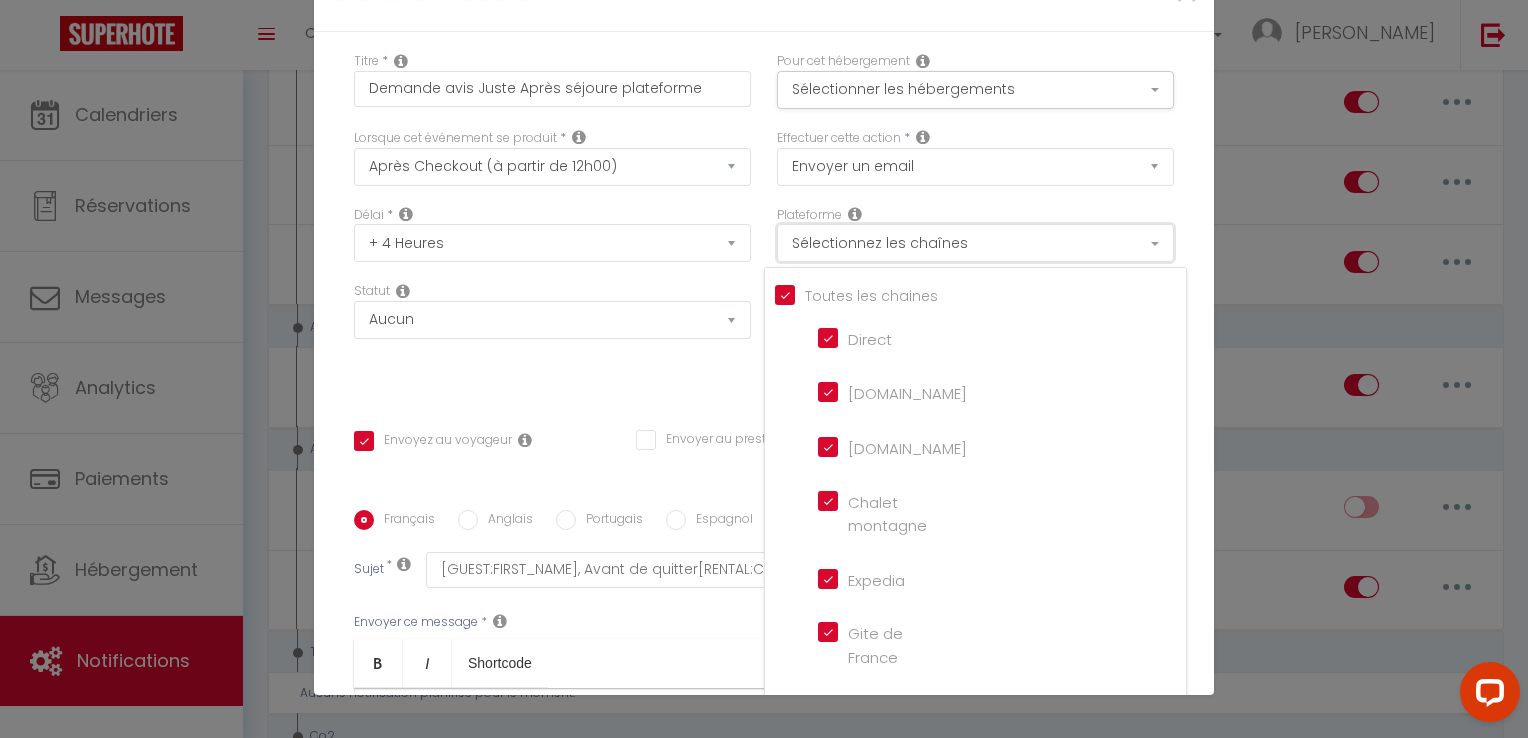 click on "Sélectionnez les chaînes" at bounding box center [975, 243] 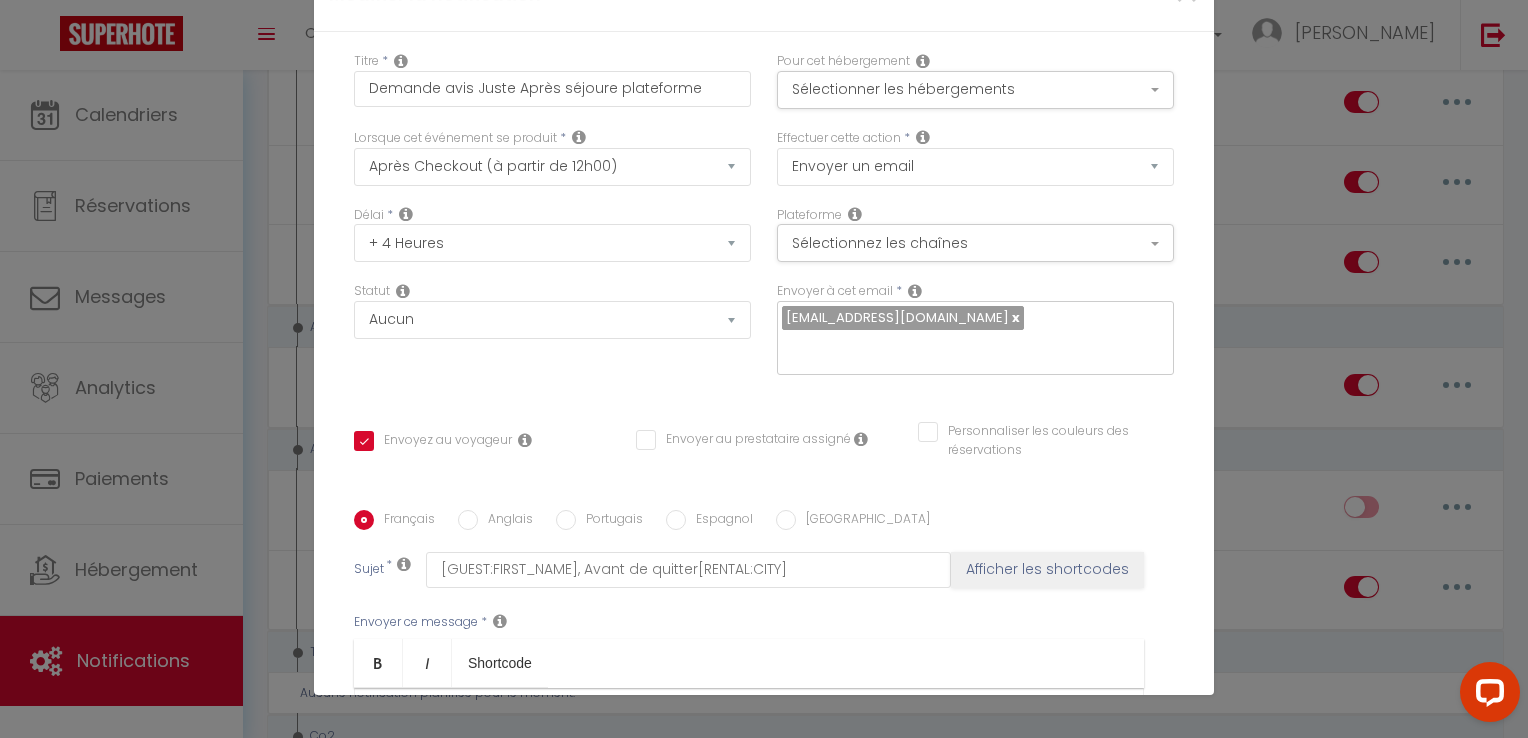 click on "Titre   *     Demande avis [PERSON_NAME] Après séjoure plateforme   Pour cet hébergement
Sélectionner les hébergements
Tous les apparts
Autres
Local montceau · Appartement 3 chambres
La Petite Maison - Blanzy
Lorsque cet événement se produit   *      Après la réservation   Avant Checkin (à partir de 12h00)   Après Checkin (à partir de 12h00)   Avant Checkout (à partir de 12h00)   Après Checkout (à partir de 12h00)   Température   Co2   [MEDICAL_DATA] sonore   Après visualisation lien paiement   Après Paiement Lien KO   Après Caution Lien KO   Après Paiement Automatique KO   Après Caution Automatique KO   Après Visualisation du Contrat   Après Signature du Contrat   Paiement OK      *" at bounding box center (764, 510) 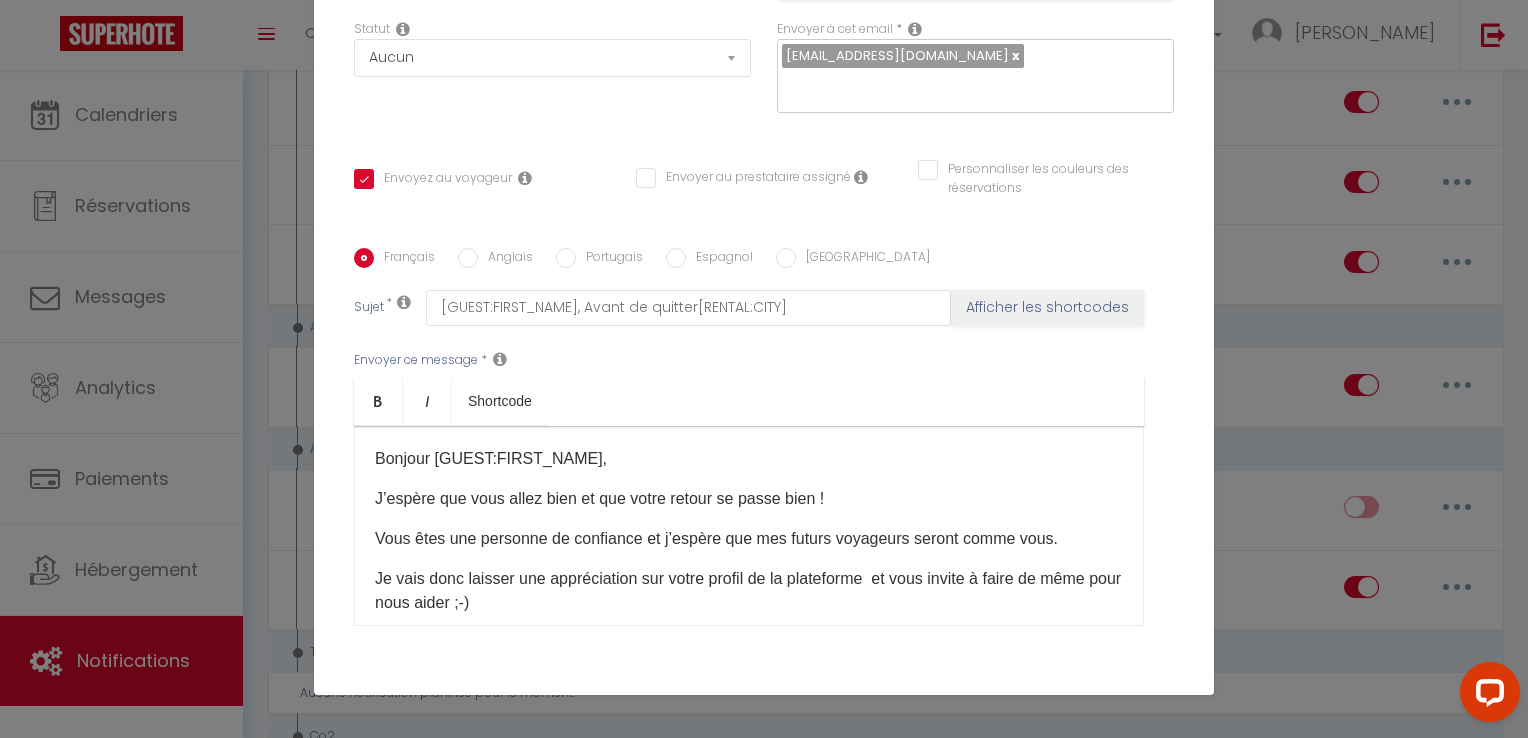 scroll, scrollTop: 325, scrollLeft: 0, axis: vertical 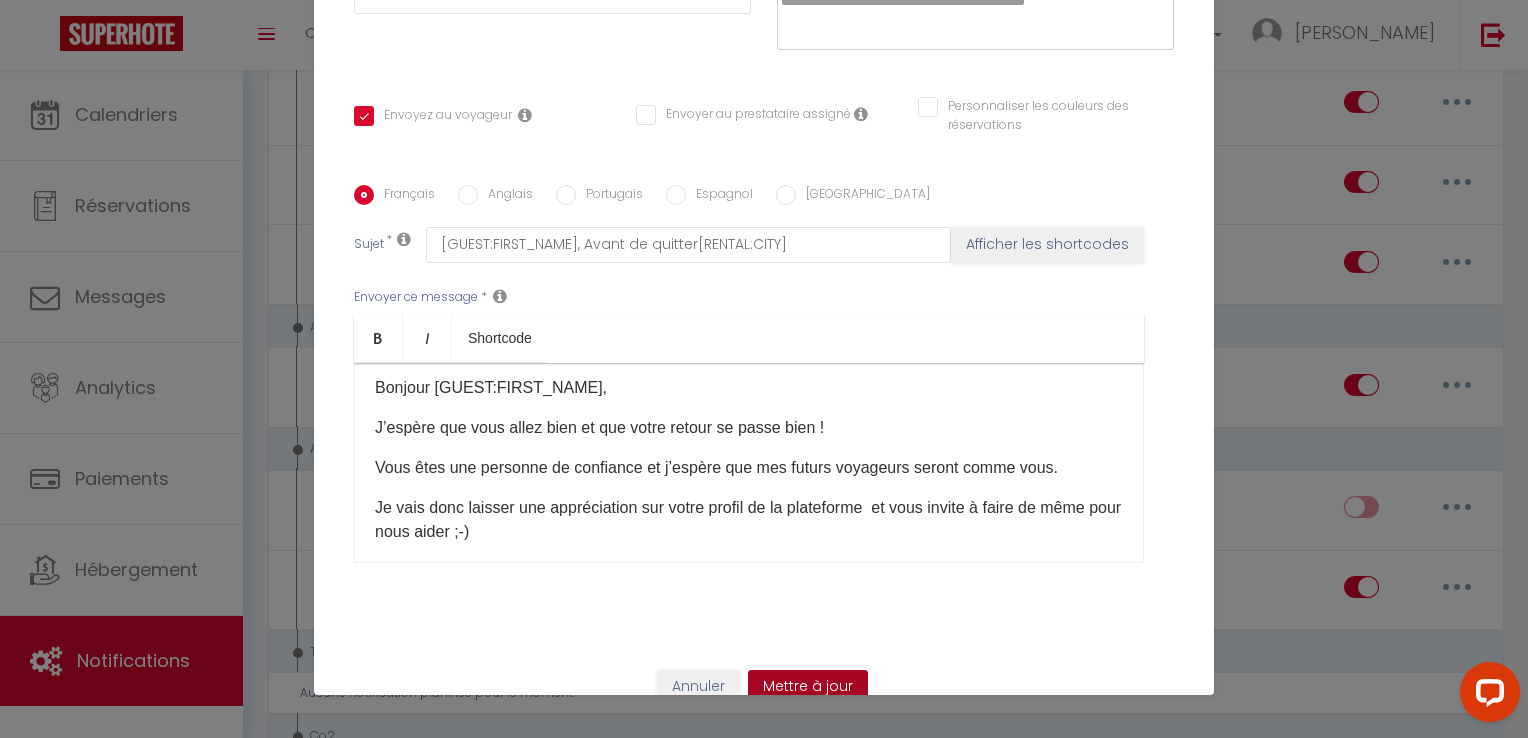 click on "Mettre à jour" at bounding box center (808, 687) 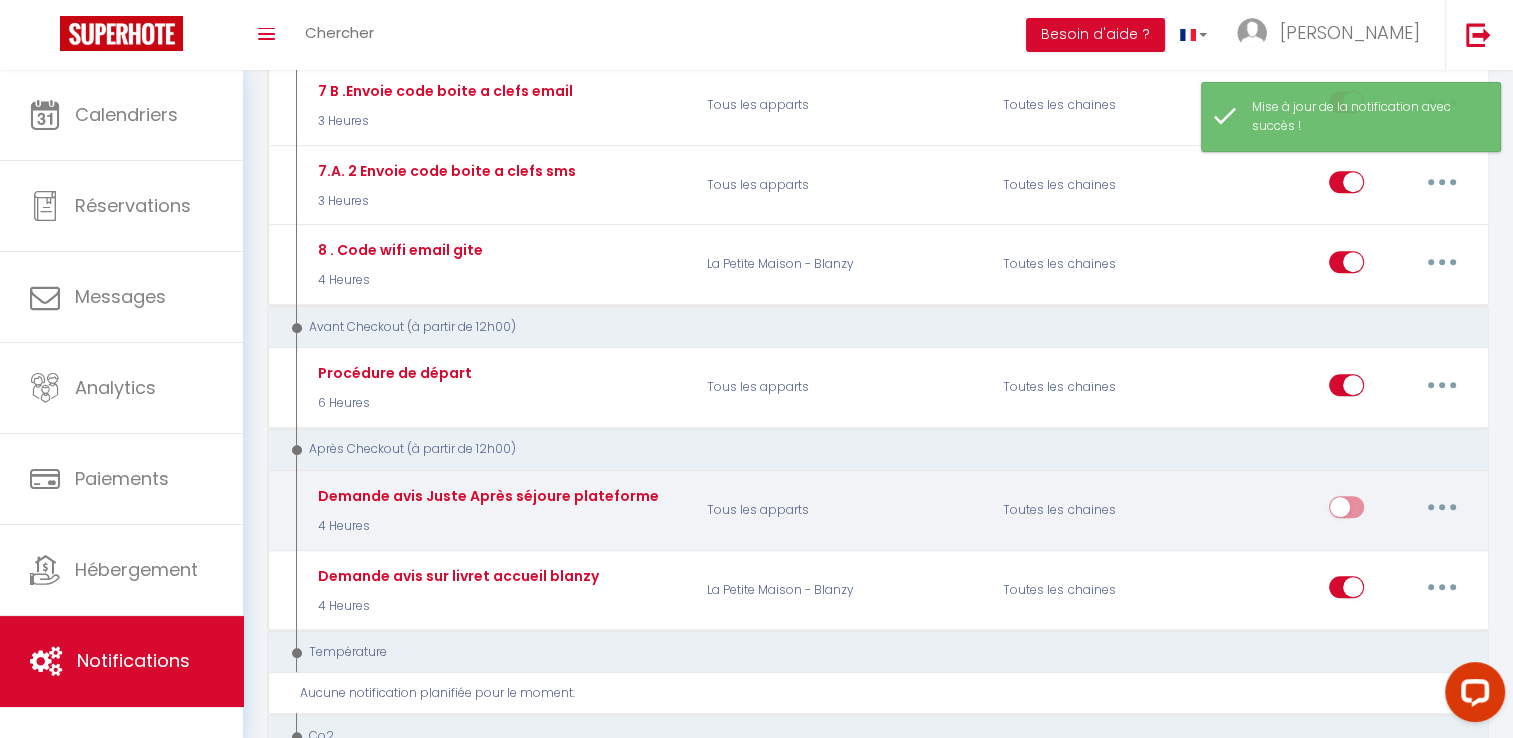 click at bounding box center [1346, 511] 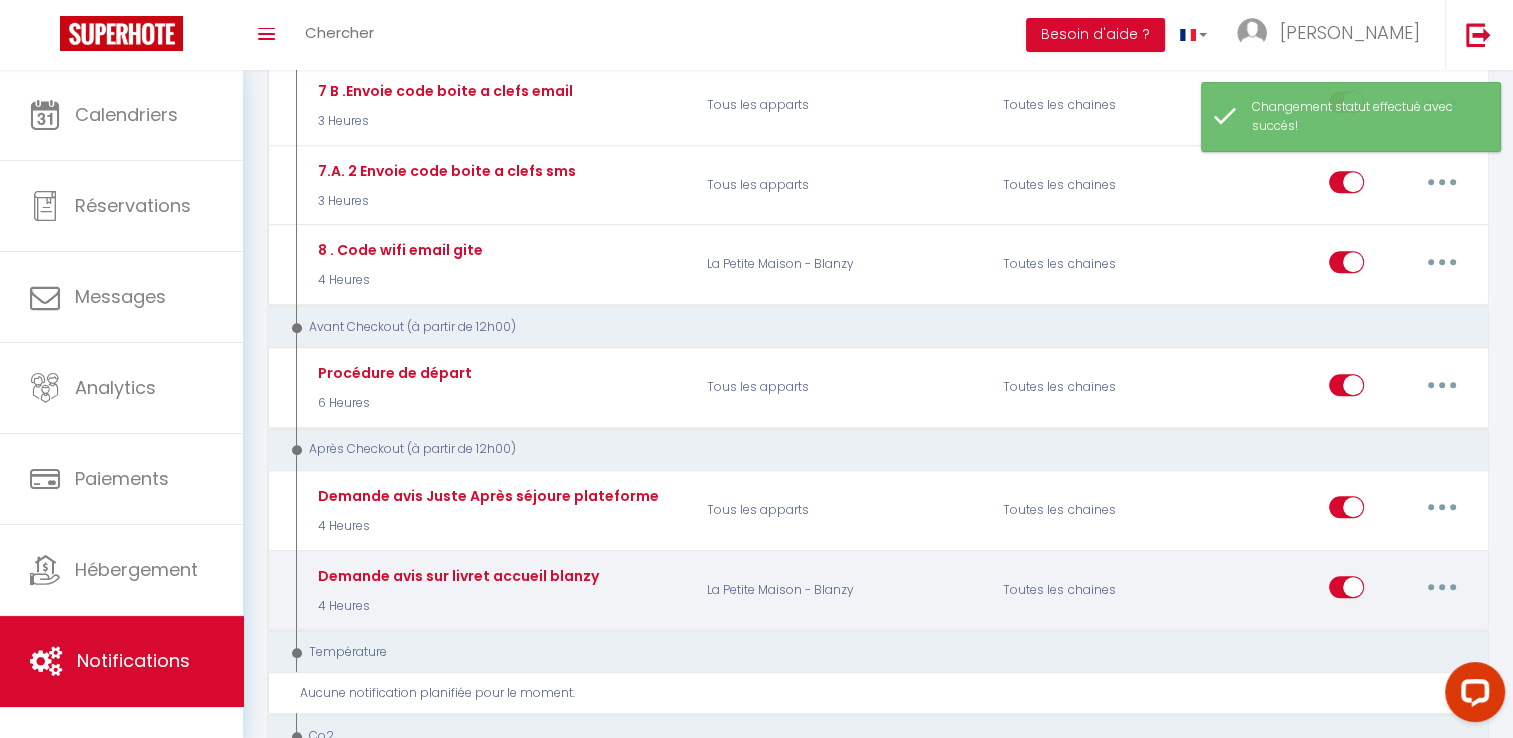 click at bounding box center [1442, 587] 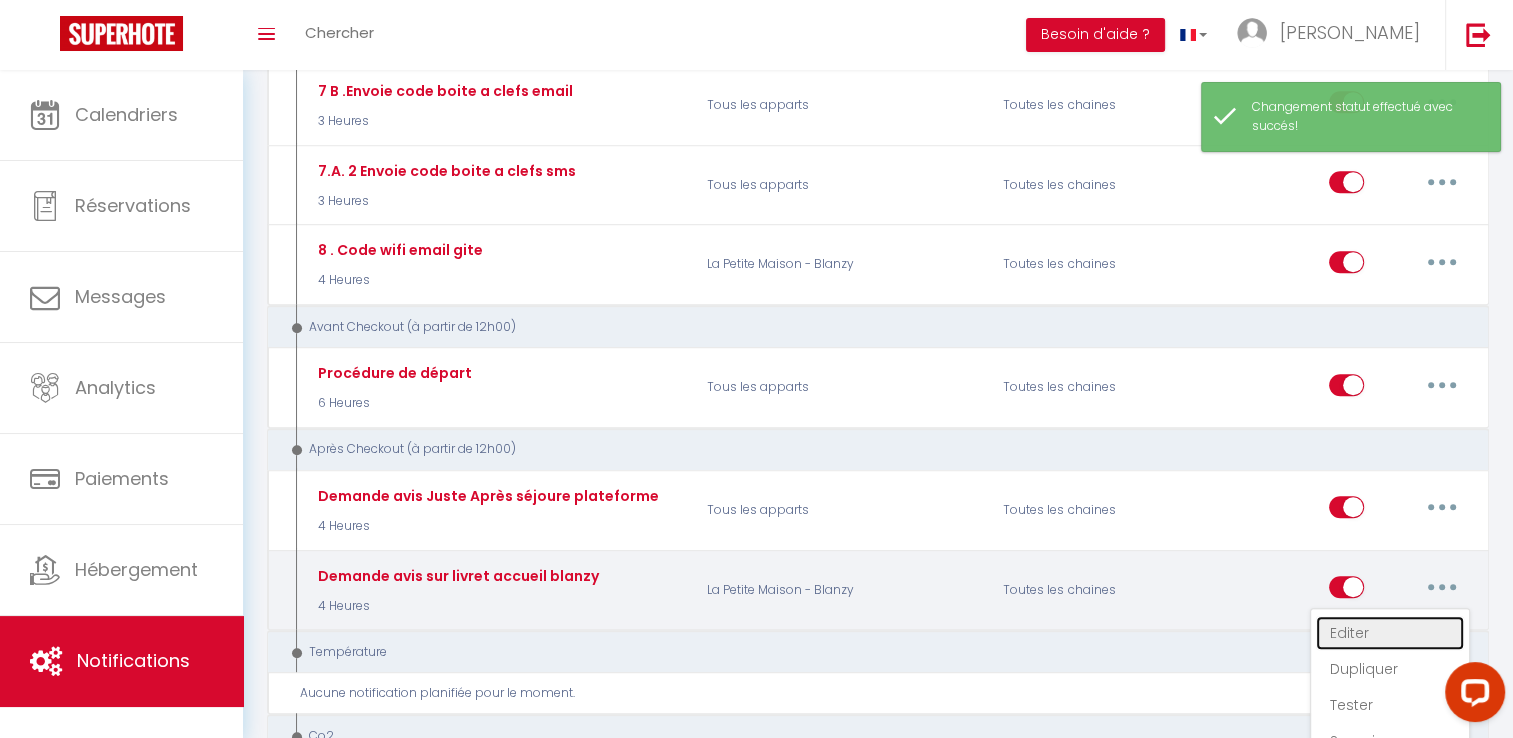 click on "Editer" at bounding box center (1390, 633) 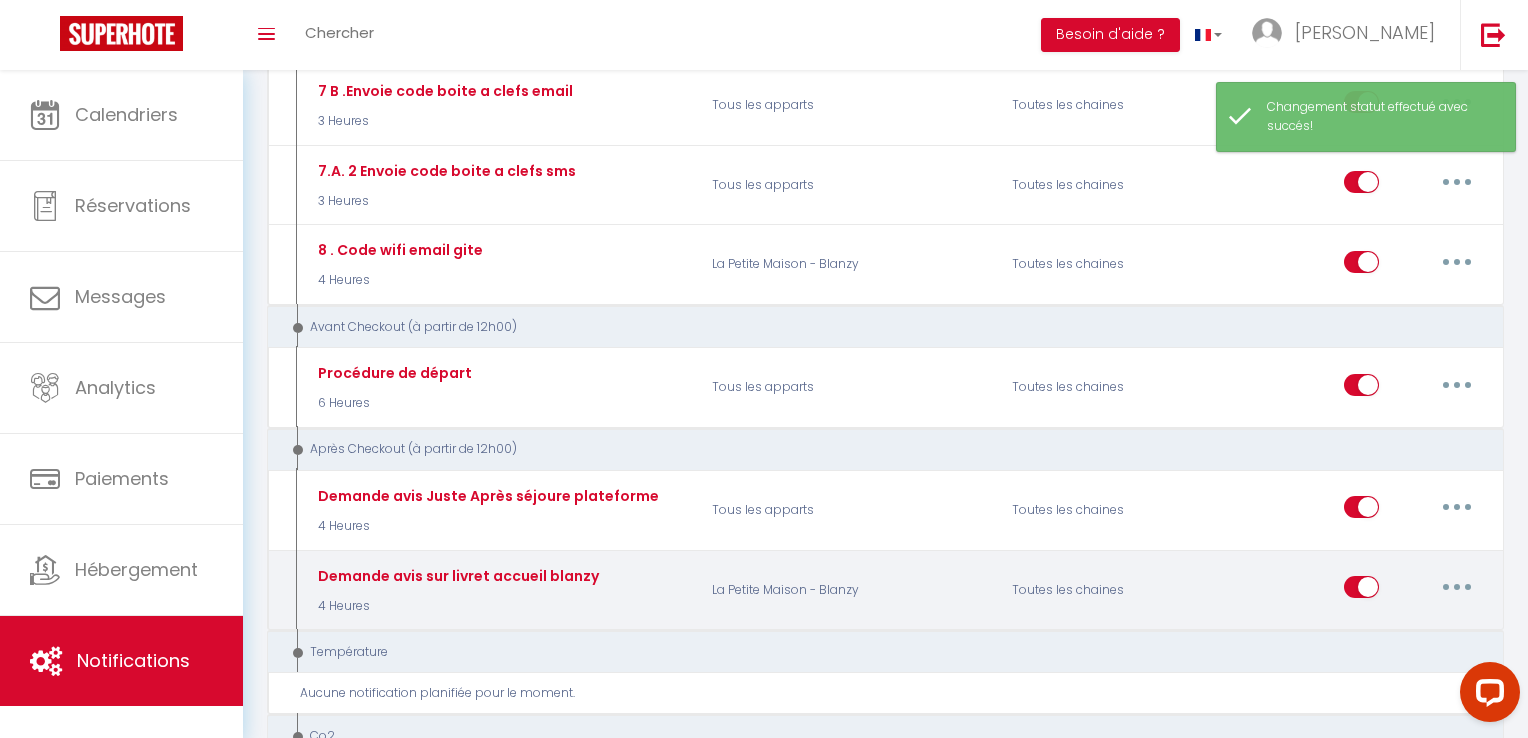 scroll, scrollTop: 0, scrollLeft: 0, axis: both 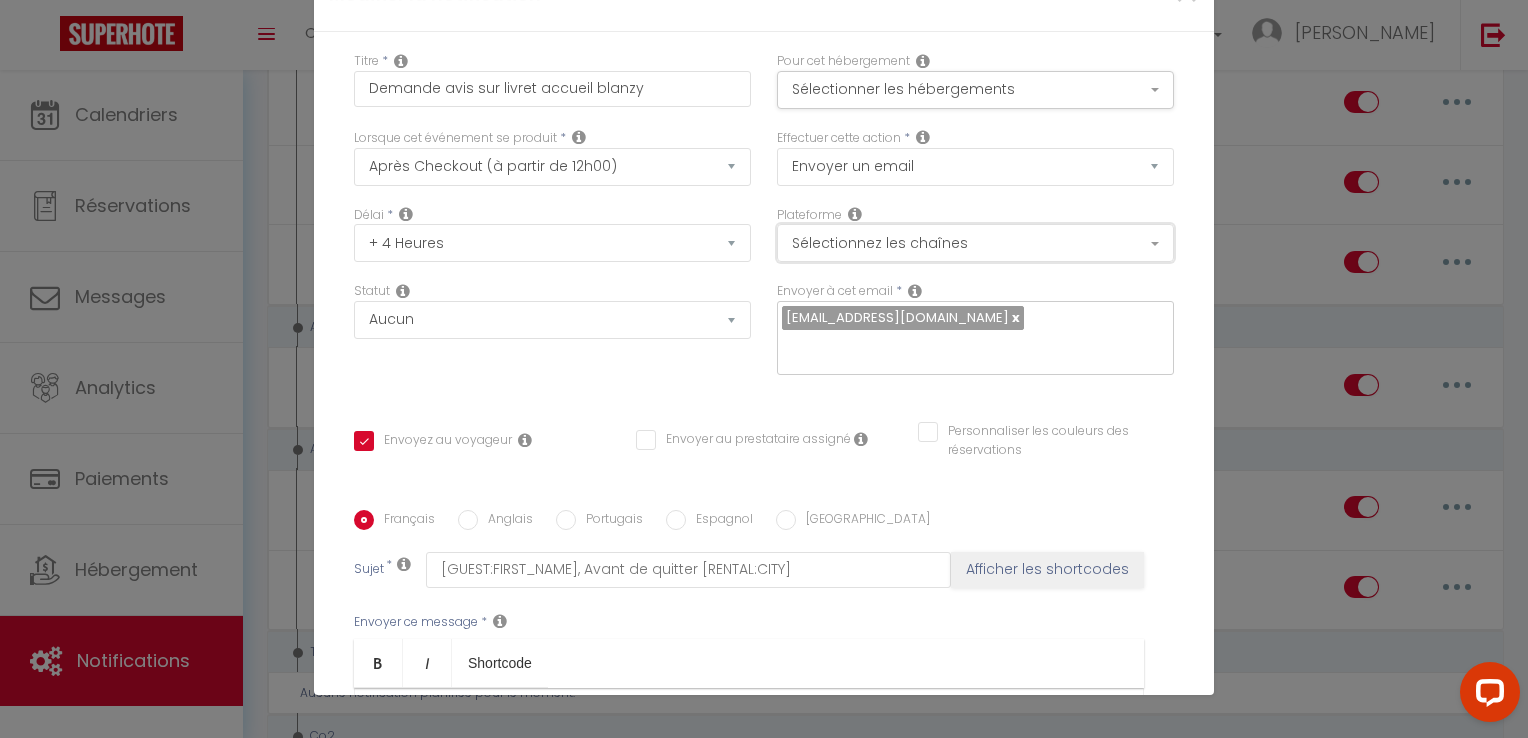 click on "Sélectionnez les chaînes" at bounding box center (975, 243) 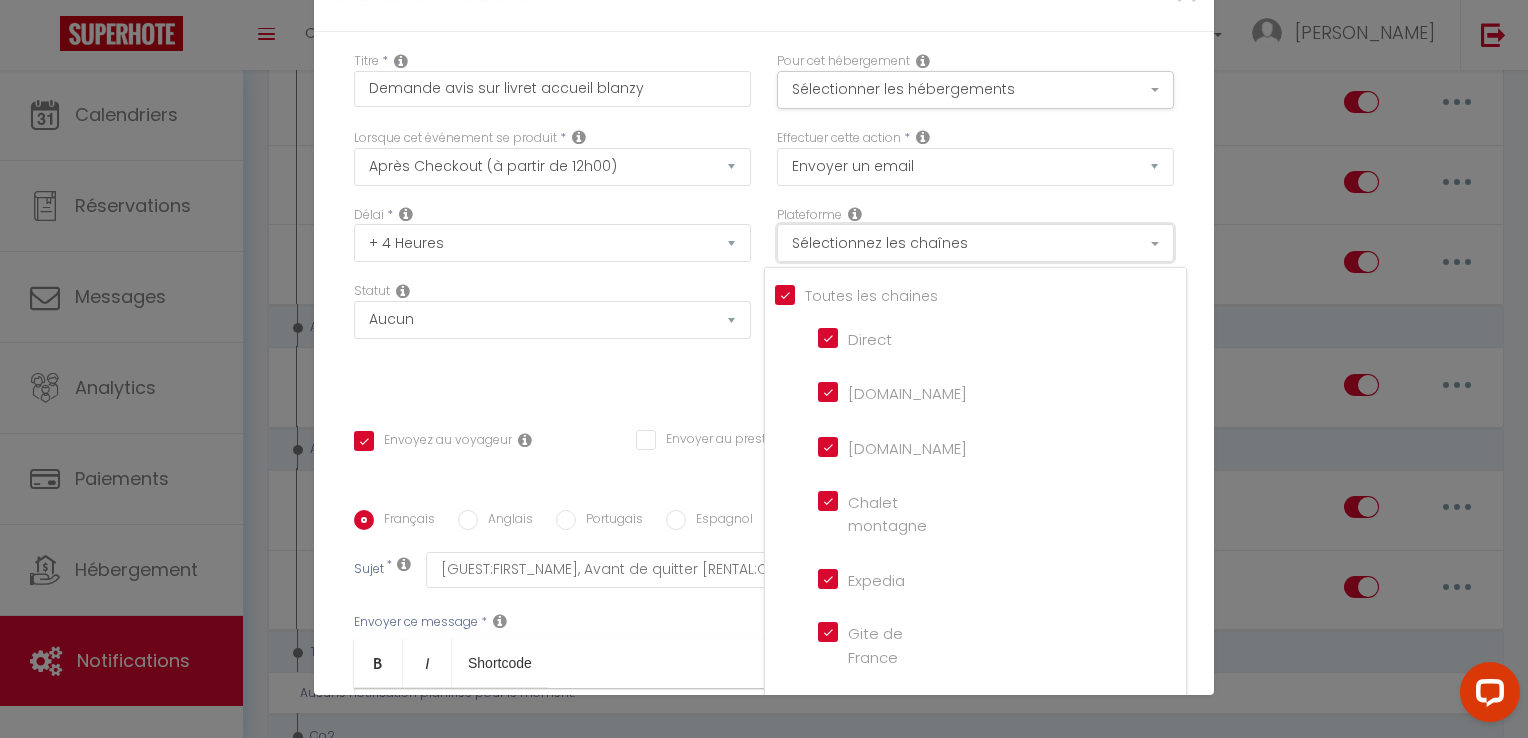 click on "Sélectionnez les chaînes" at bounding box center (975, 243) 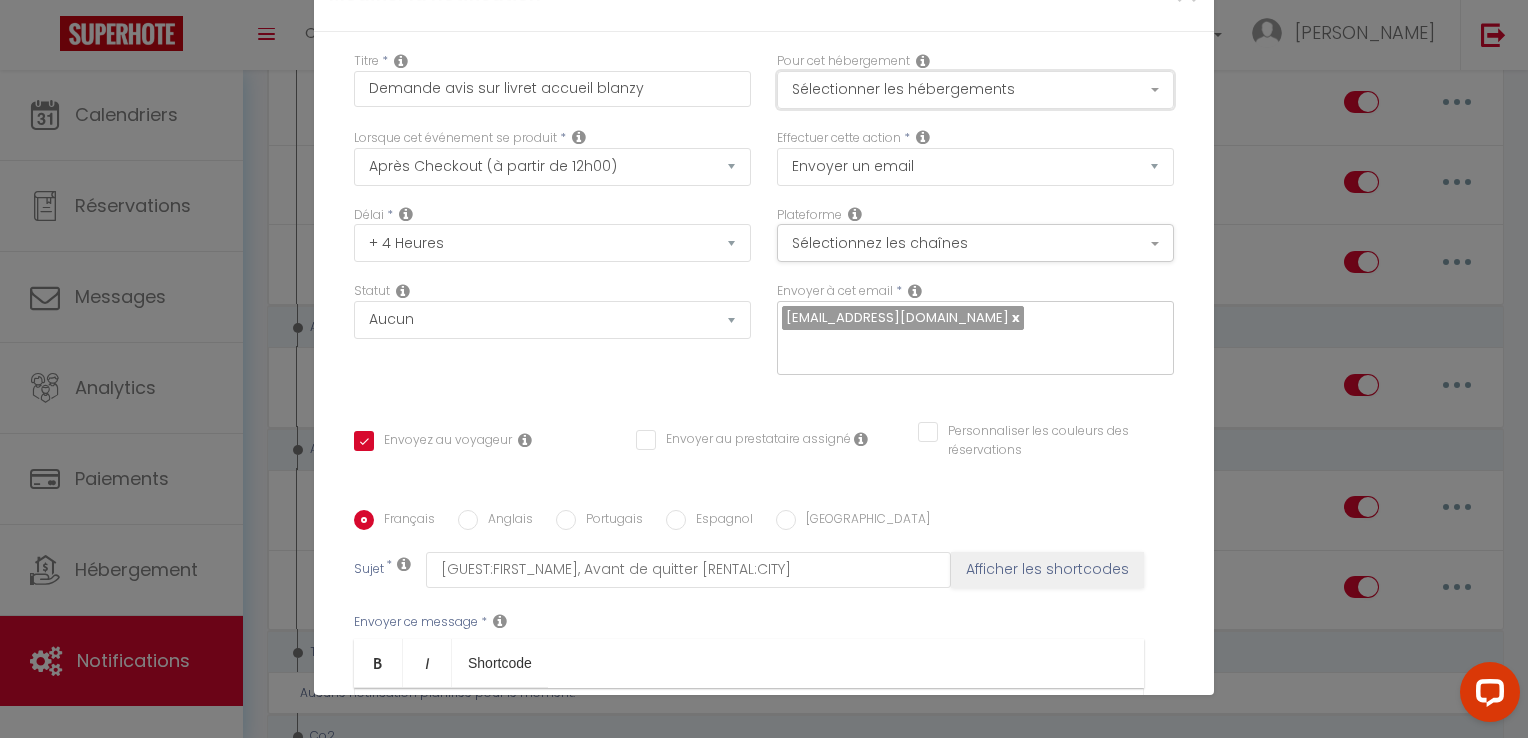 click on "Sélectionner les hébergements" at bounding box center (975, 90) 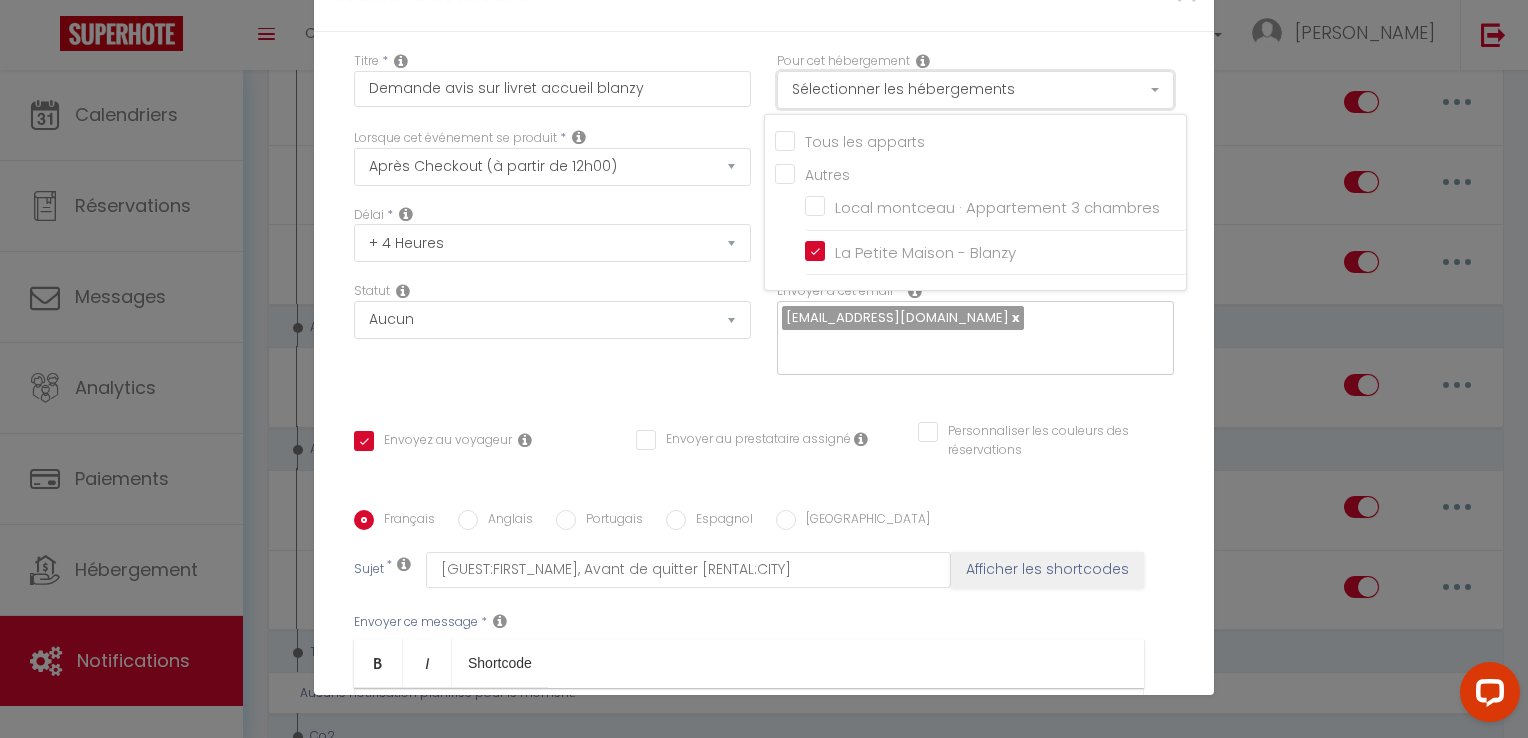 click on "Sélectionner les hébergements" at bounding box center (975, 90) 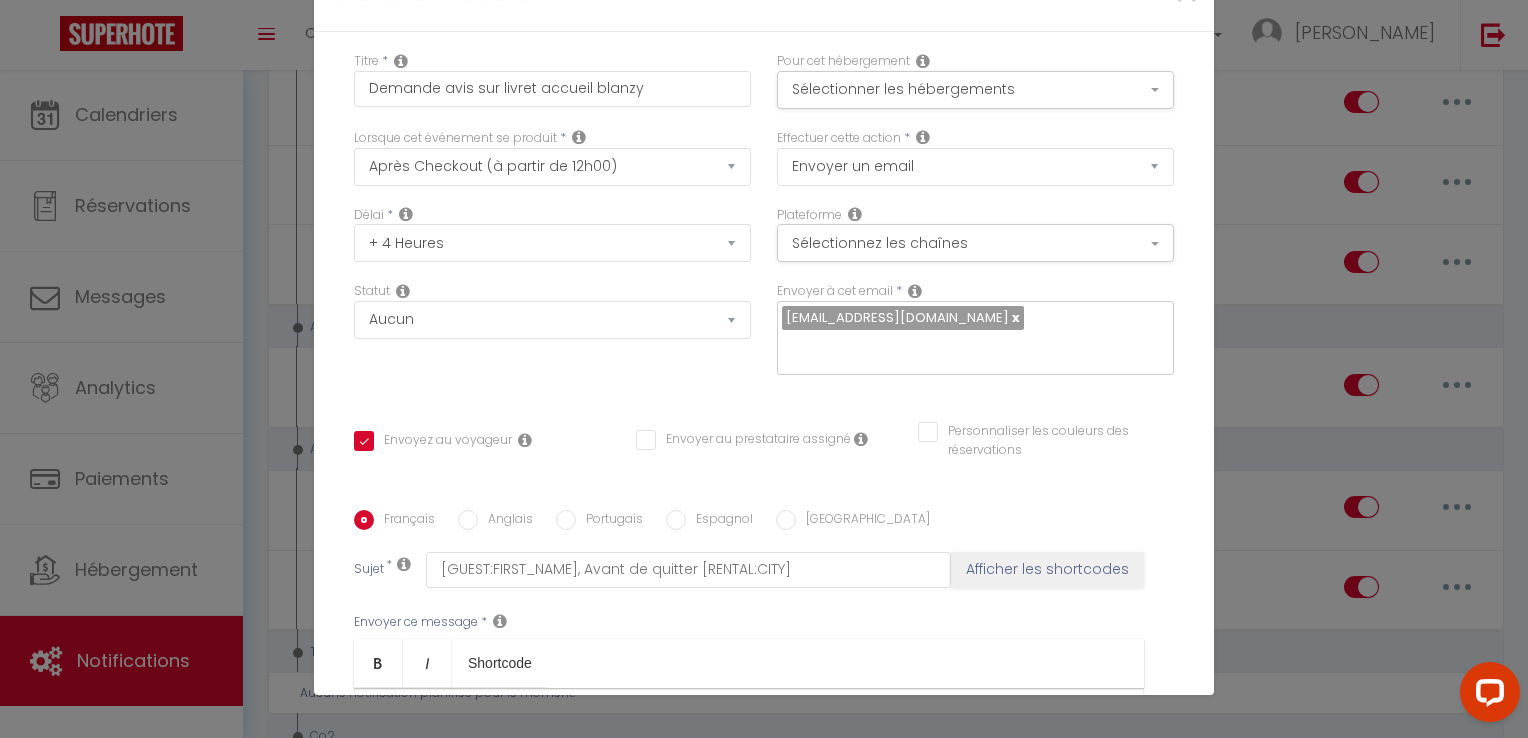 click on "Pour cet hébergement
Sélectionner les hébergements
Tous les apparts
Autres
Local montceau · Appartement 3 chambres
La [GEOGRAPHIC_DATA]" at bounding box center (975, 90) 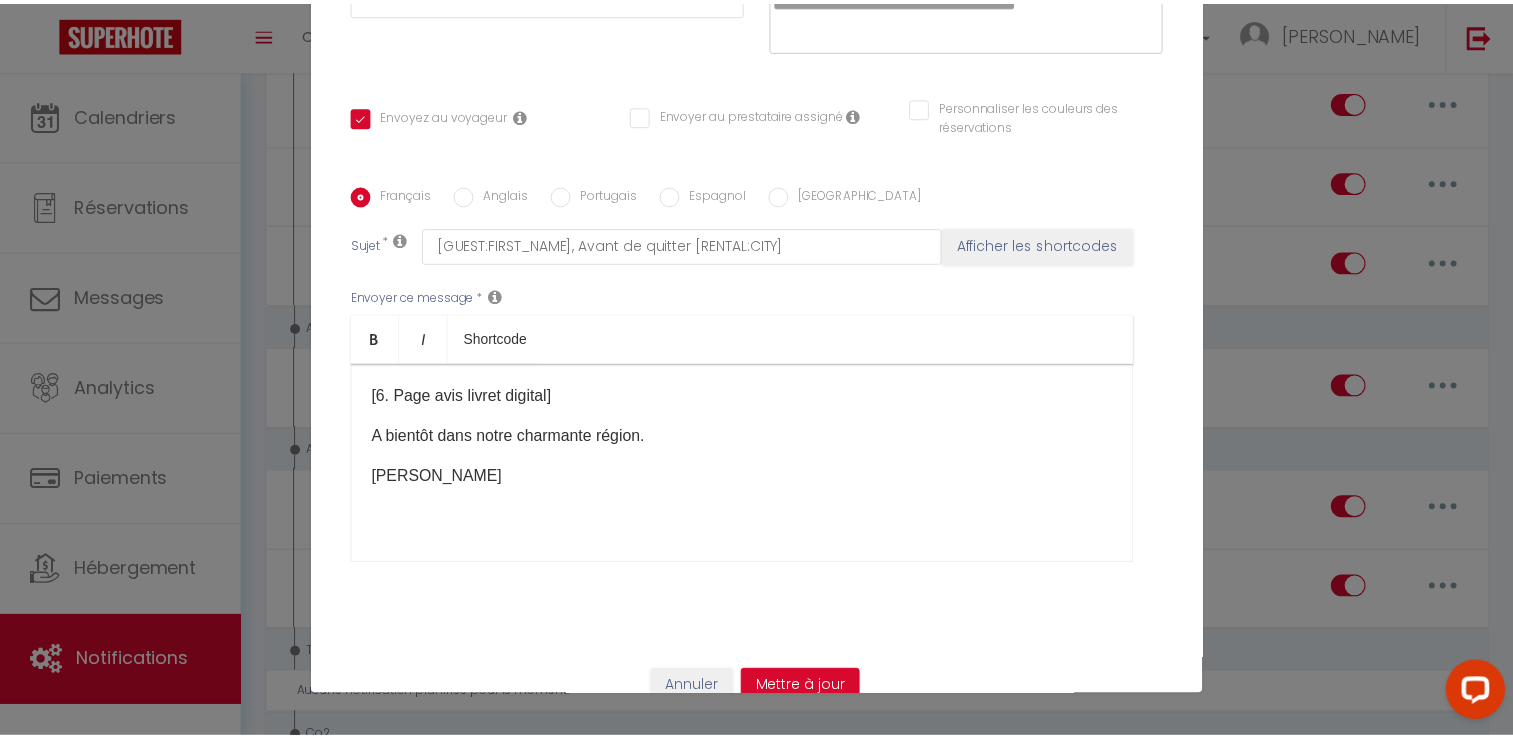scroll, scrollTop: 324, scrollLeft: 0, axis: vertical 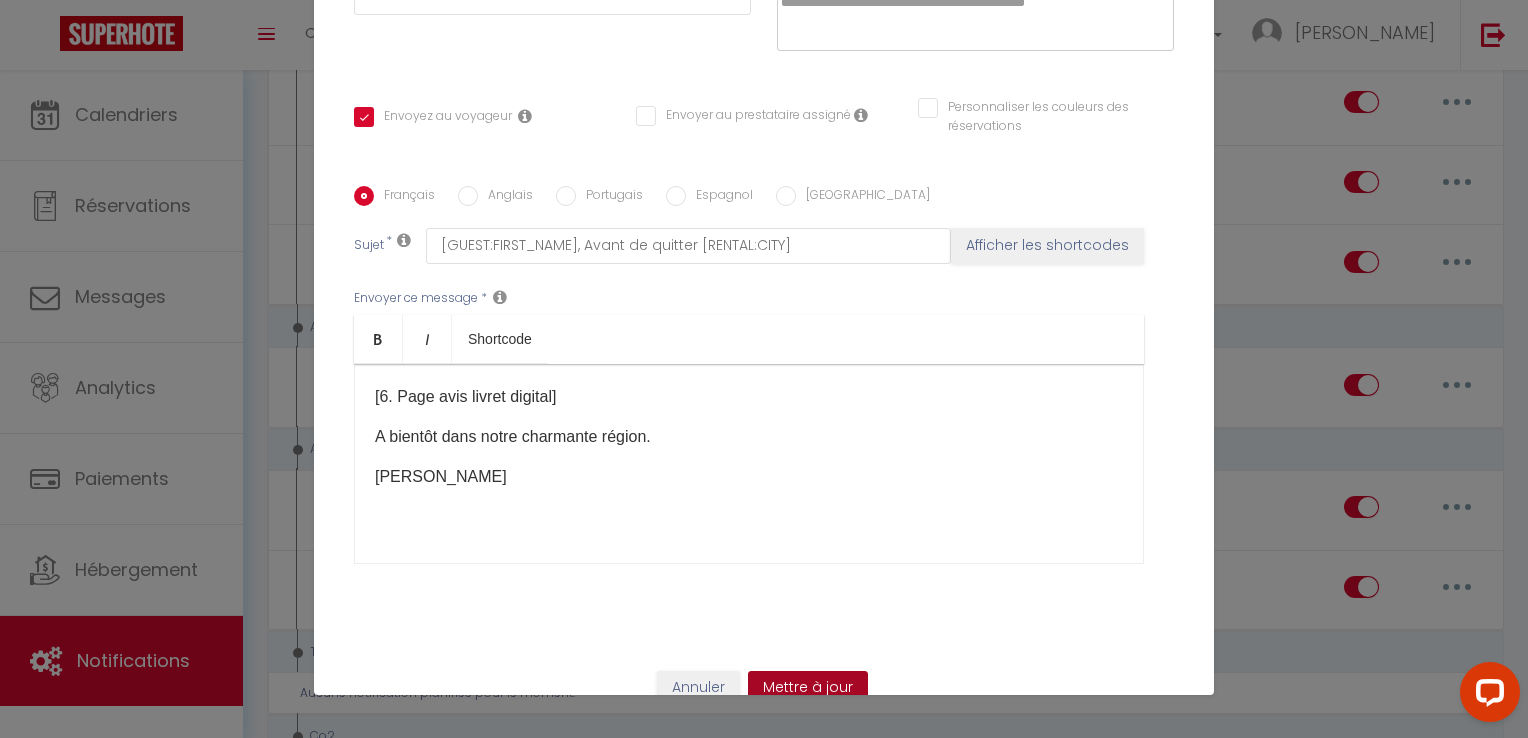 click on "Mettre à jour" at bounding box center [808, 688] 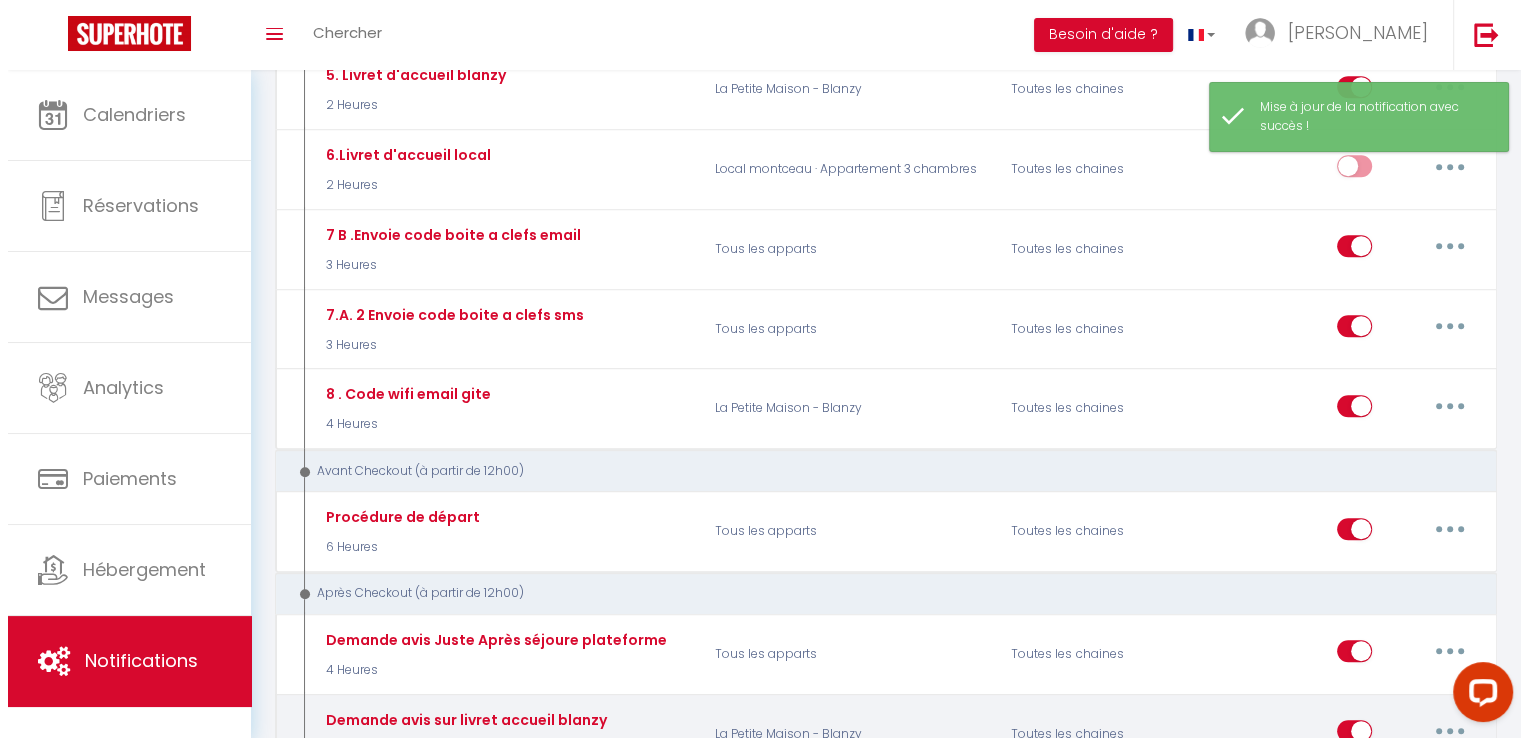 scroll, scrollTop: 1056, scrollLeft: 0, axis: vertical 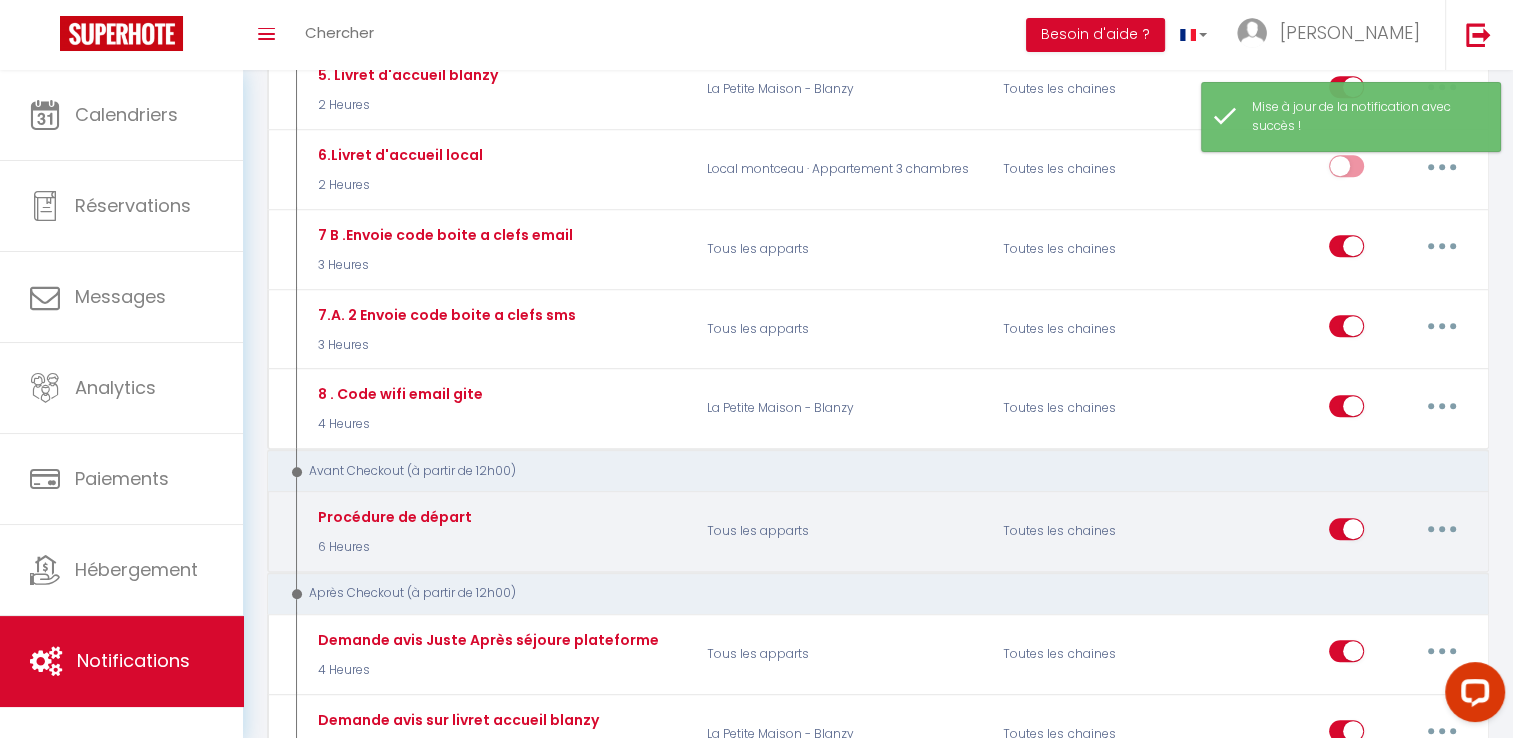 click at bounding box center [1442, 529] 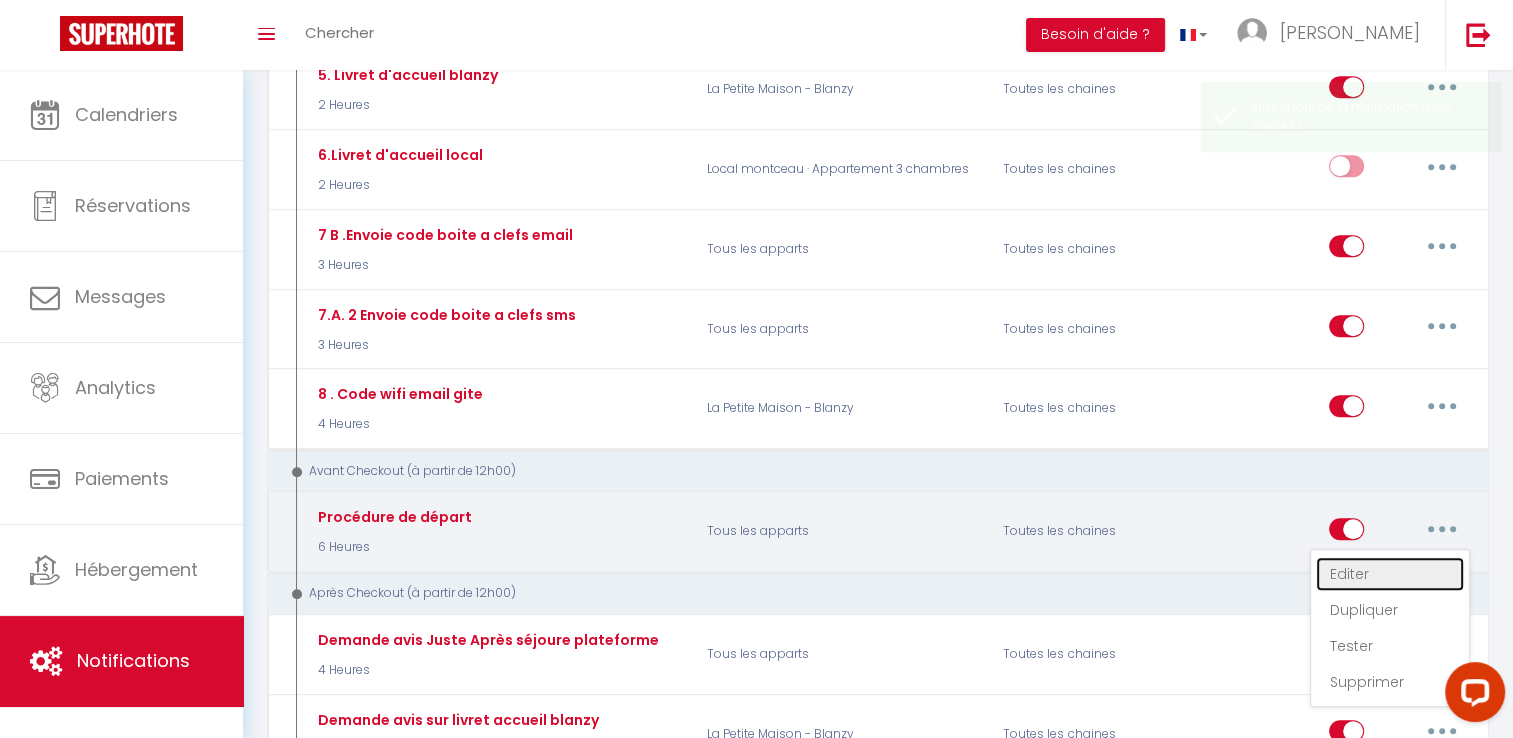 click on "Editer" at bounding box center (1390, 574) 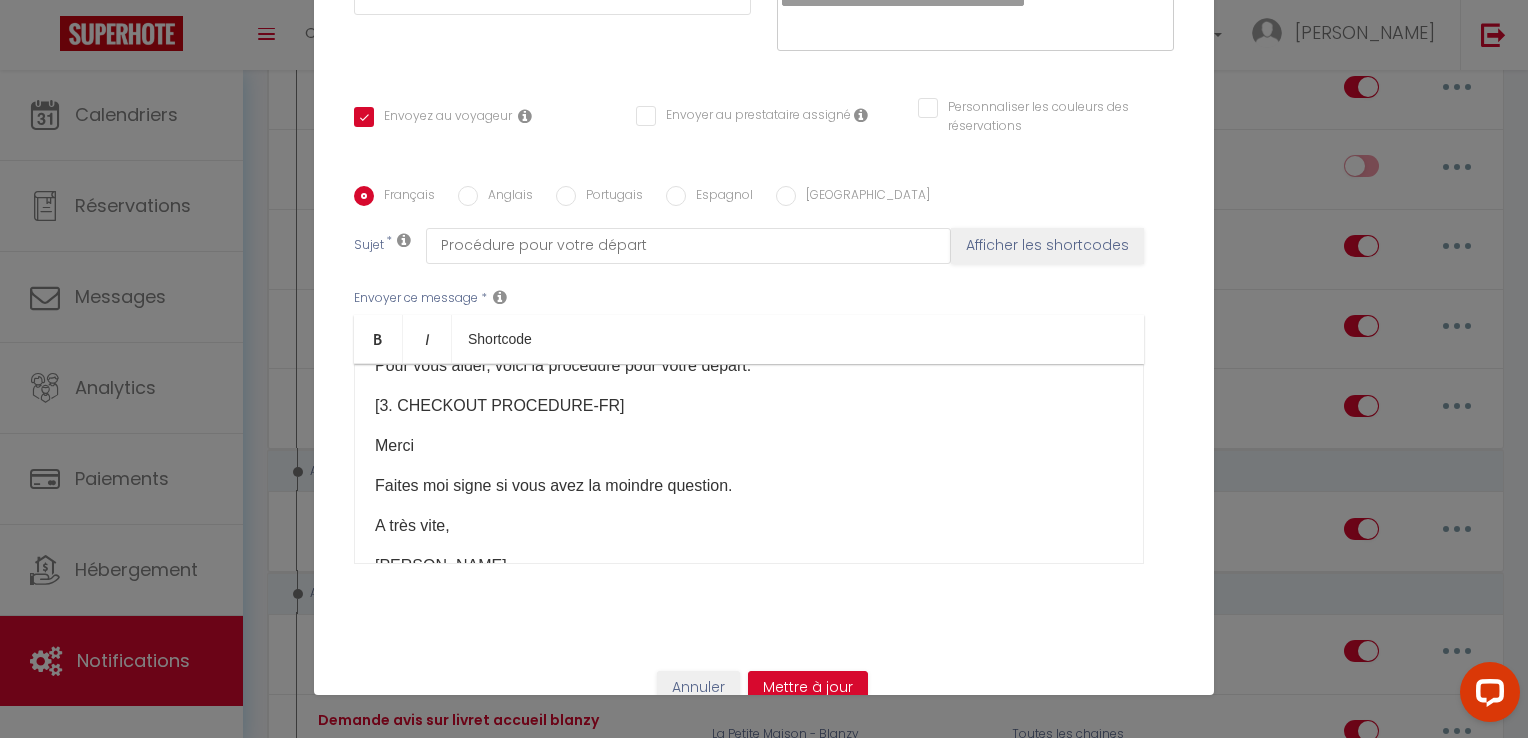scroll, scrollTop: 205, scrollLeft: 0, axis: vertical 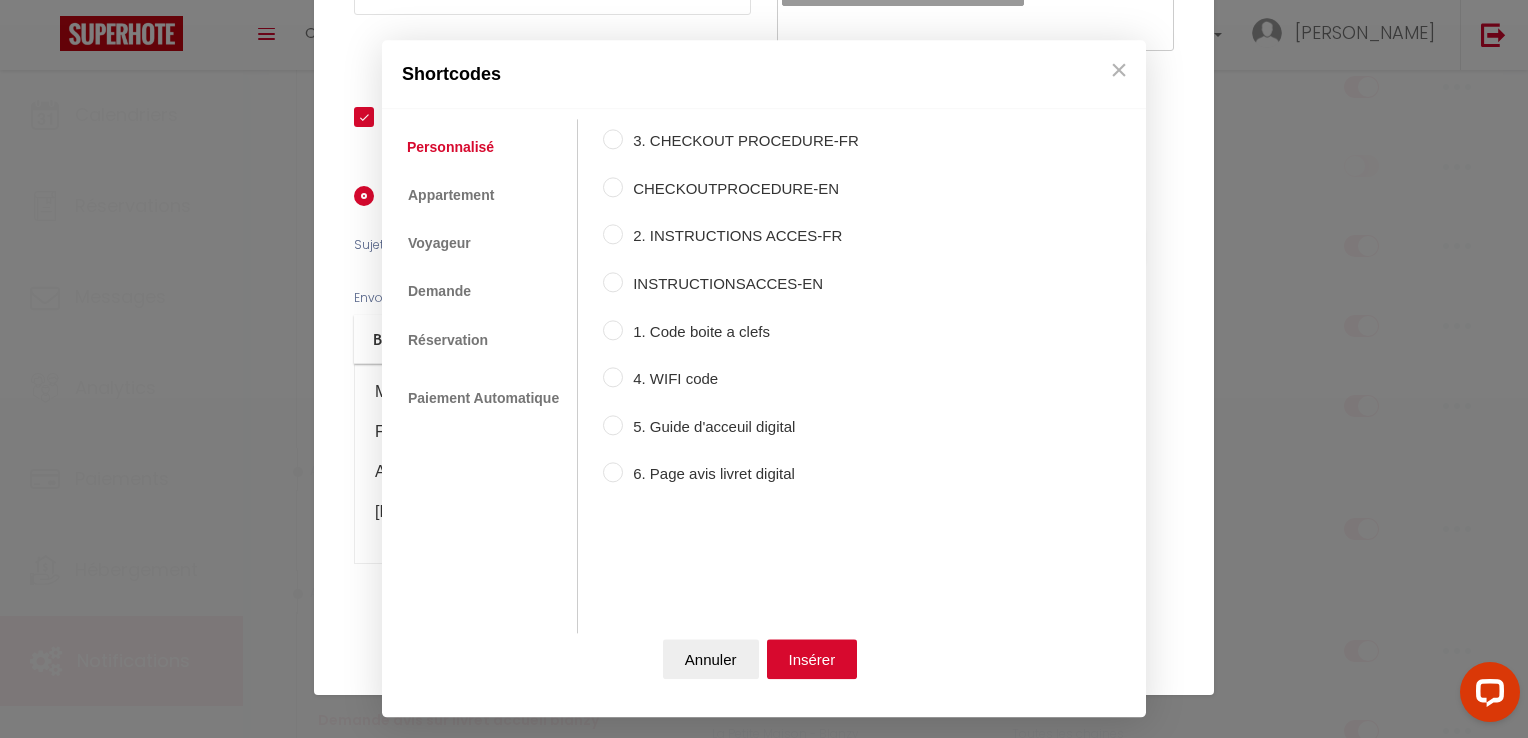 click on "Coaching SuperHote ce soir à 18h00, pour participer:  [URL][DOMAIN_NAME][SECURITY_DATA]   ×     Toggle navigation       Toggle Search     Toggle menubar     Chercher   BUTTON
Besoin d'aide ?
[PERSON_NAME]        Équipe     Résultat de la recherche   Aucun résultat     Calendriers     Réservations     Messages     Analytics      Paiements     Hébergement     Notifications                 Résultat de la recherche   Id   Appart   Voyageur    Checkin   Checkout   Nuits   Pers.   Plateforme   Statut     Résultat de la recherche   Aucun résultat          Notifications
Actions
Nouvelle Notification    Exporter    Importer    Tous les apparts    Local montceau · Appartement 3 chambres La Petite Maison - Blanzy
Actions
Nouveau shortcode personnalisé    Notifications" at bounding box center [764, 860] 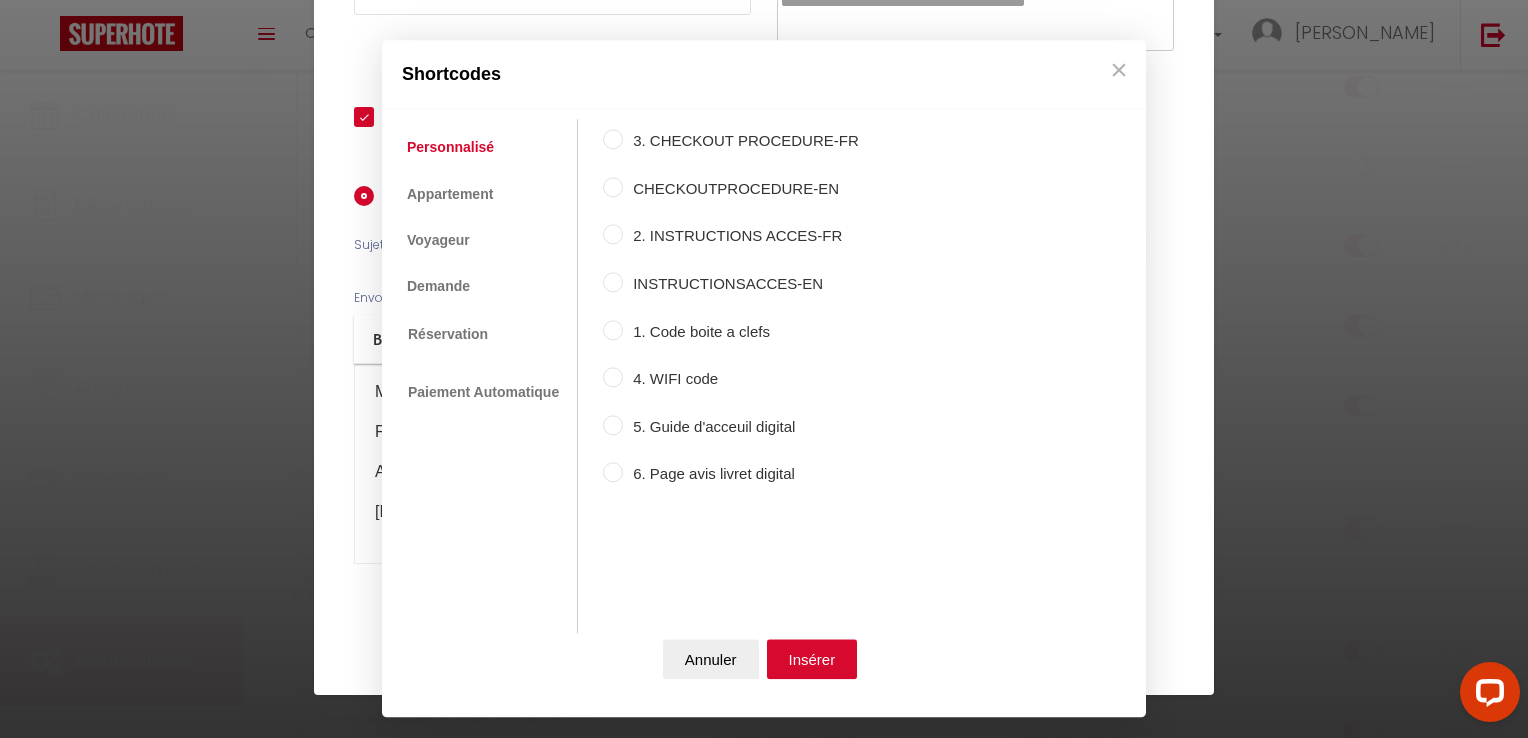 click on "3. CHECKOUT PROCEDURE-FR" at bounding box center (741, 142) 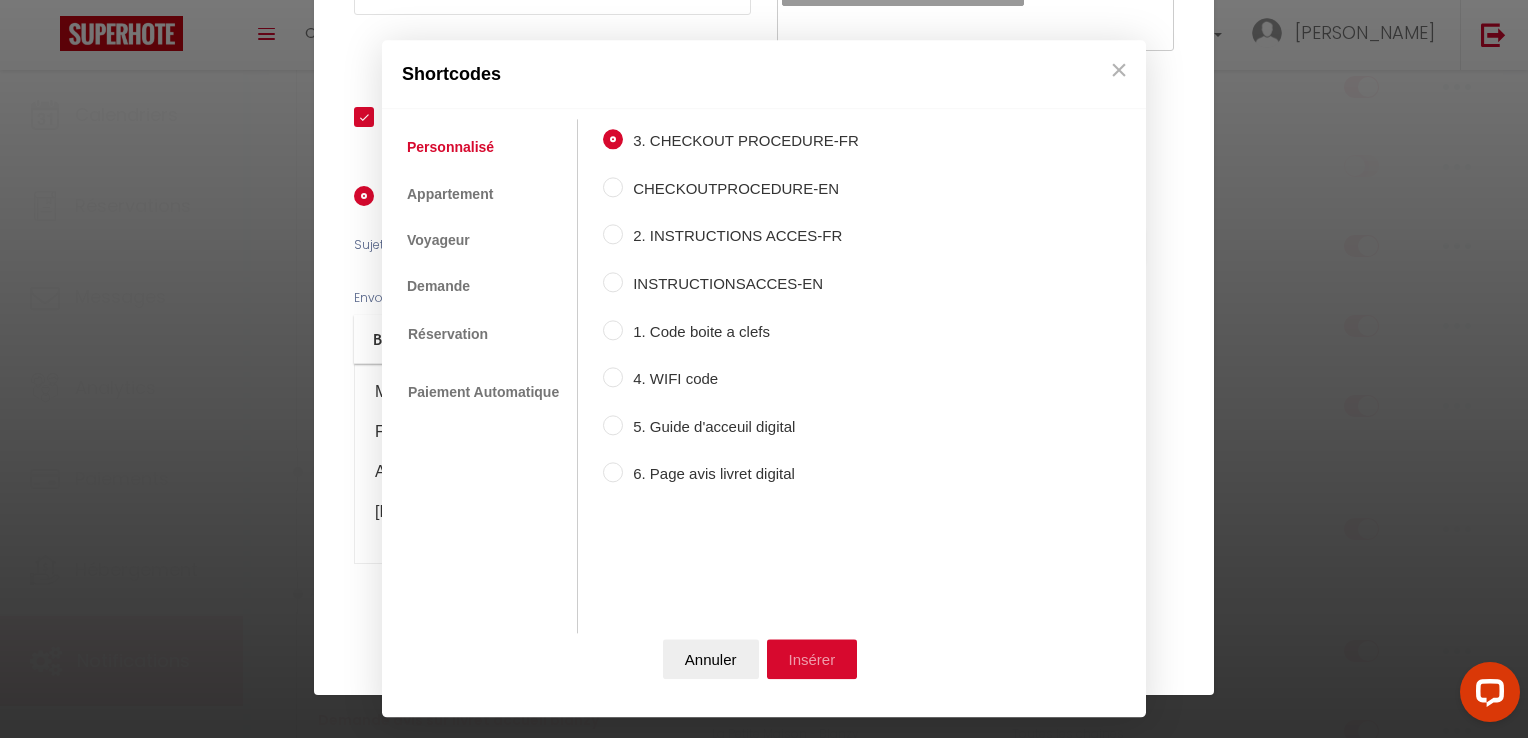 click on "Insérer" at bounding box center (812, 660) 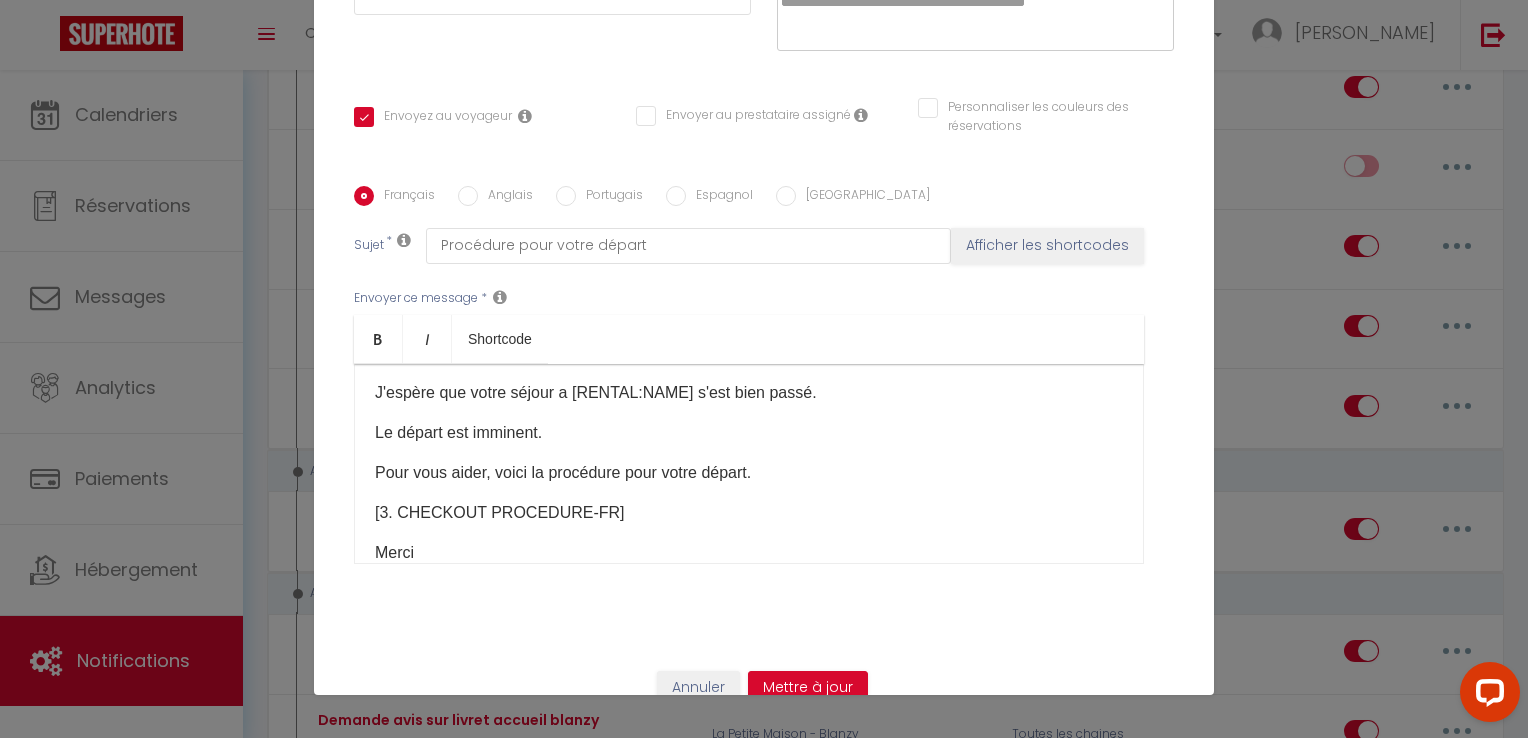 scroll, scrollTop: 0, scrollLeft: 0, axis: both 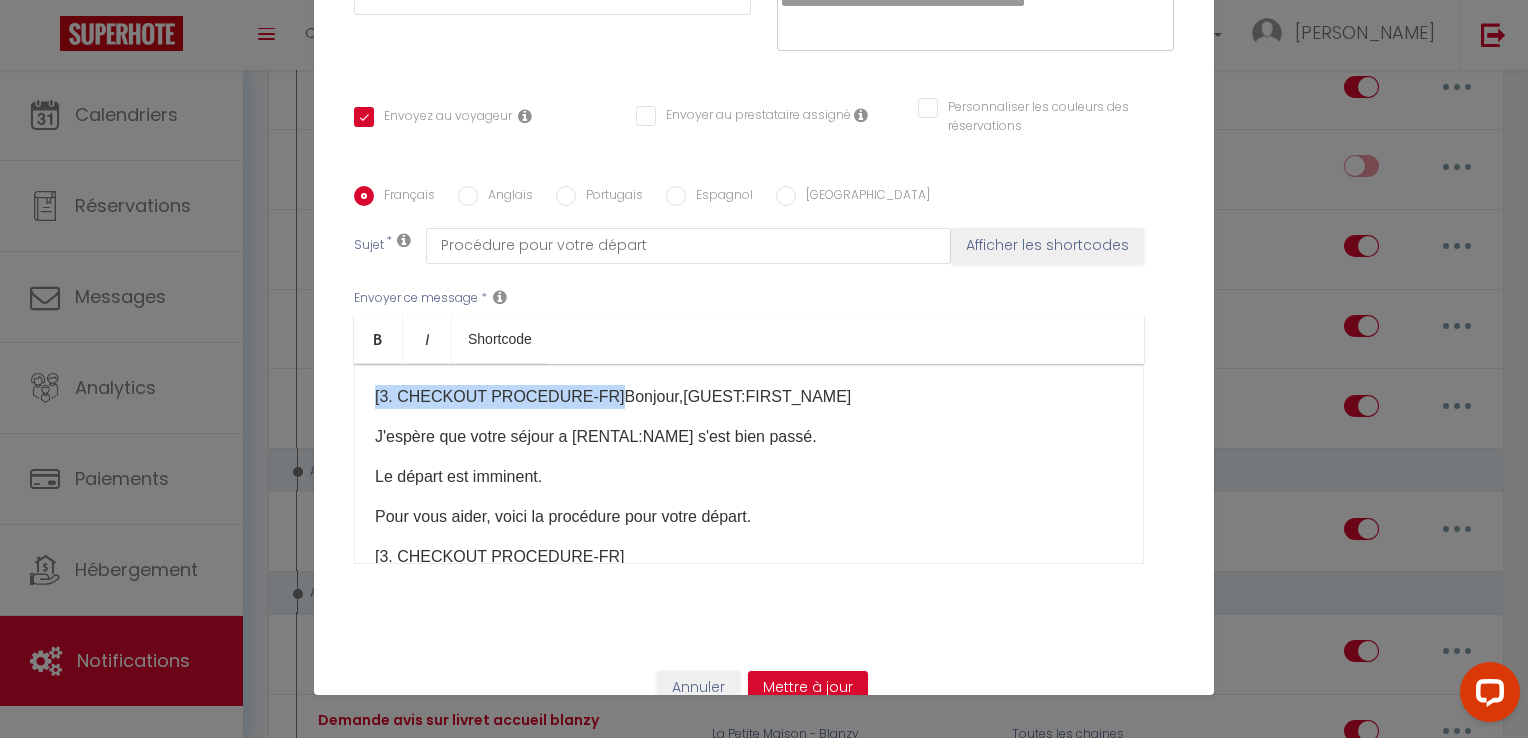 drag, startPoint x: 588, startPoint y: 362, endPoint x: 312, endPoint y: 341, distance: 276.79776 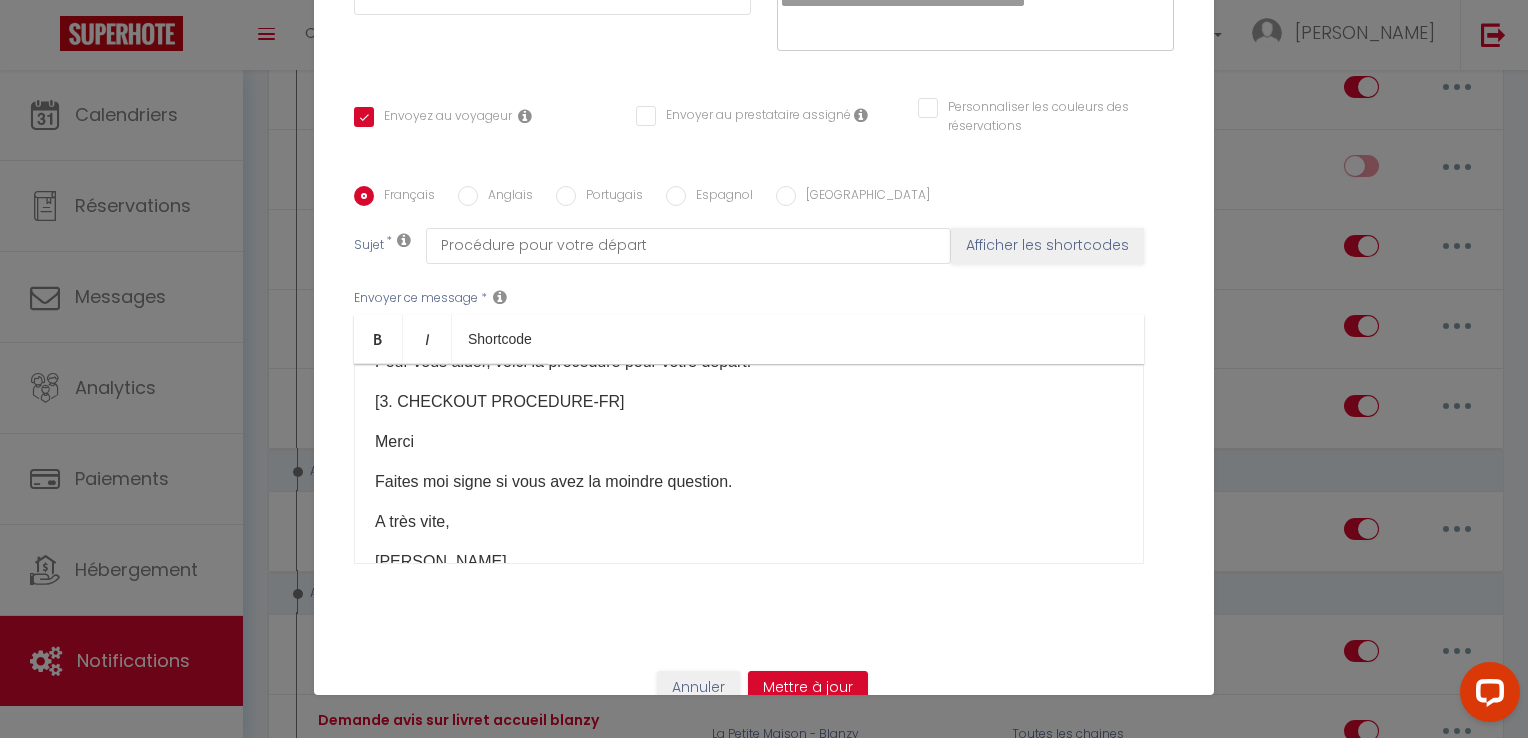 scroll, scrollTop: 205, scrollLeft: 0, axis: vertical 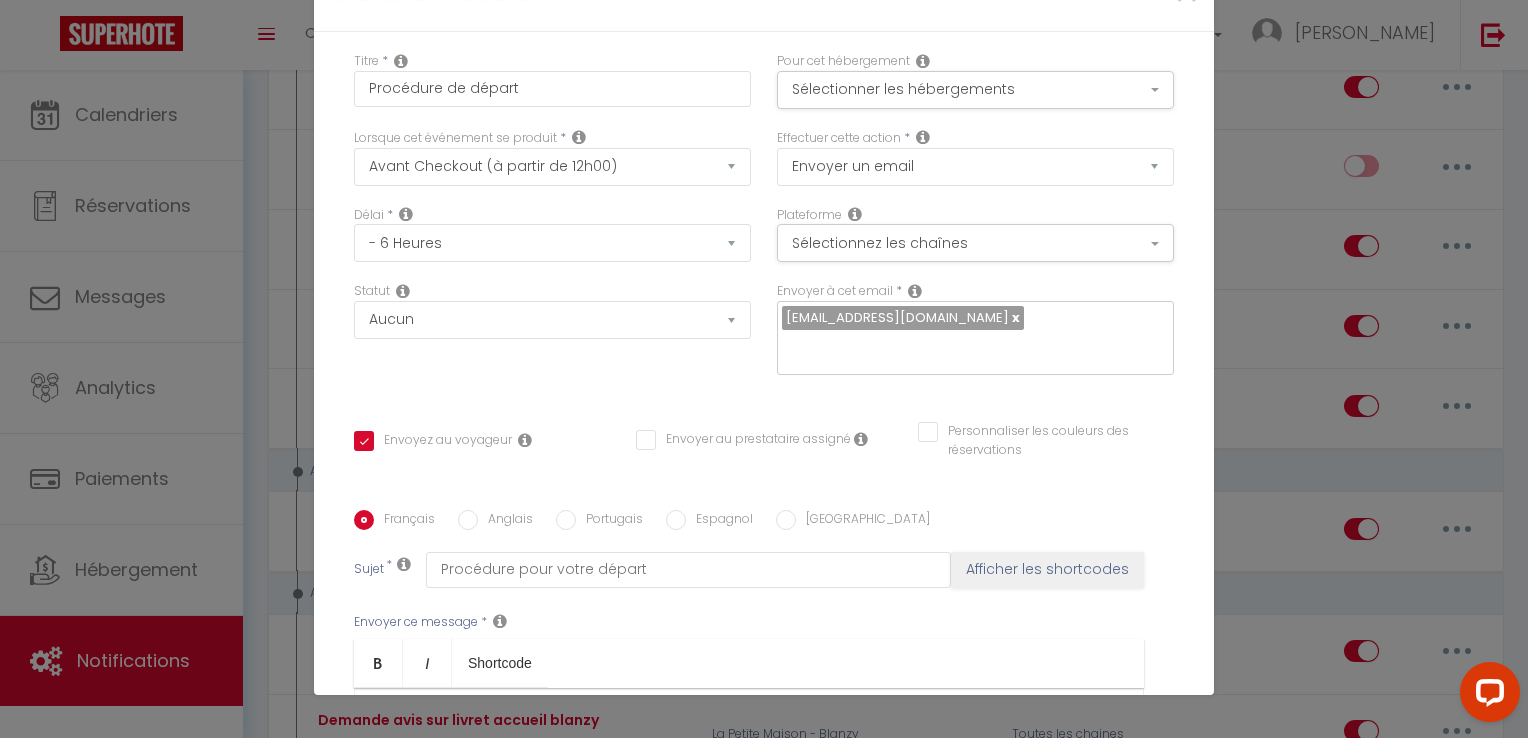 click on "Plateforme
Sélectionnez les chaînes
Toutes les chaines     Direct   [DOMAIN_NAME]   [DOMAIN_NAME]   Chalet montagne   Expedia   Gite de France   Homeaway   Homeaway iCal   [DOMAIN_NAME]   [DOMAIN_NAME]   [DOMAIN_NAME]   Ical   Office du tourisme   VRBO   Website" at bounding box center (975, 244) 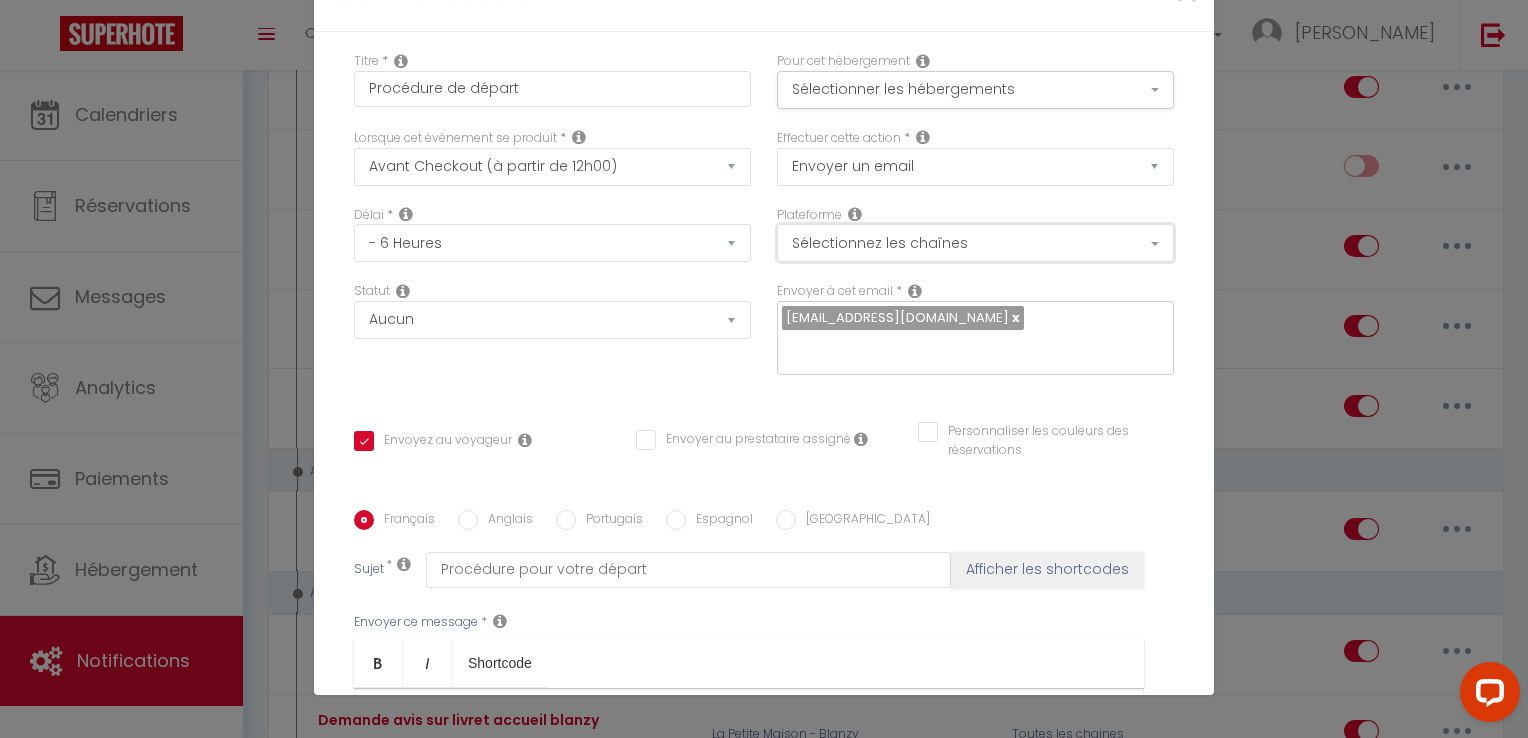click on "Sélectionnez les chaînes" at bounding box center [975, 243] 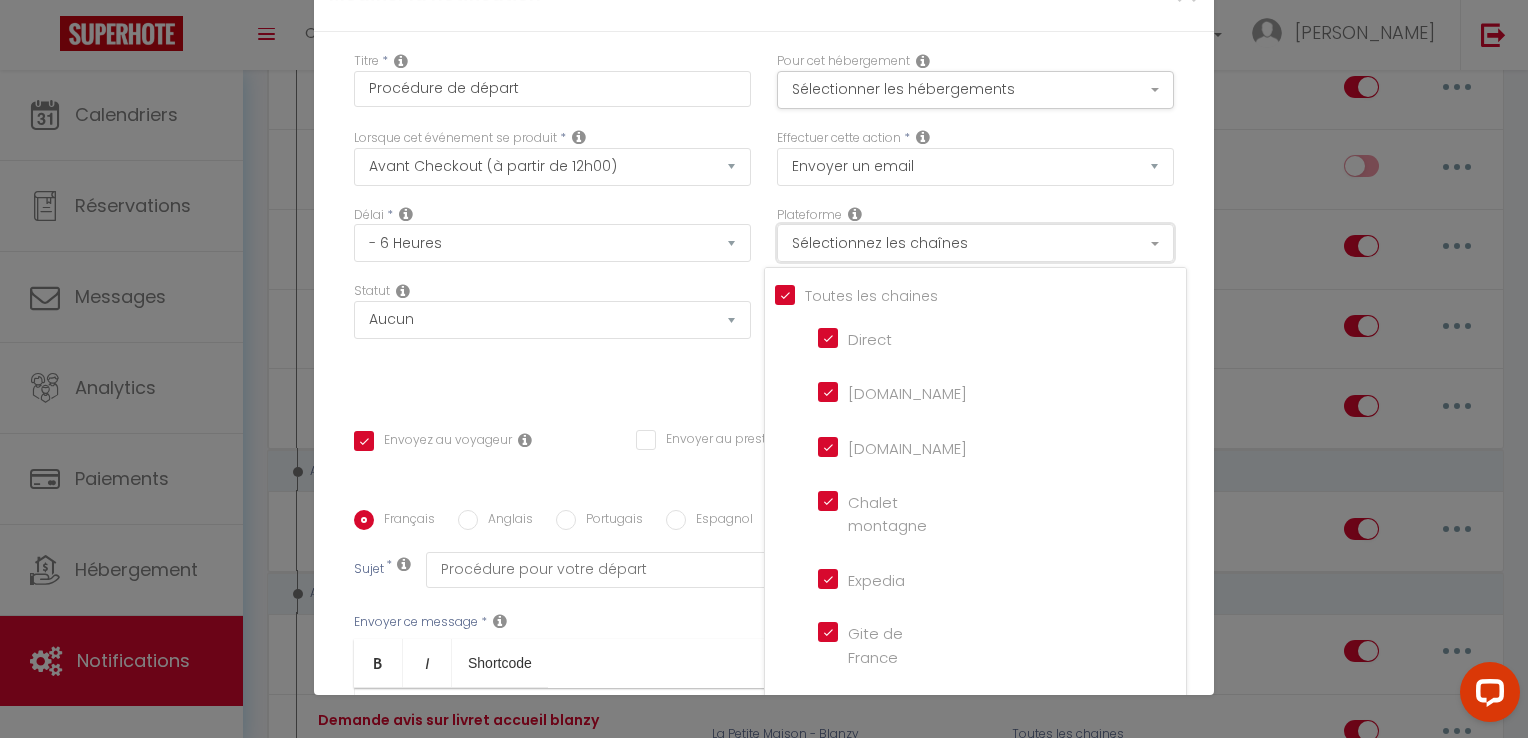 click on "Sélectionnez les chaînes" at bounding box center (975, 243) 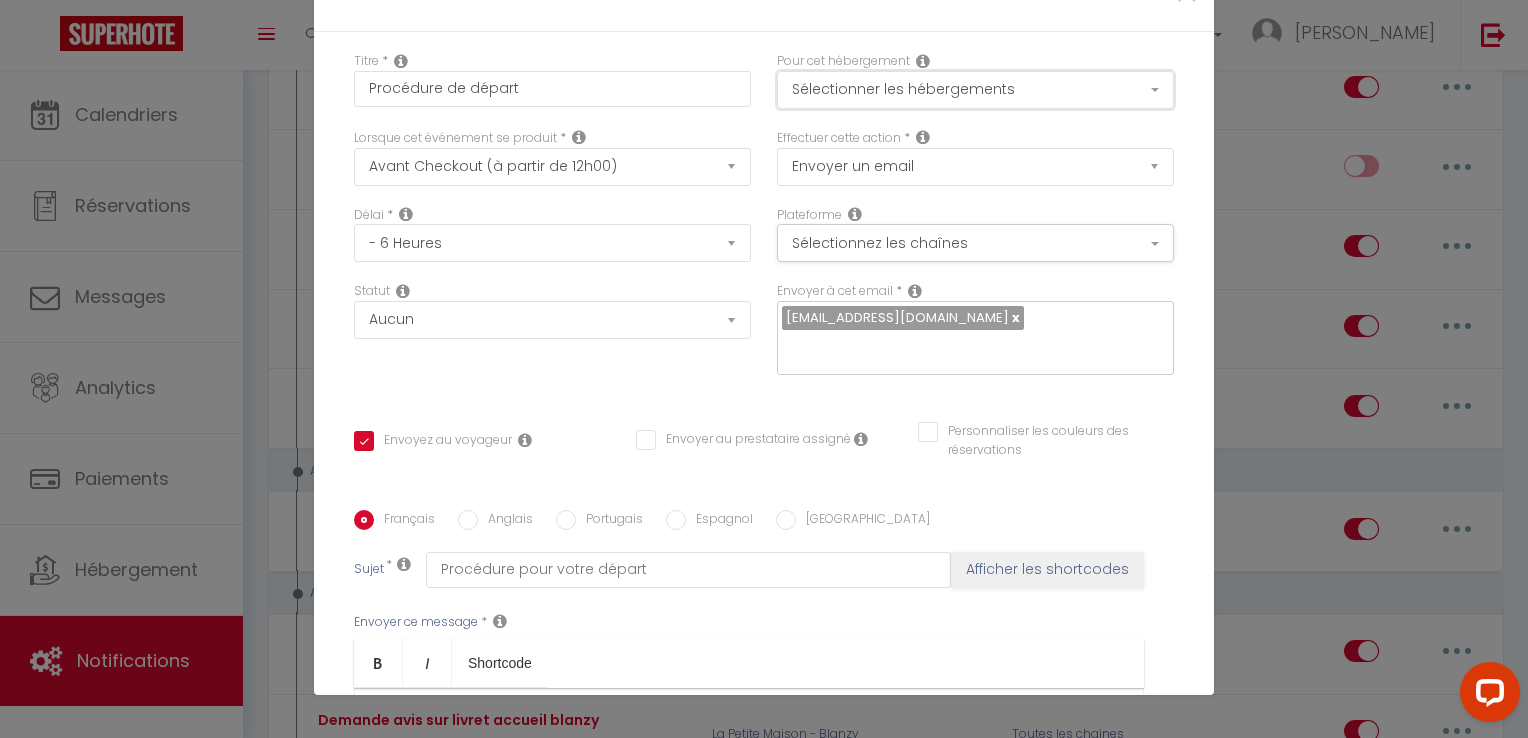 click on "Sélectionner les hébergements" at bounding box center (975, 90) 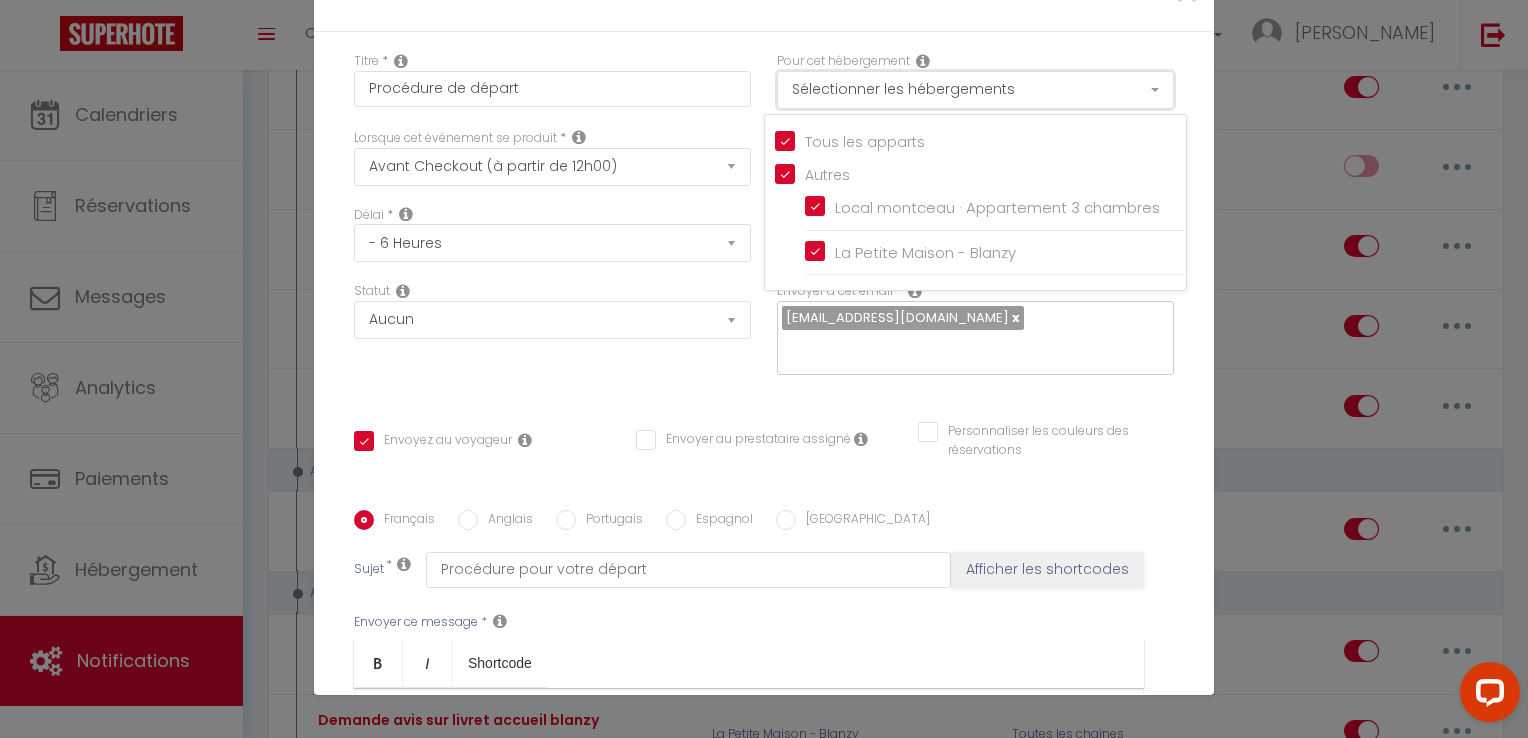 click on "Sélectionner les hébergements" at bounding box center (975, 90) 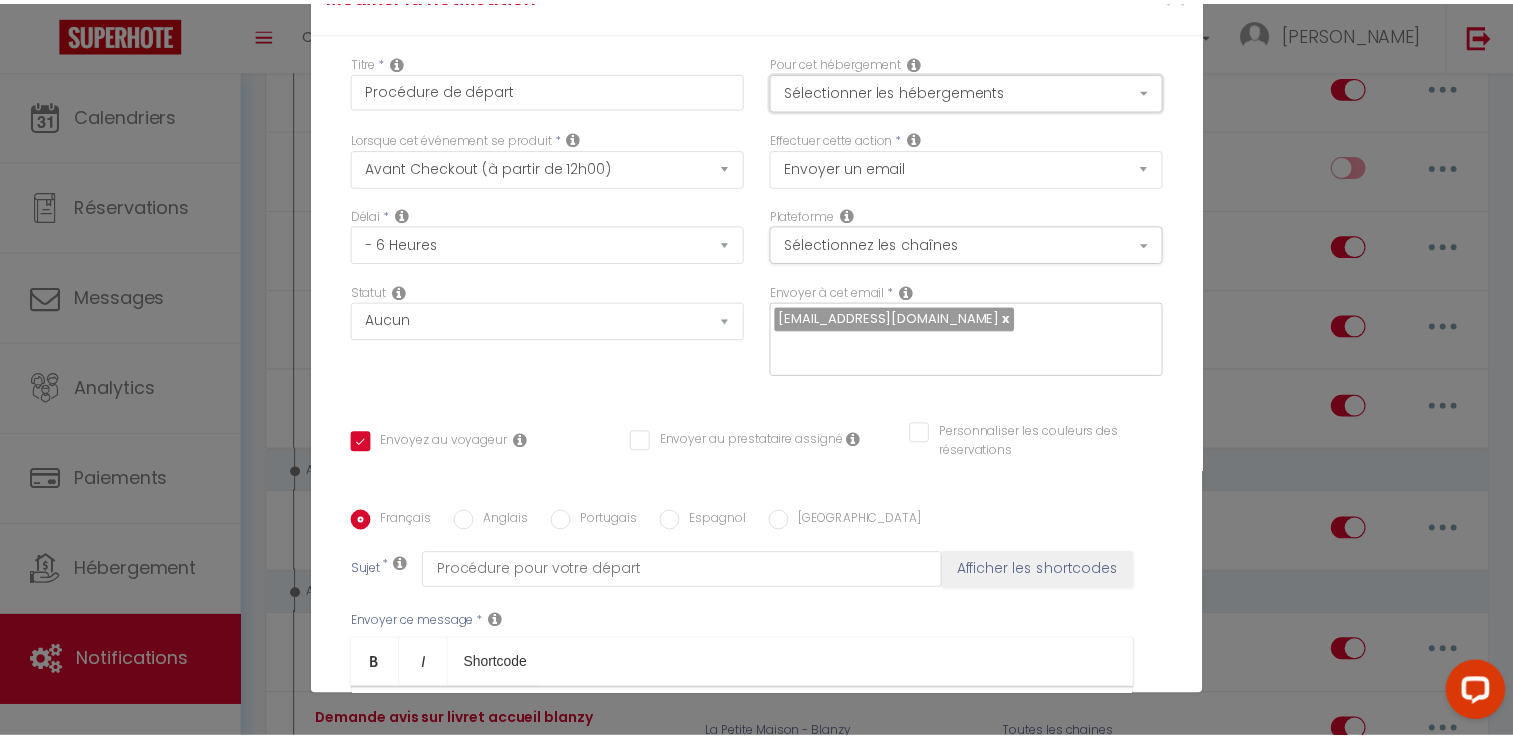 scroll, scrollTop: 325, scrollLeft: 0, axis: vertical 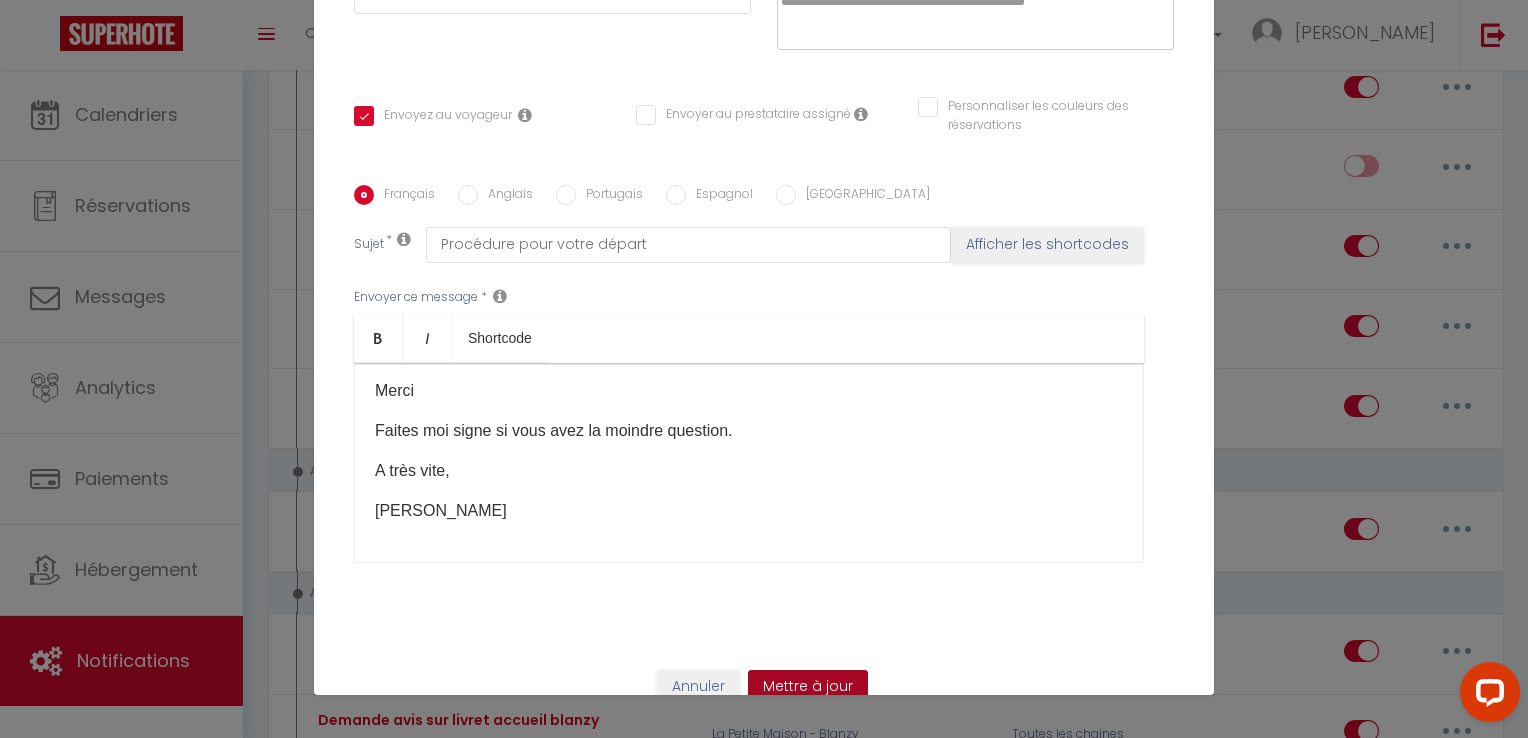 click on "Mettre à jour" at bounding box center (808, 687) 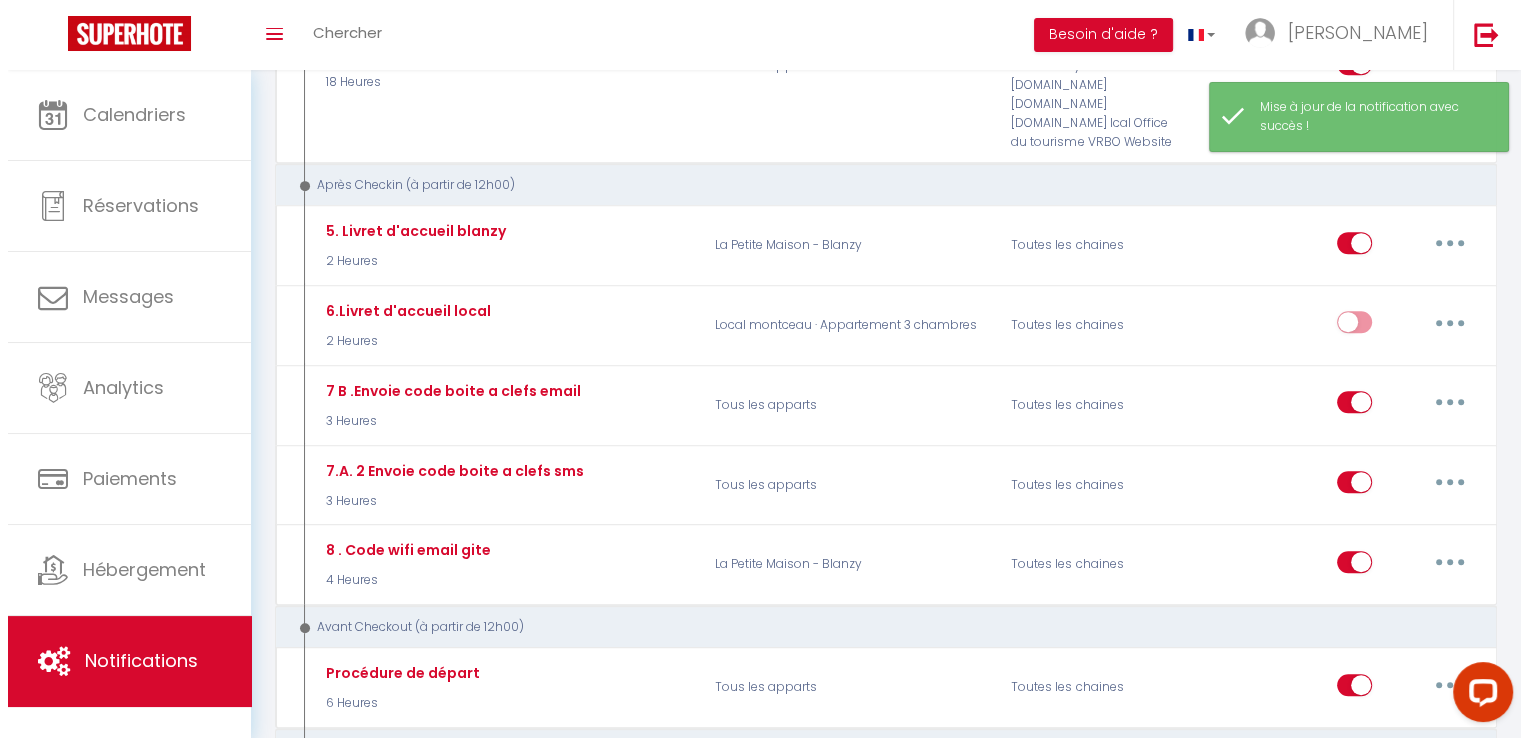 scroll, scrollTop: 900, scrollLeft: 0, axis: vertical 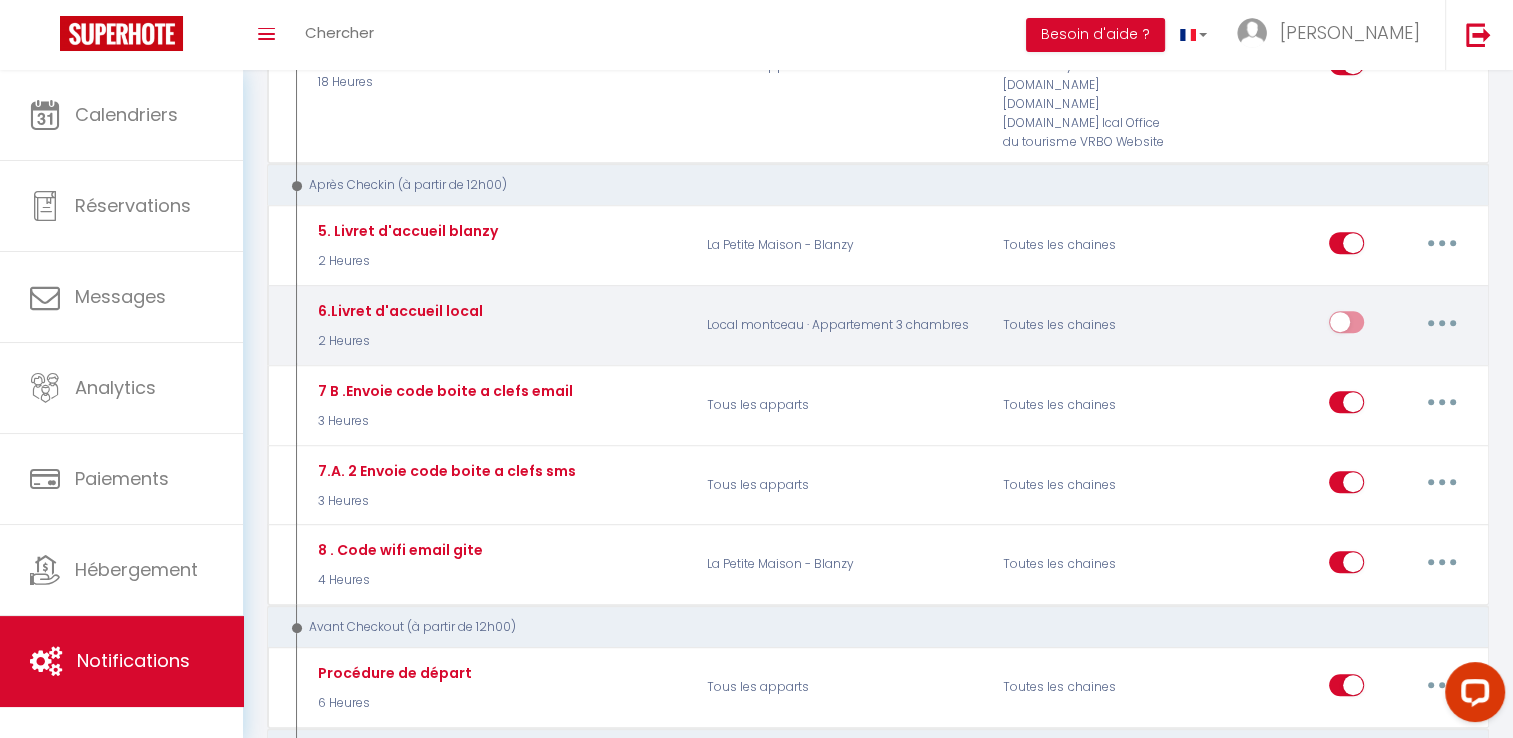 click at bounding box center [1442, 323] 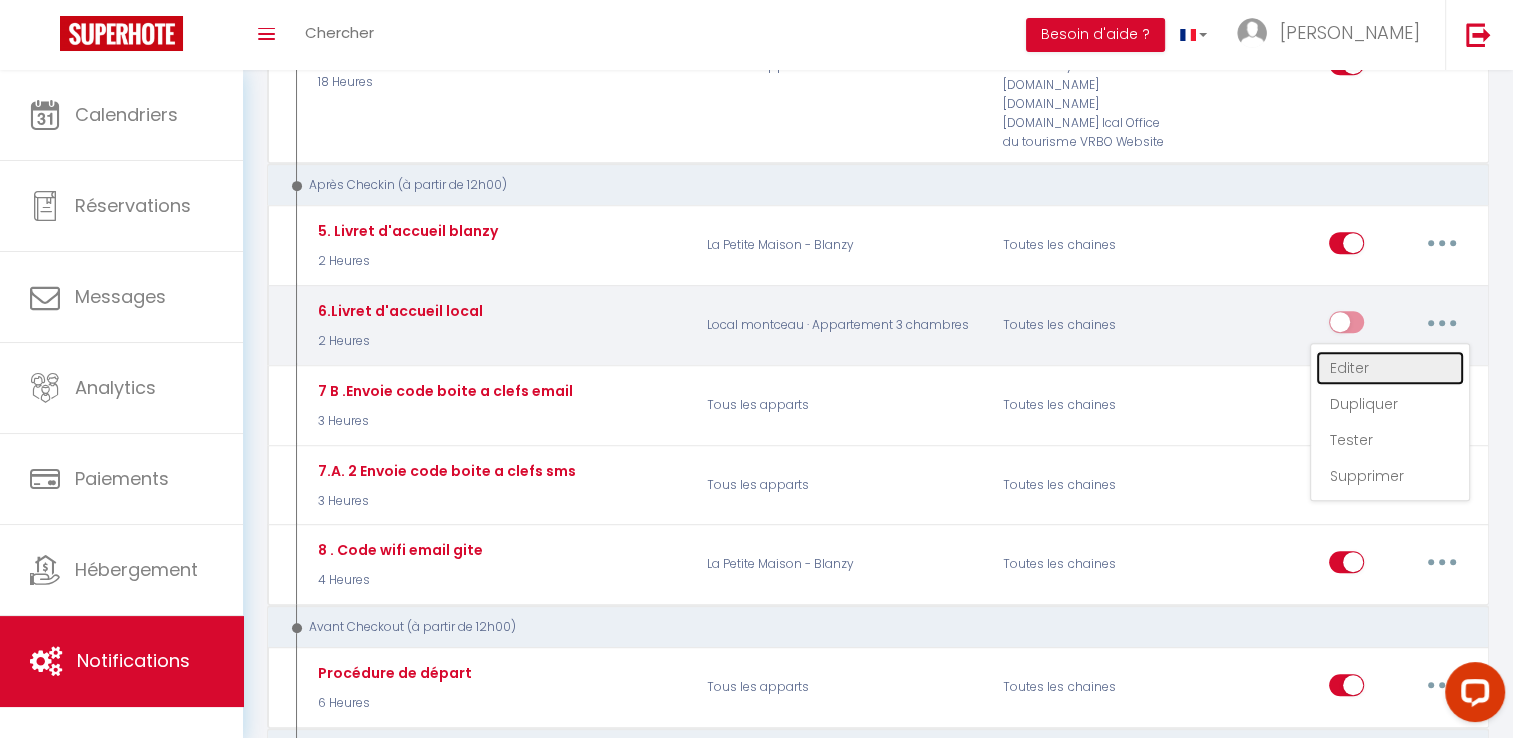 click on "Editer" at bounding box center (1390, 368) 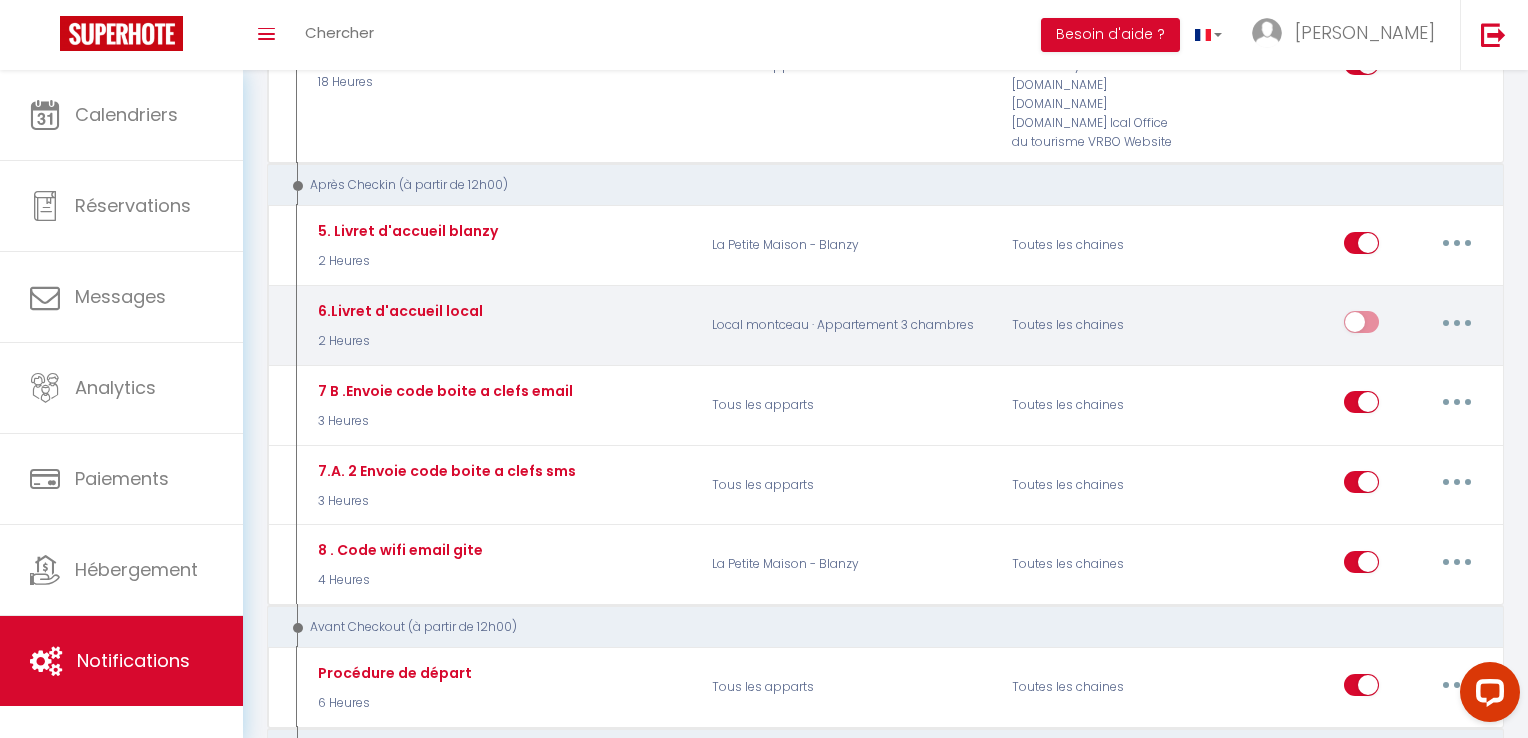 scroll, scrollTop: 0, scrollLeft: 0, axis: both 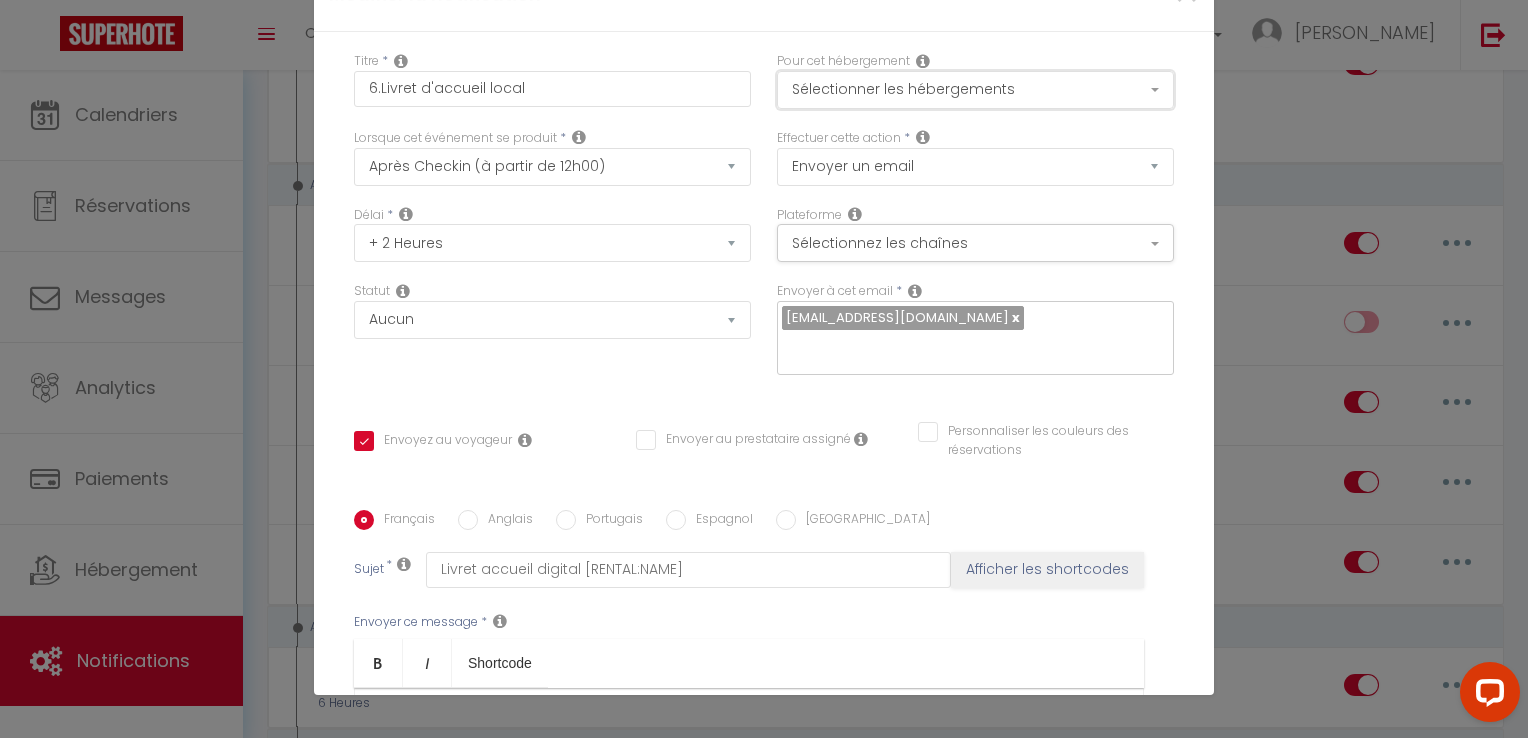 click on "Sélectionner les hébergements" at bounding box center [975, 90] 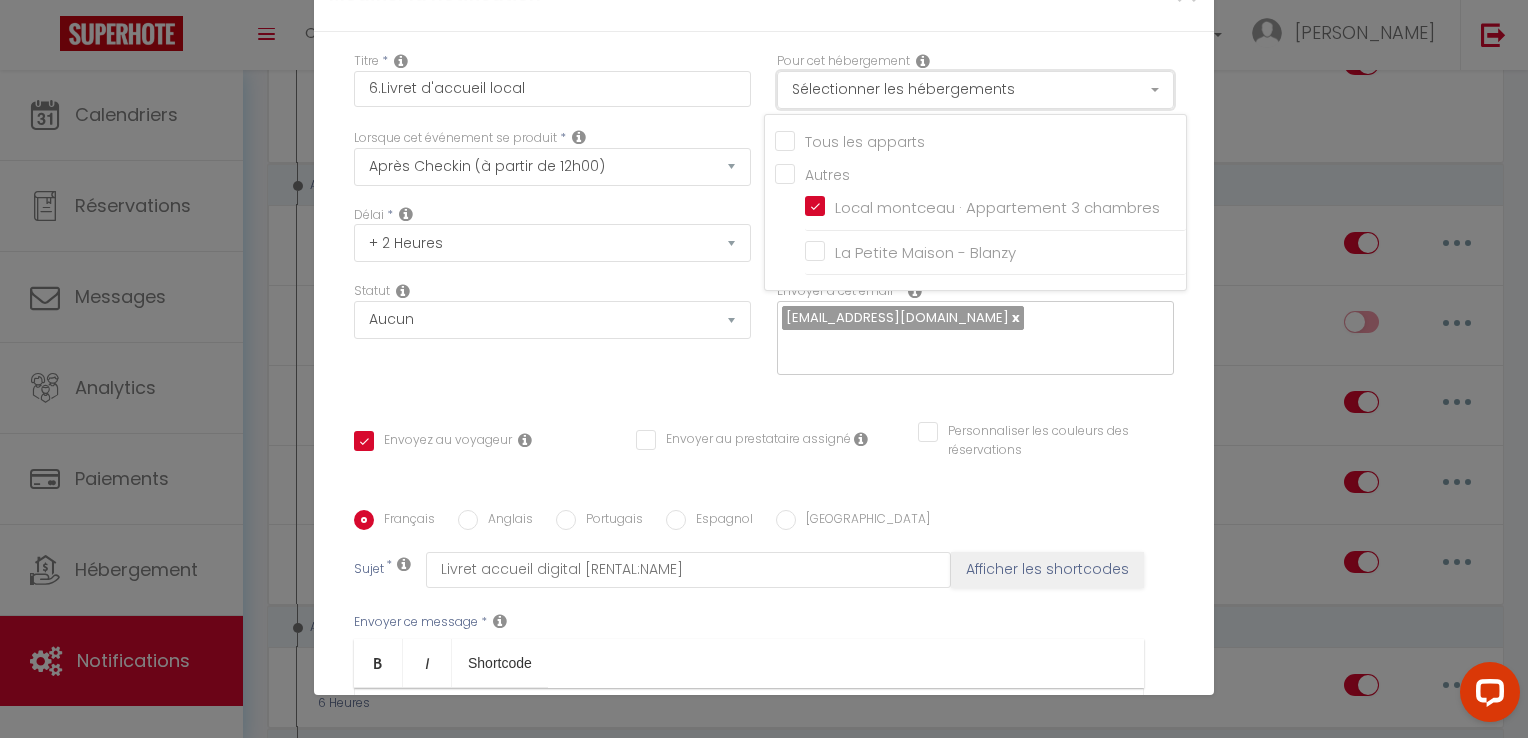 click on "Sélectionner les hébergements" at bounding box center [975, 90] 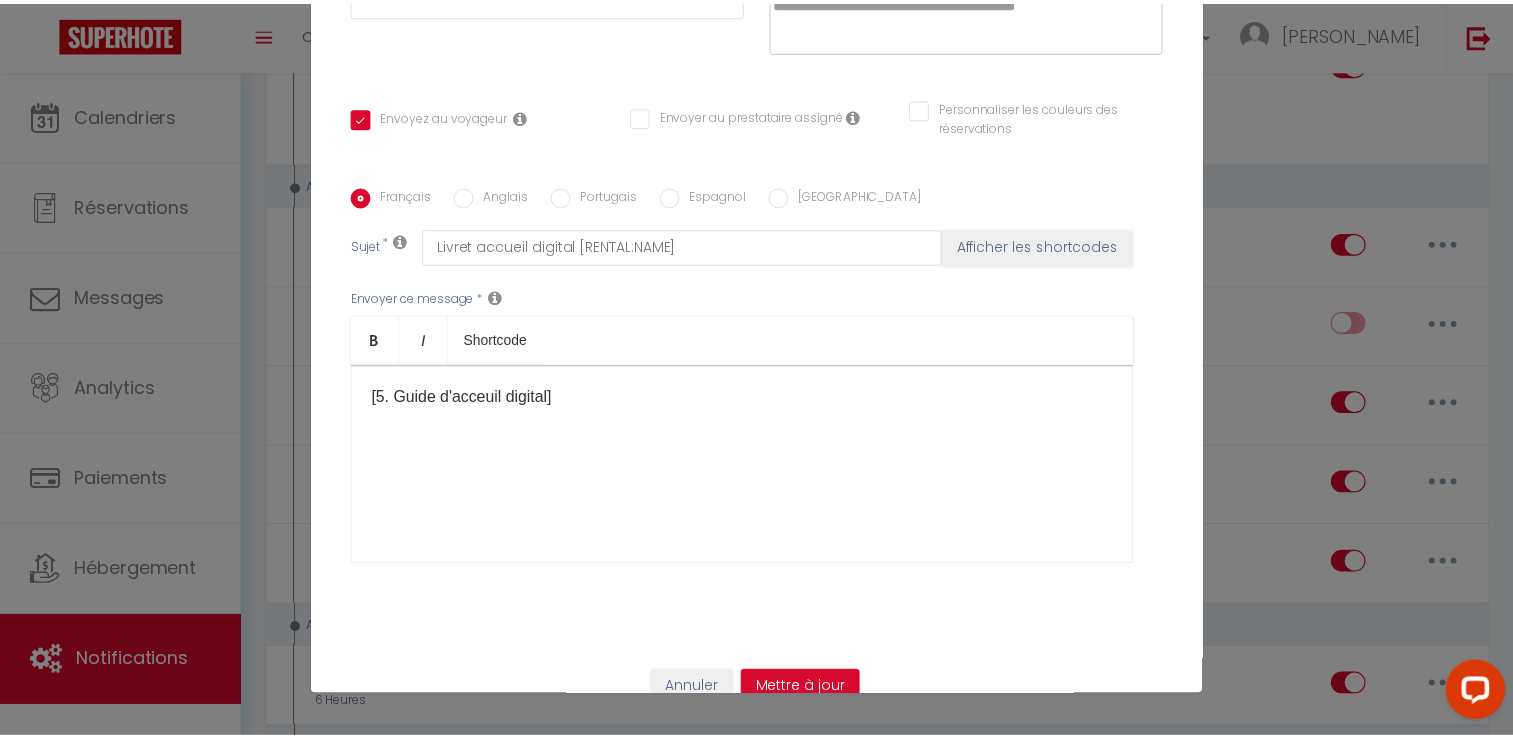 scroll, scrollTop: 325, scrollLeft: 0, axis: vertical 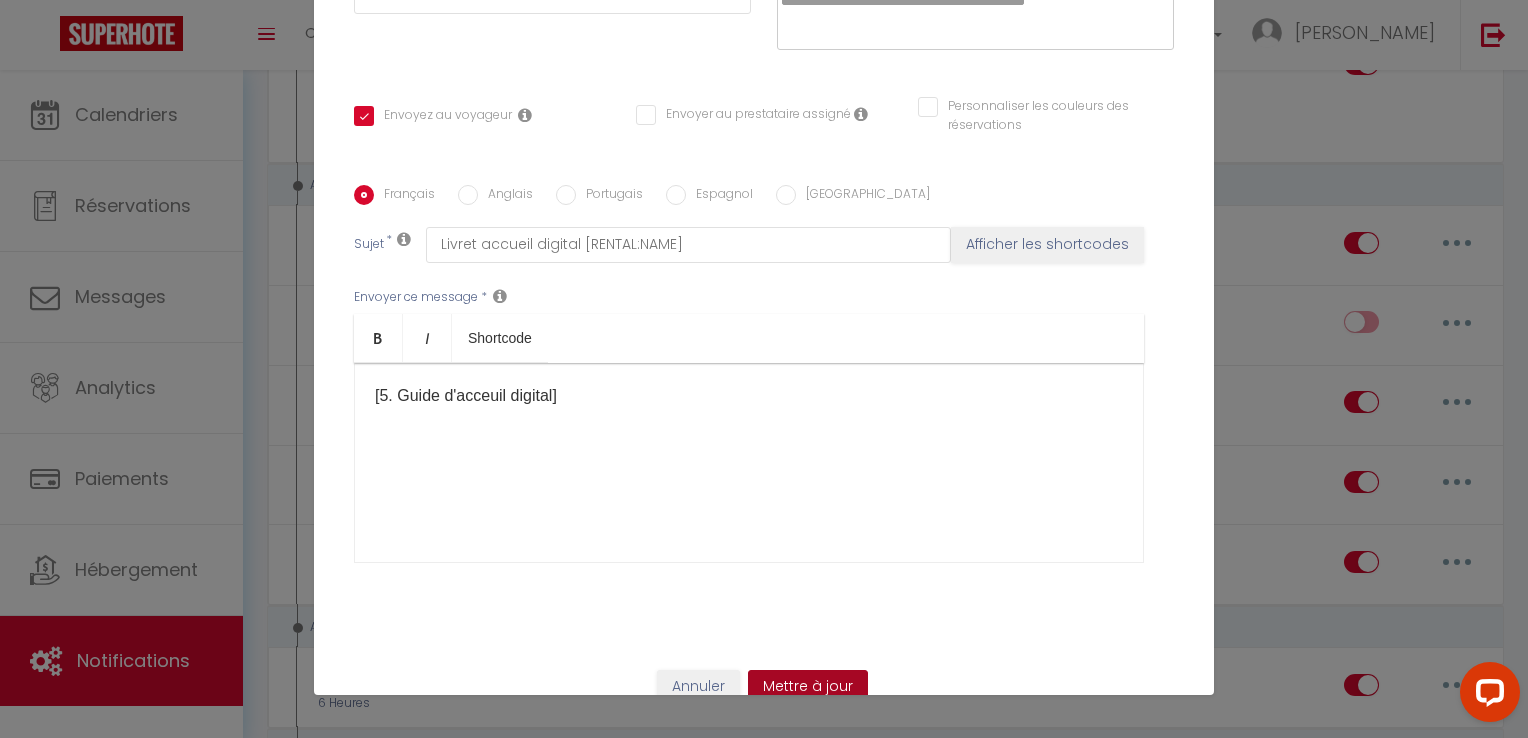 click on "Mettre à jour" at bounding box center [808, 687] 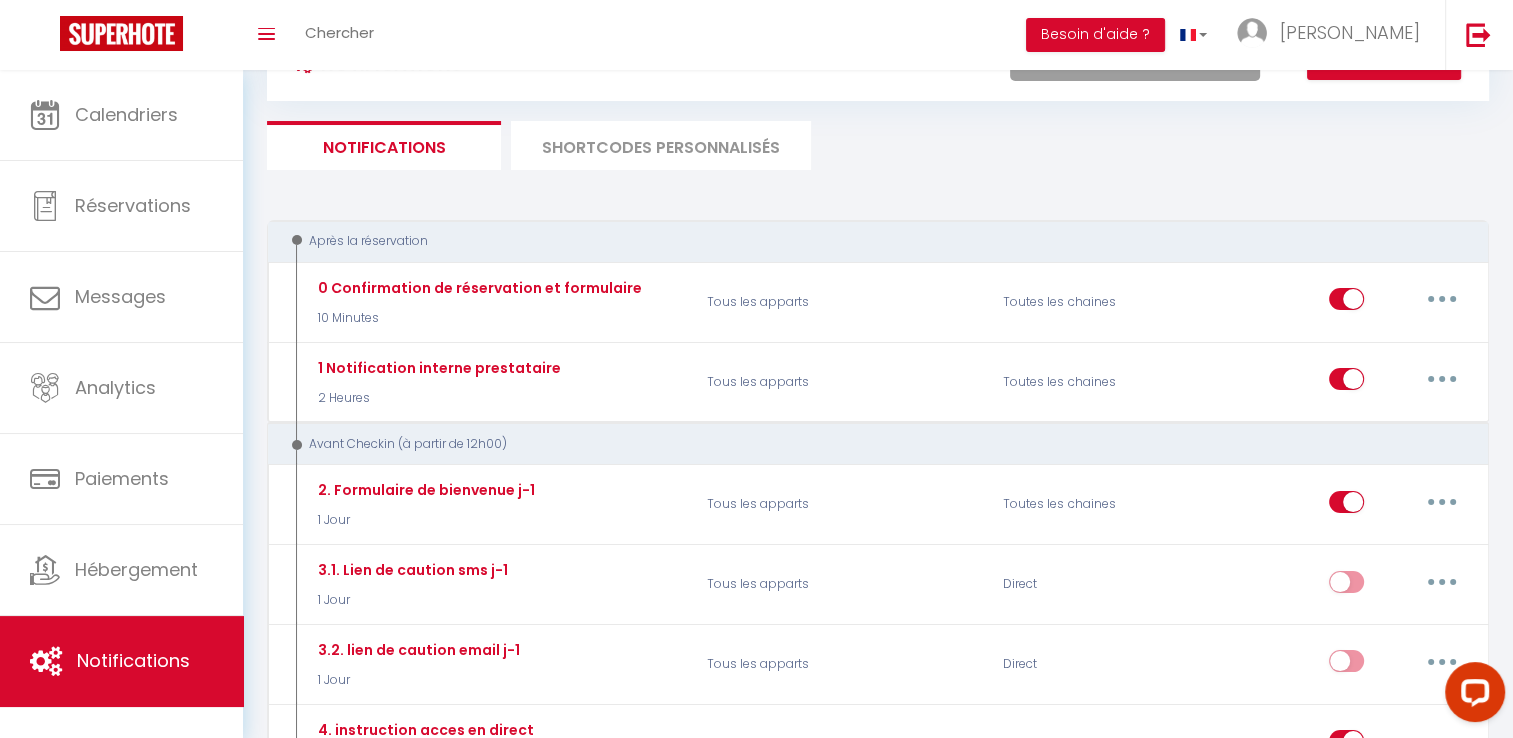 scroll, scrollTop: 0, scrollLeft: 0, axis: both 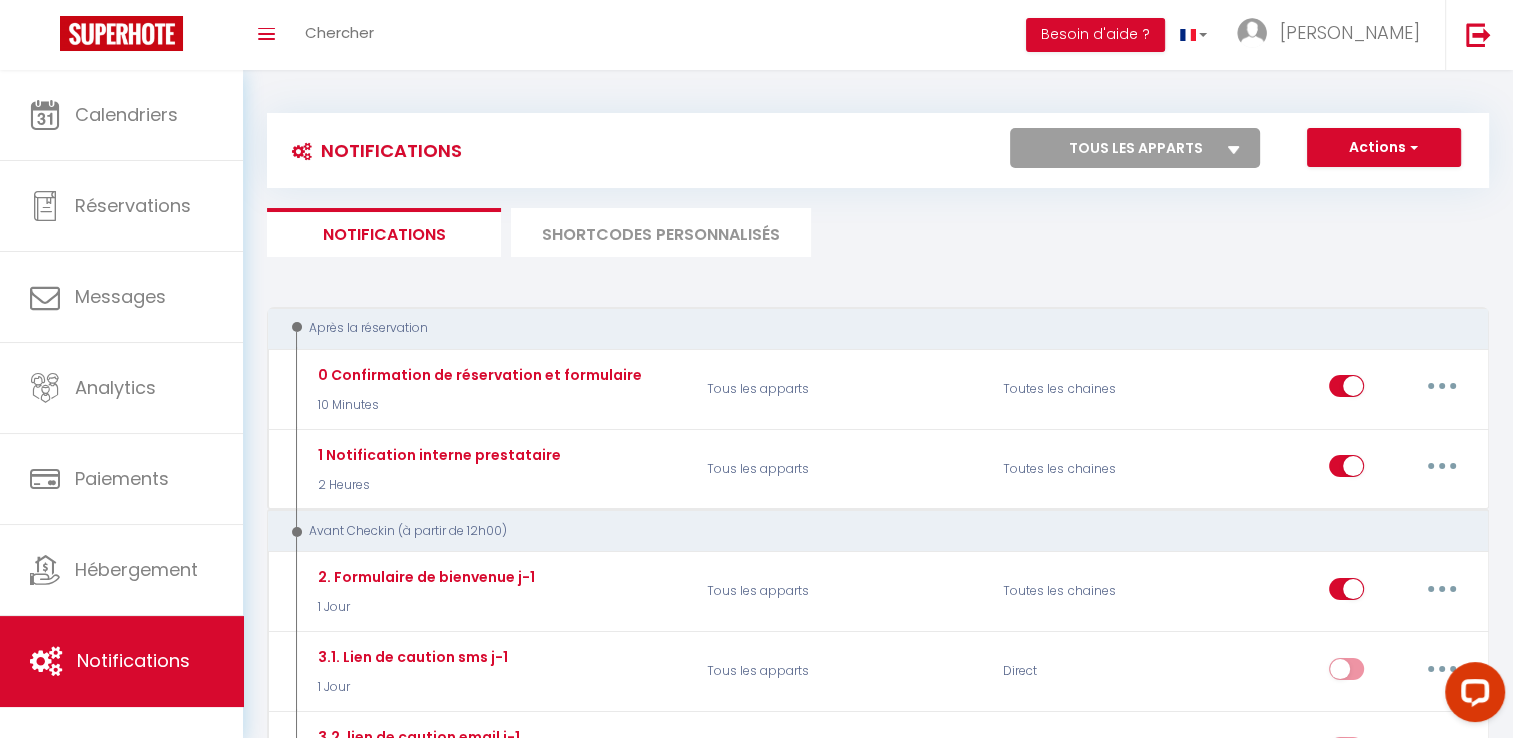 click on "Notifications
Actions
Nouvelle Notification    Exporter    Importer    Tous les apparts    Local montceau · Appartement 3 chambres La Petite Maison - Blanzy
Actions
Nouveau shortcode personnalisé    Notifications   SHORTCODES PERSONNALISÉS
Après la réservation
0 Confirmation de réservation et formulaire    10 Minutes     Tous les apparts   Toutes les chaines     Editer   Dupliquer   Tester   Supprimer         1 Notification interne prestataire    2 Heures     Tous les apparts   Toutes les chaines     Editer   Dupliquer   Tester   Supprimer
Avant Checkin (à partir de 12h00)
2. Formulaire de bienvenue j-1    1 Jour     Tous les apparts   Toutes les chaines     Editer   Dupliquer   Tester   Supprimer         3.1. Lien de caution sms j-1    1 Jour" at bounding box center (878, 1926) 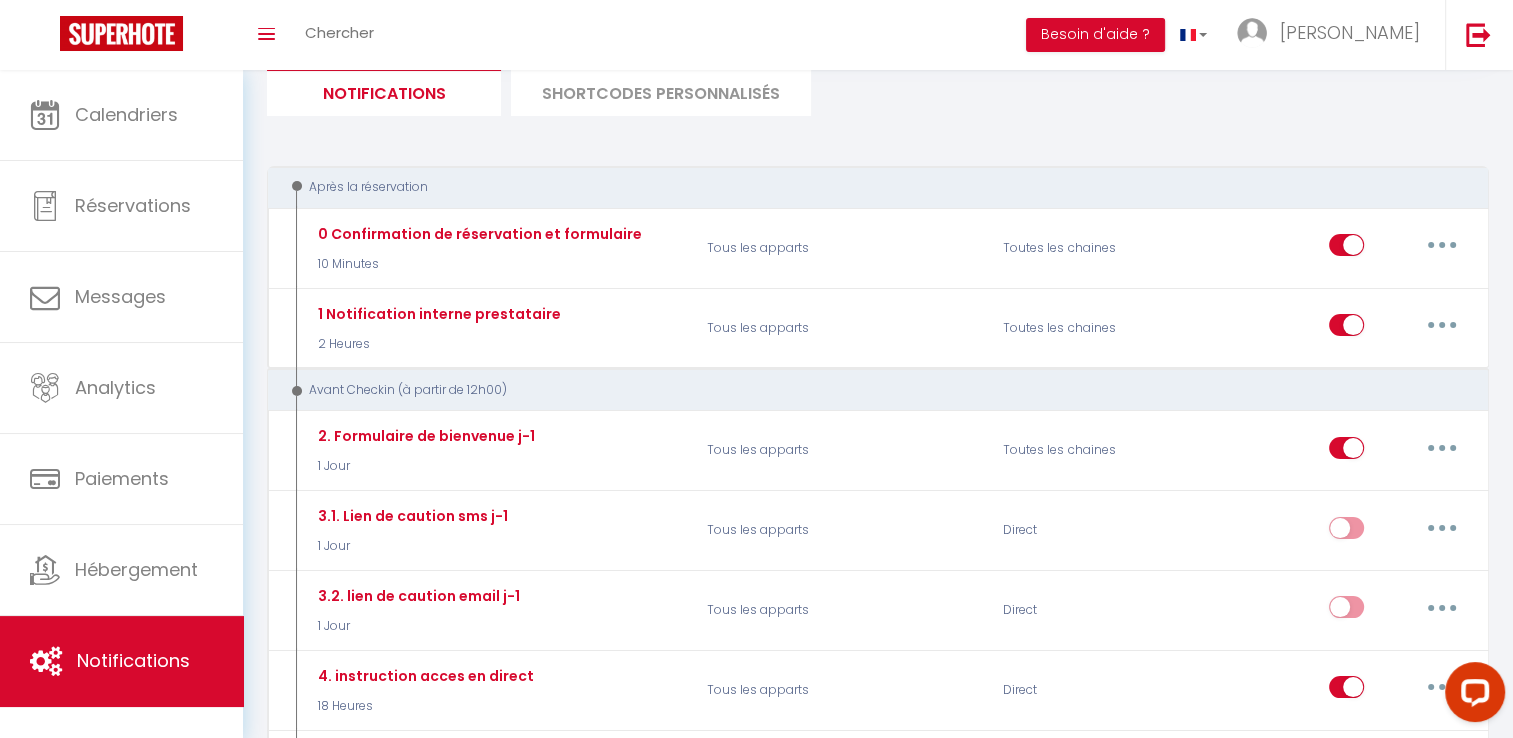 scroll, scrollTop: 0, scrollLeft: 0, axis: both 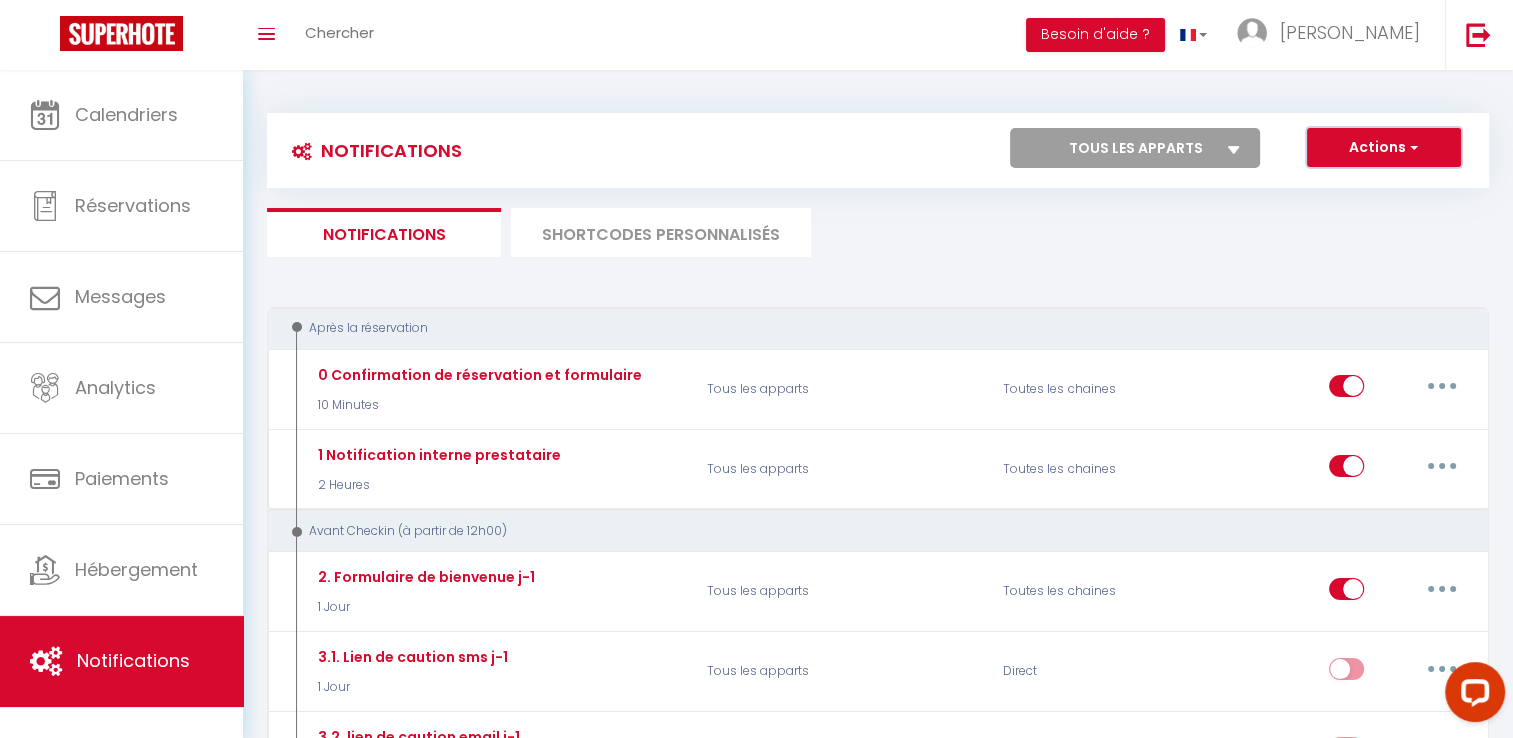 click on "Actions" at bounding box center [1384, 148] 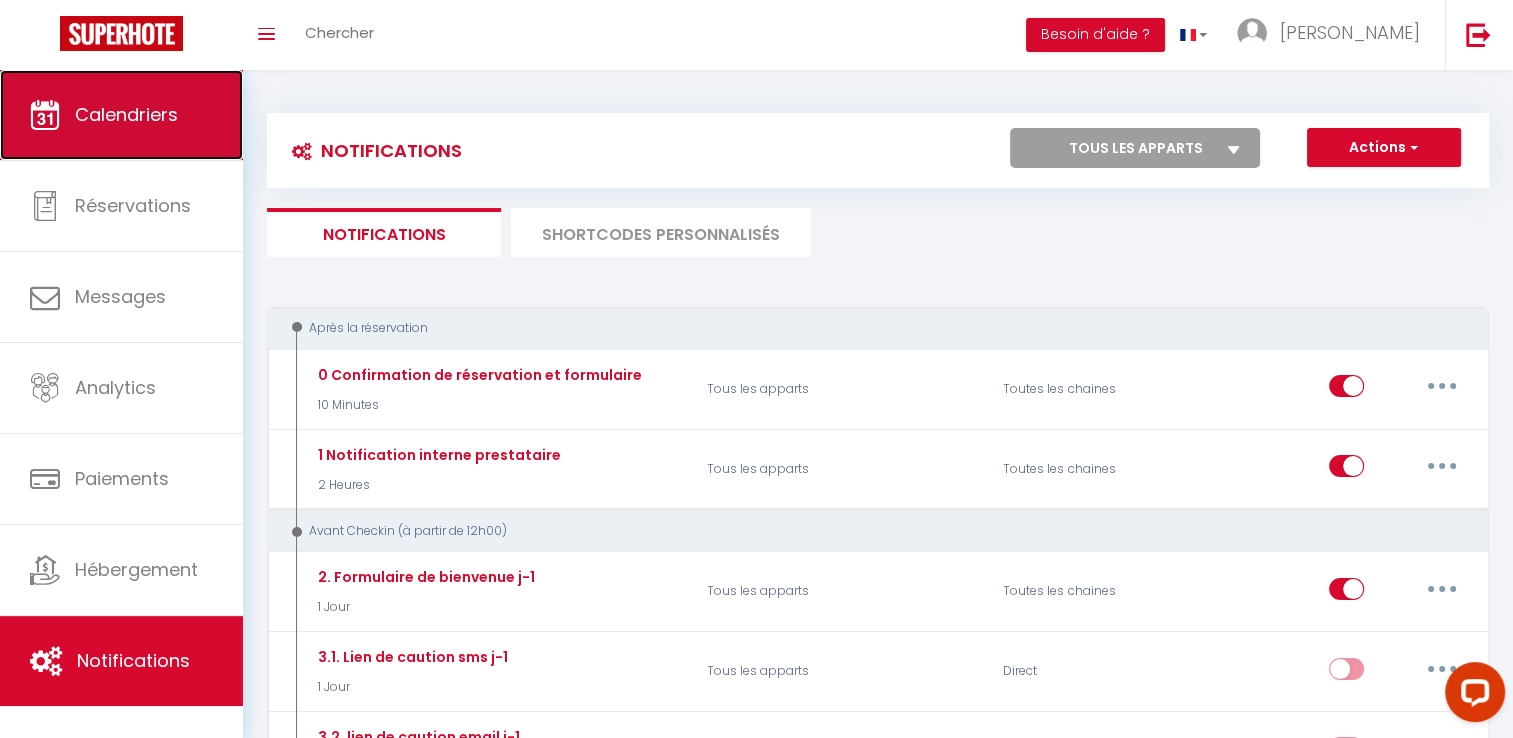 click on "Calendriers" at bounding box center [121, 115] 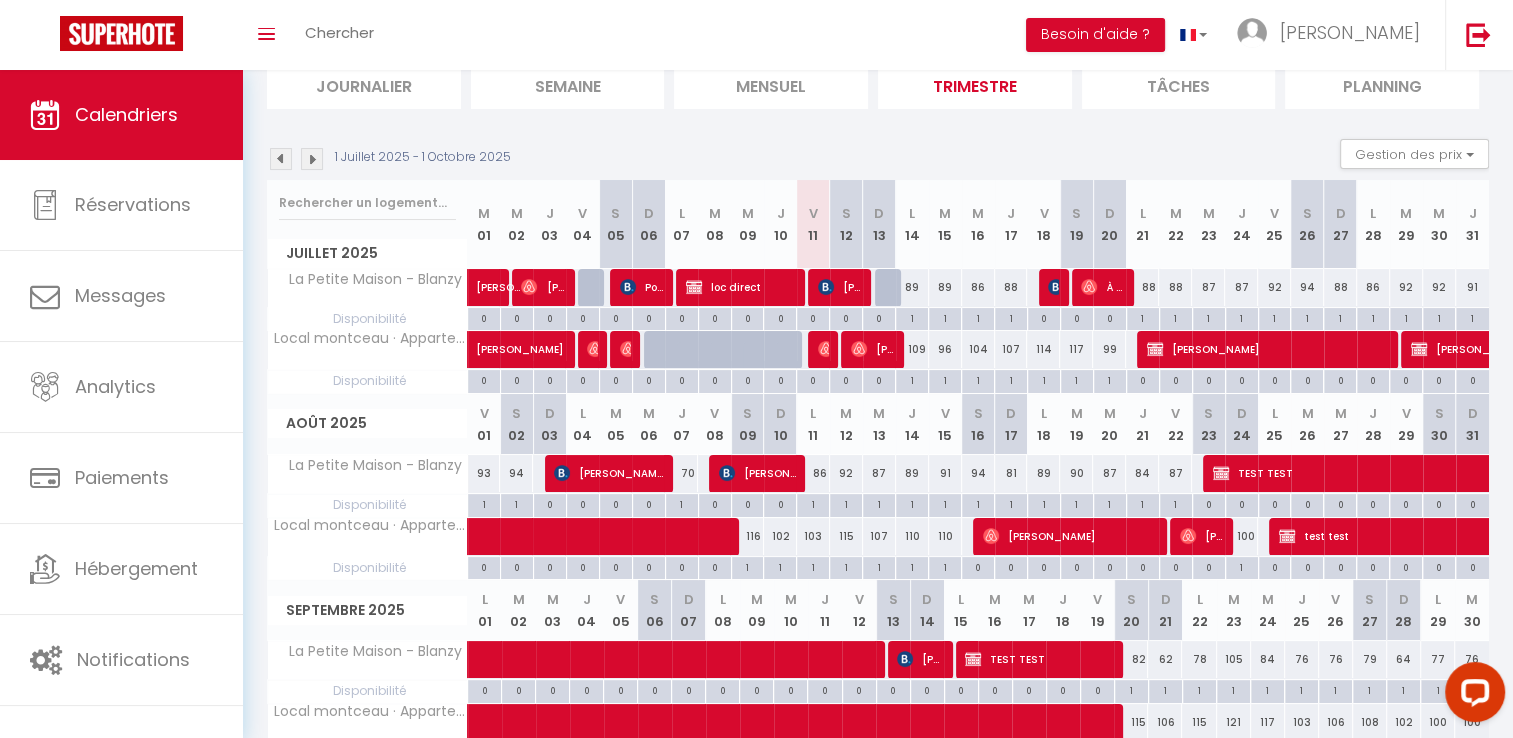 scroll, scrollTop: 150, scrollLeft: 0, axis: vertical 